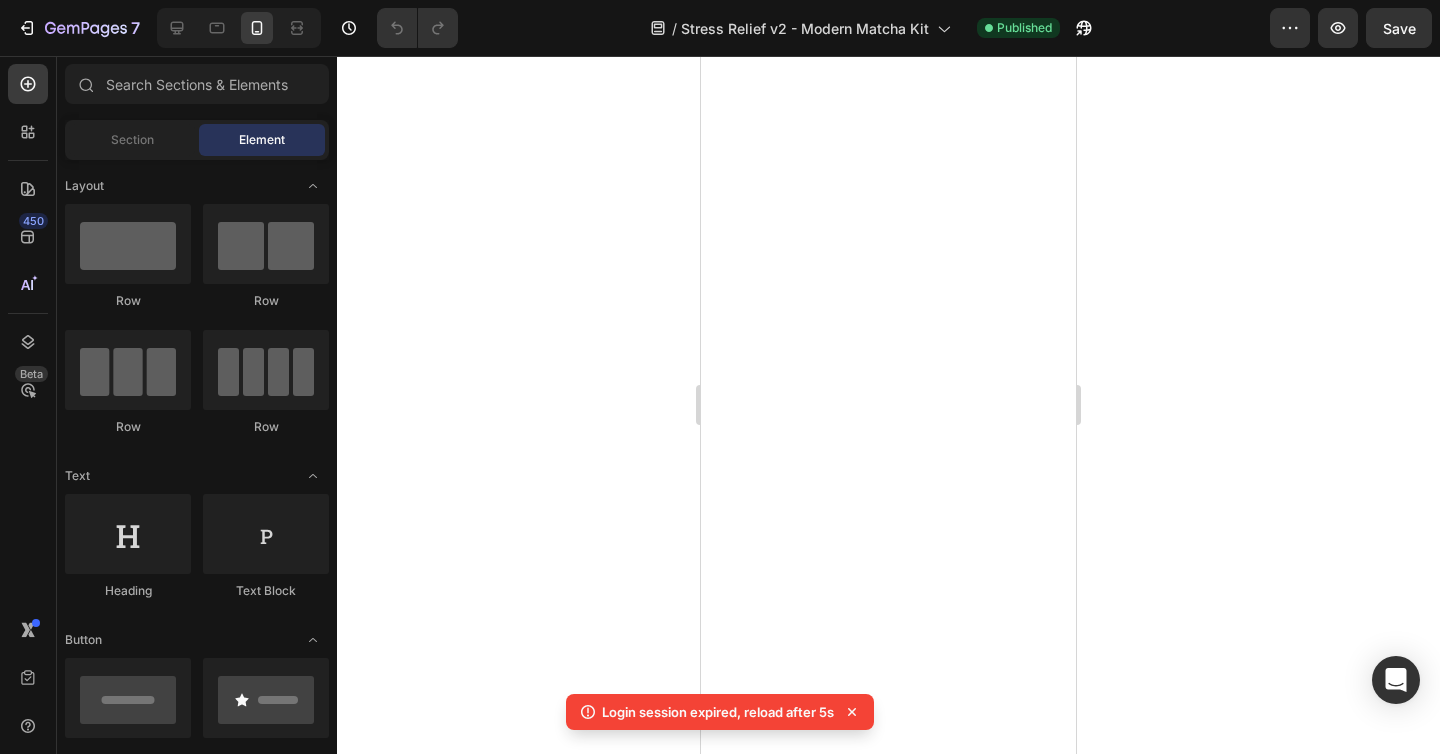 scroll, scrollTop: 0, scrollLeft: 0, axis: both 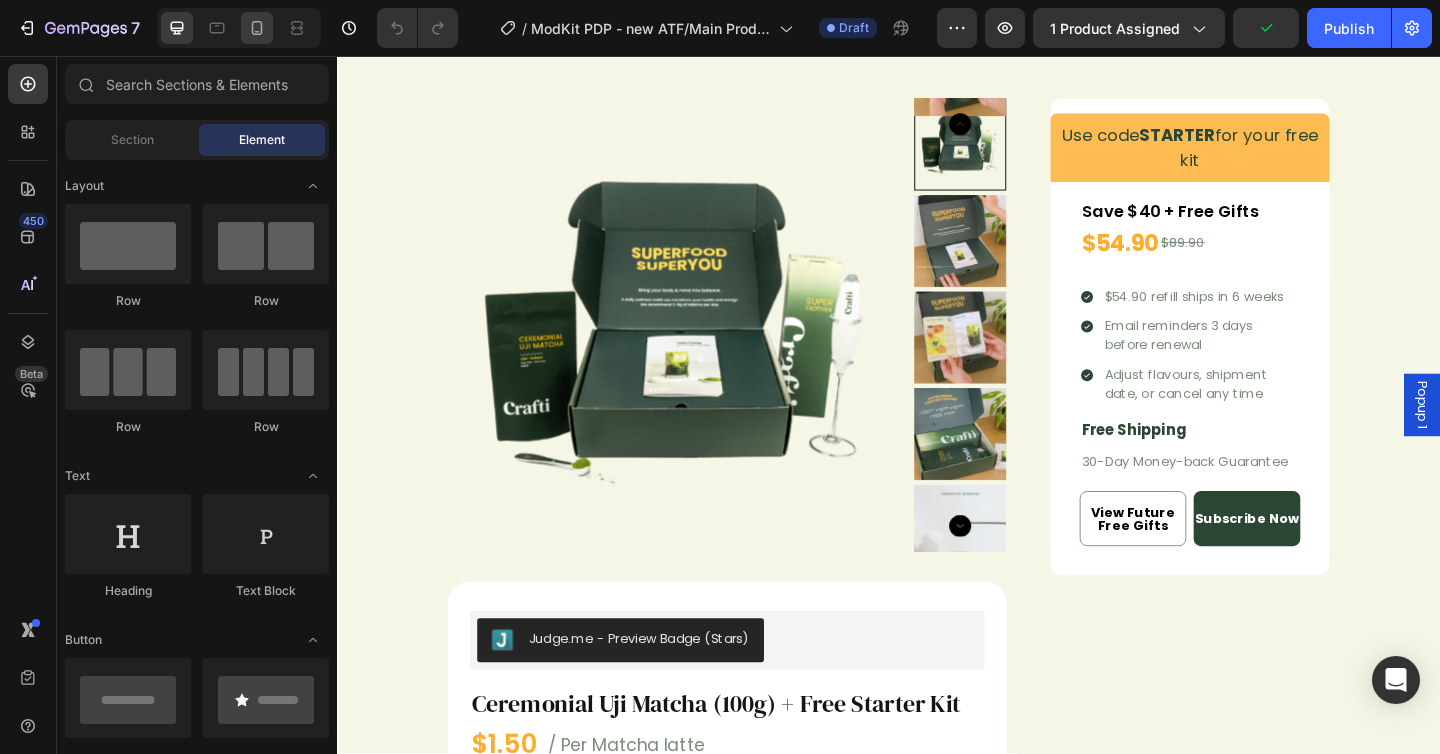 click 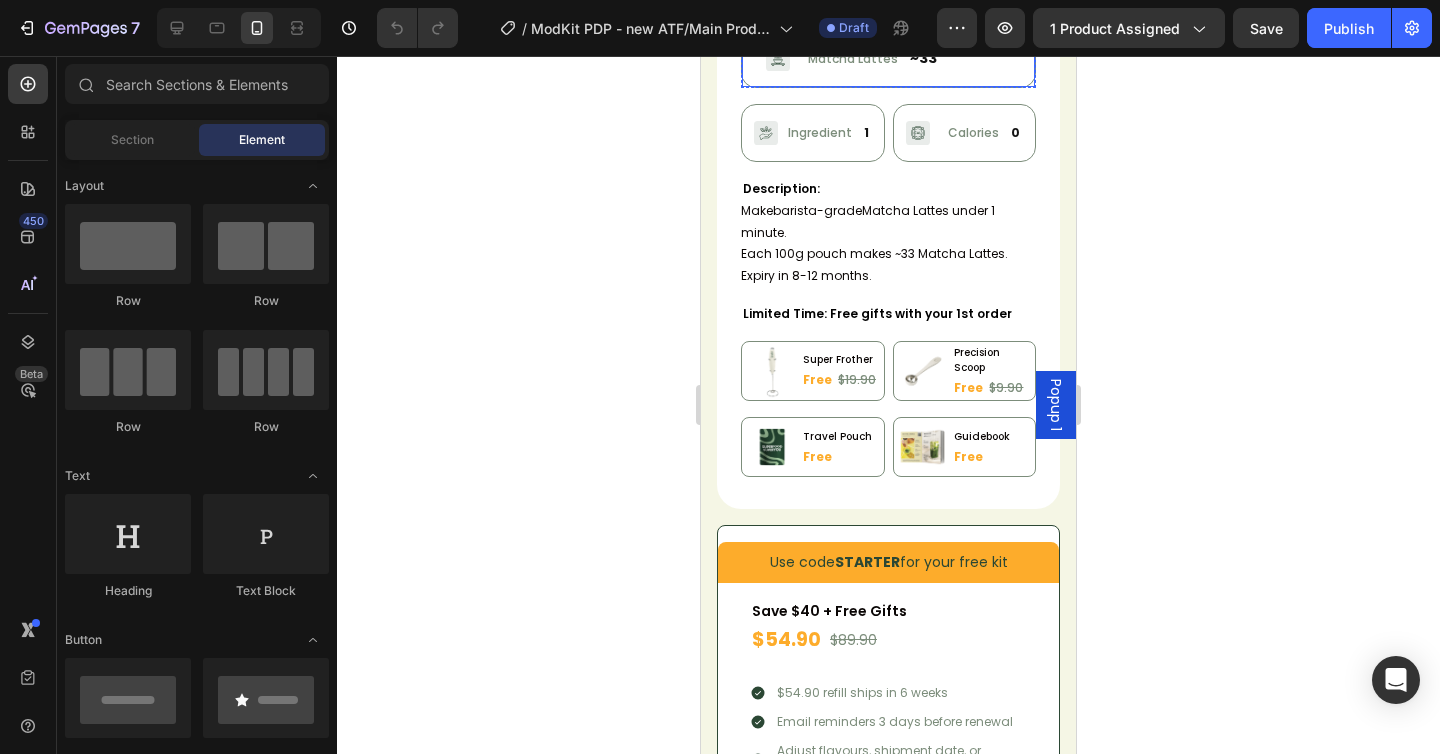 scroll, scrollTop: 1709, scrollLeft: 0, axis: vertical 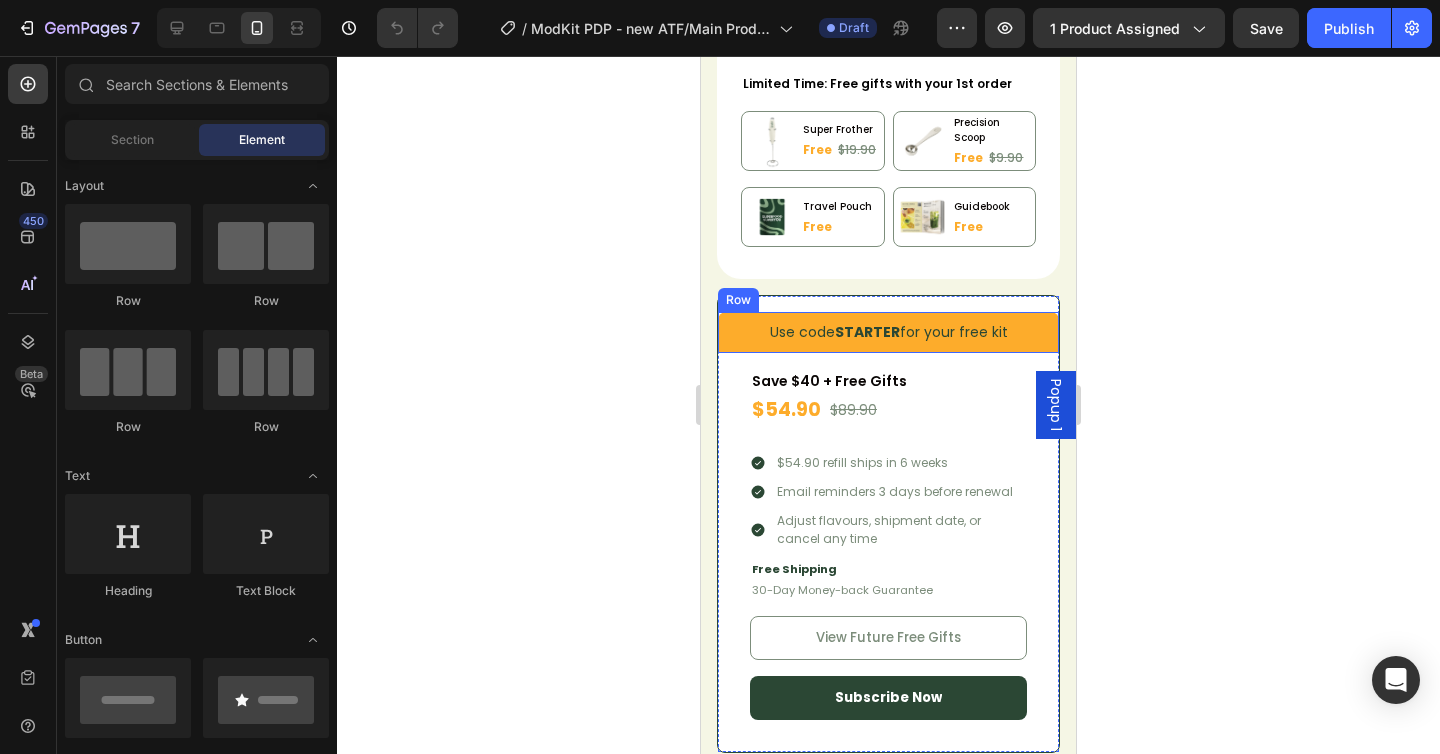 click on "Use code STARTER for your free kit Text Block Row" at bounding box center (888, 332) 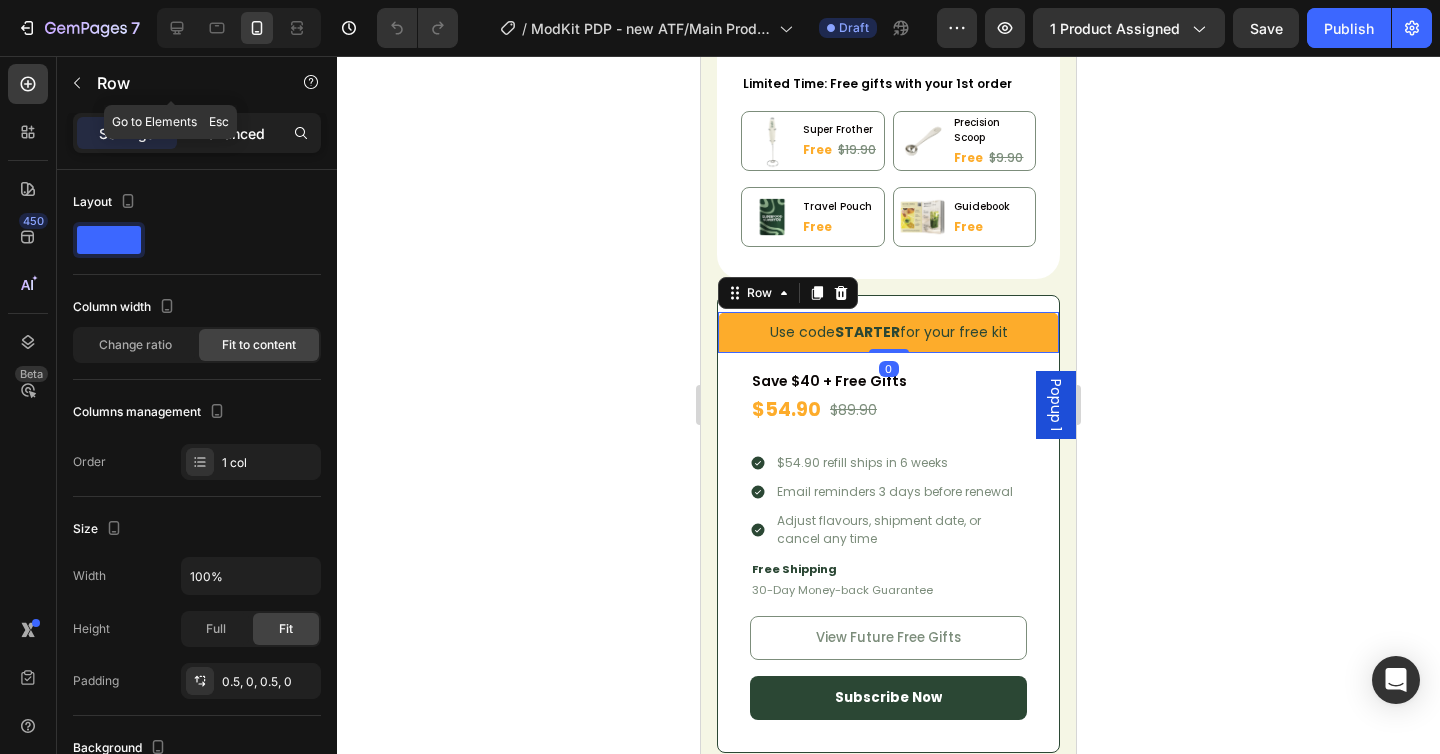 click on "Advanced" at bounding box center [231, 133] 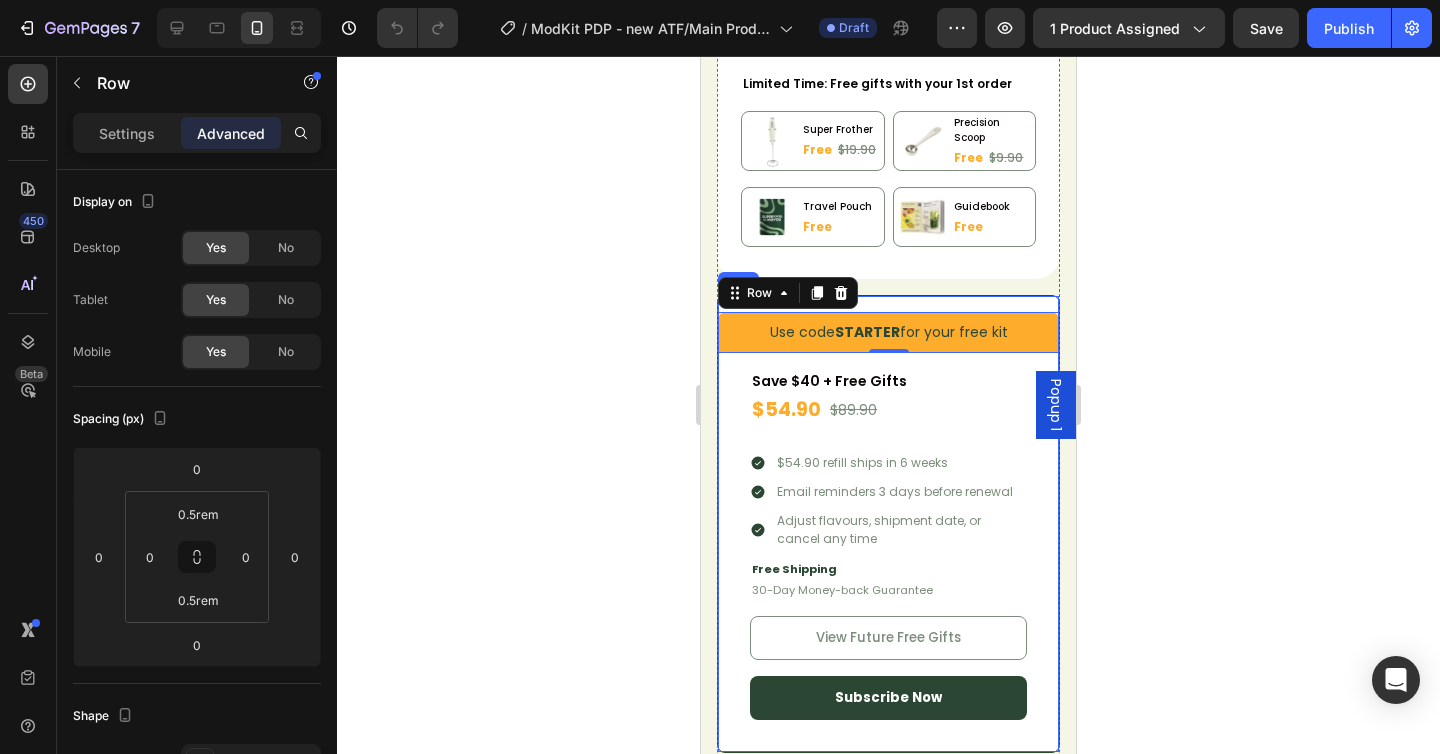 click on "Use code STARTER for your free kit Text Block Row 0 Save $40 + Free Gifts Text Block $54.90 Text Block $89.90 Text Block Row Row $54.90 refill ships in 6 weeks Email reminders 3 days before renewal Adjust flavours, shipment date, or cancel any time Item List Free Shipping Text Block 30-Day Money-back Guarantee Text Block View Future Free Gifts Button Subscribe Now Button Row Row Row Row" at bounding box center [888, 524] 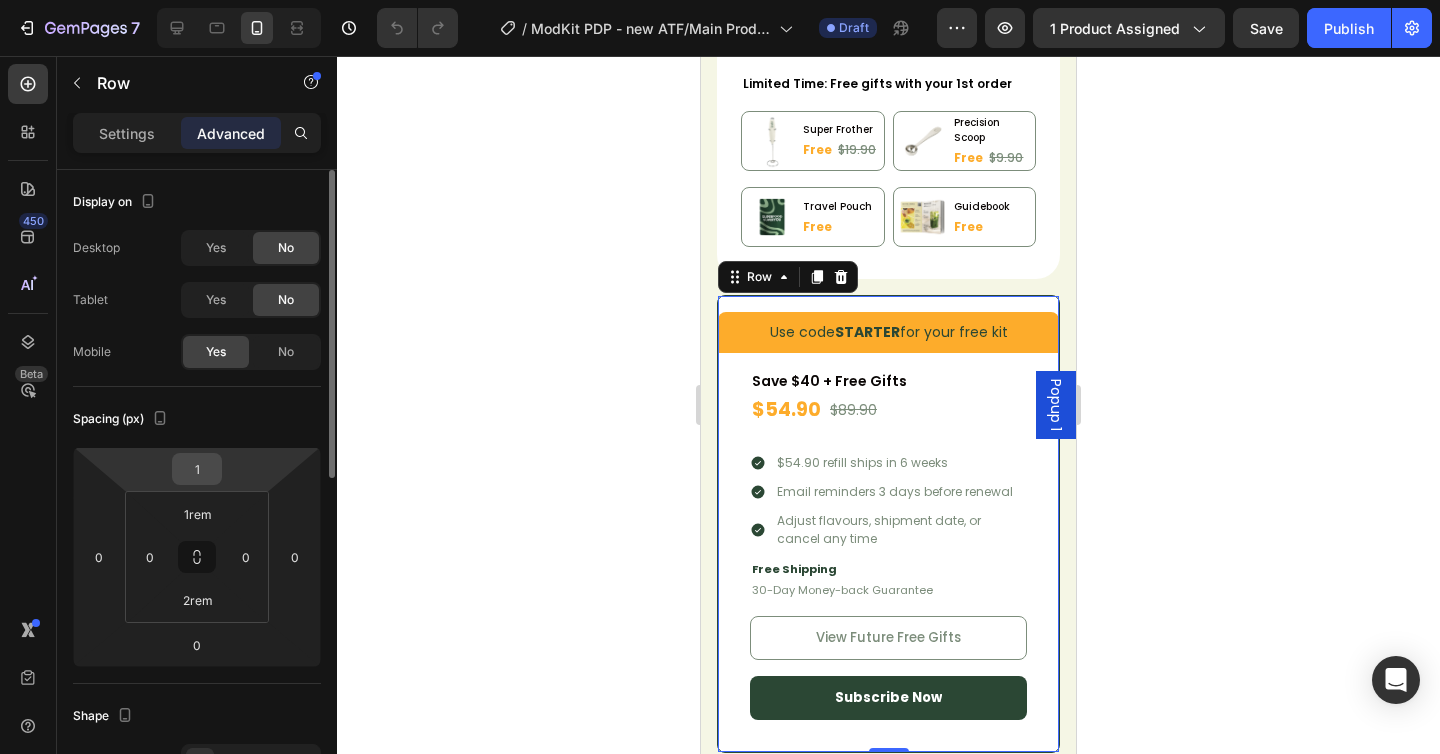 click on "1" at bounding box center (197, 469) 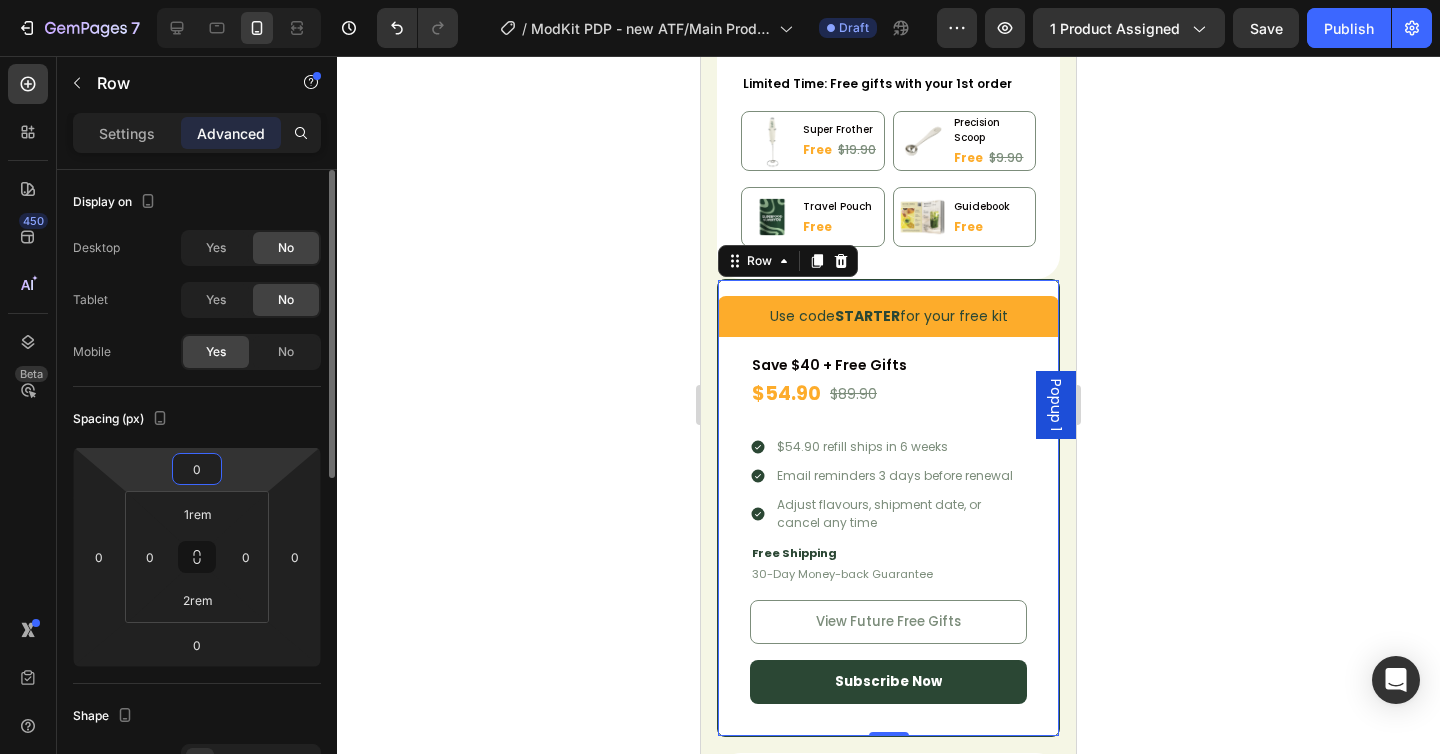 type on "1" 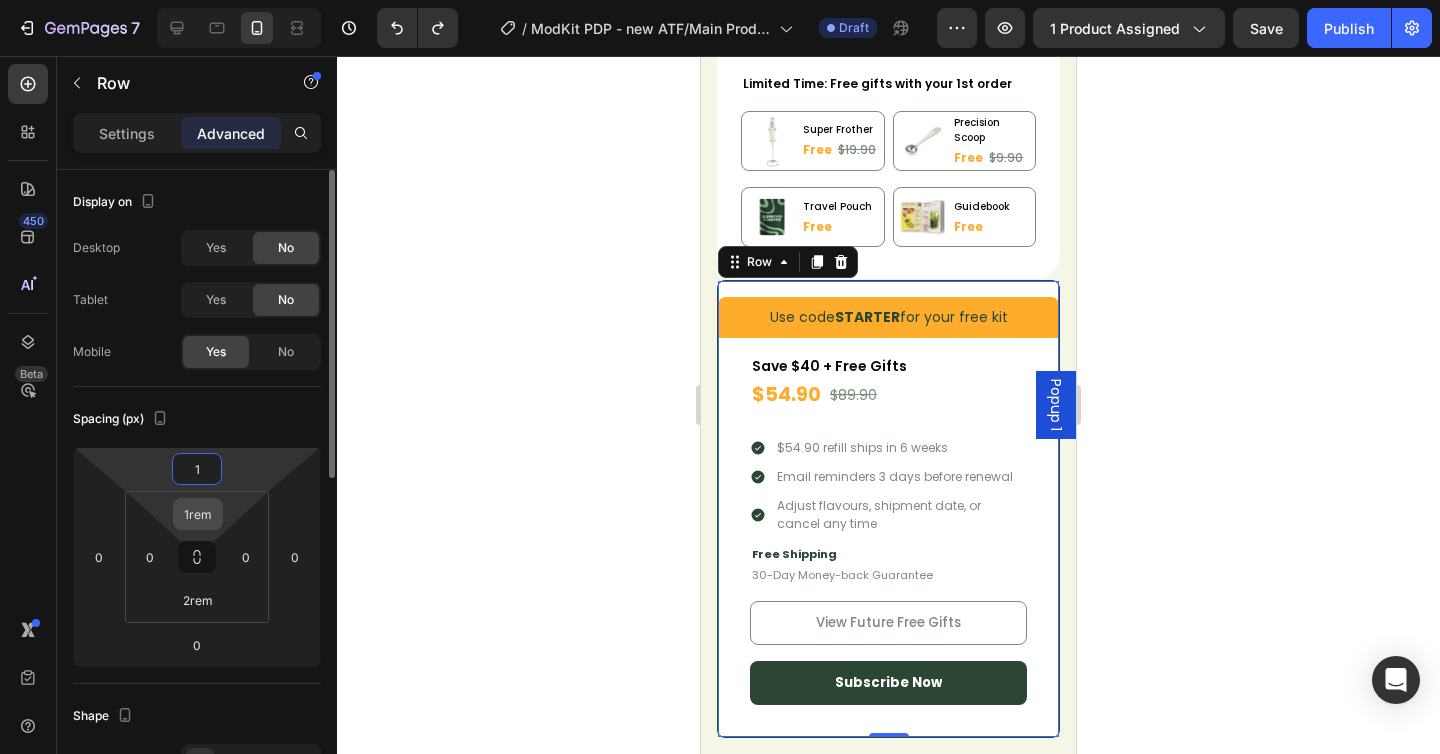 click on "1rem" at bounding box center [198, 514] 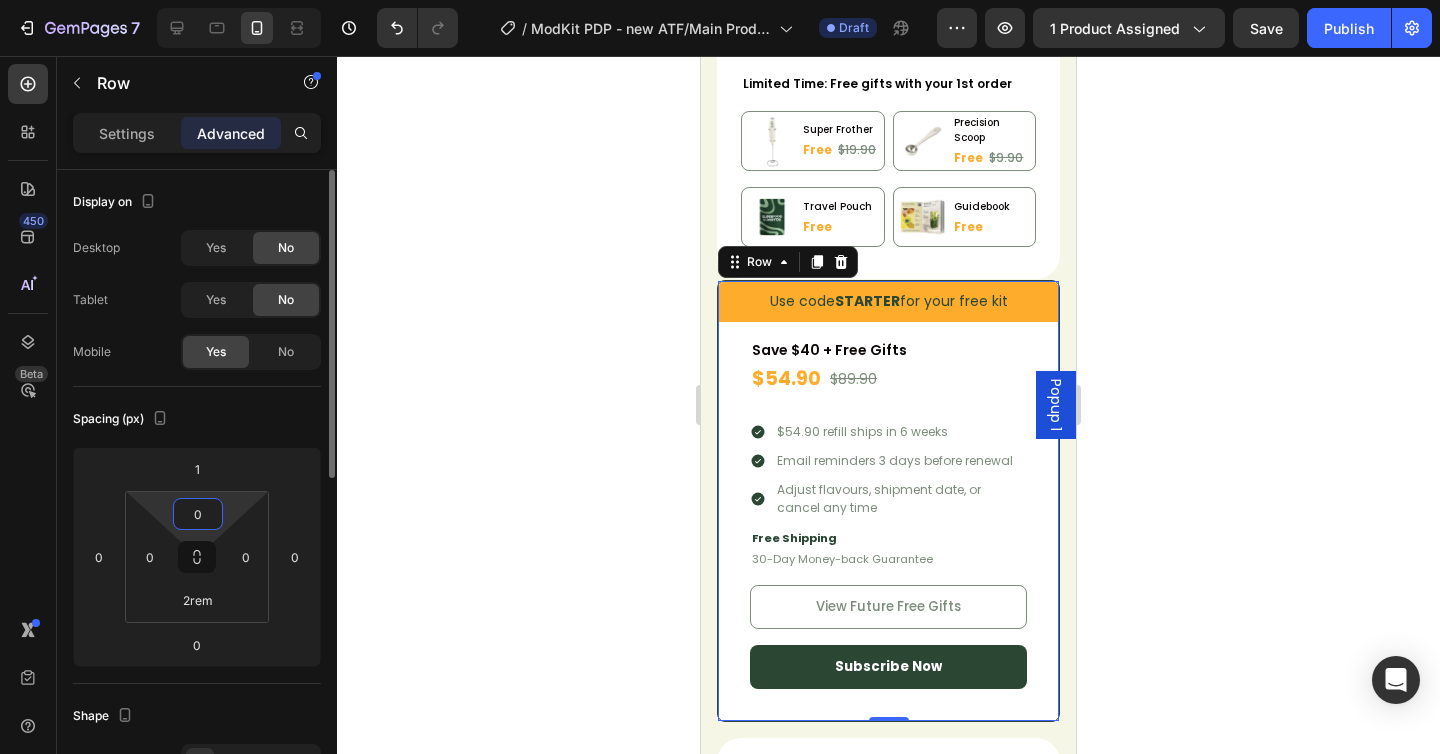 type on "0" 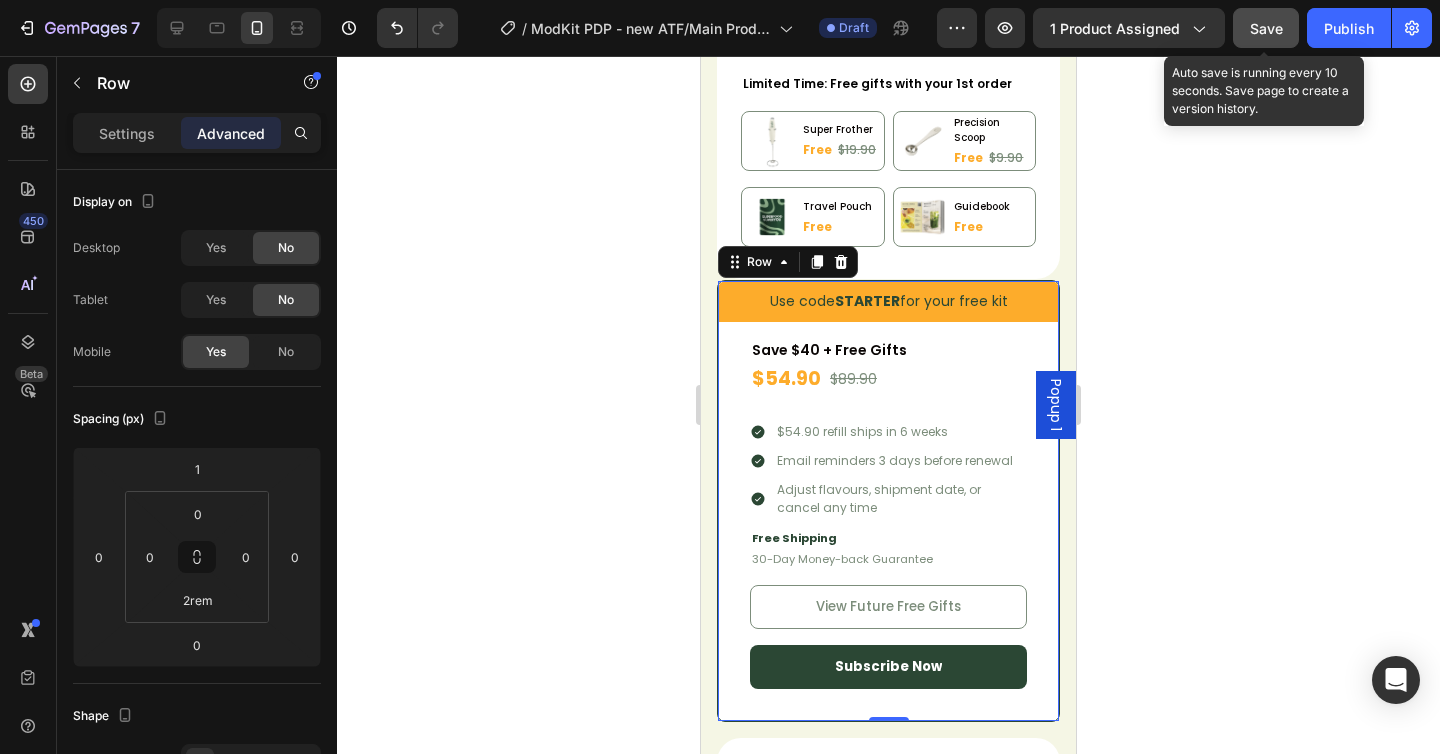 click on "Save" 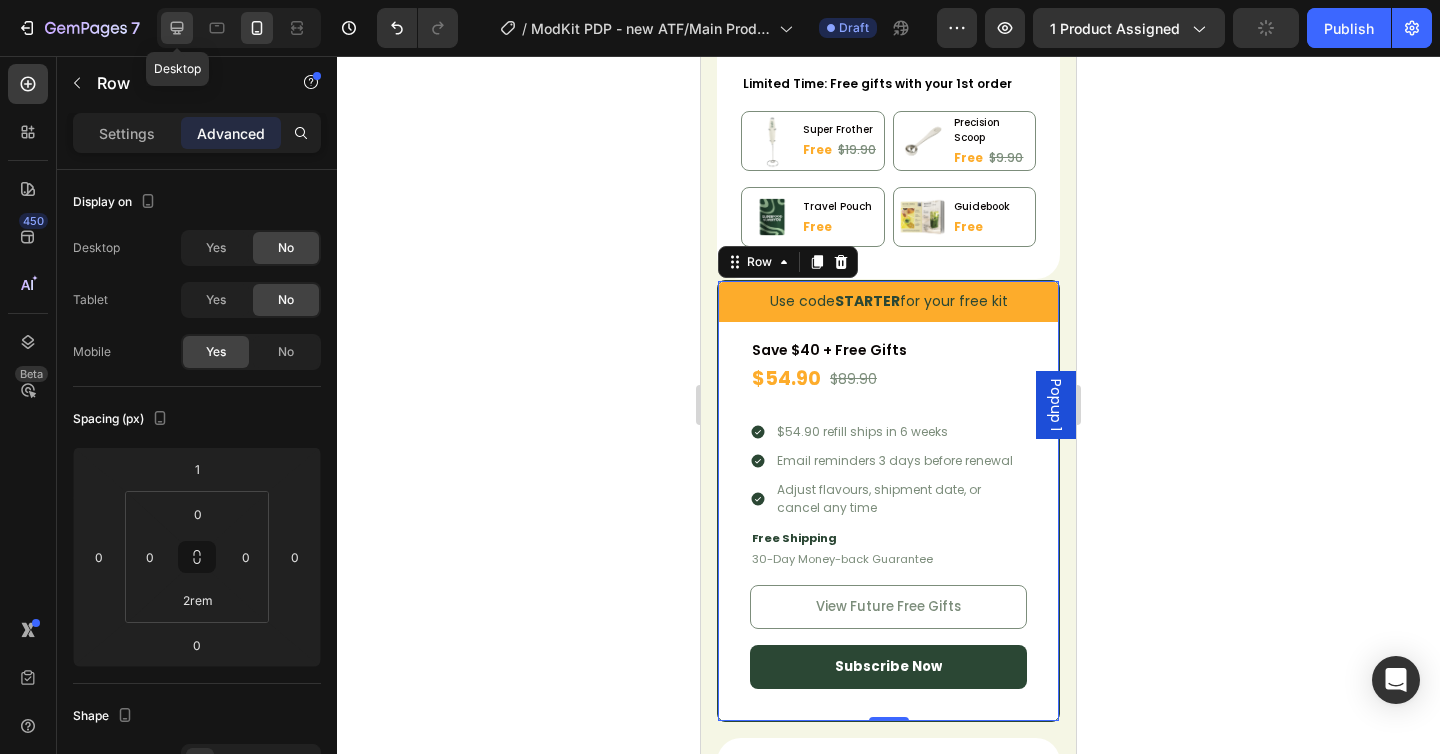 click 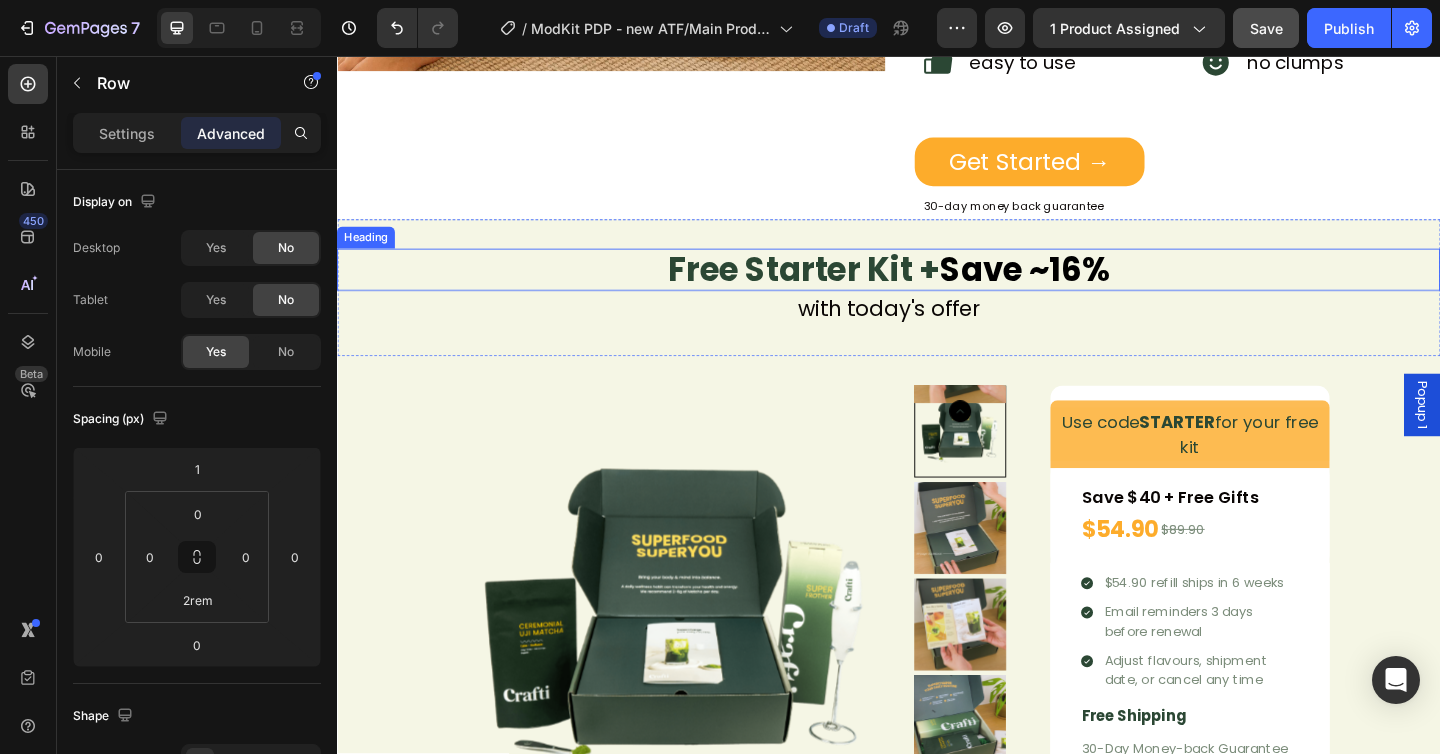 scroll, scrollTop: 739, scrollLeft: 0, axis: vertical 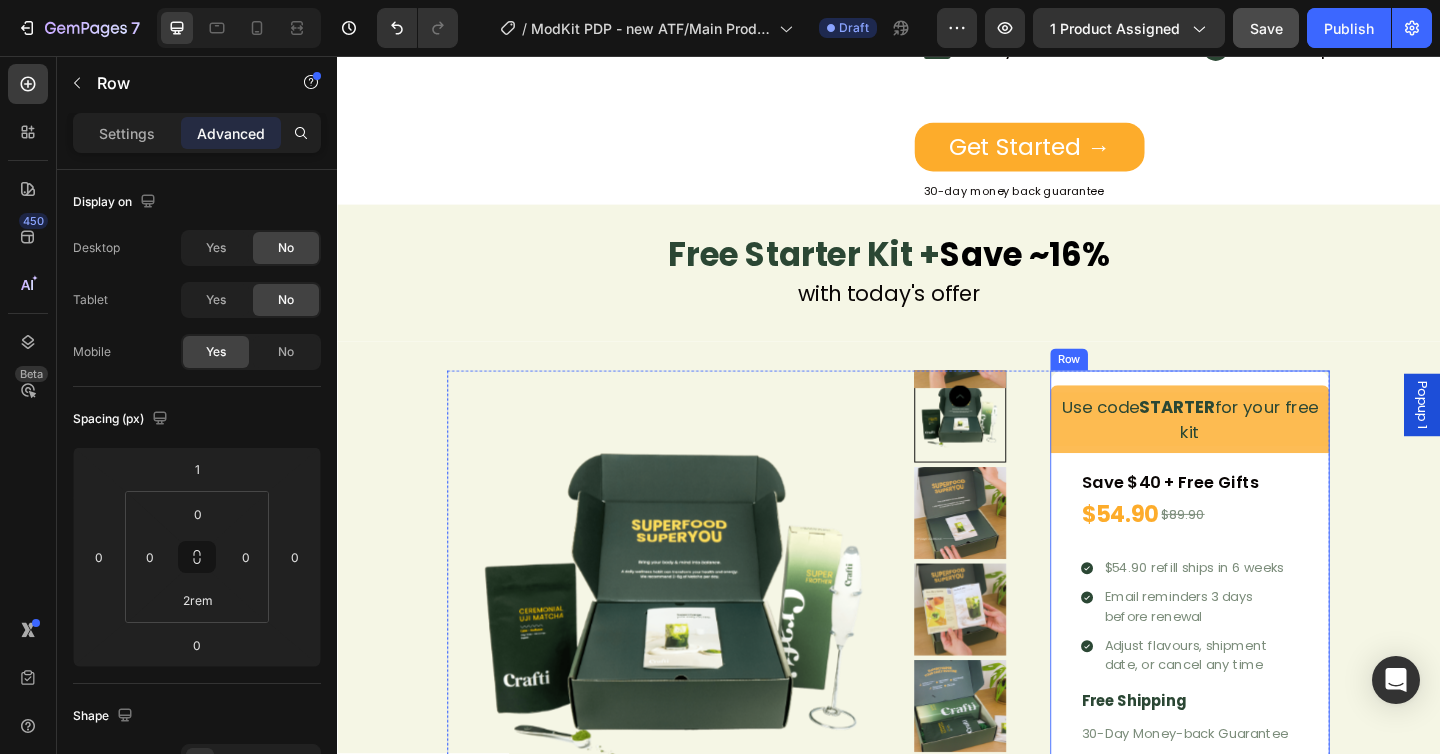 click on "Use code STARTER for your free kit Text Block Row Save $40 + Free Gifts Text Block $54.90 Text Block $89.90 Text Block Row Row $54.90 refill ships in 6 weeks Email reminders 3 days before renewal Adjust flavours, shipment date, or cancel any time Item List Free Shipping Text Block 30-Day Money-back Guarantee Text Block View Future Free Gifts Button Subscribe Now Button Row Row Row Row" at bounding box center (1265, 658) 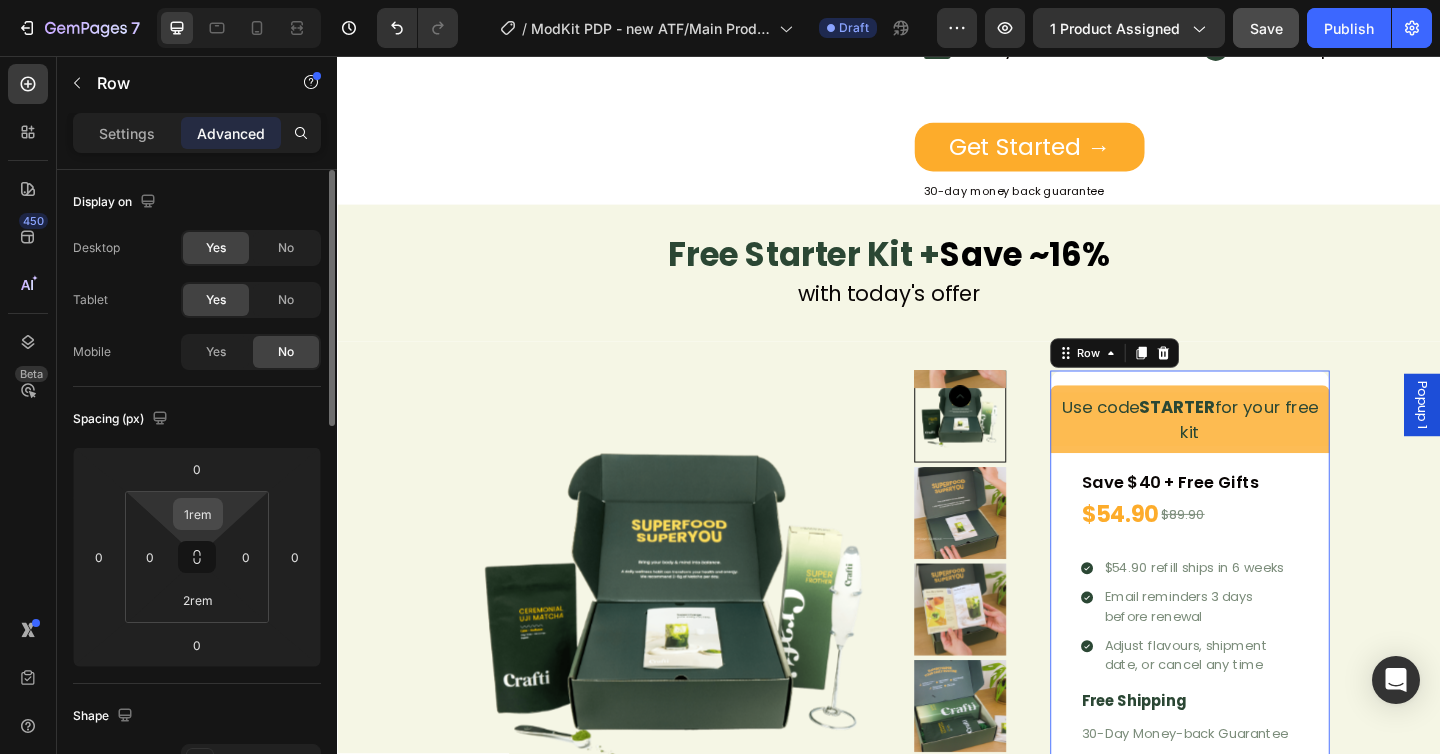 click on "1rem" at bounding box center (198, 514) 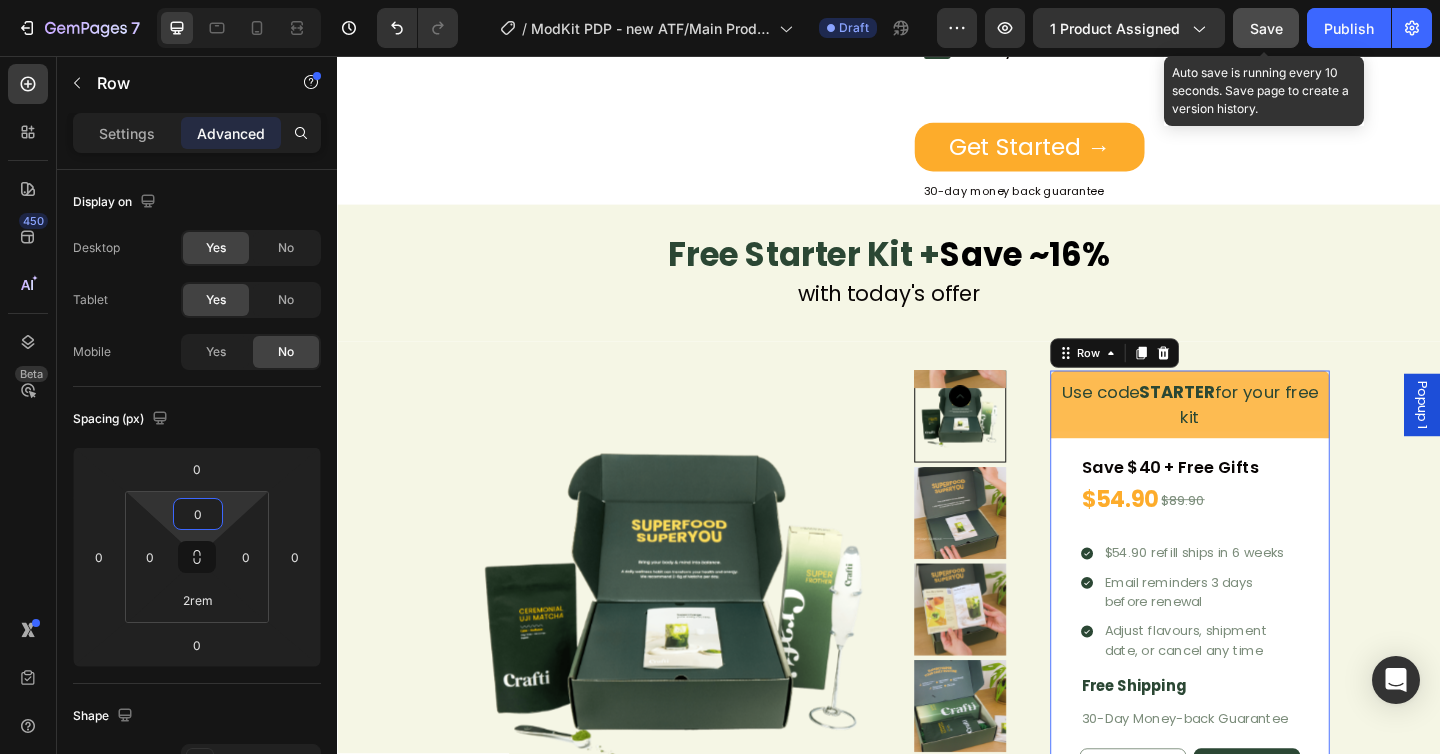 type on "0" 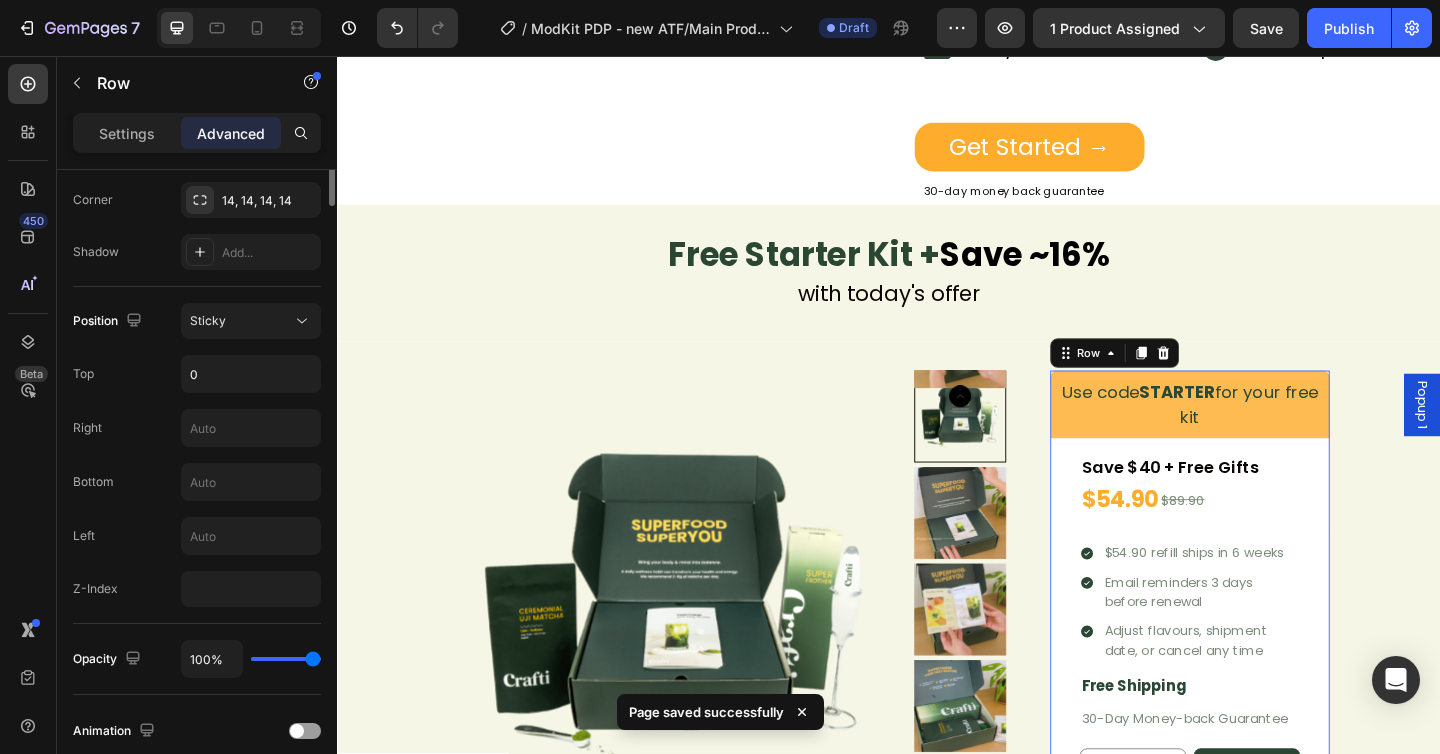 scroll, scrollTop: 0, scrollLeft: 0, axis: both 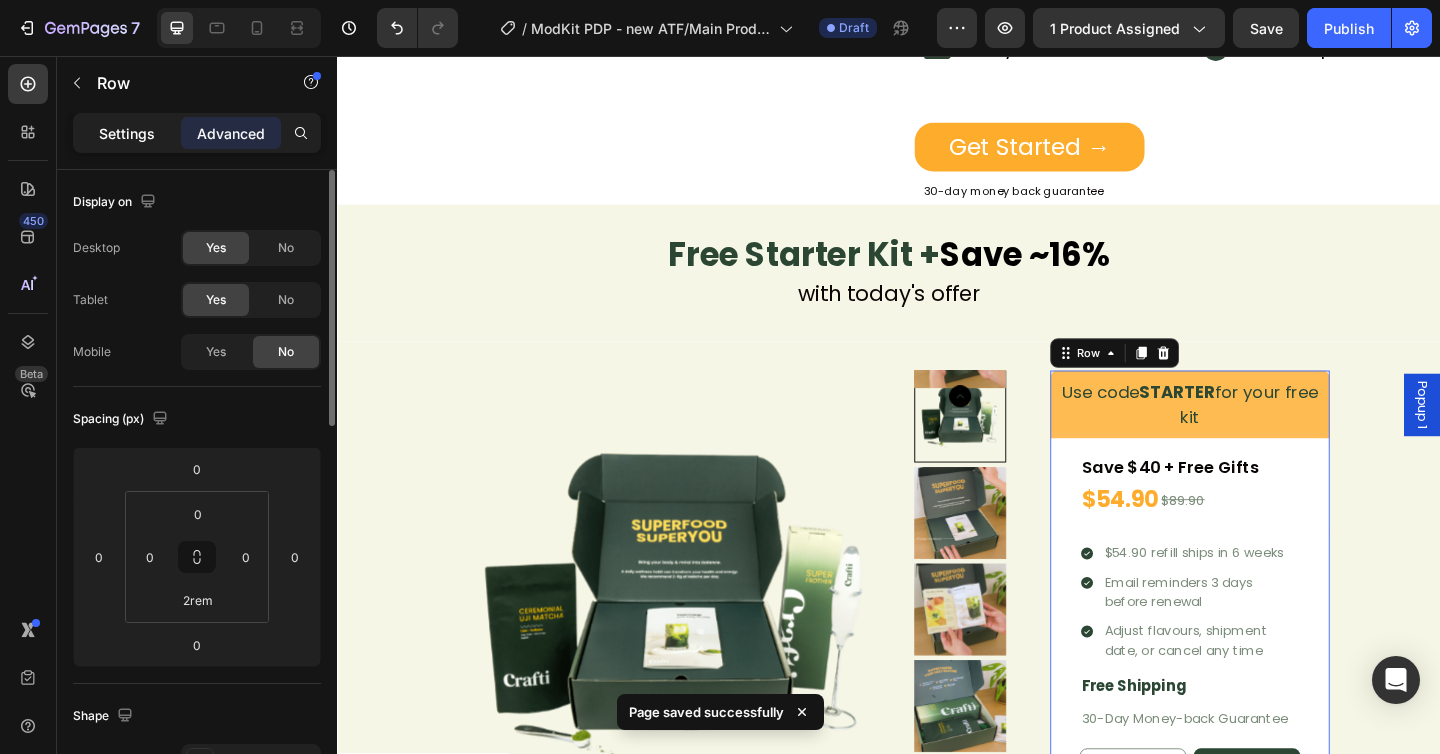 click on "Settings" at bounding box center (127, 133) 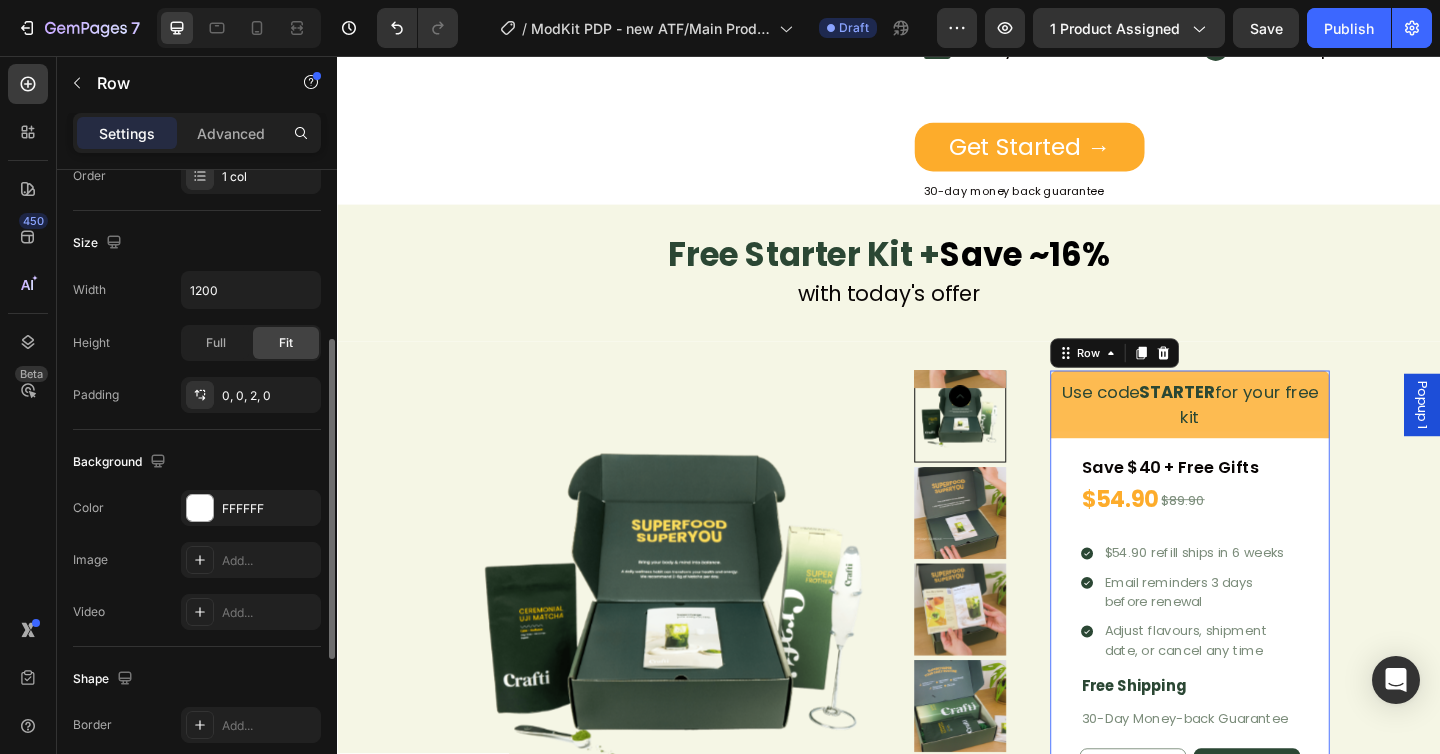 scroll, scrollTop: 336, scrollLeft: 0, axis: vertical 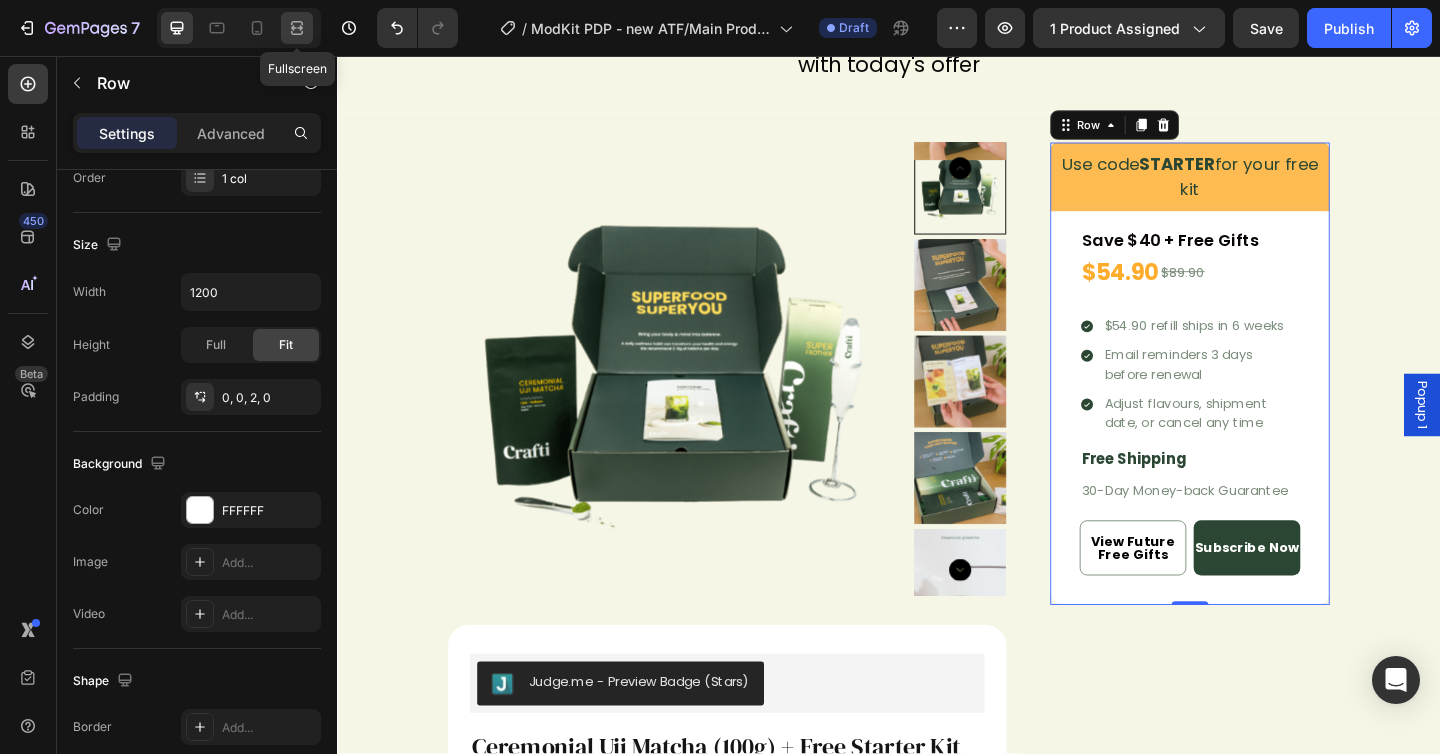 click 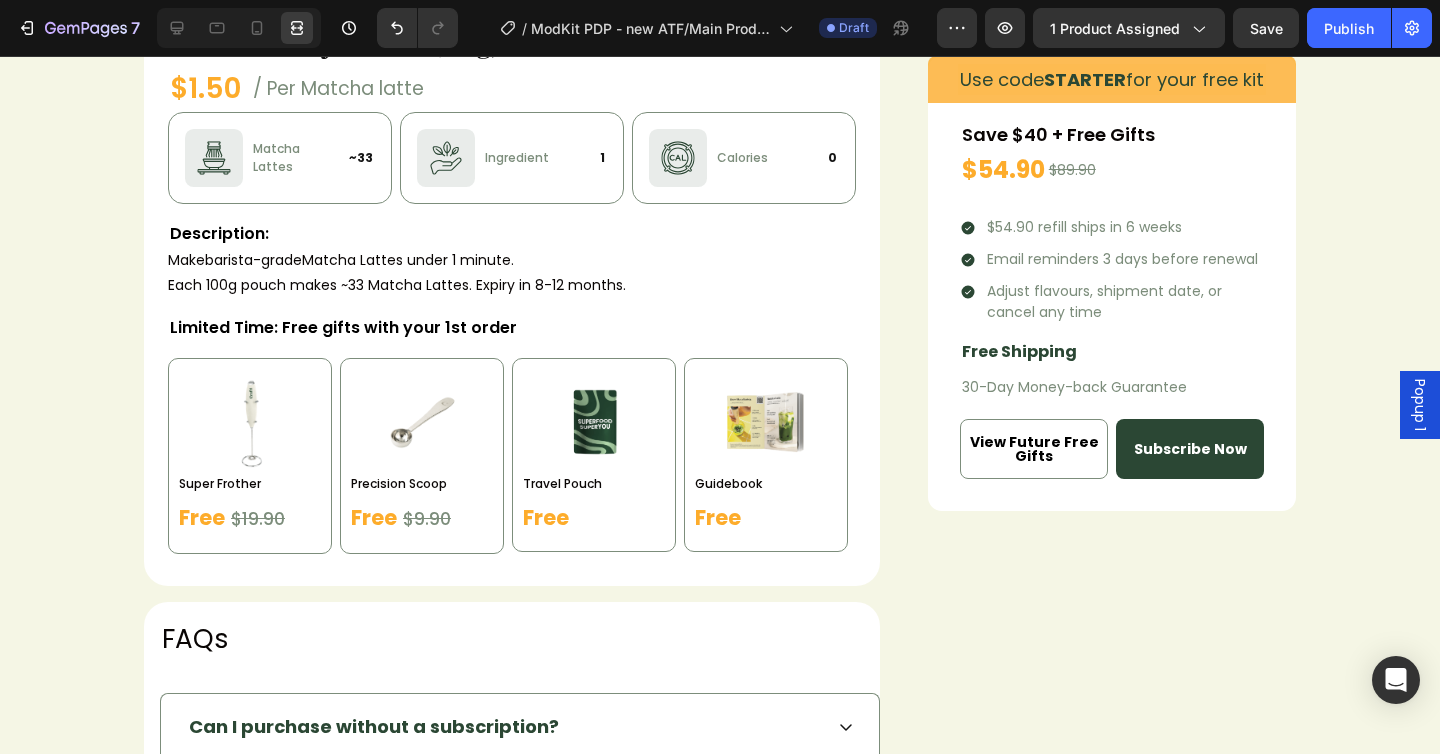 scroll, scrollTop: 1857, scrollLeft: 0, axis: vertical 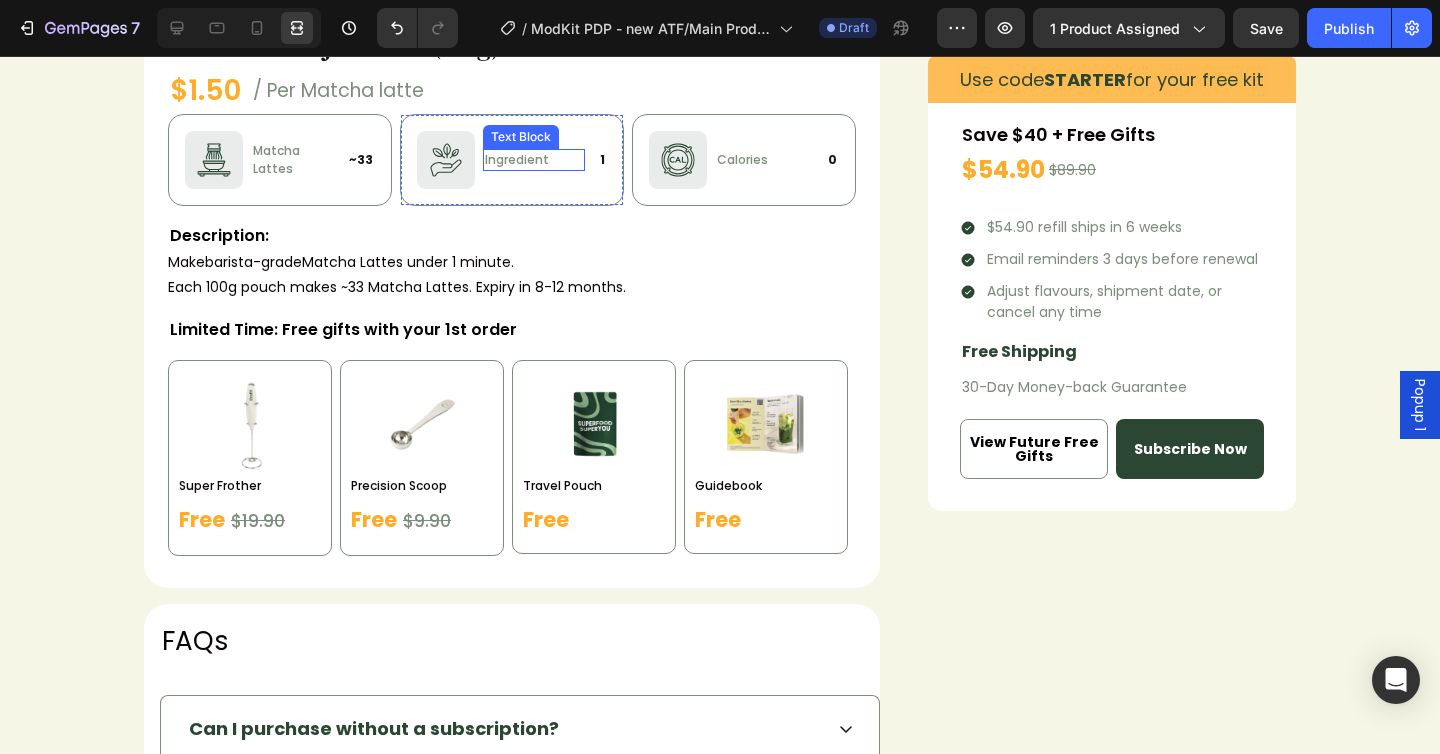 click on "Ingredient" at bounding box center (534, 160) 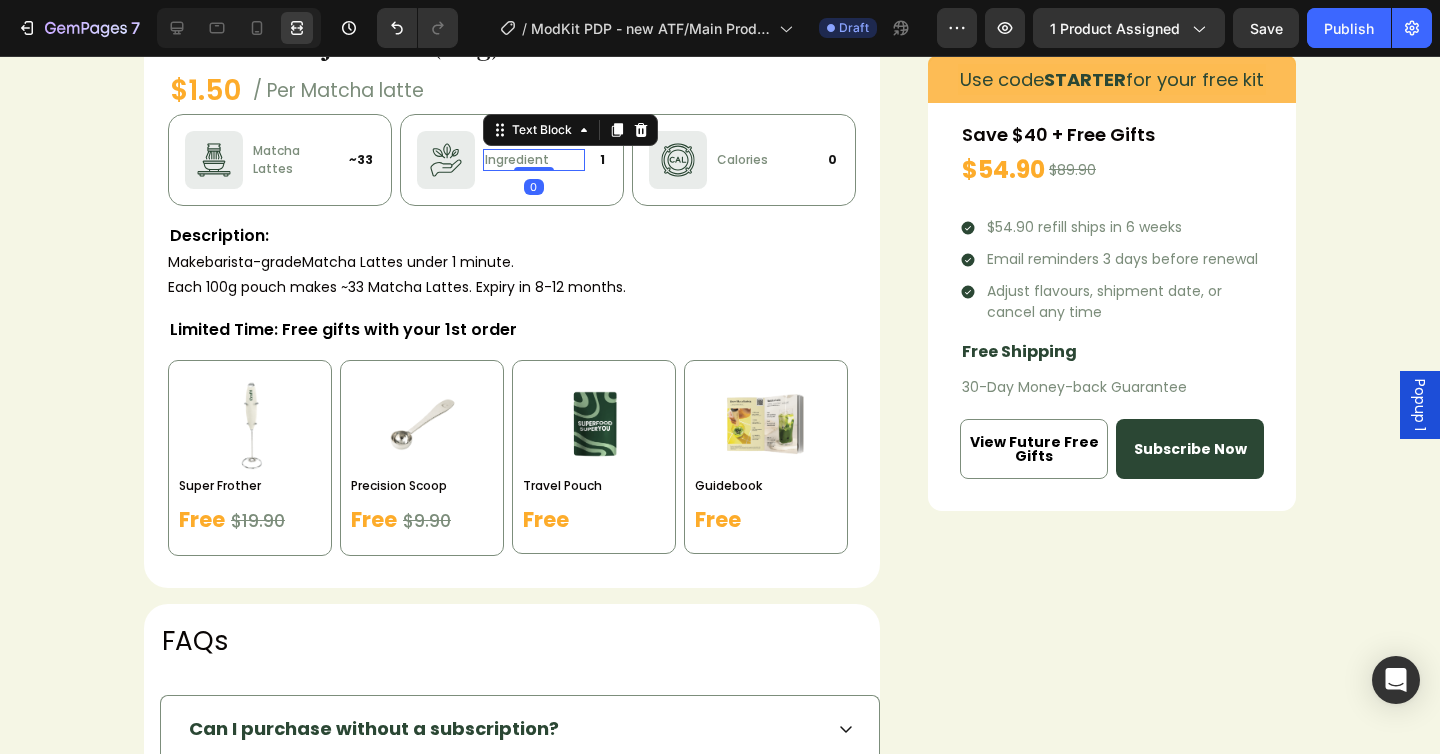 scroll, scrollTop: 0, scrollLeft: 0, axis: both 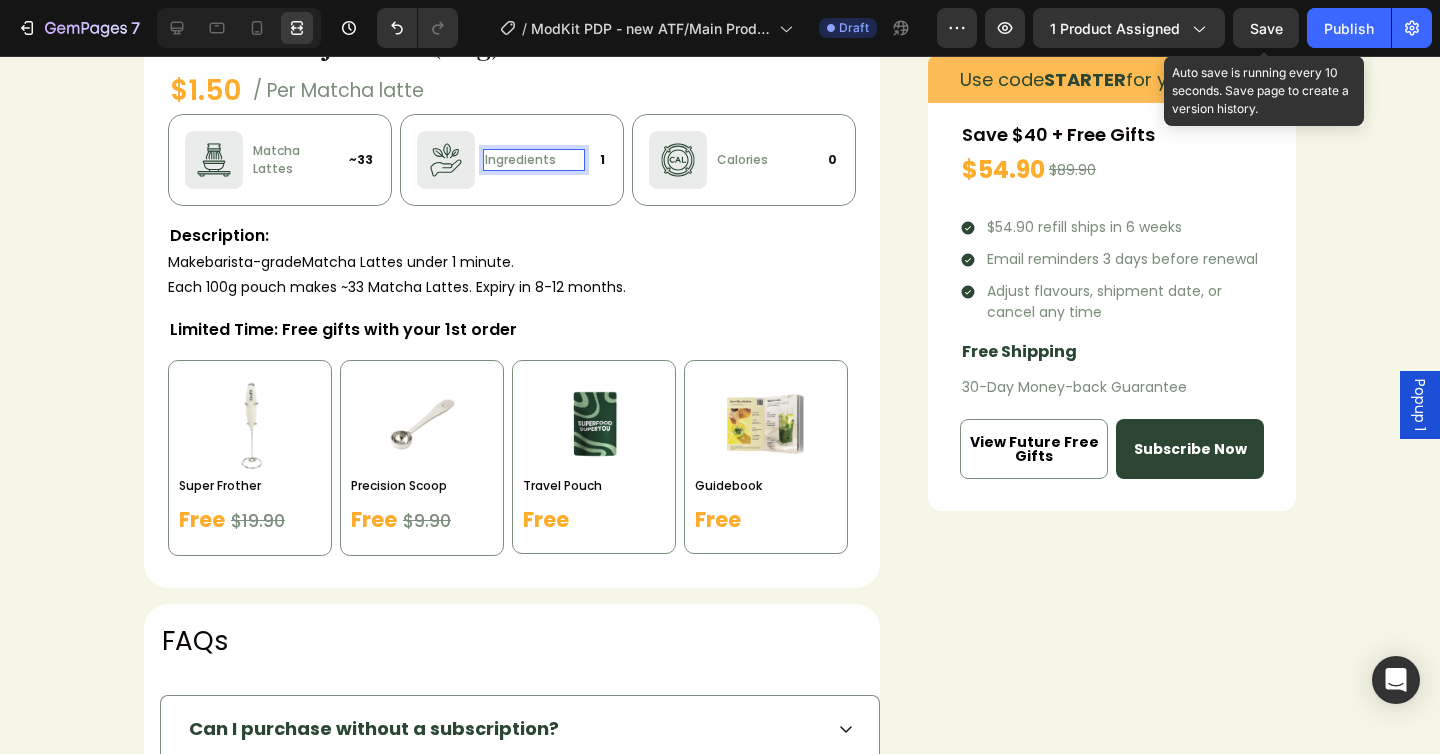 click on "Save" at bounding box center (1266, 28) 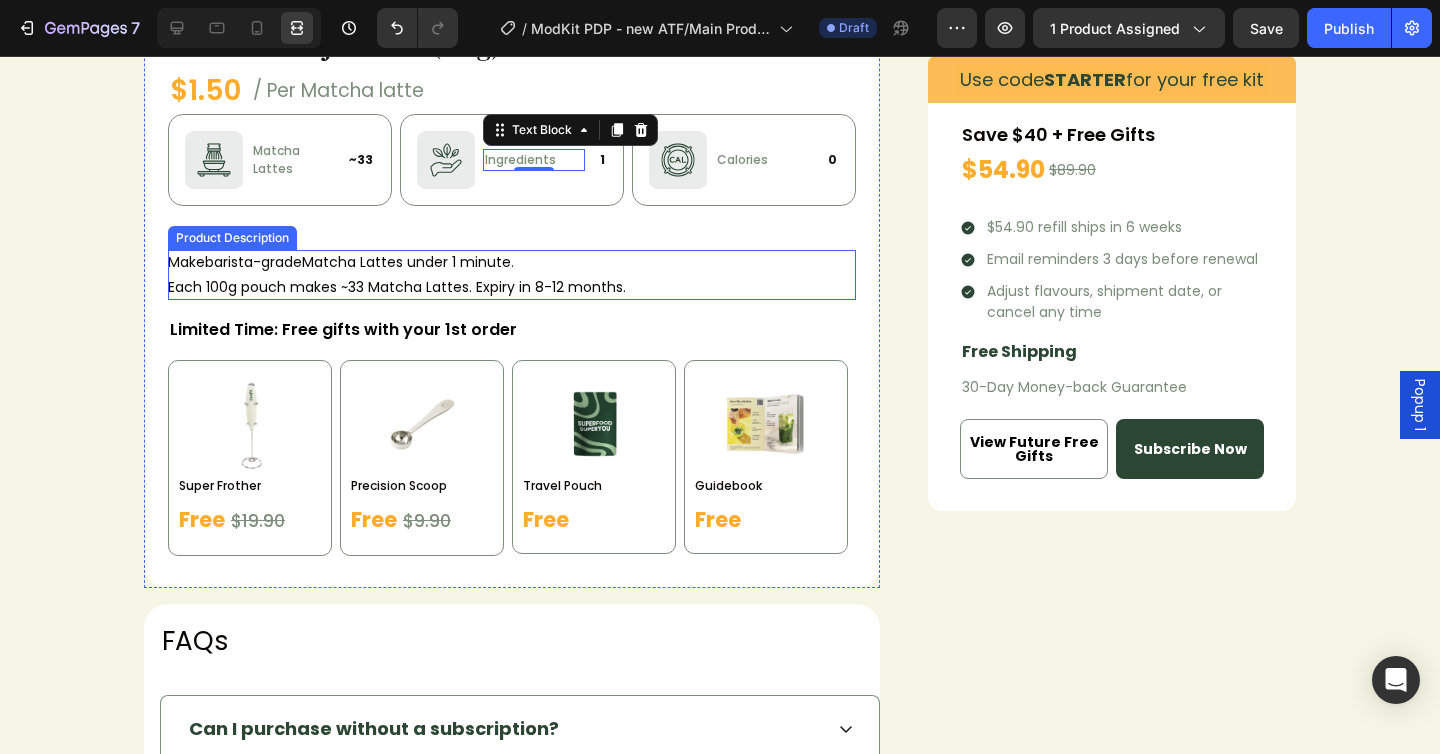 scroll, scrollTop: 1853, scrollLeft: 0, axis: vertical 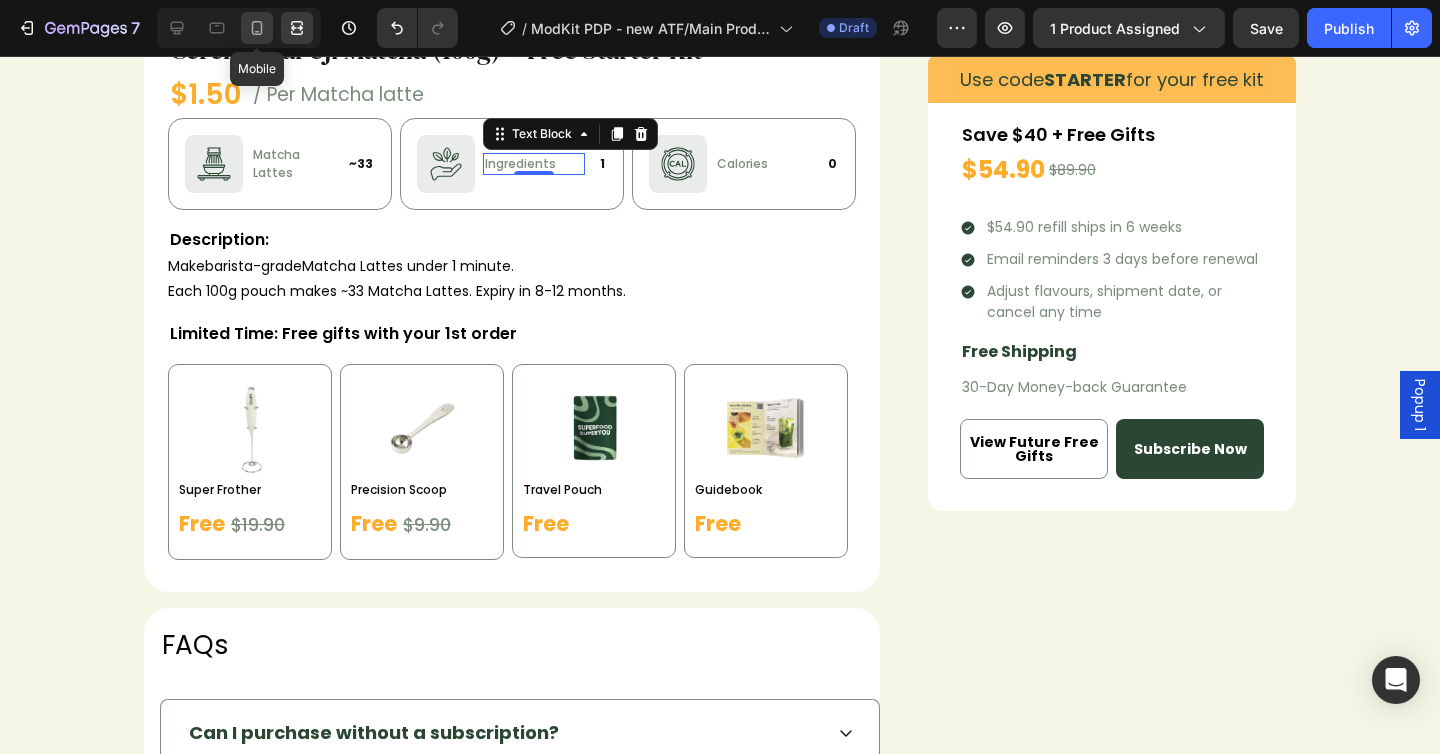 click 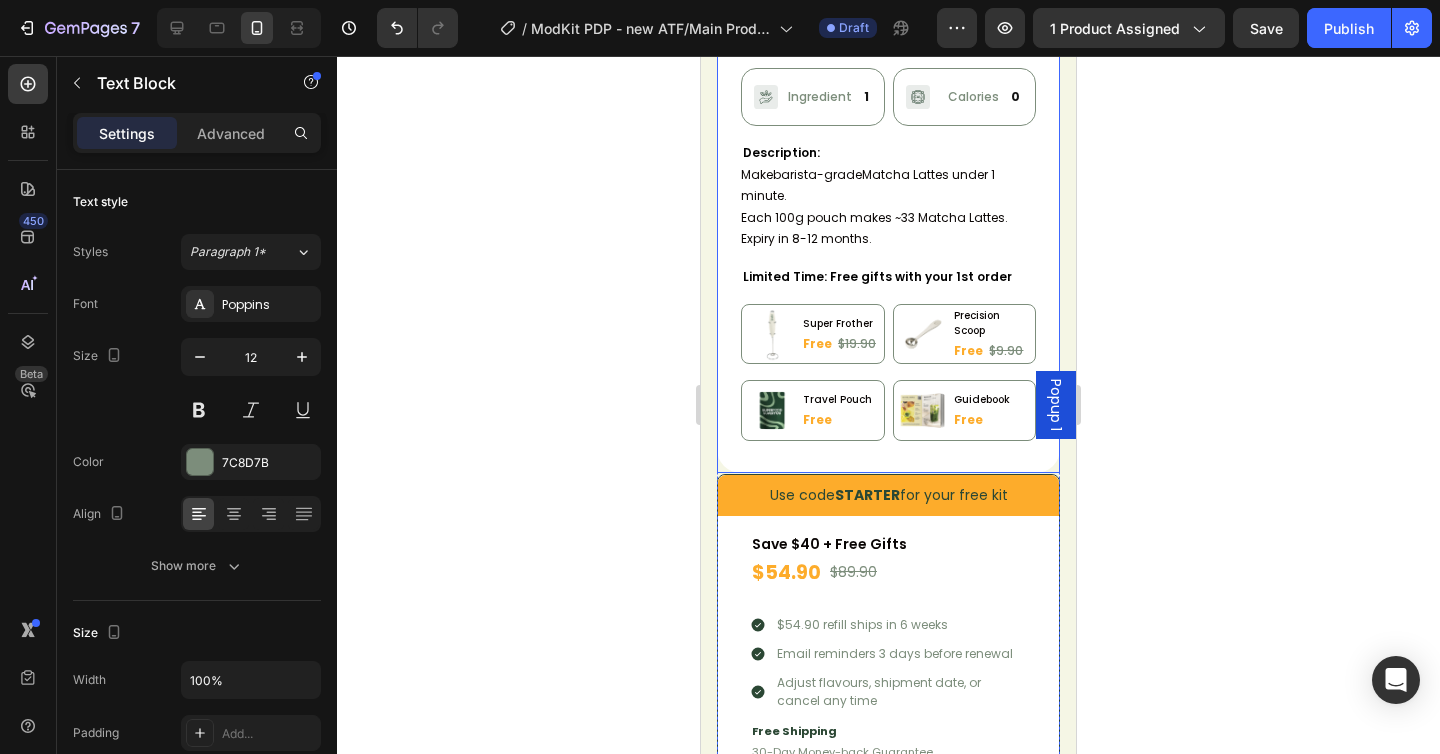 scroll, scrollTop: 1524, scrollLeft: 0, axis: vertical 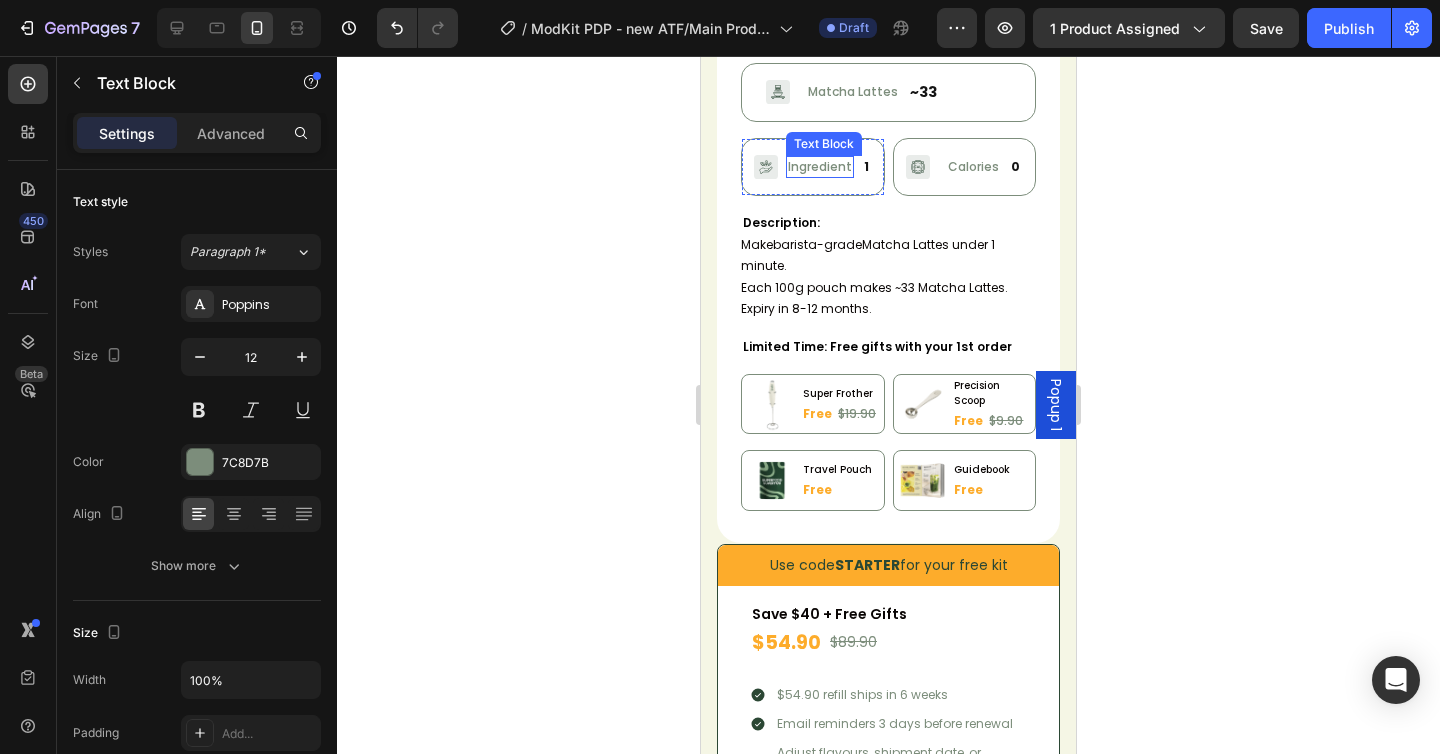 click on "Ingredient" at bounding box center [820, 167] 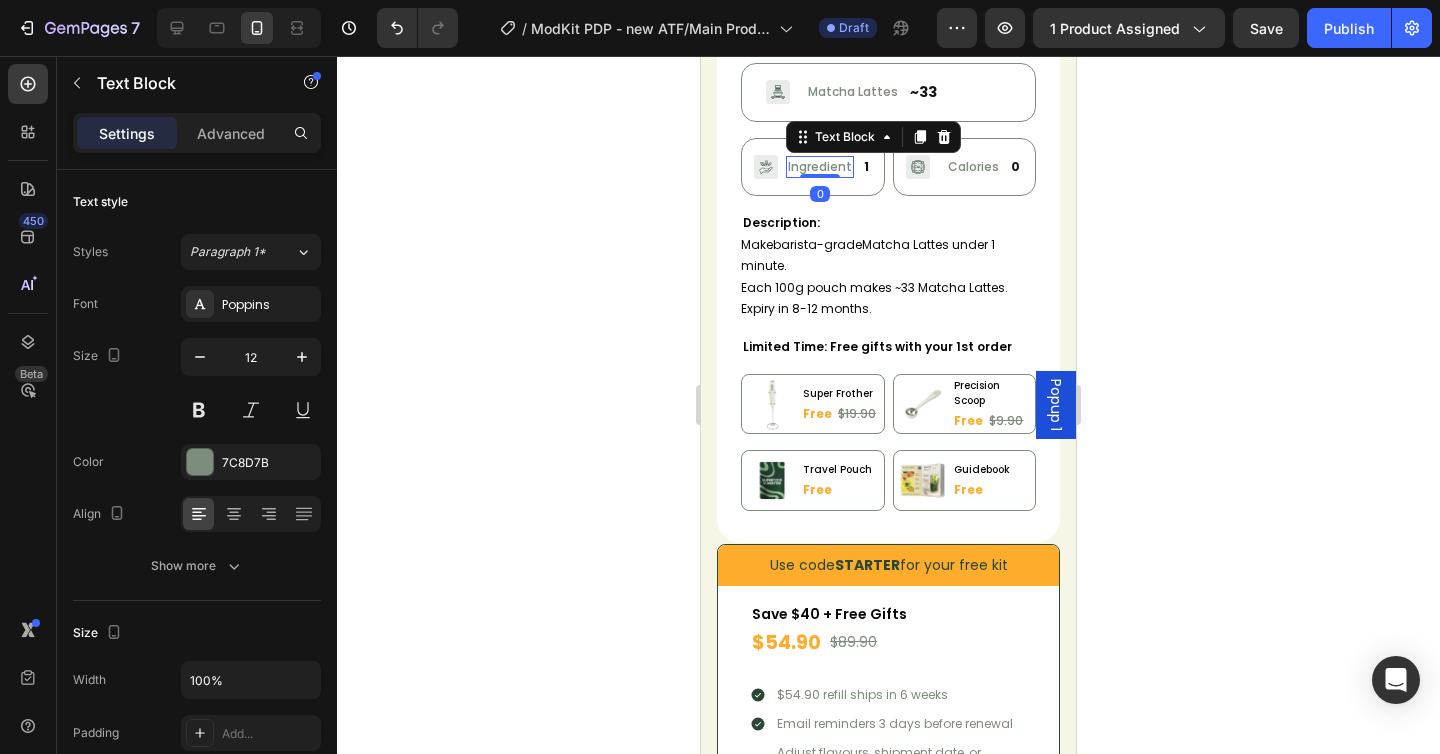 click on "Ingredient" at bounding box center (820, 167) 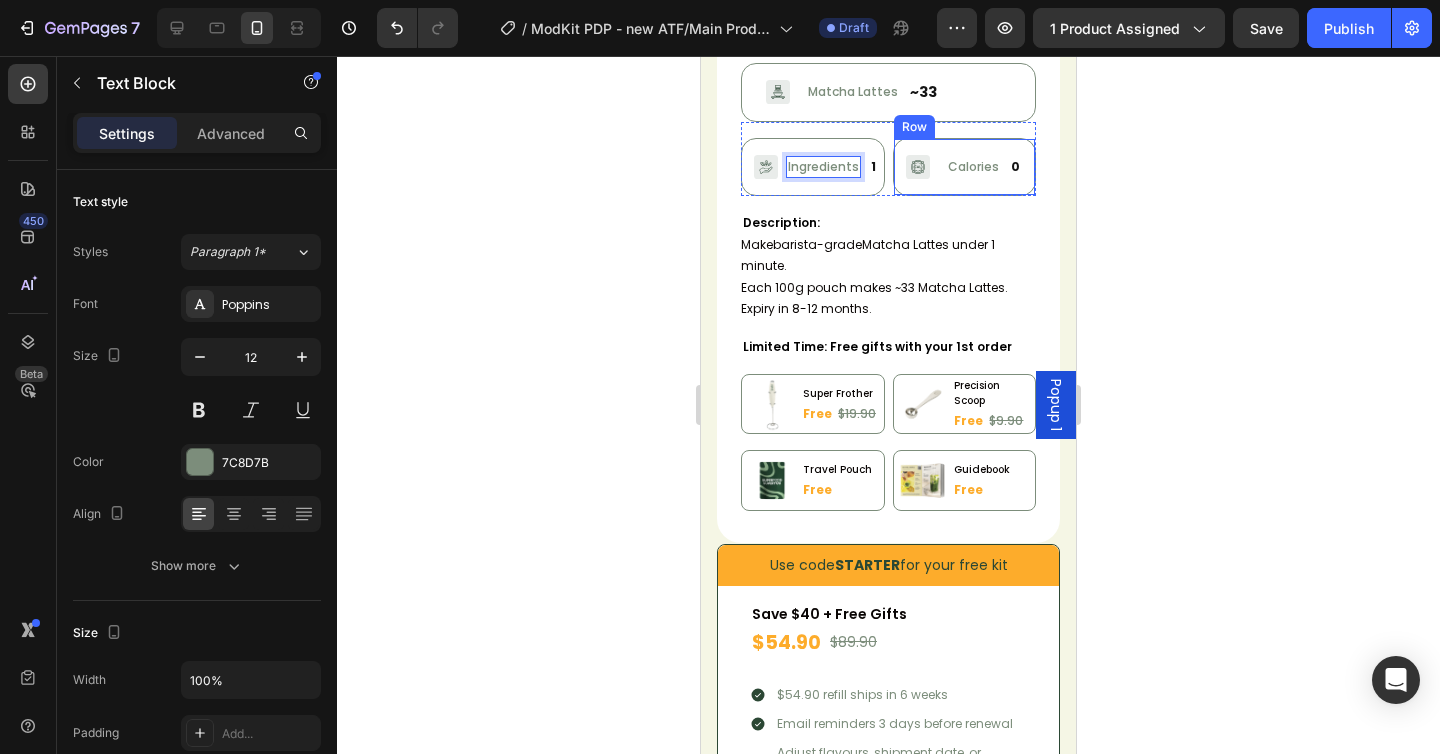 scroll, scrollTop: 1523, scrollLeft: 0, axis: vertical 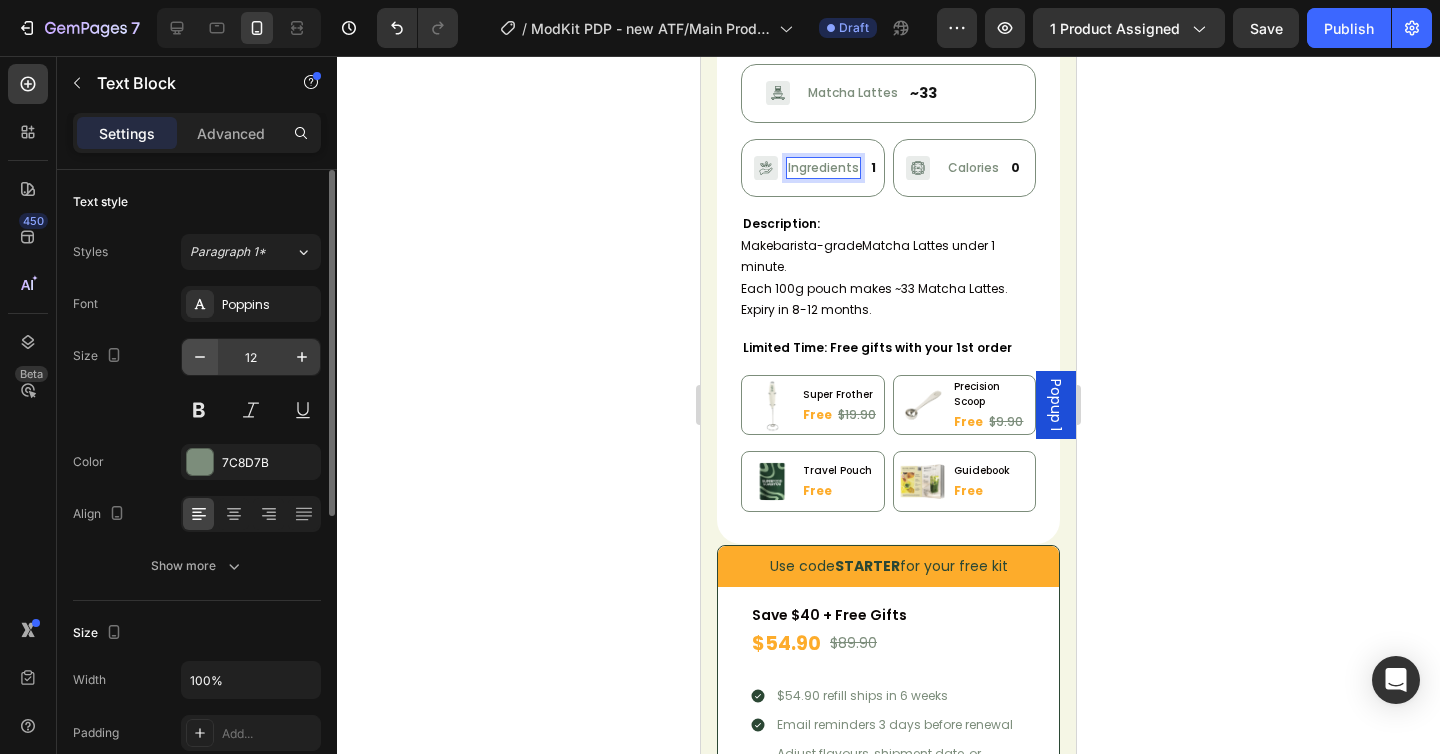 click 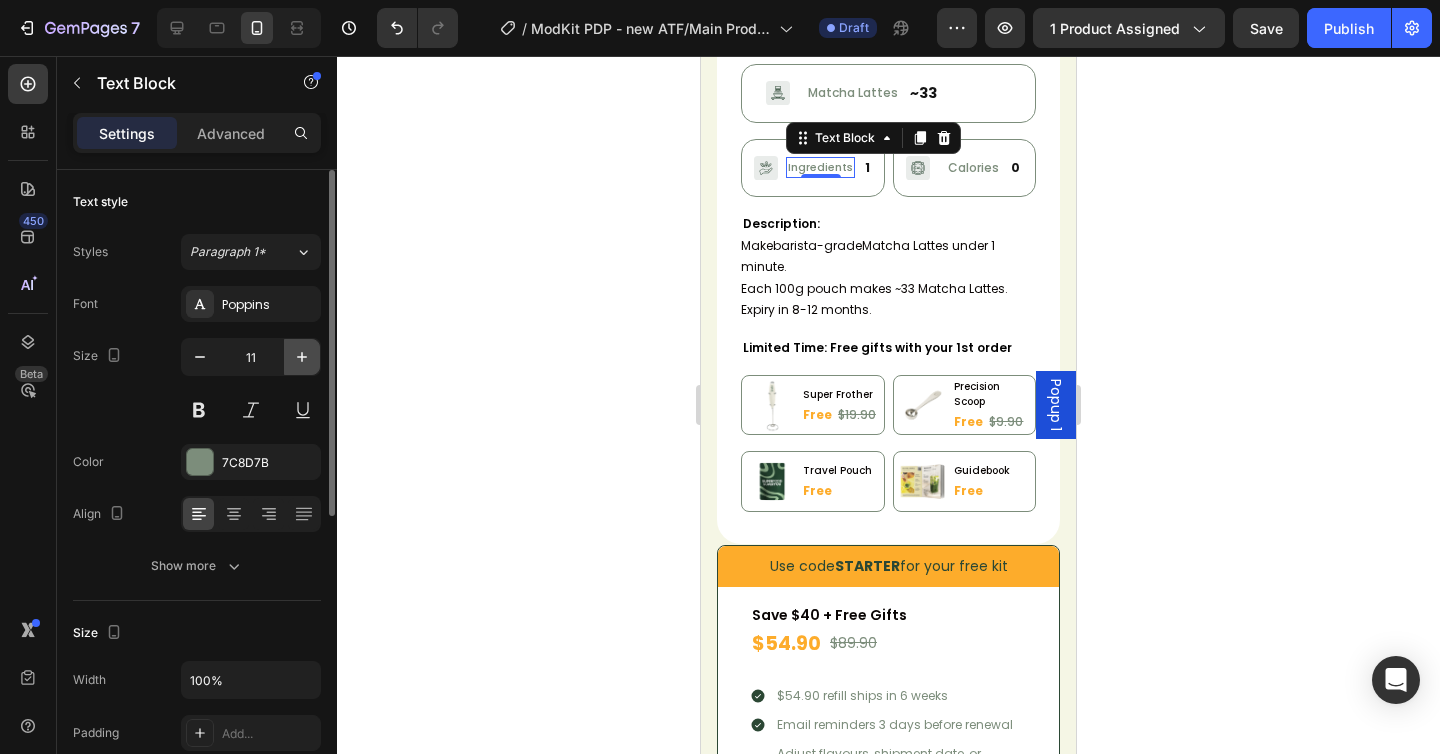 click at bounding box center (302, 357) 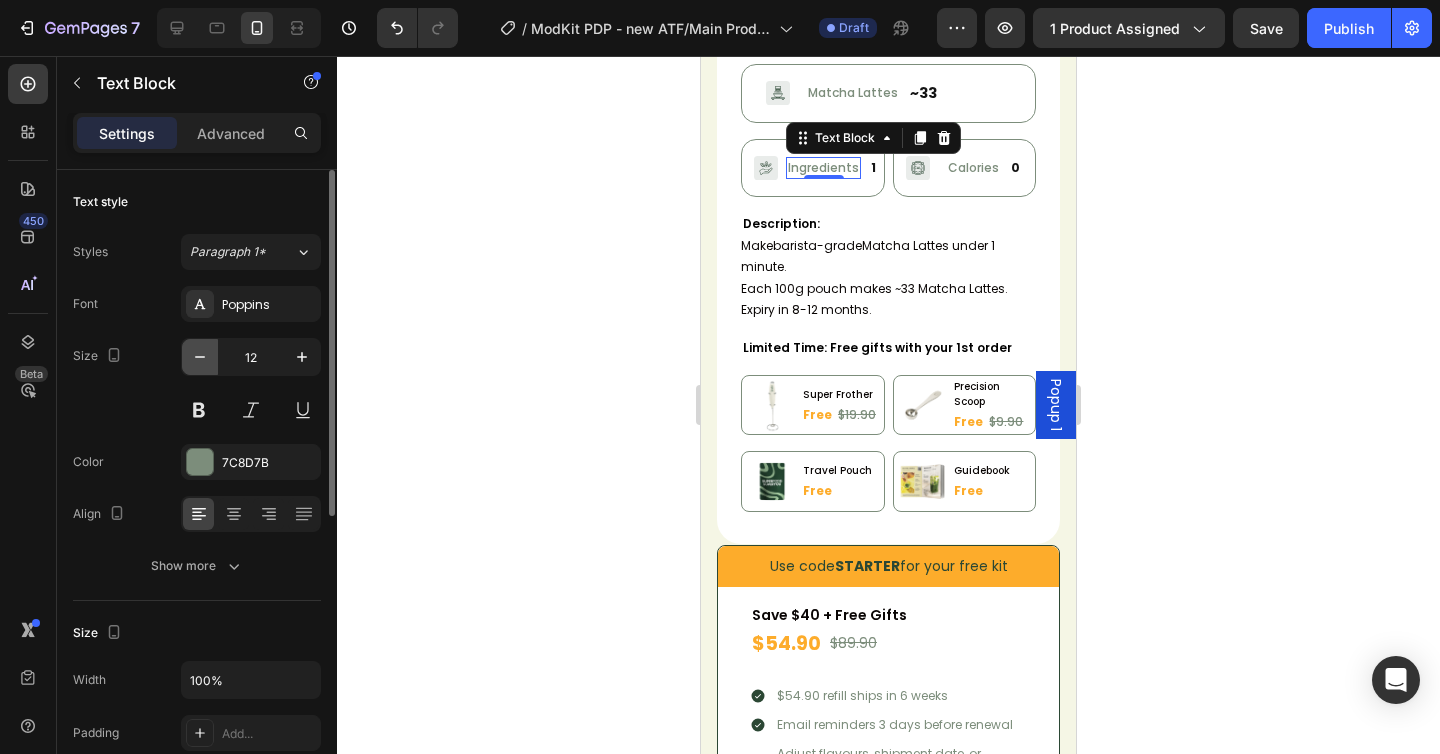 click at bounding box center (200, 357) 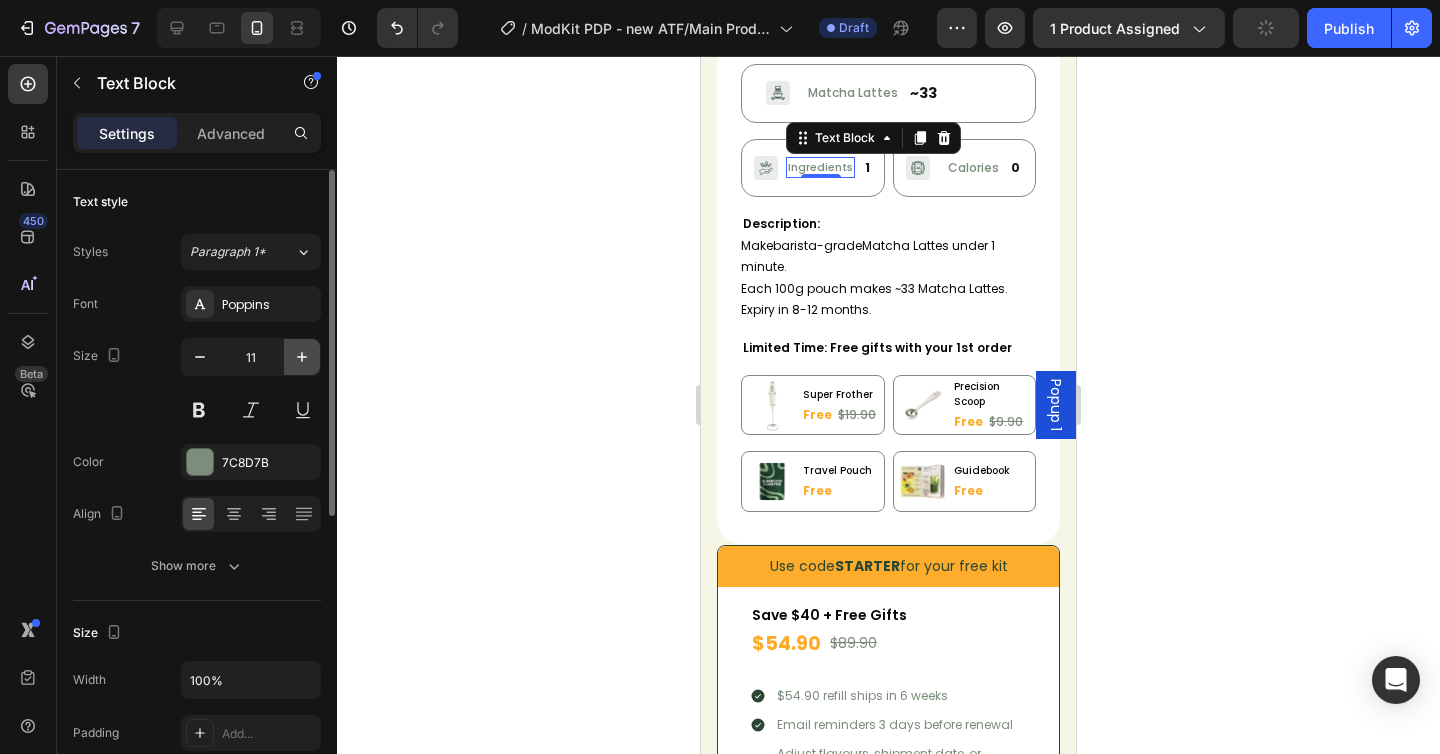 click 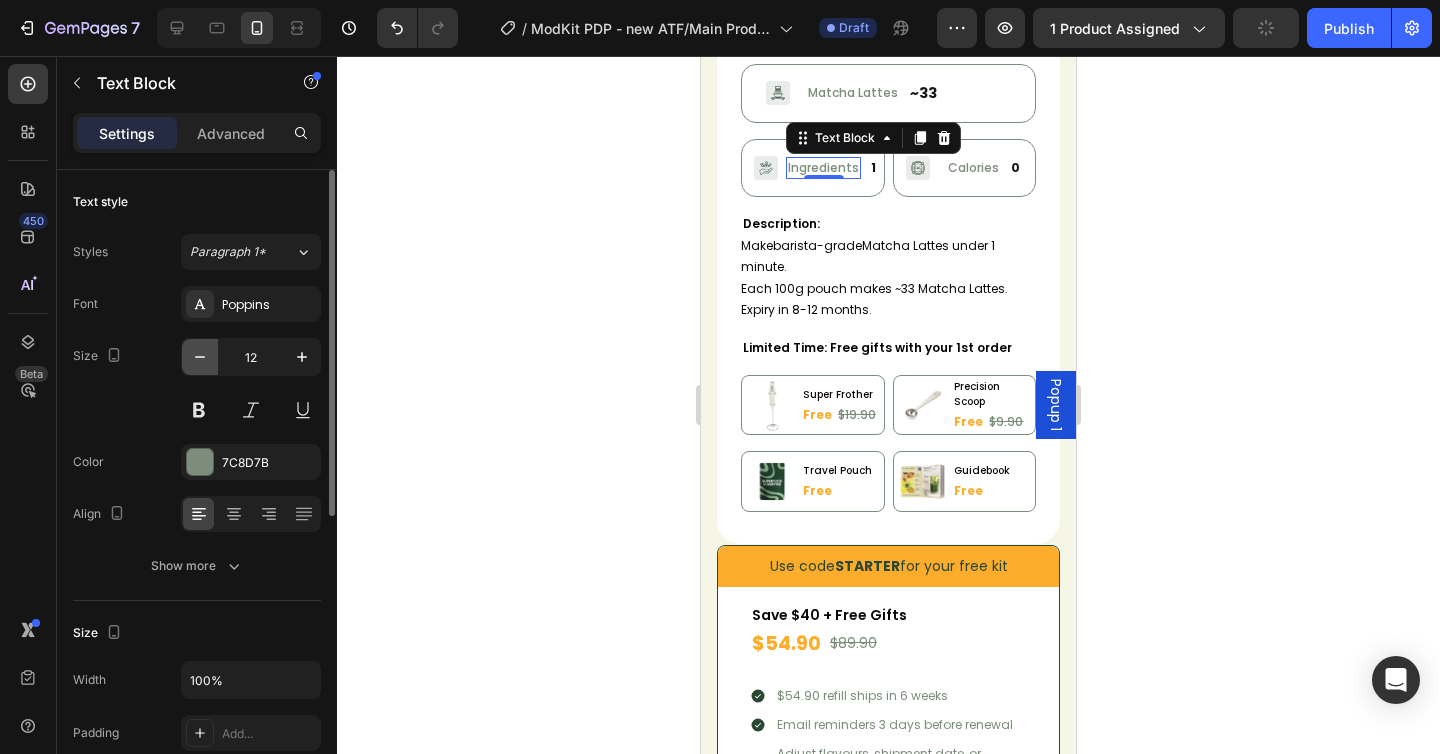 click 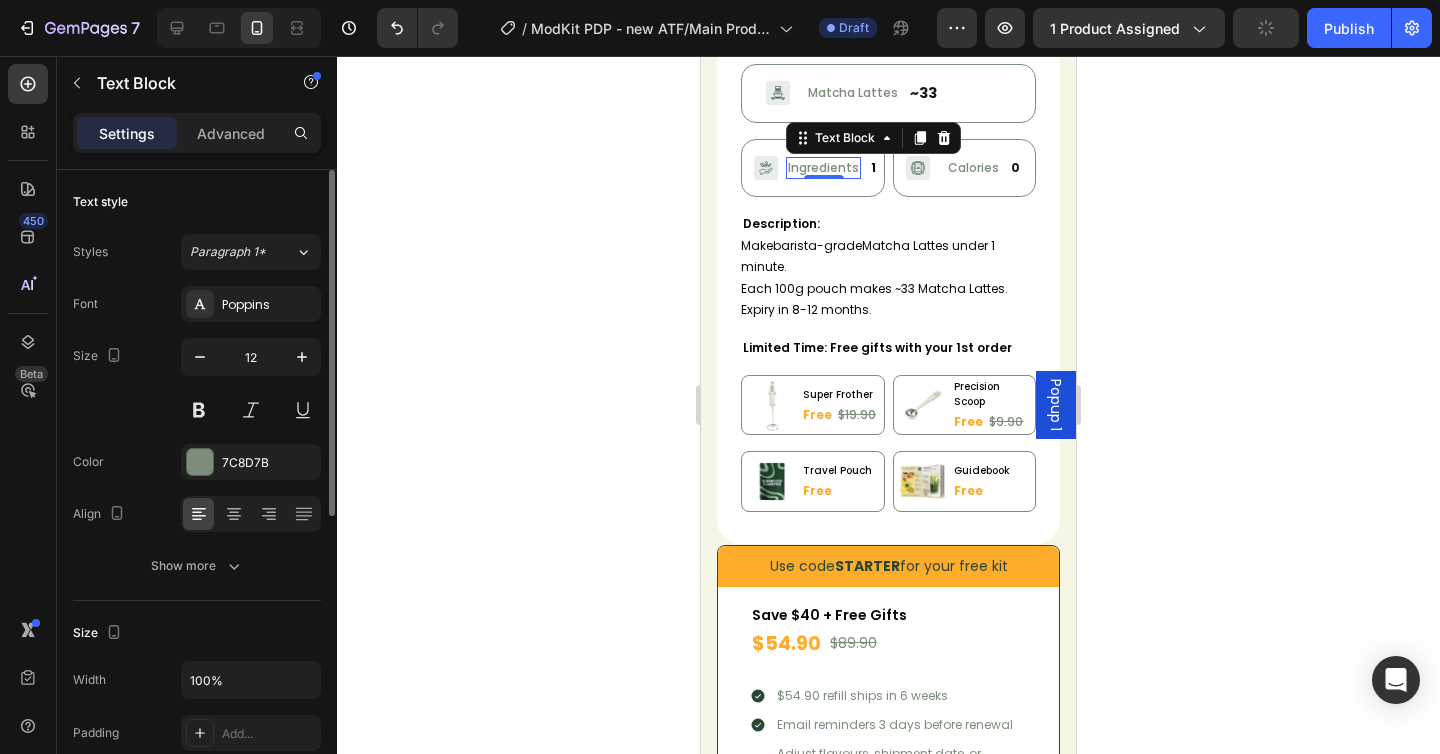 type on "11" 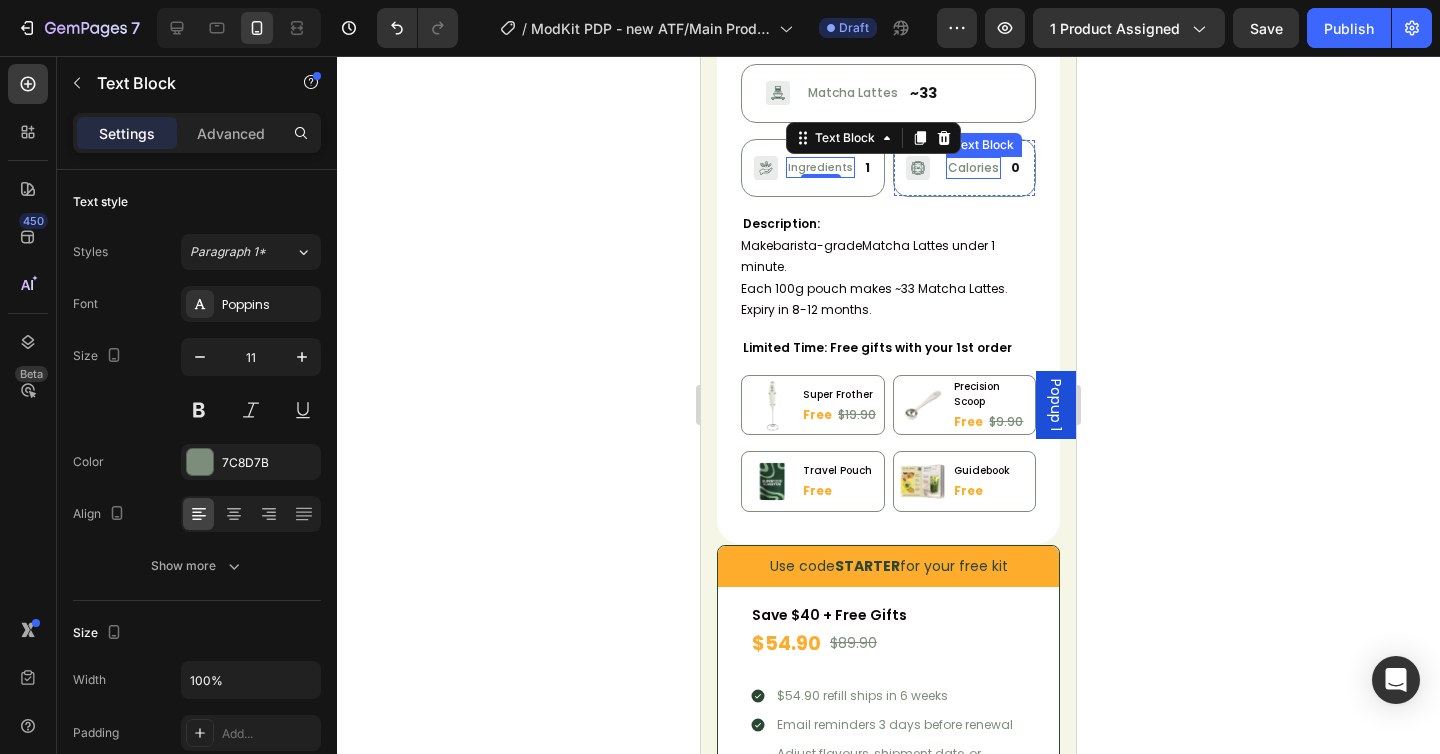click on "Calories" at bounding box center (973, 168) 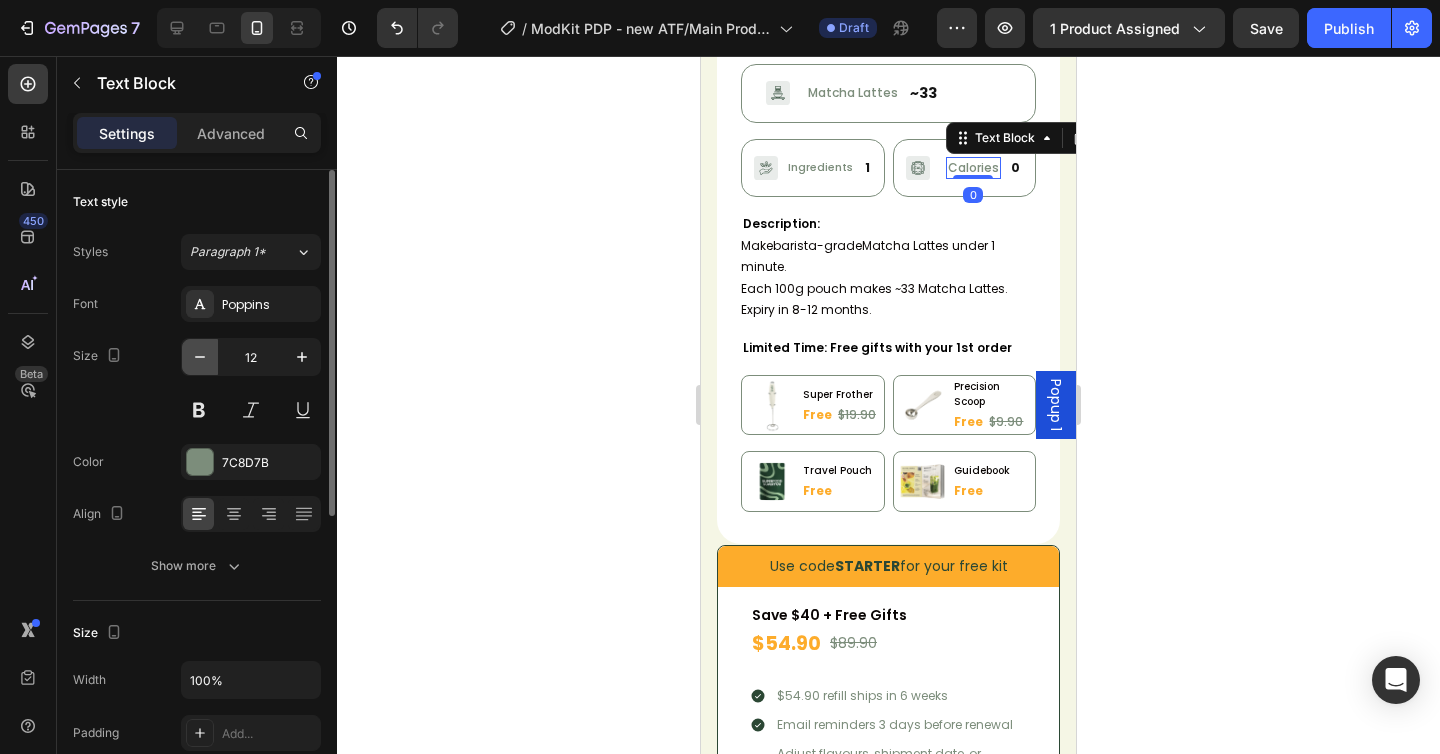 click 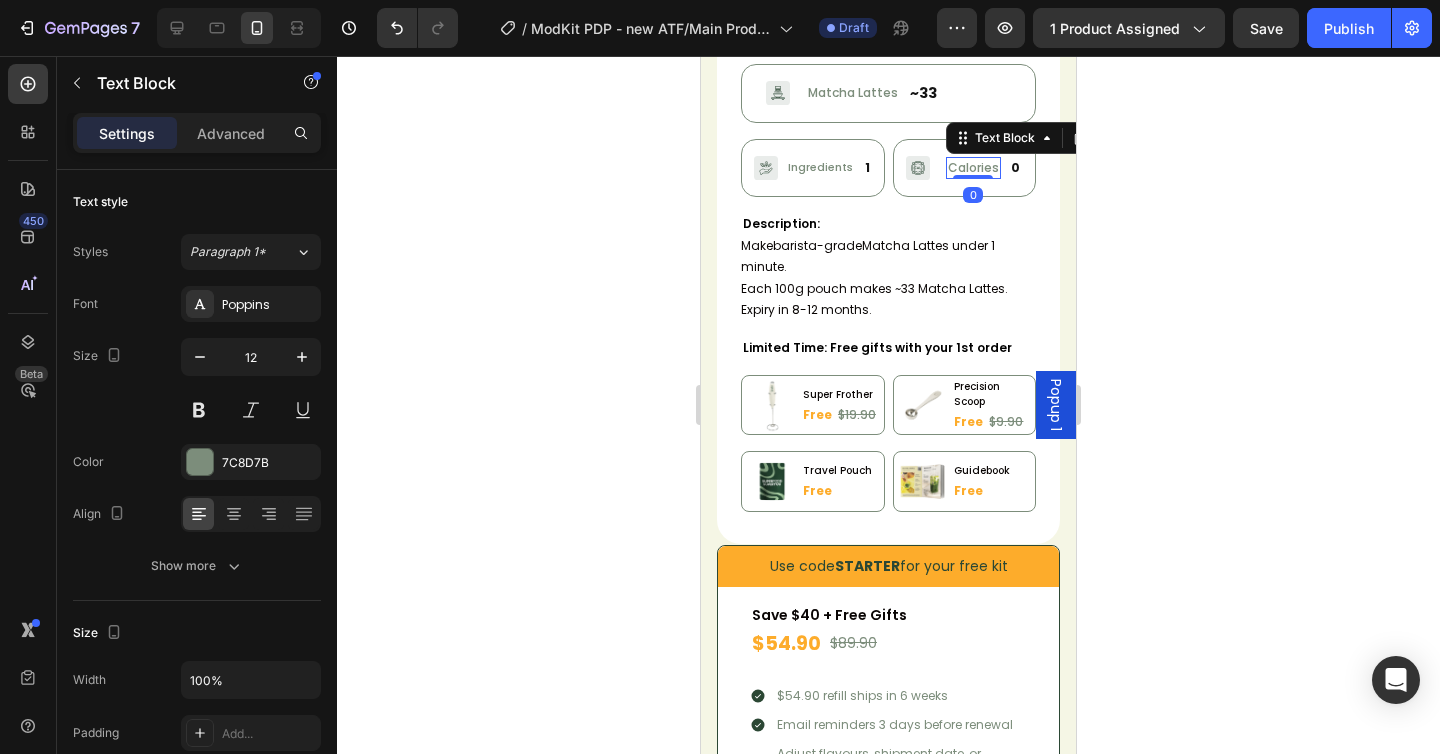 type on "11" 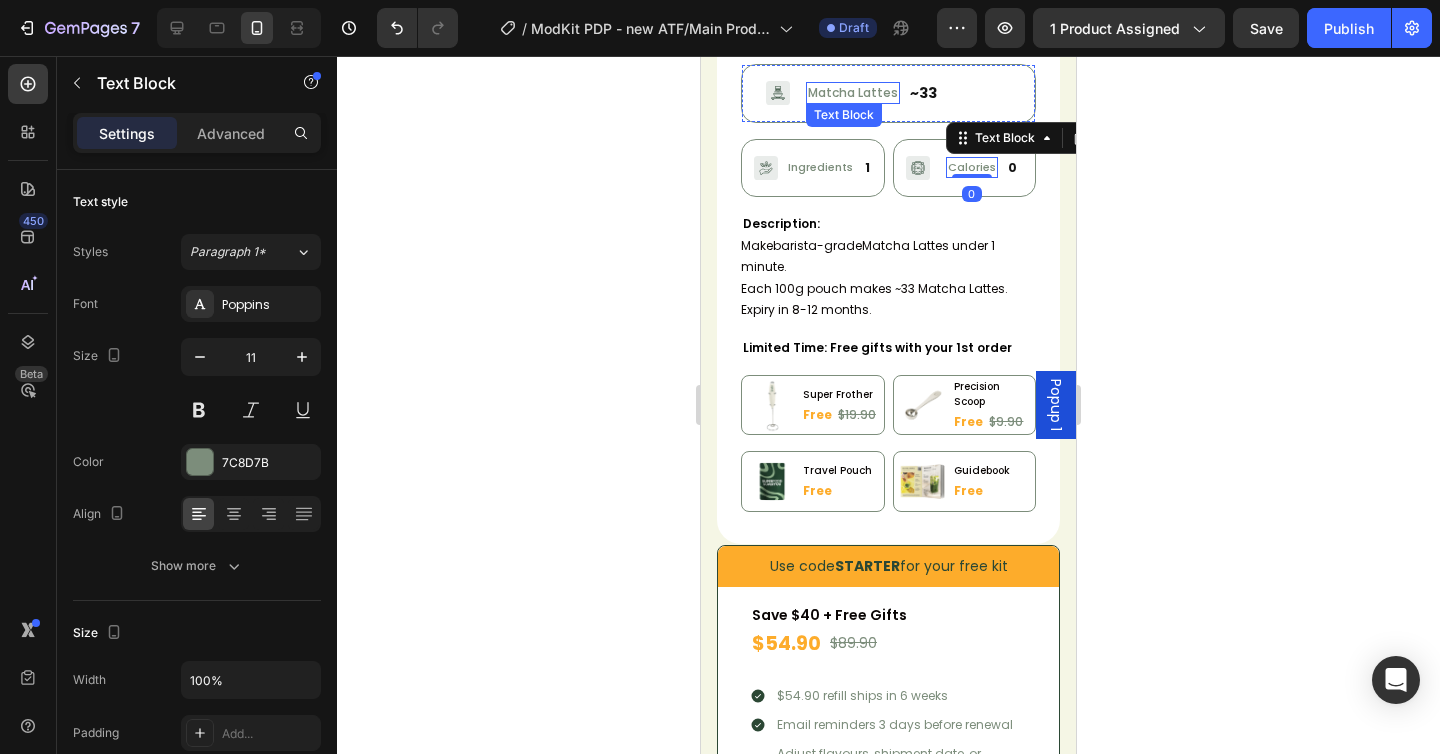 click on "Matcha Lattes" at bounding box center (853, 93) 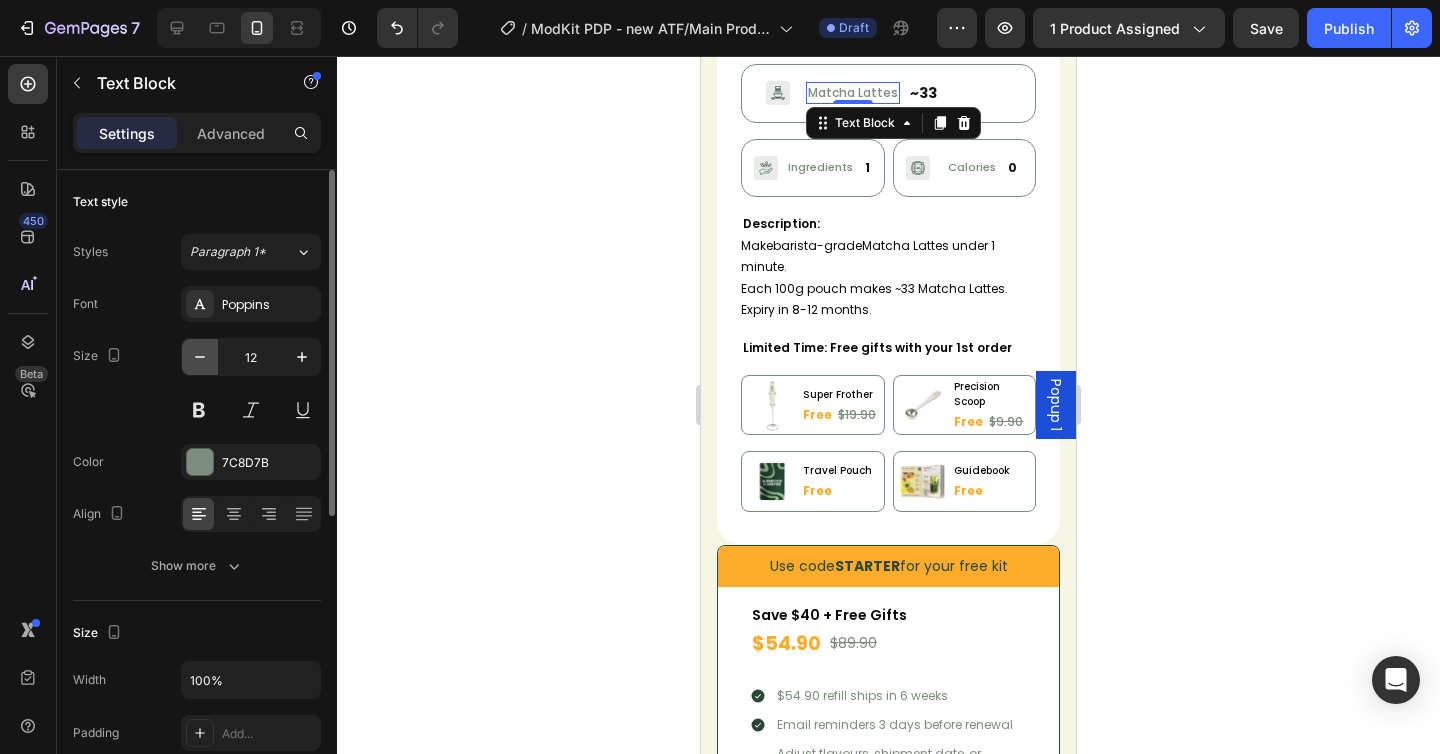 drag, startPoint x: 199, startPoint y: 358, endPoint x: 214, endPoint y: 354, distance: 15.524175 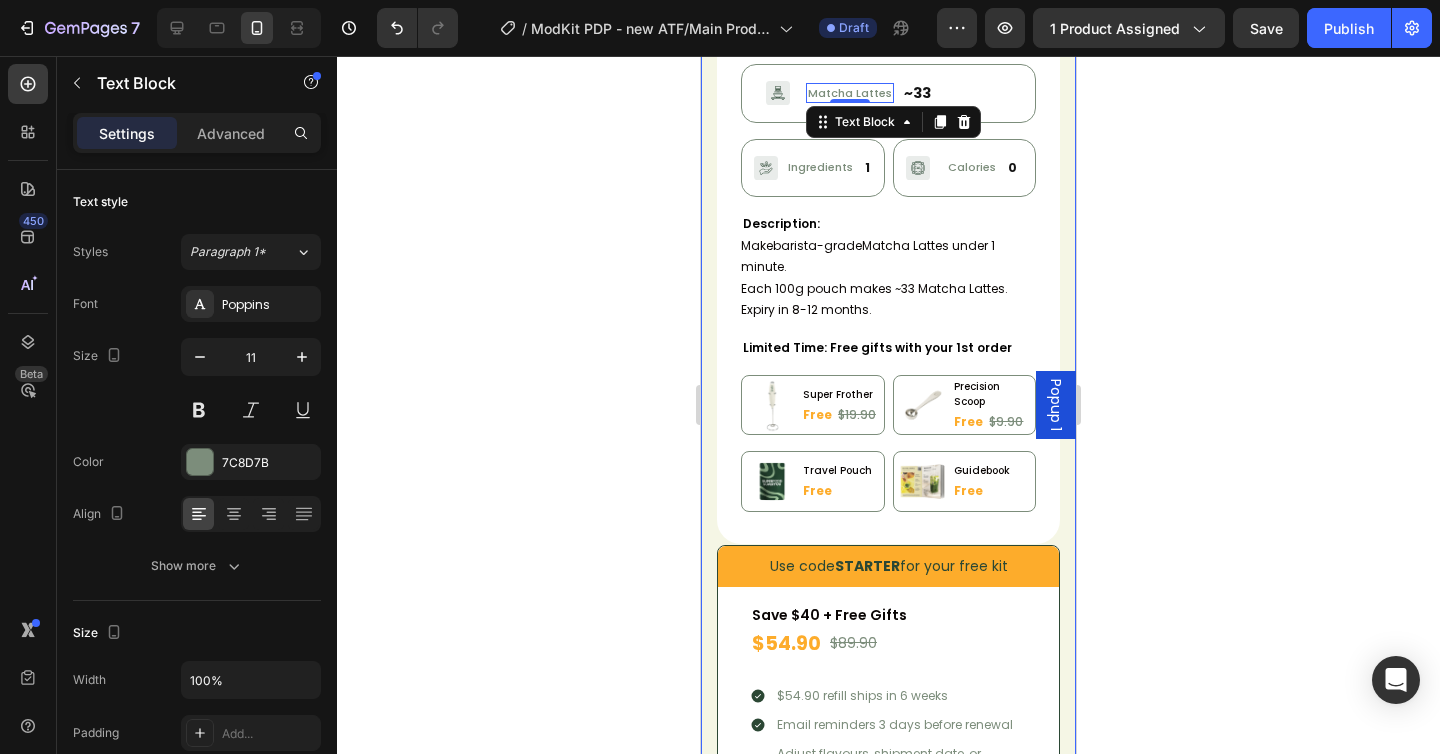click 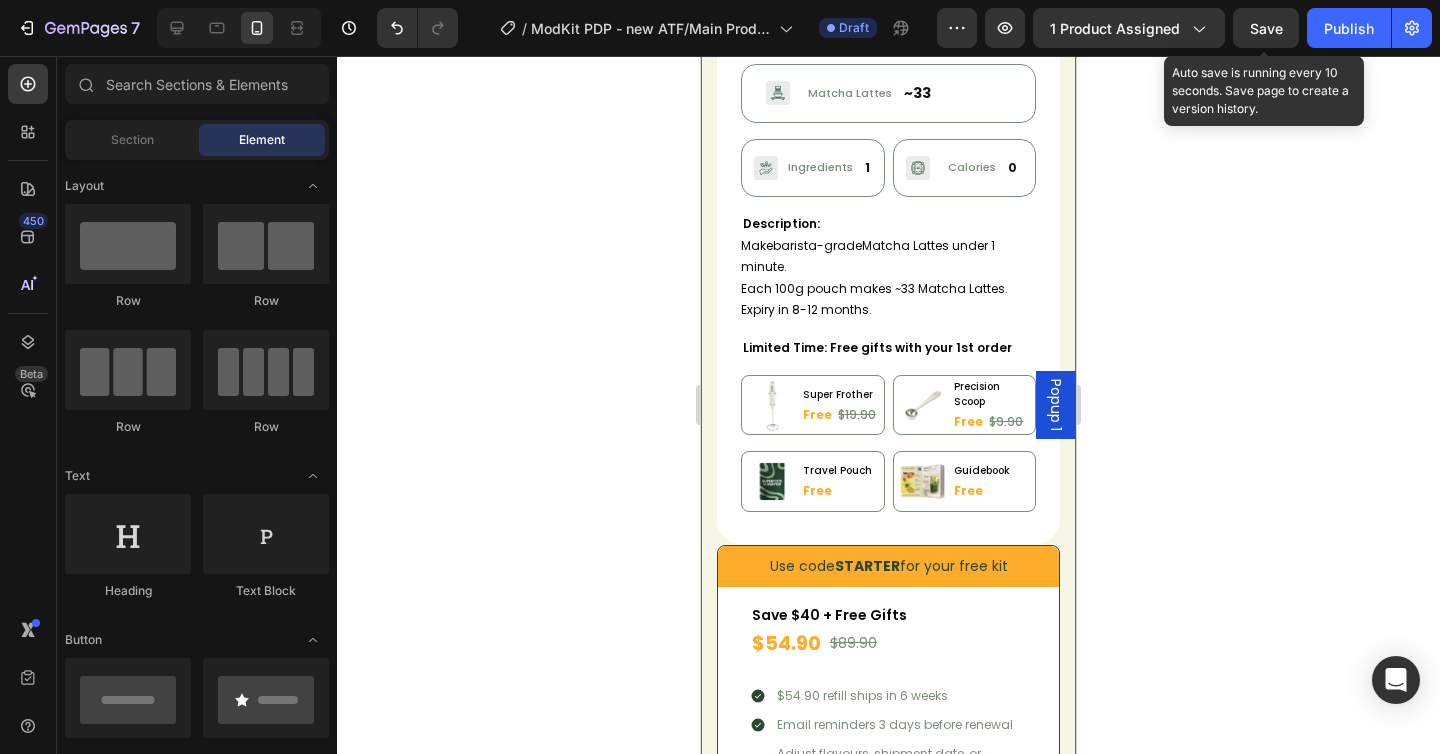 click on "Save" 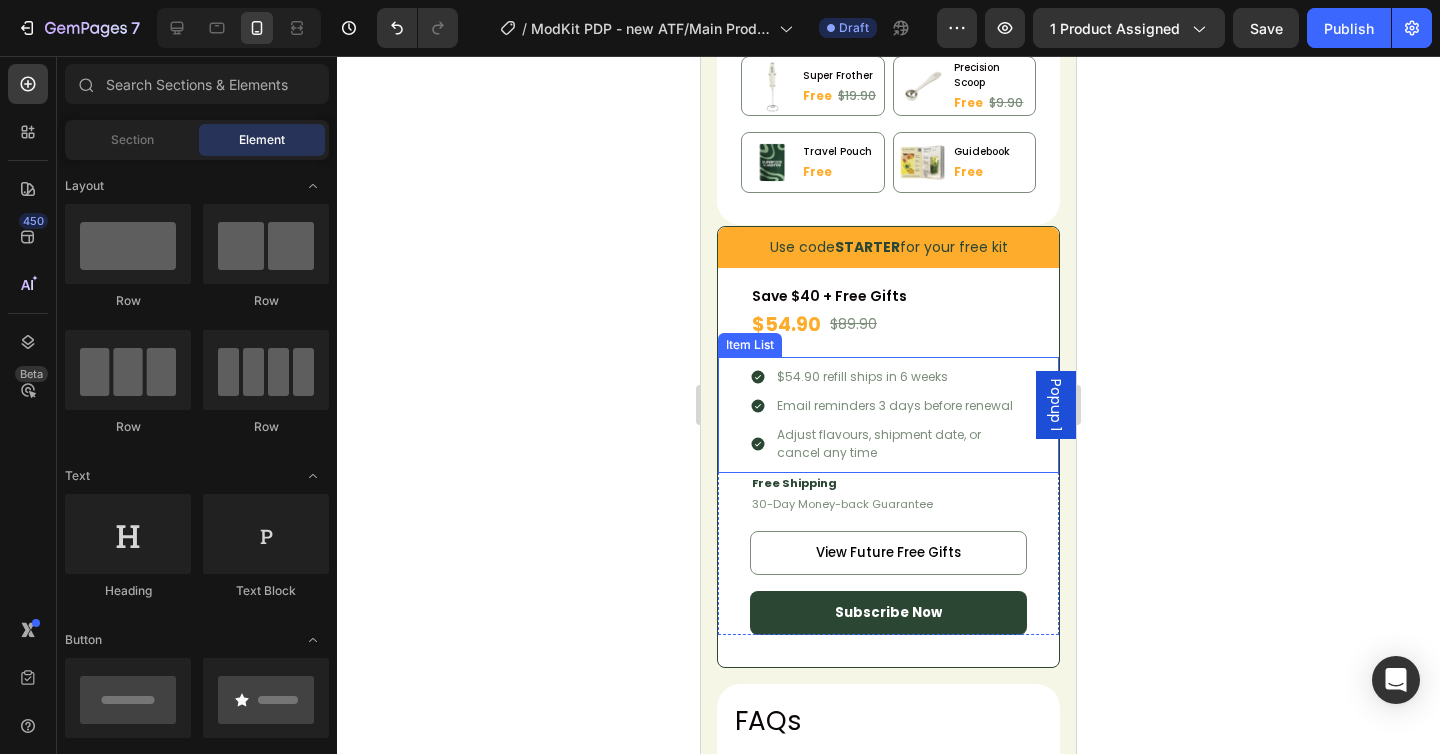 scroll, scrollTop: 1944, scrollLeft: 0, axis: vertical 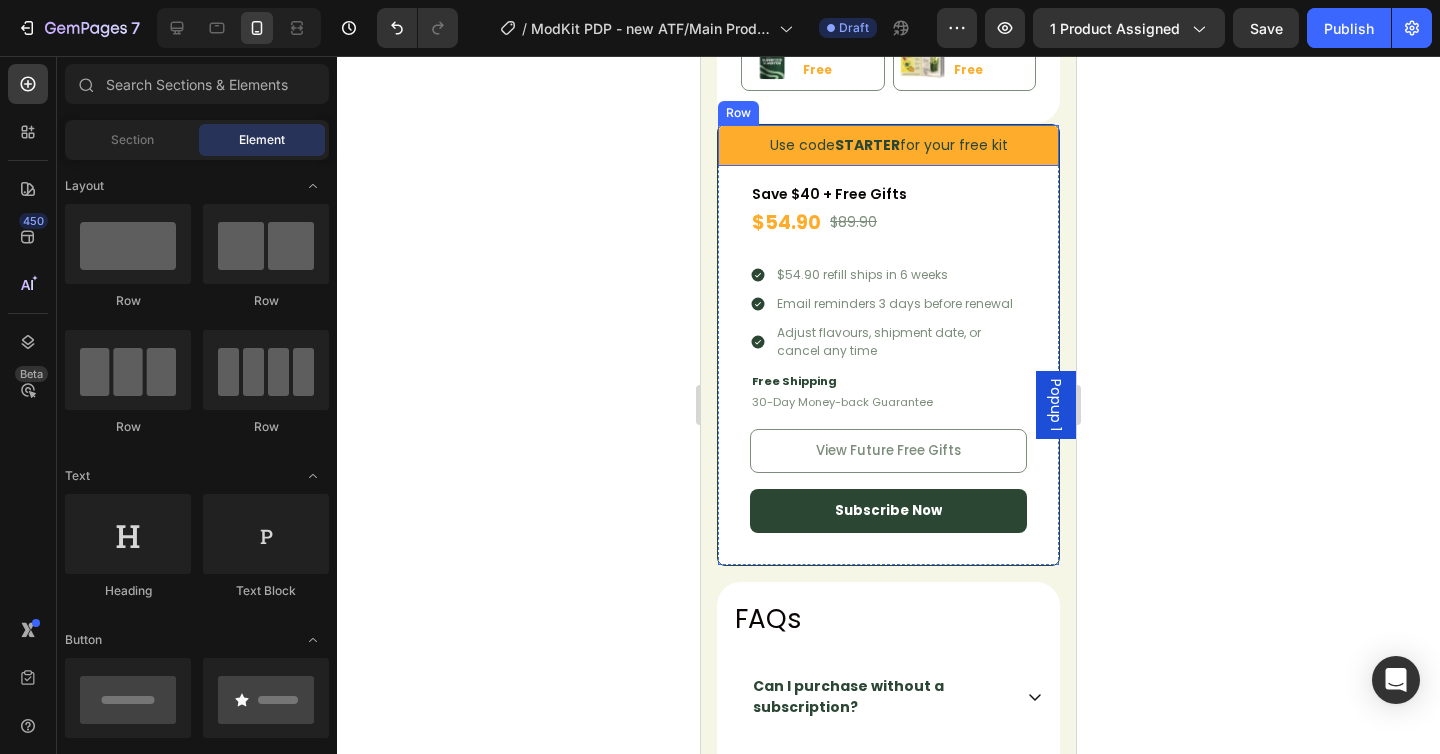 click on "Use code STARTER for your free kit Text Block Row" at bounding box center [888, 145] 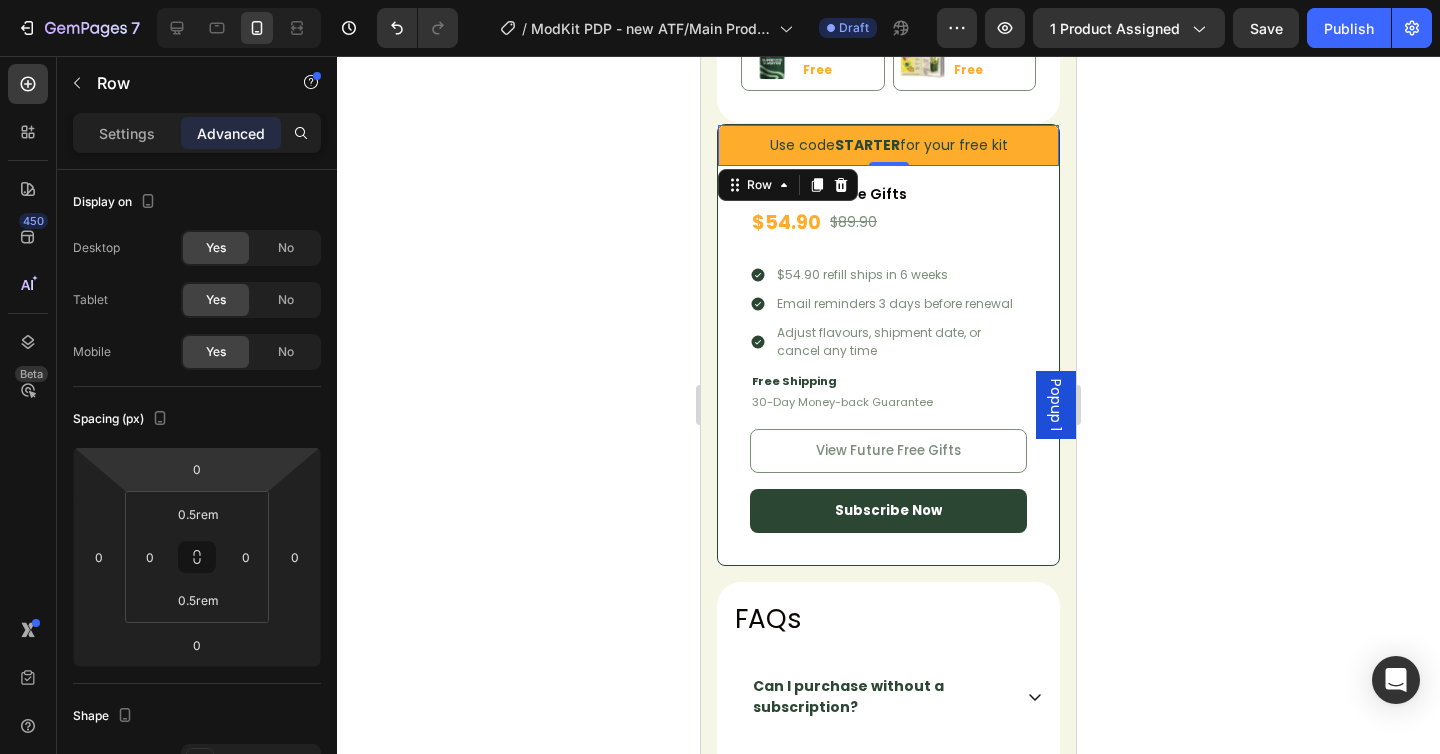 click on "0" at bounding box center [197, 469] 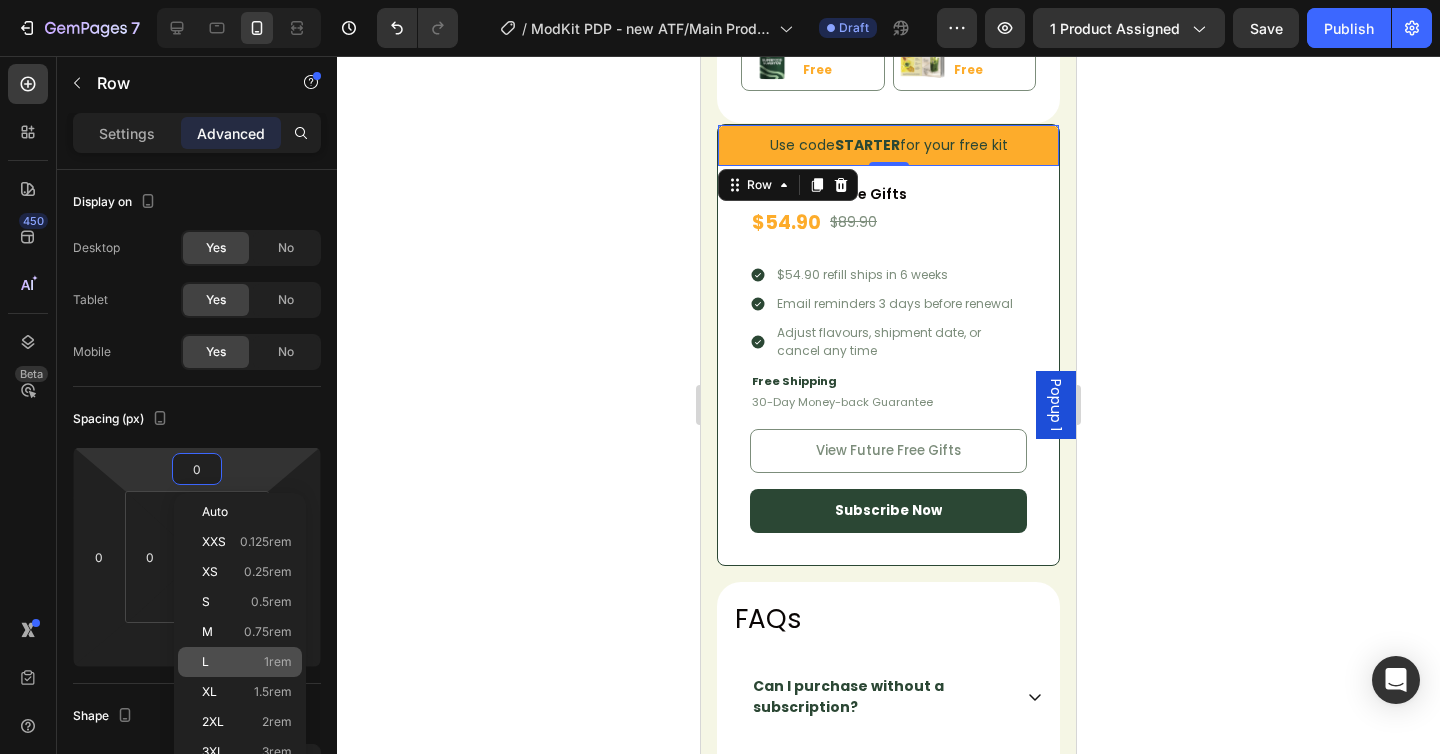 click on "L 1rem" 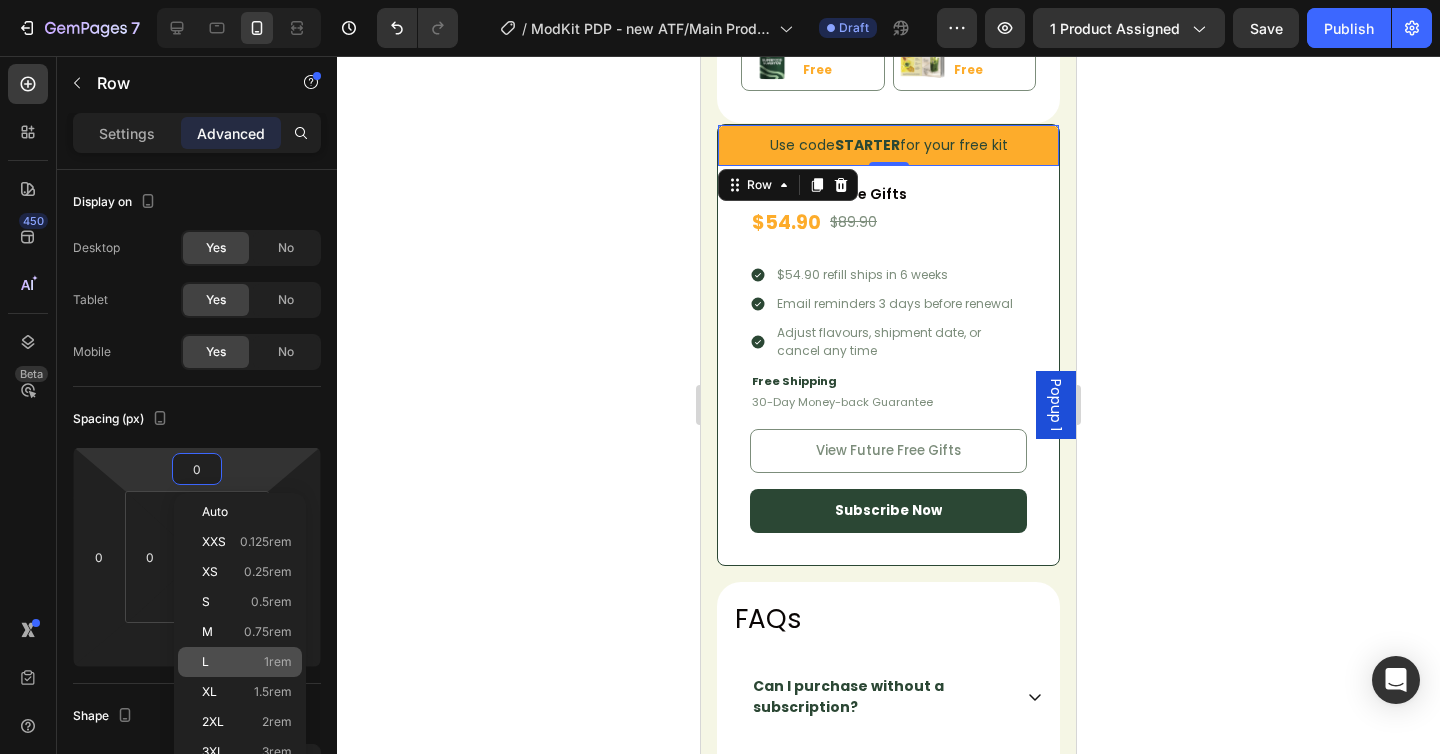 type on "1" 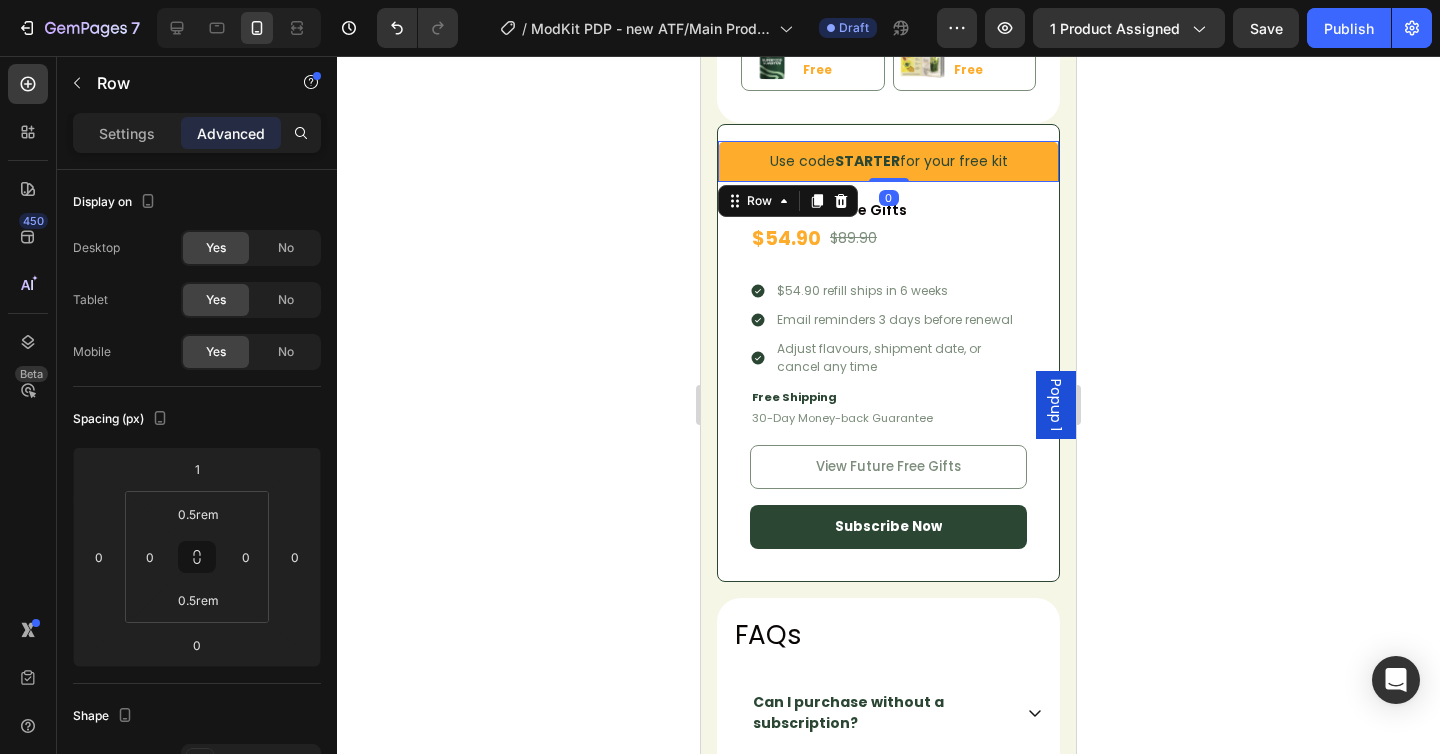 click 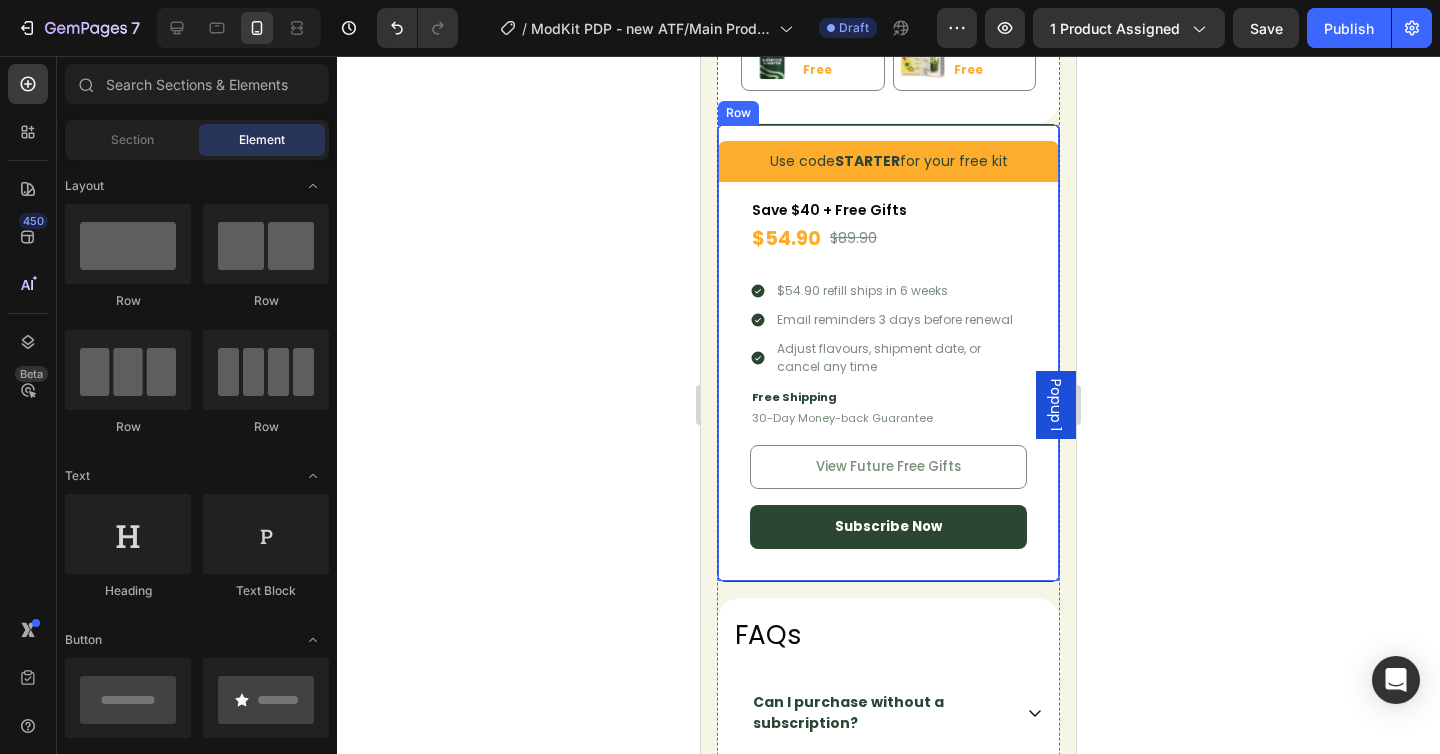 click on "Use code STARTER for your free kit Text Block Row Save $40 + Free Gifts Text Block $54.90 Text Block $89.90 Text Block Row Row $54.90 refill ships in 6 weeks Email reminders 3 days before renewal Adjust flavours, shipment date, or cancel any time Item List Free Shipping Text Block 30-Day Money-back Guarantee Text Block View Future Free Gifts Button Subscribe Now Button Row Row Row" at bounding box center [888, 337] 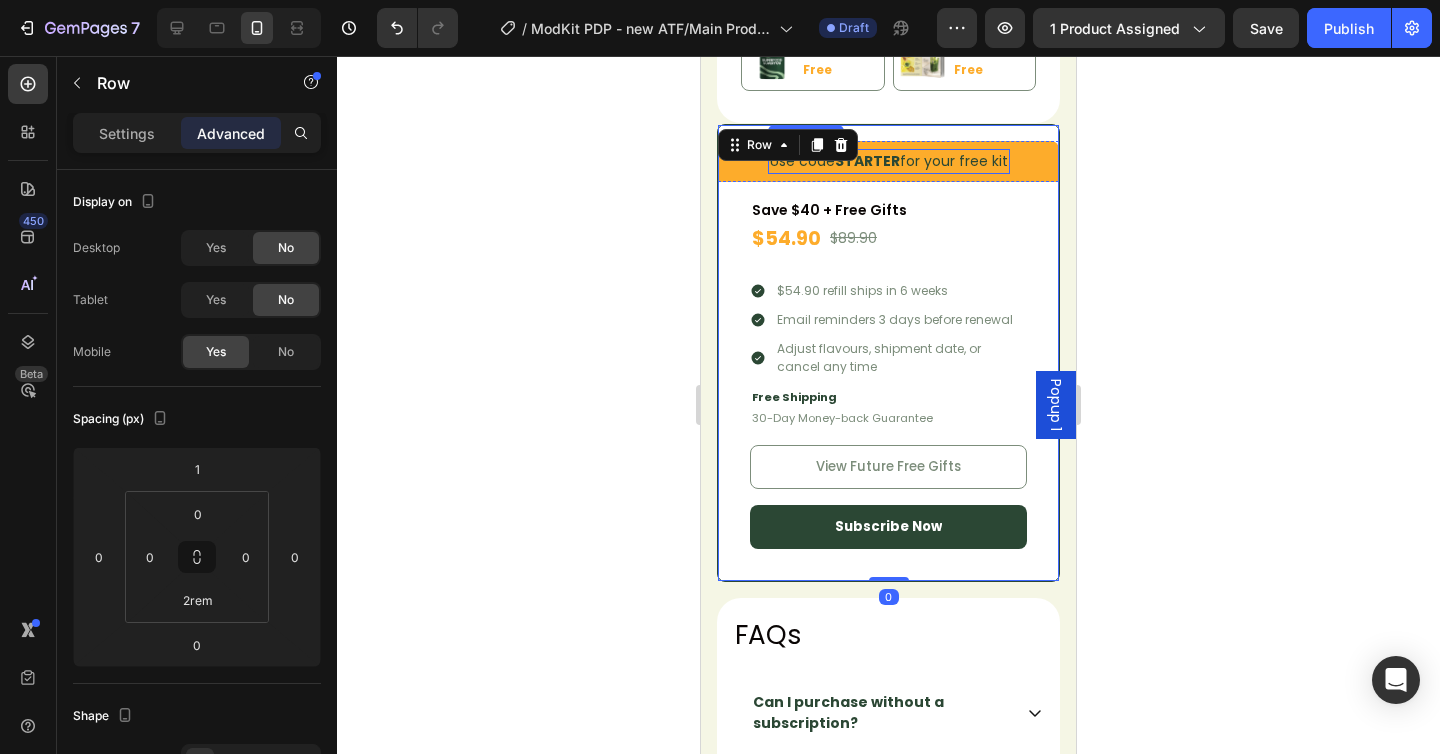 click on "Use code STARTER for your free kit" at bounding box center (889, 161) 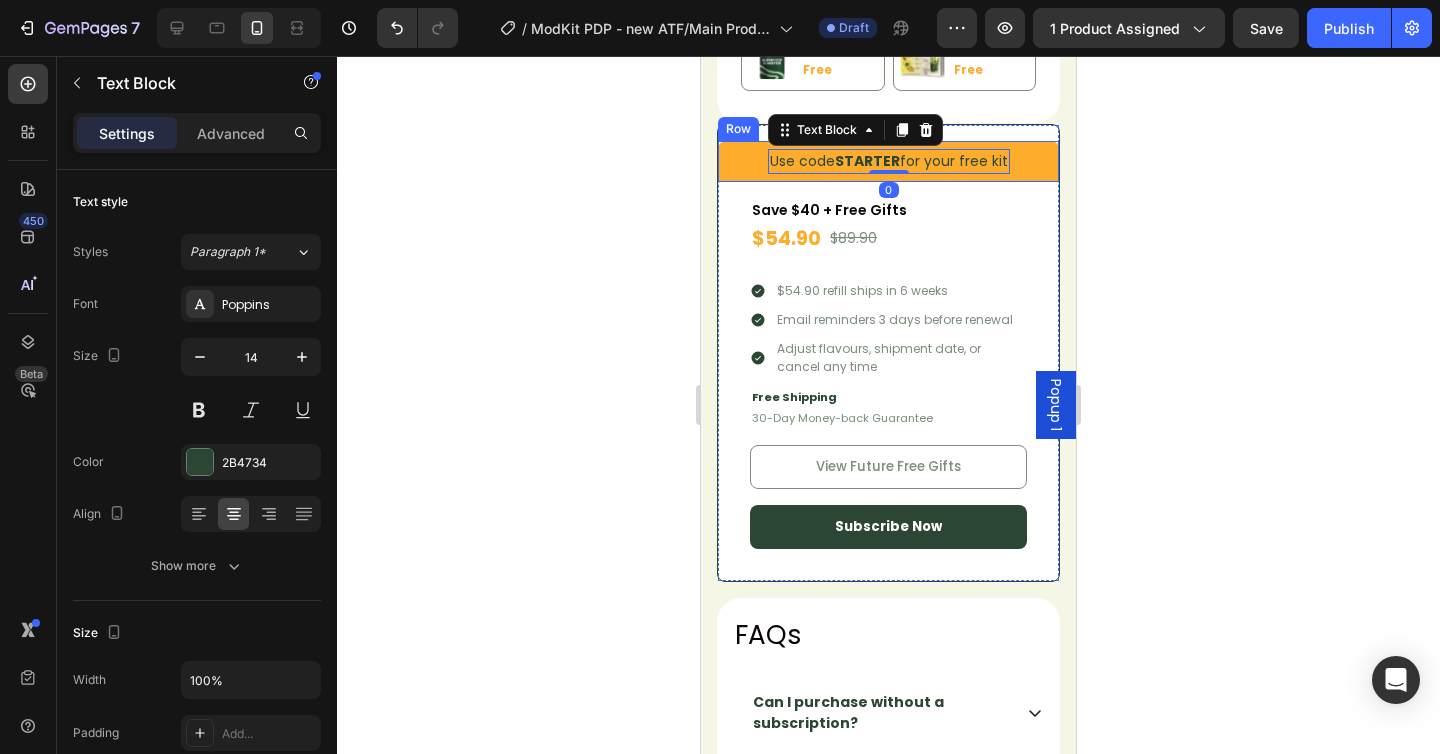 click on "Use code STARTER for your free kit Text Block 0 Row" at bounding box center [888, 161] 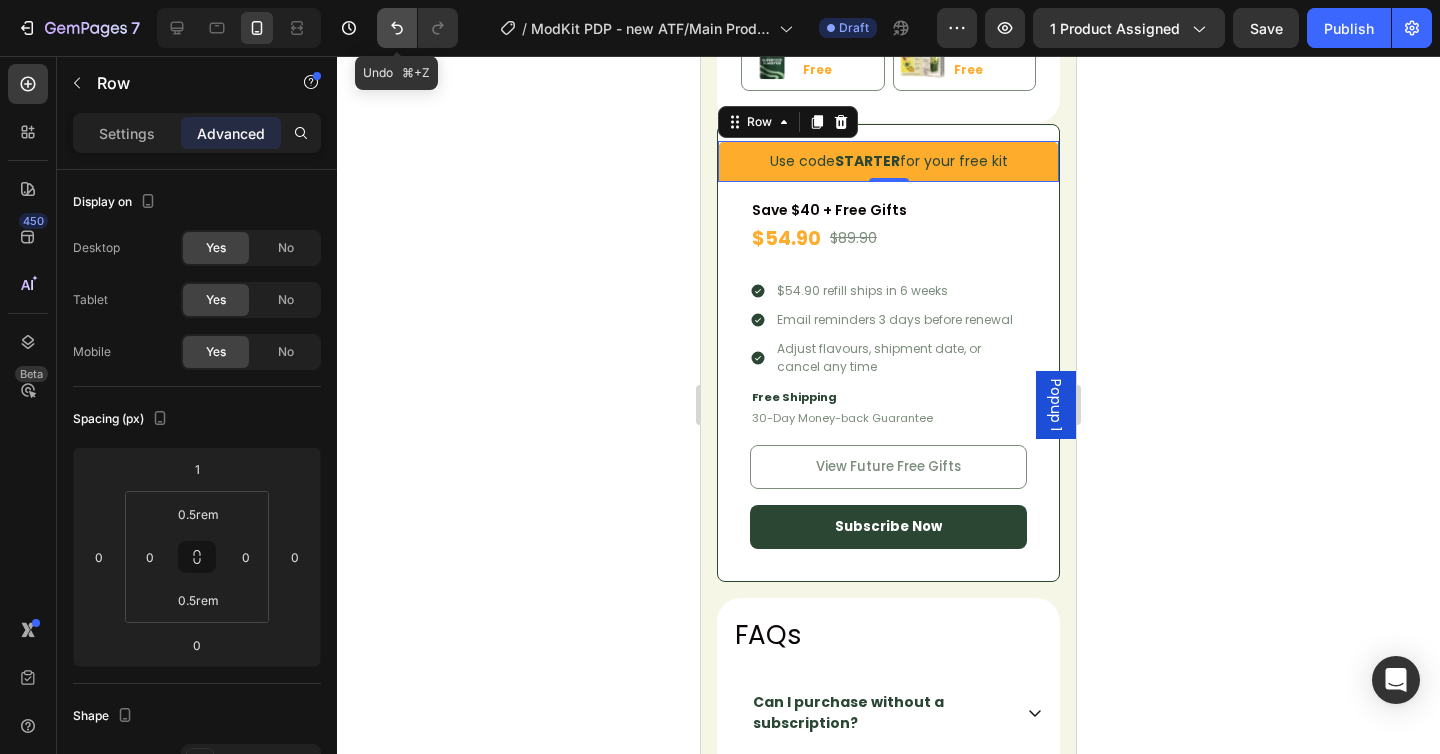 click 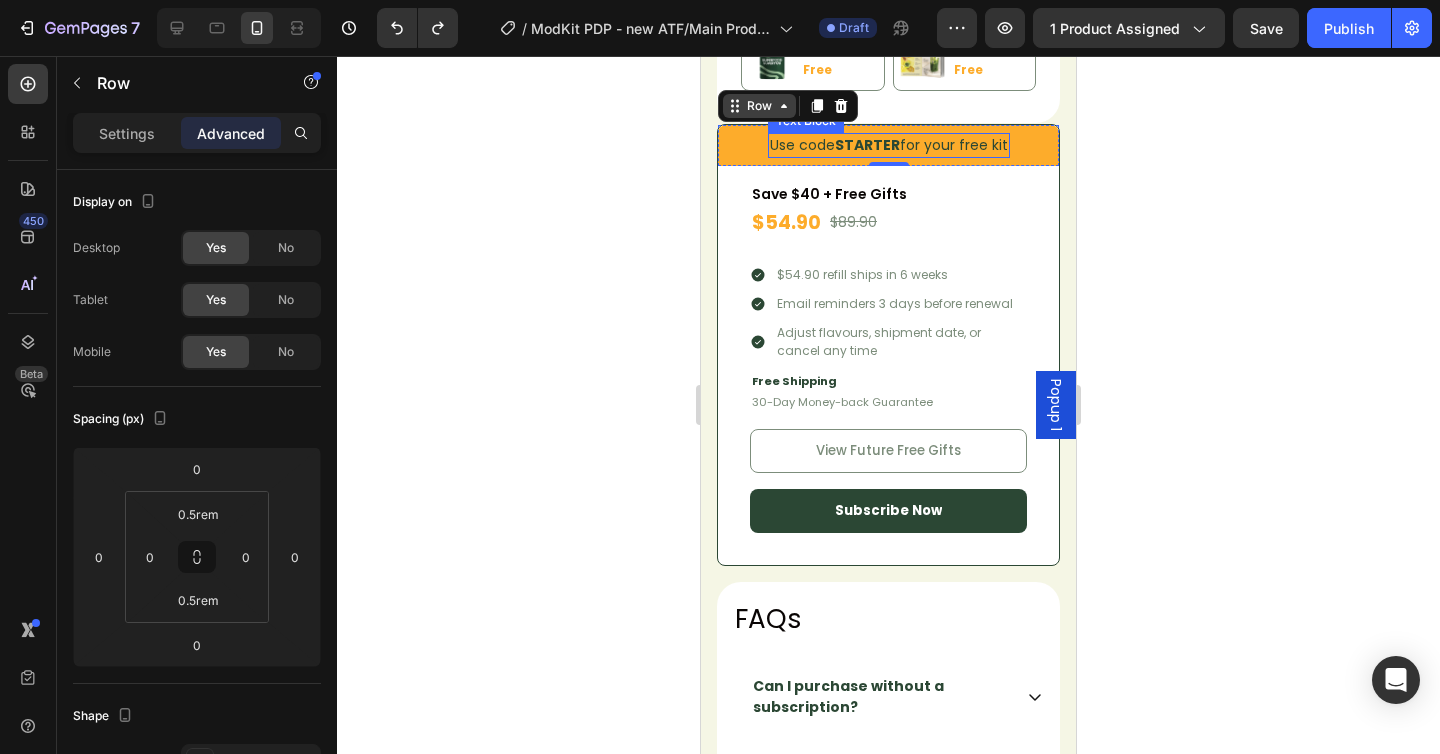 click on "Row" at bounding box center (759, 106) 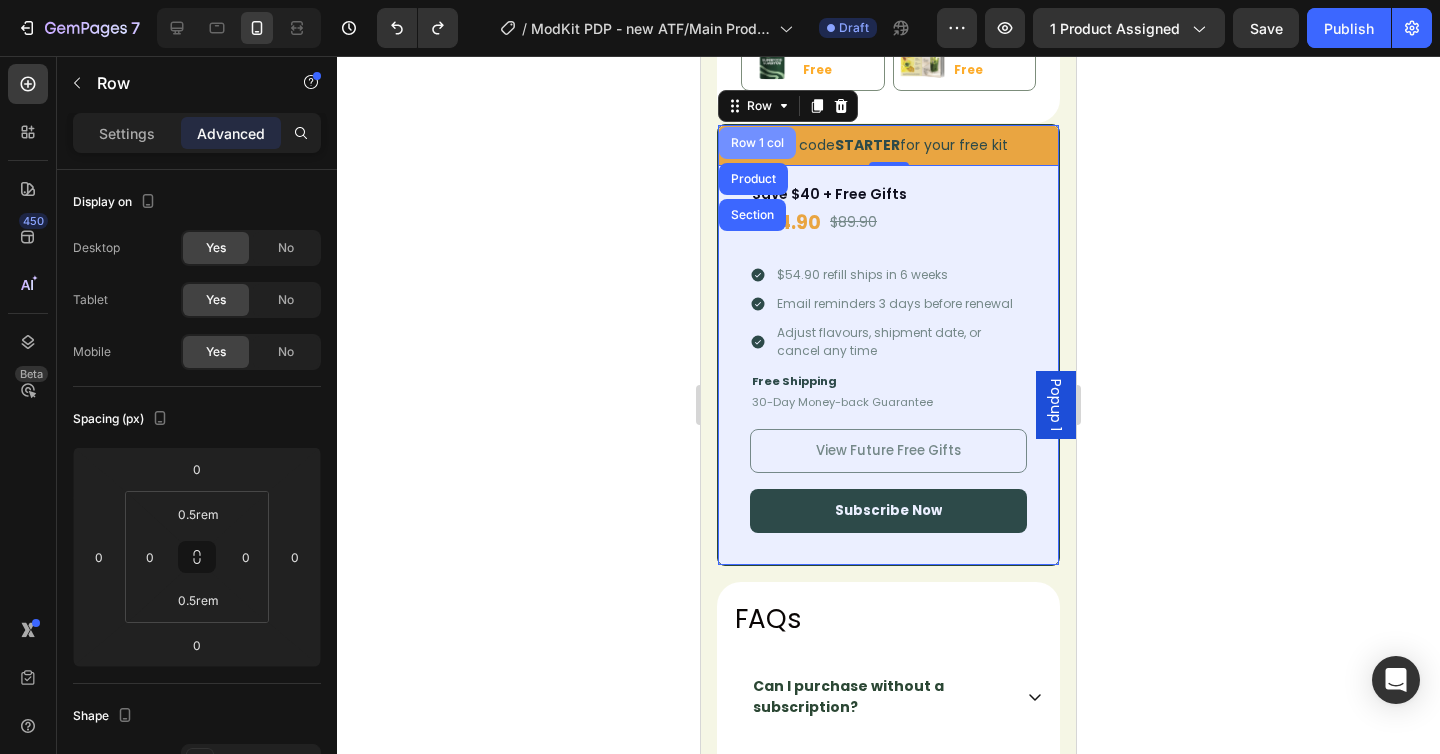 click on "Row 1 col" at bounding box center [757, 143] 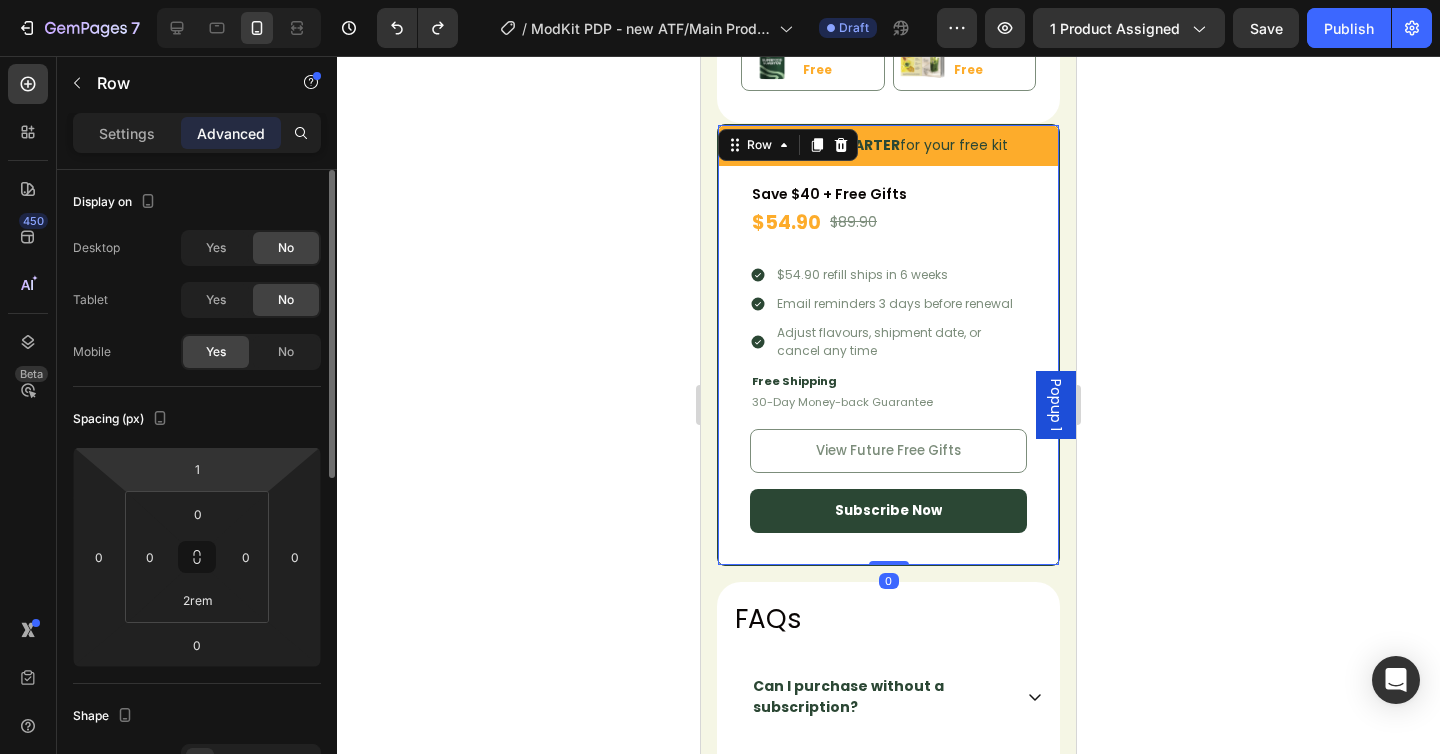 click on "1" at bounding box center [197, 469] 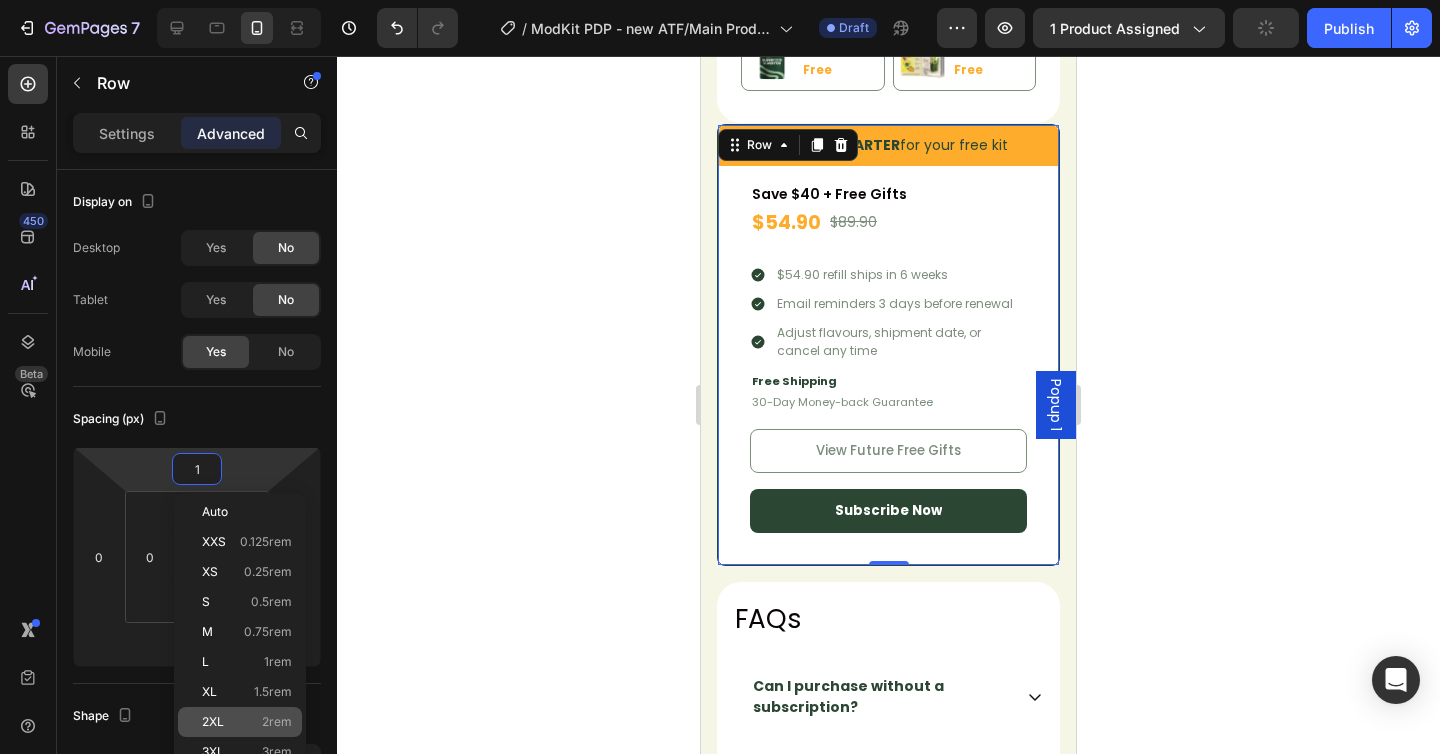 click on "2XL 2rem" at bounding box center (247, 722) 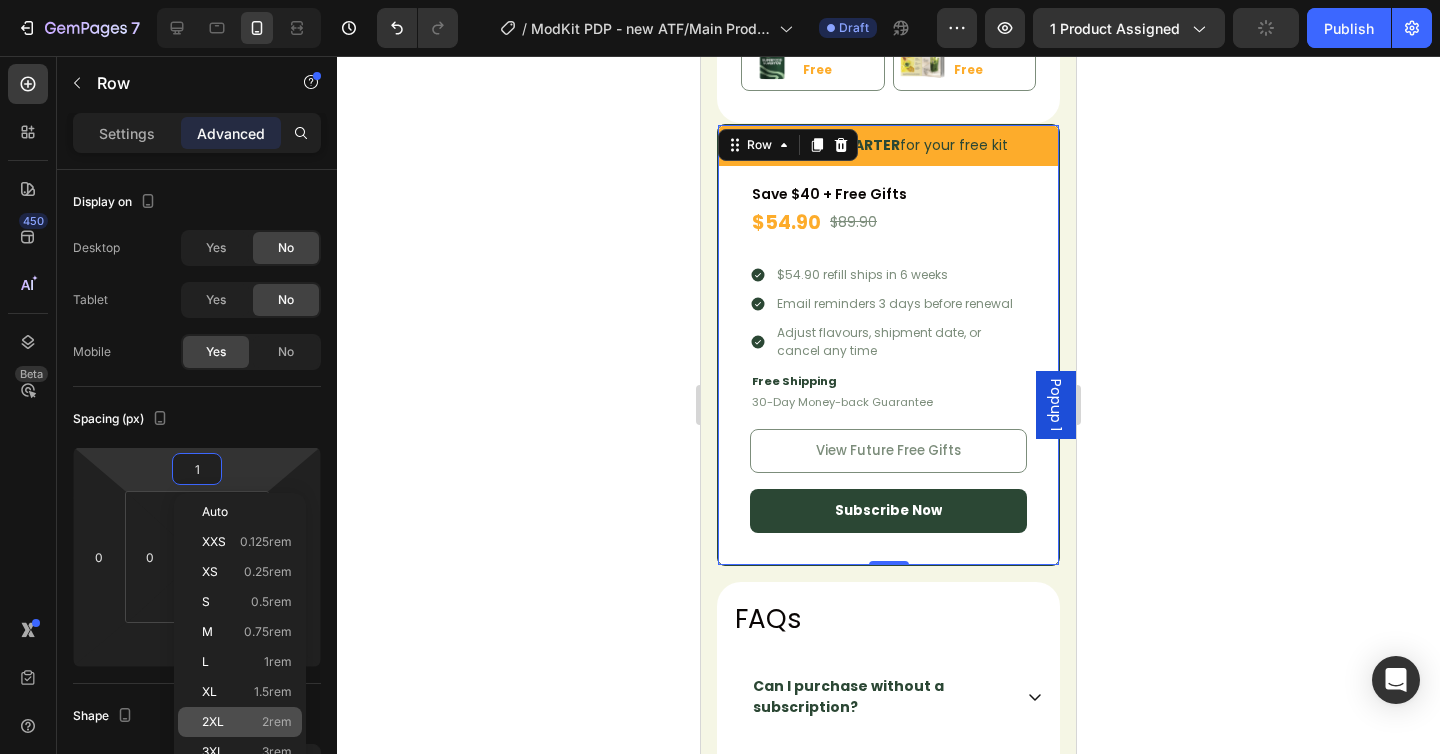 type on "2" 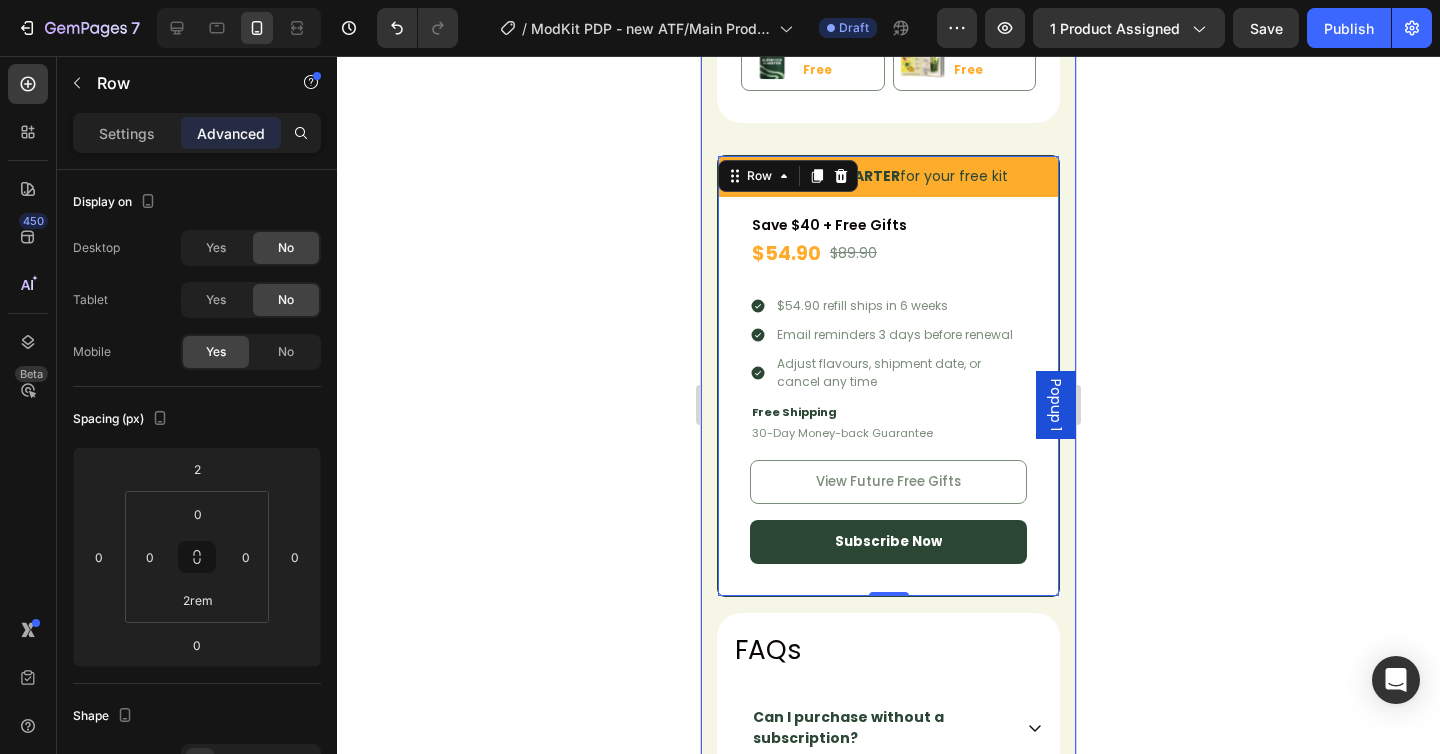 click 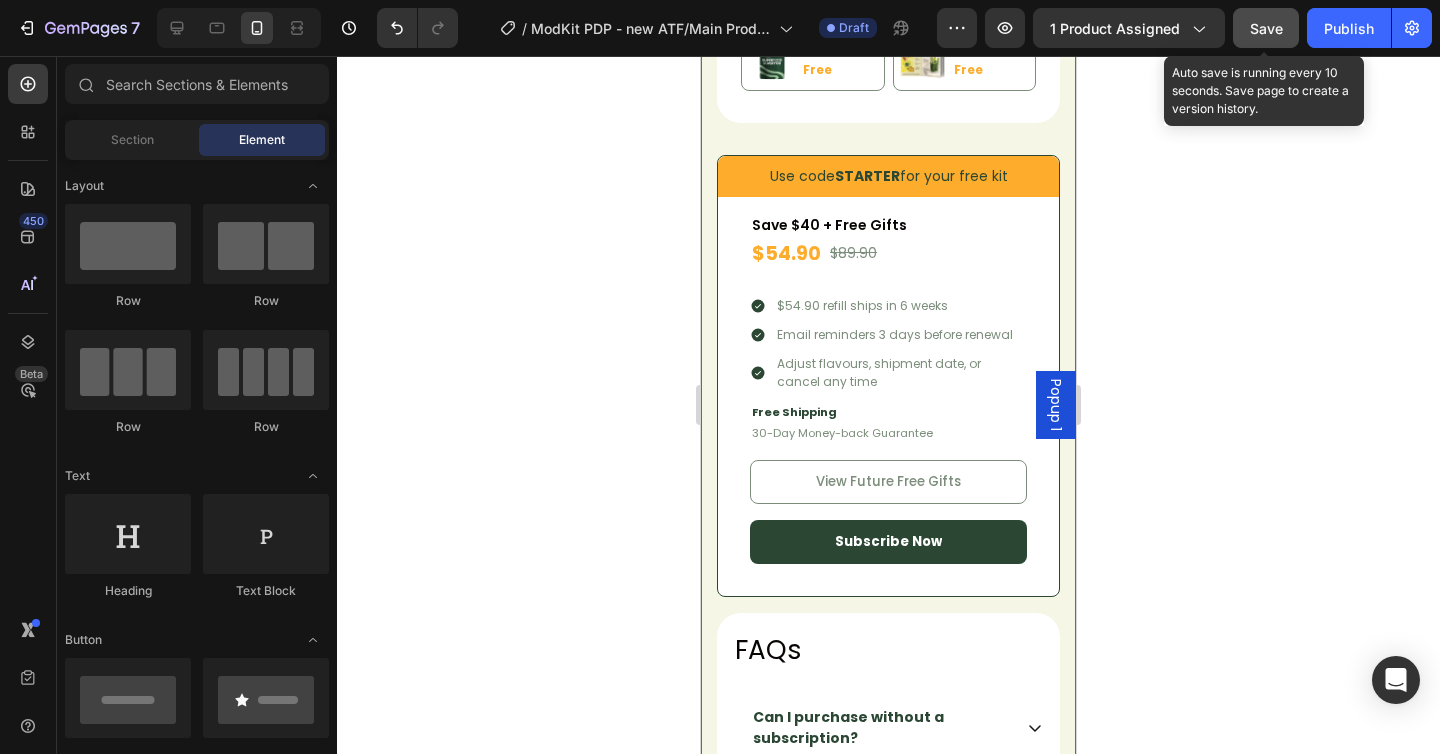 click on "Save" at bounding box center (1266, 28) 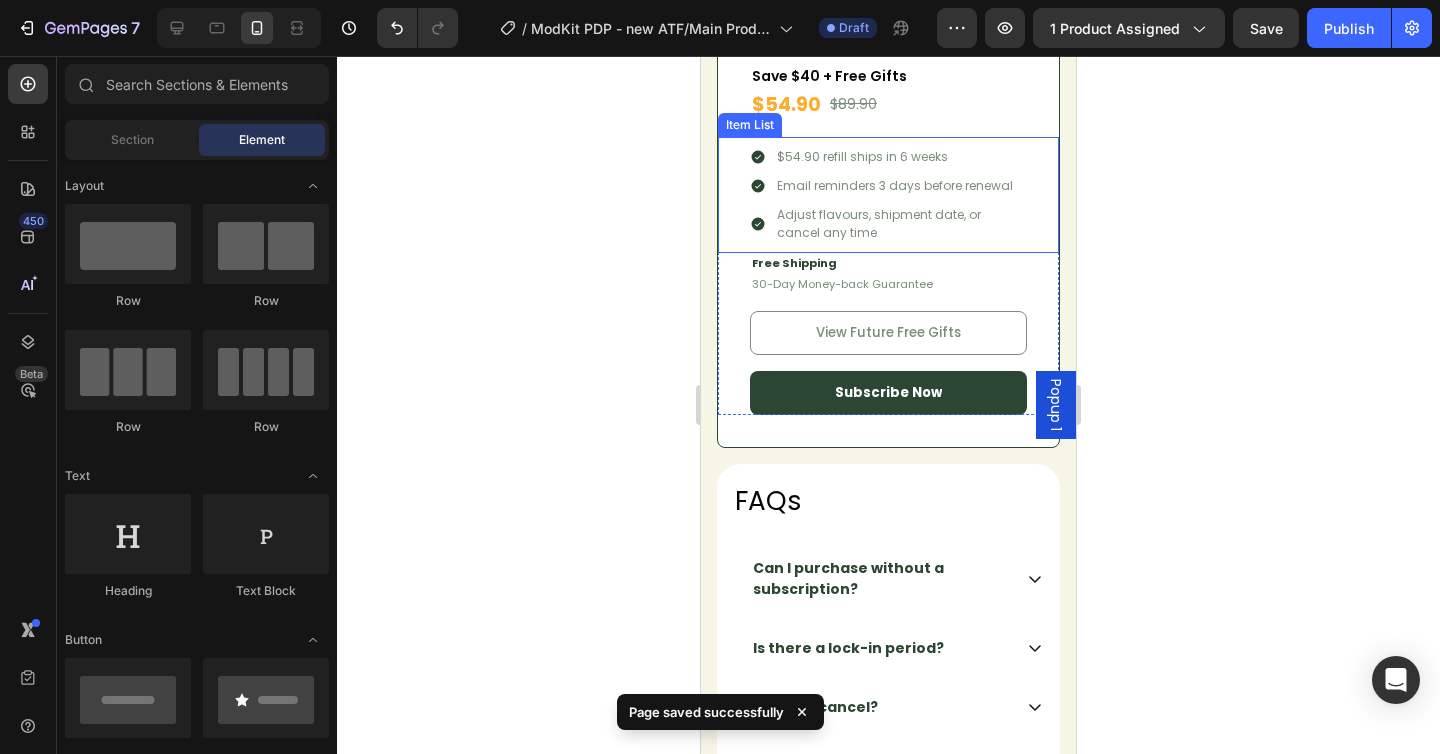 scroll, scrollTop: 2092, scrollLeft: 0, axis: vertical 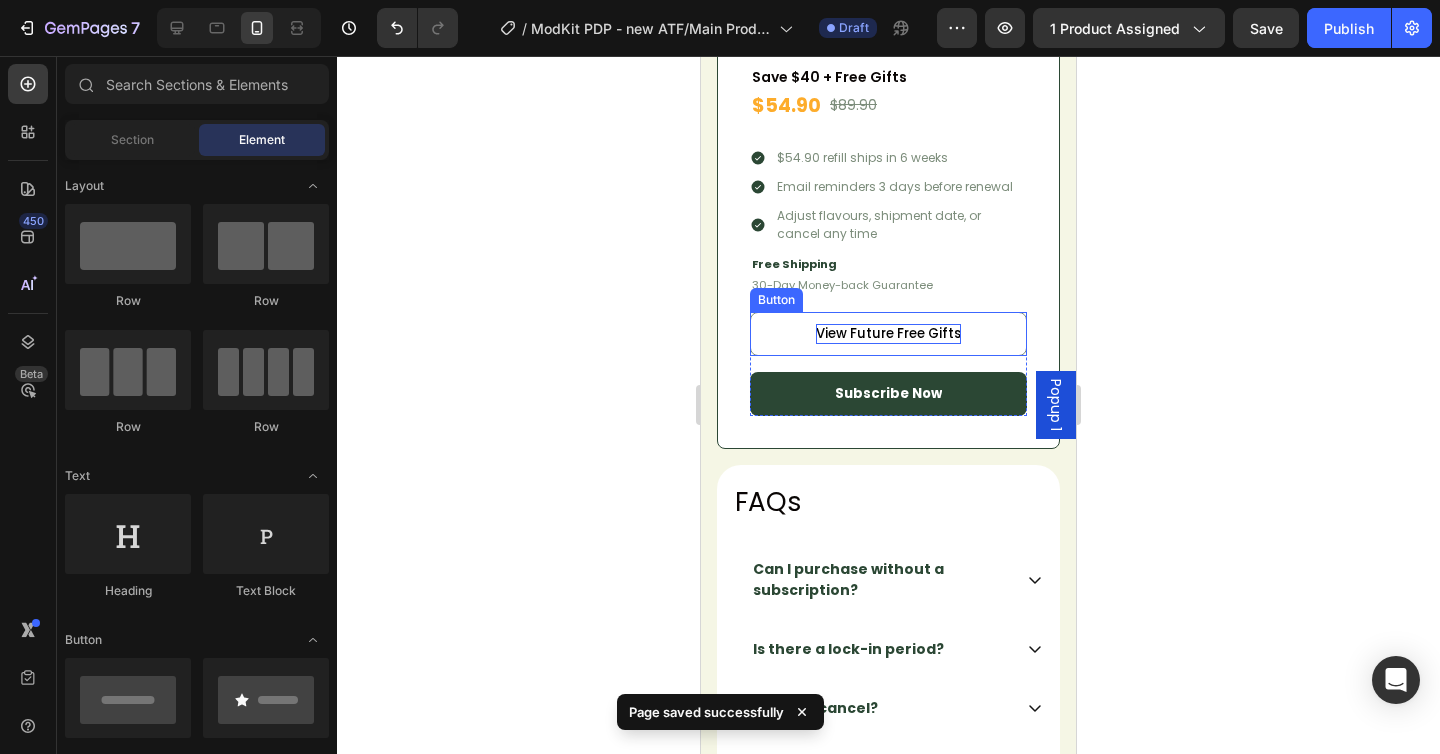 click on "View Future Free Gifts" at bounding box center (888, 334) 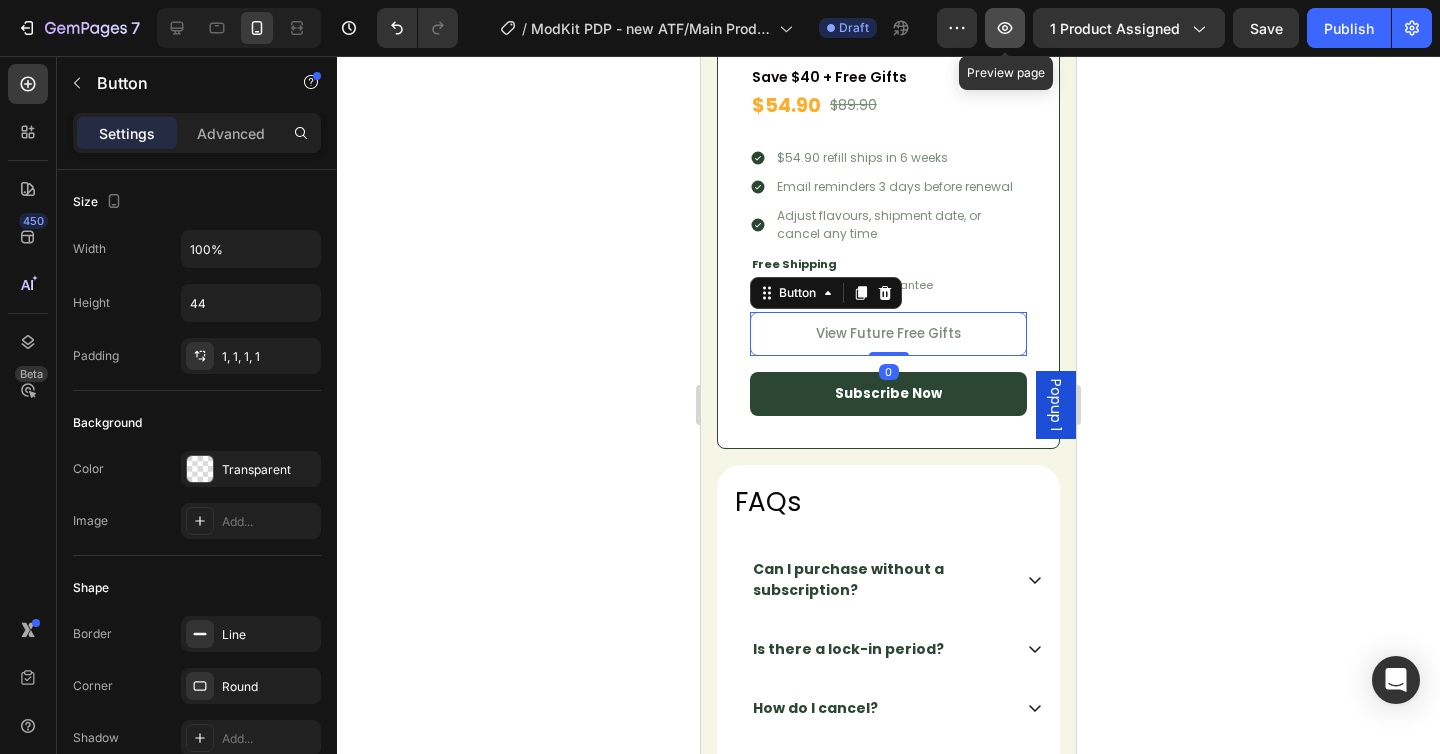 click 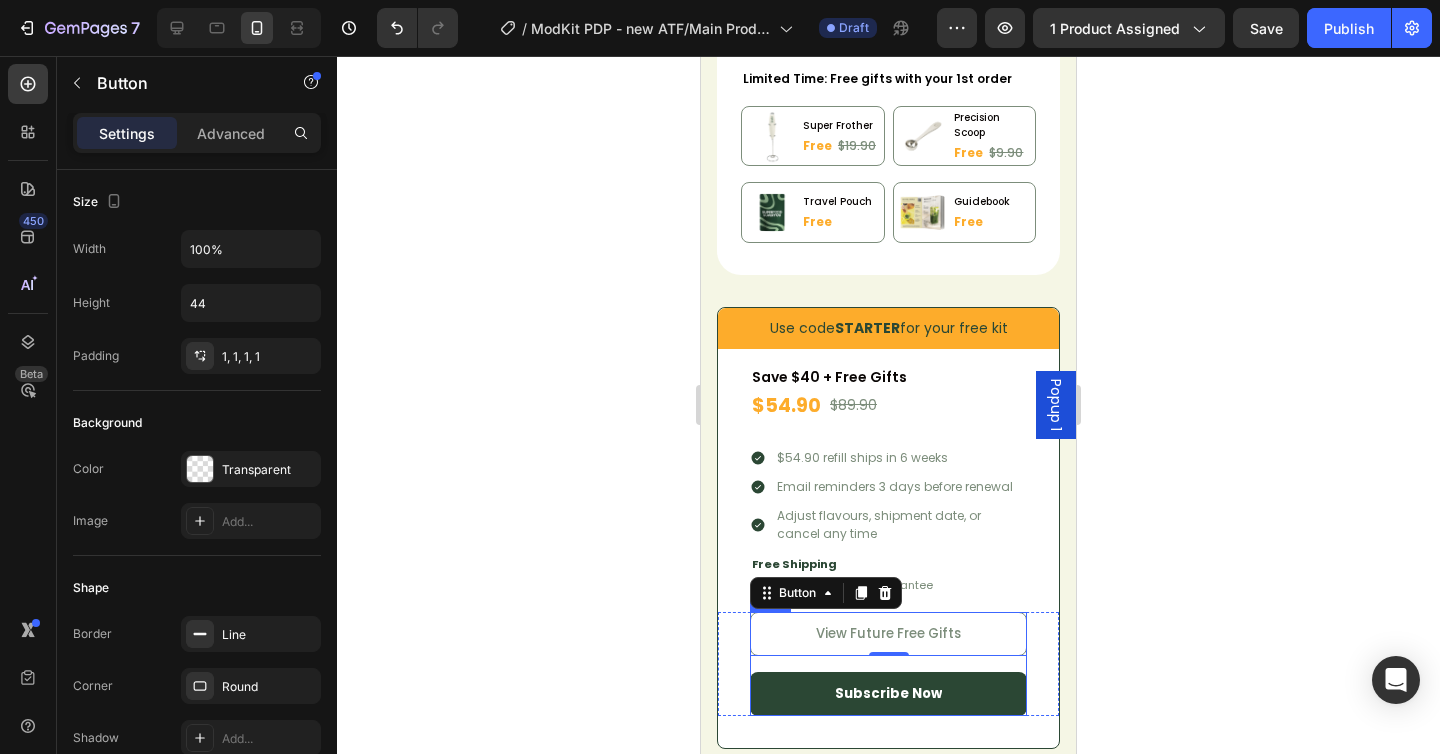scroll, scrollTop: 1775, scrollLeft: 0, axis: vertical 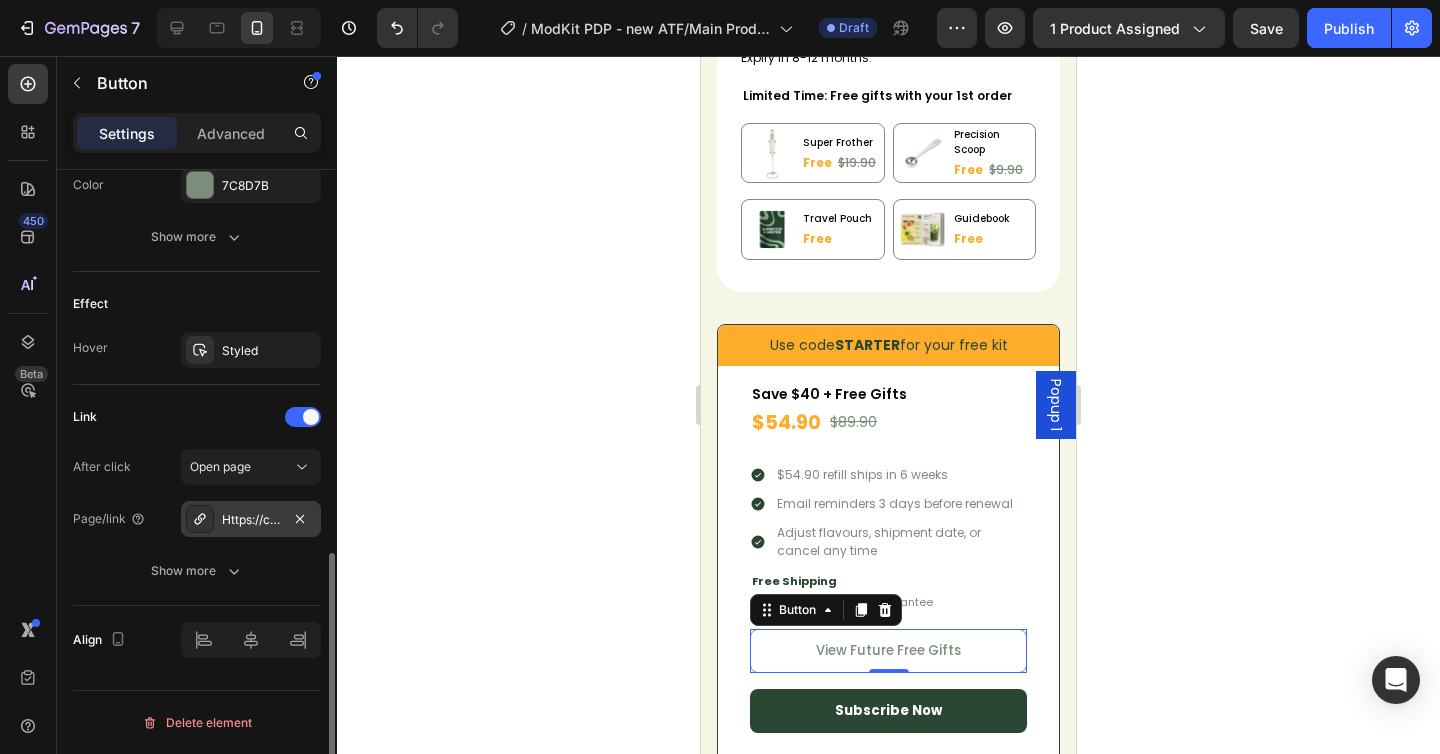 click on "Https://craft-tea-fox.Myshopify.Com/a/loop_subscriptions/checkout/01JJ20F262VG0B2G6RVHK4P9H1" at bounding box center (251, 520) 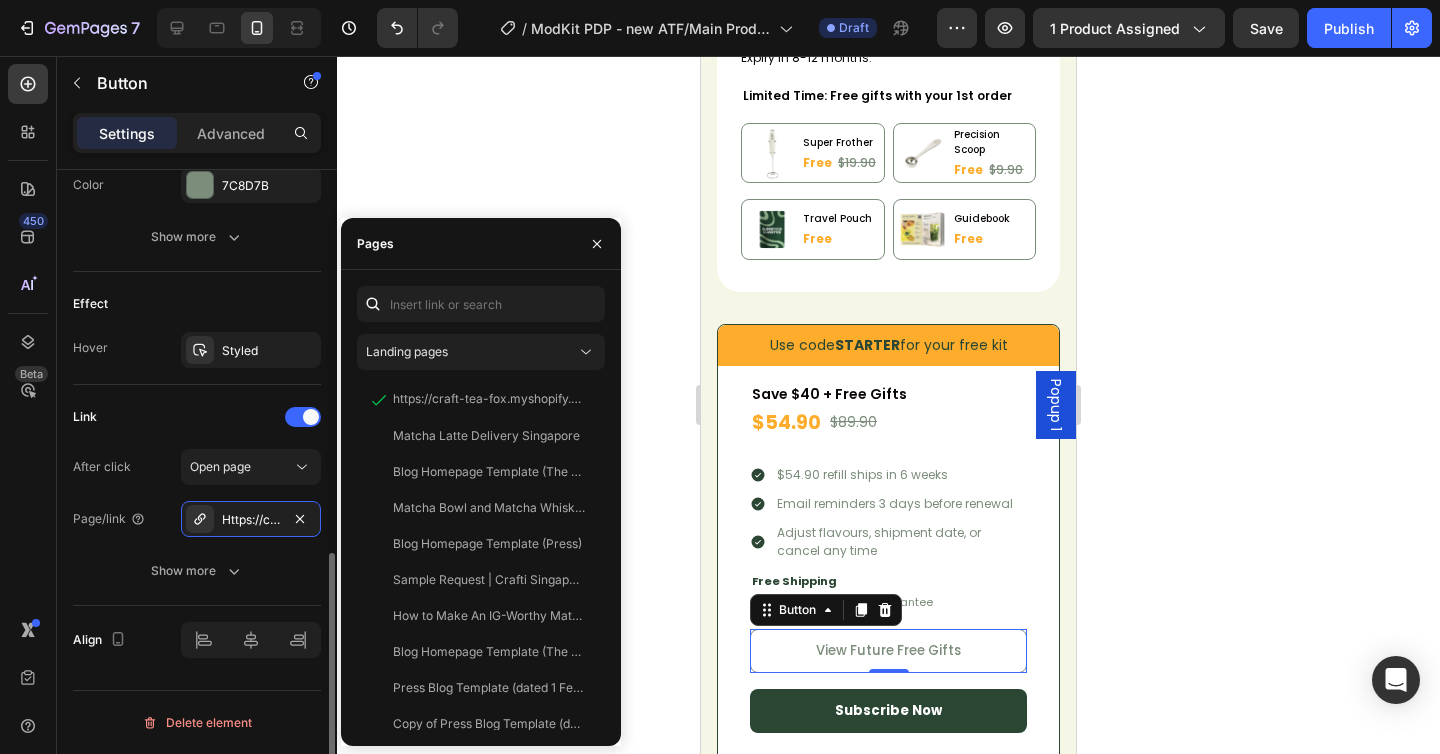click on "Link" at bounding box center [197, 417] 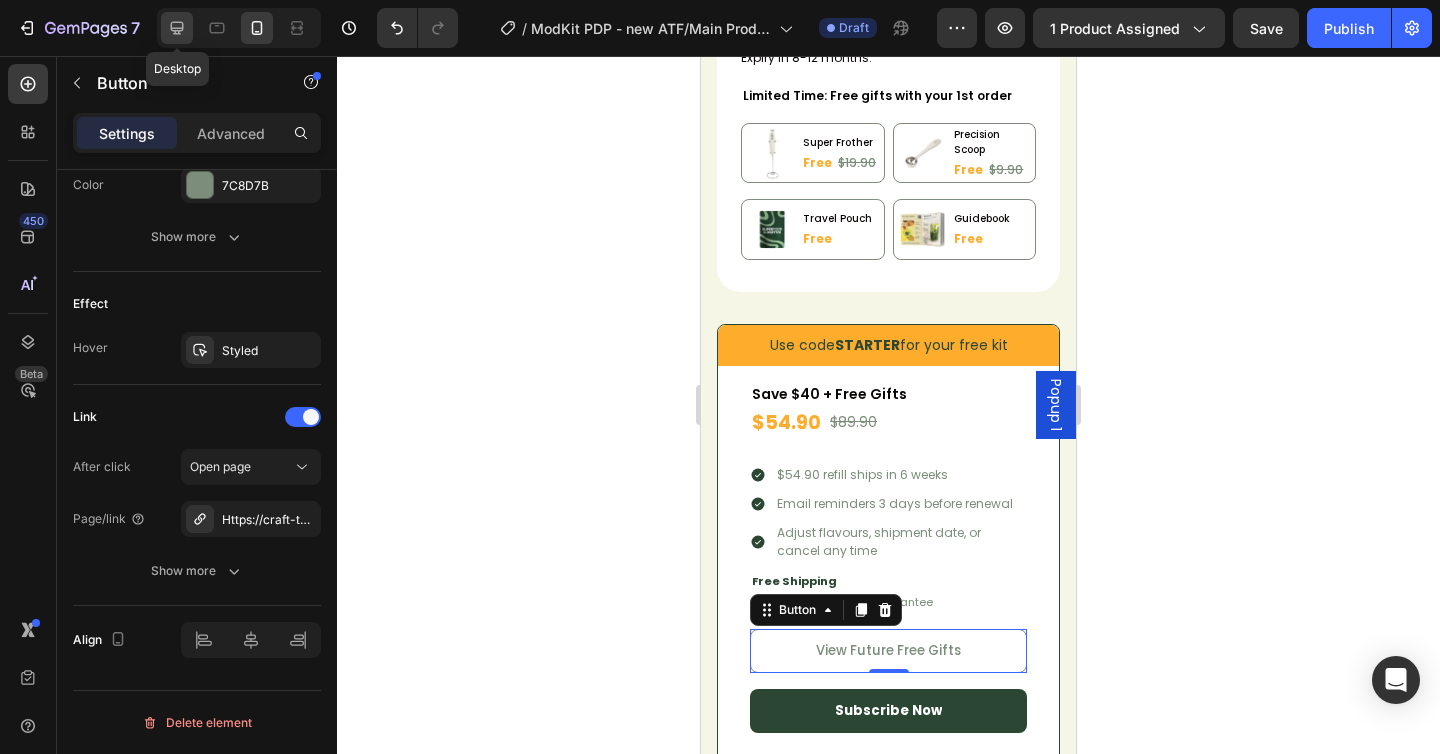 click 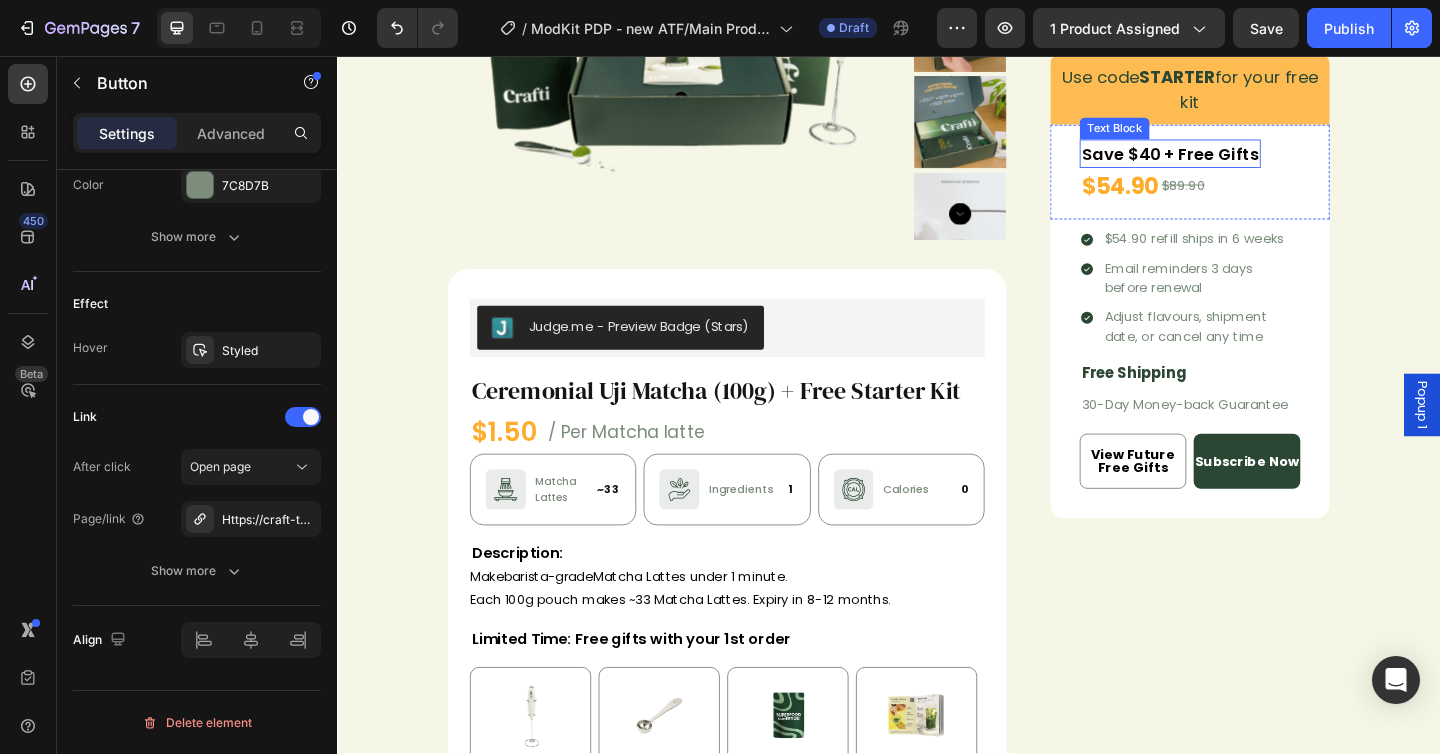 scroll, scrollTop: 1286, scrollLeft: 0, axis: vertical 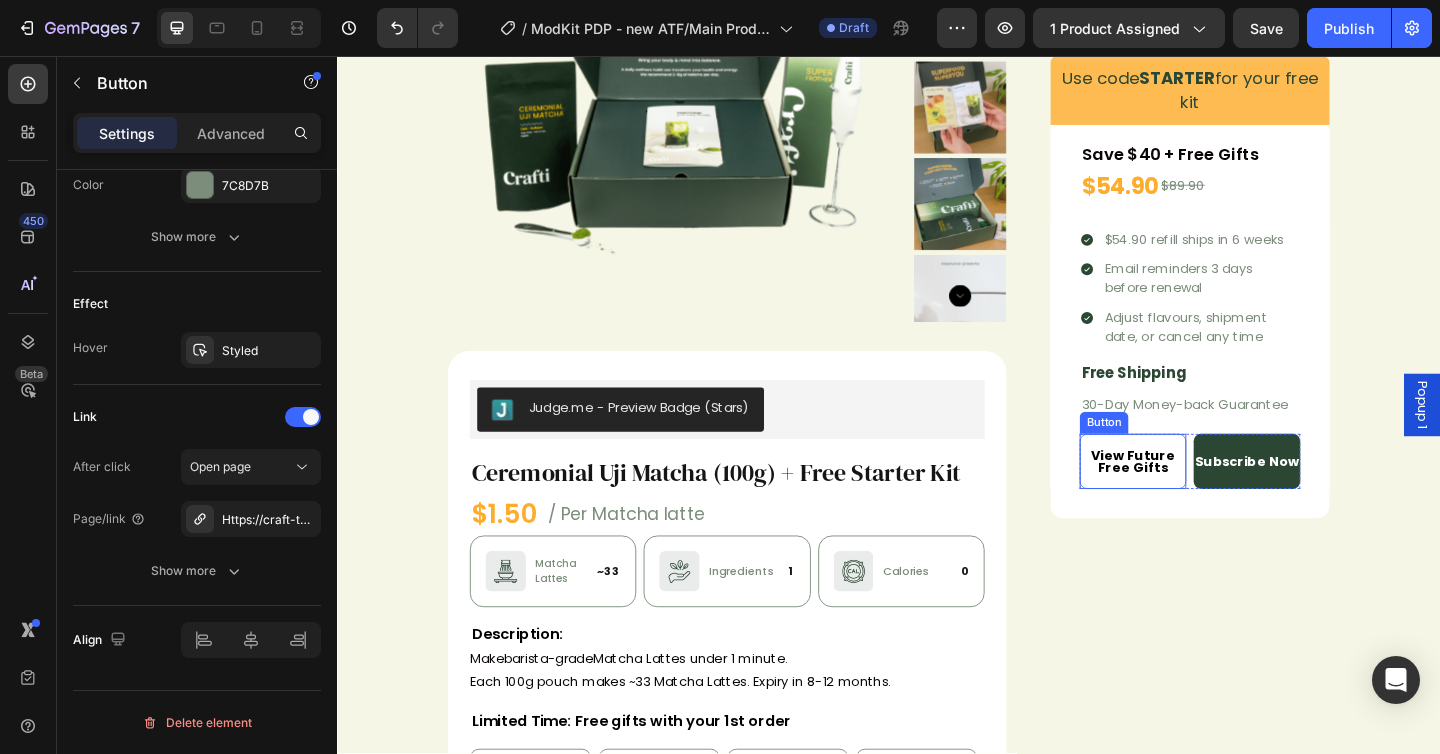 click on "View Future Free Gifts" at bounding box center (1203, 497) 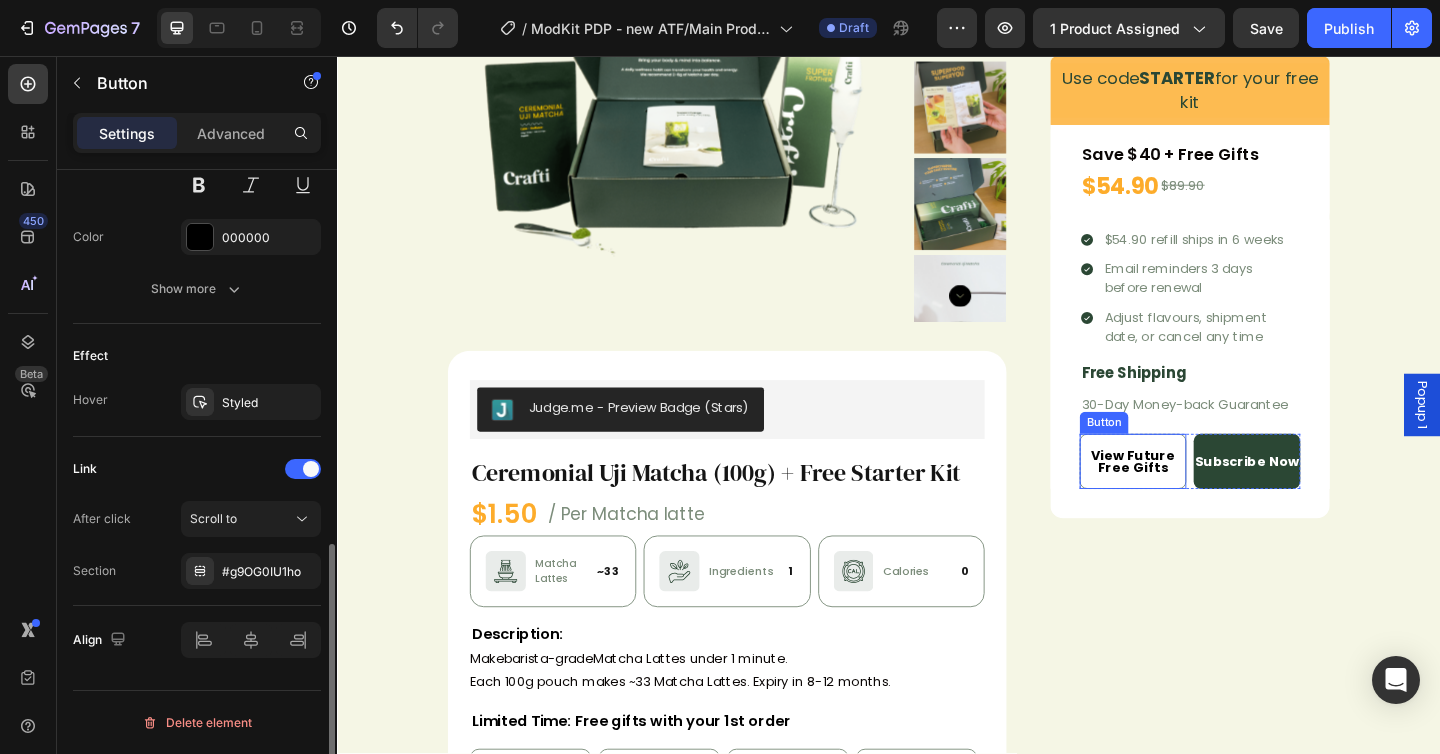 scroll, scrollTop: 897, scrollLeft: 0, axis: vertical 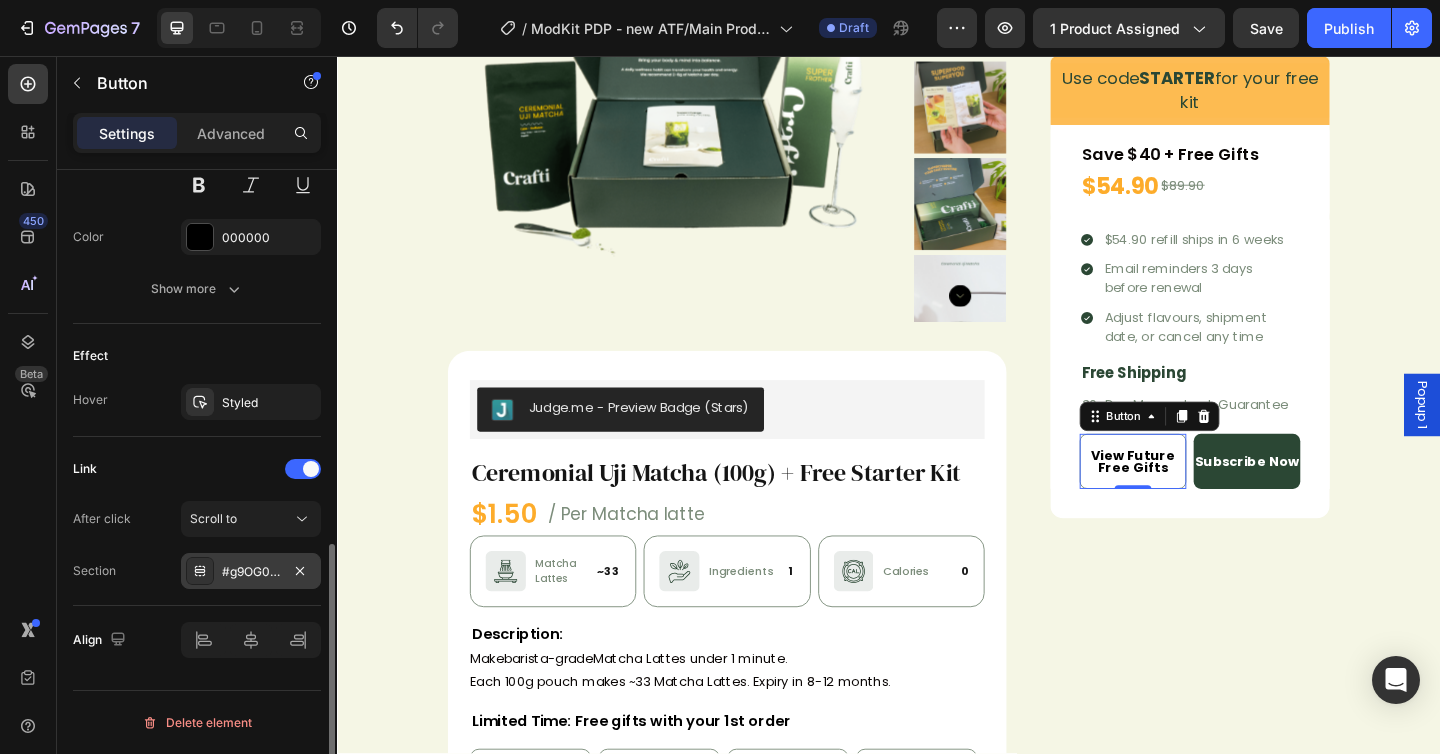click on "#g9OG0IU1ho" at bounding box center [251, 572] 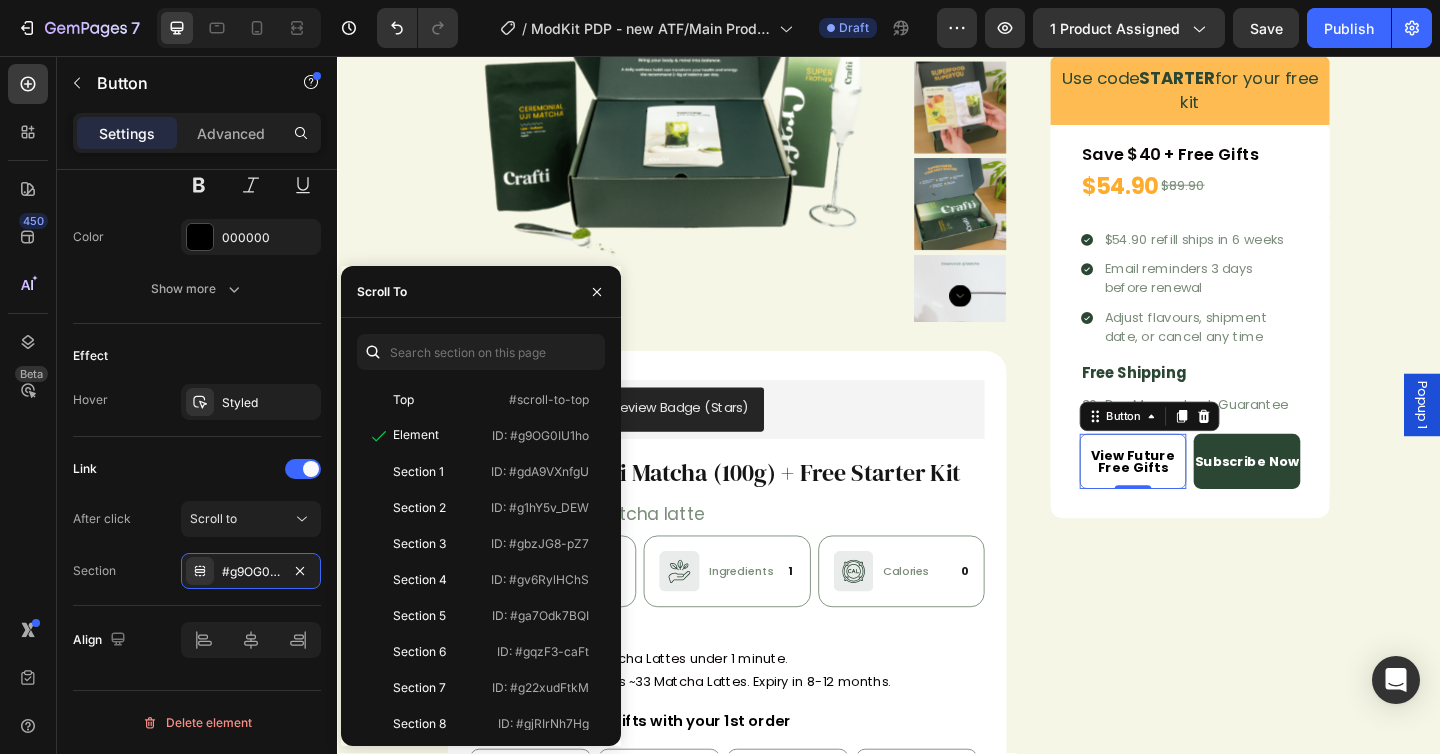 click on "Popup 1" at bounding box center [1517, 436] 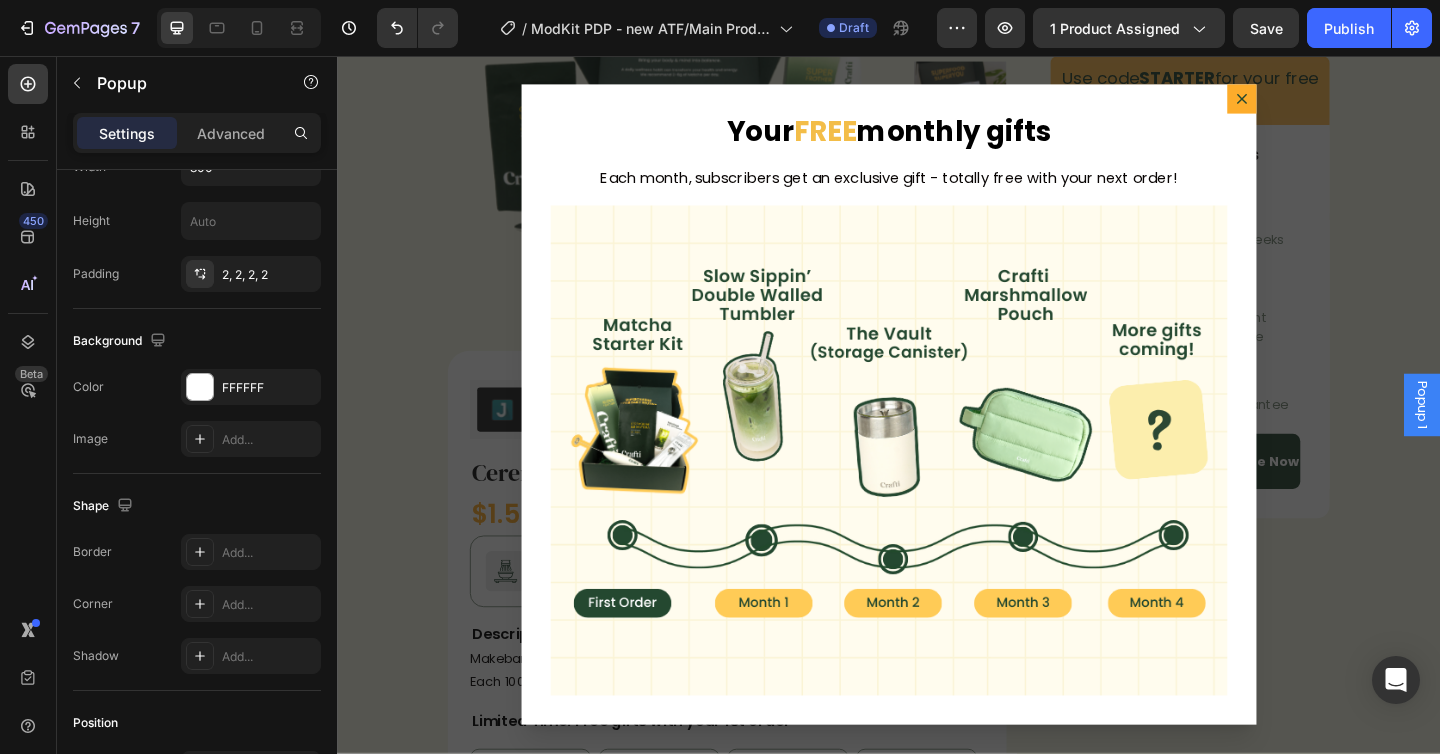 scroll, scrollTop: 0, scrollLeft: 0, axis: both 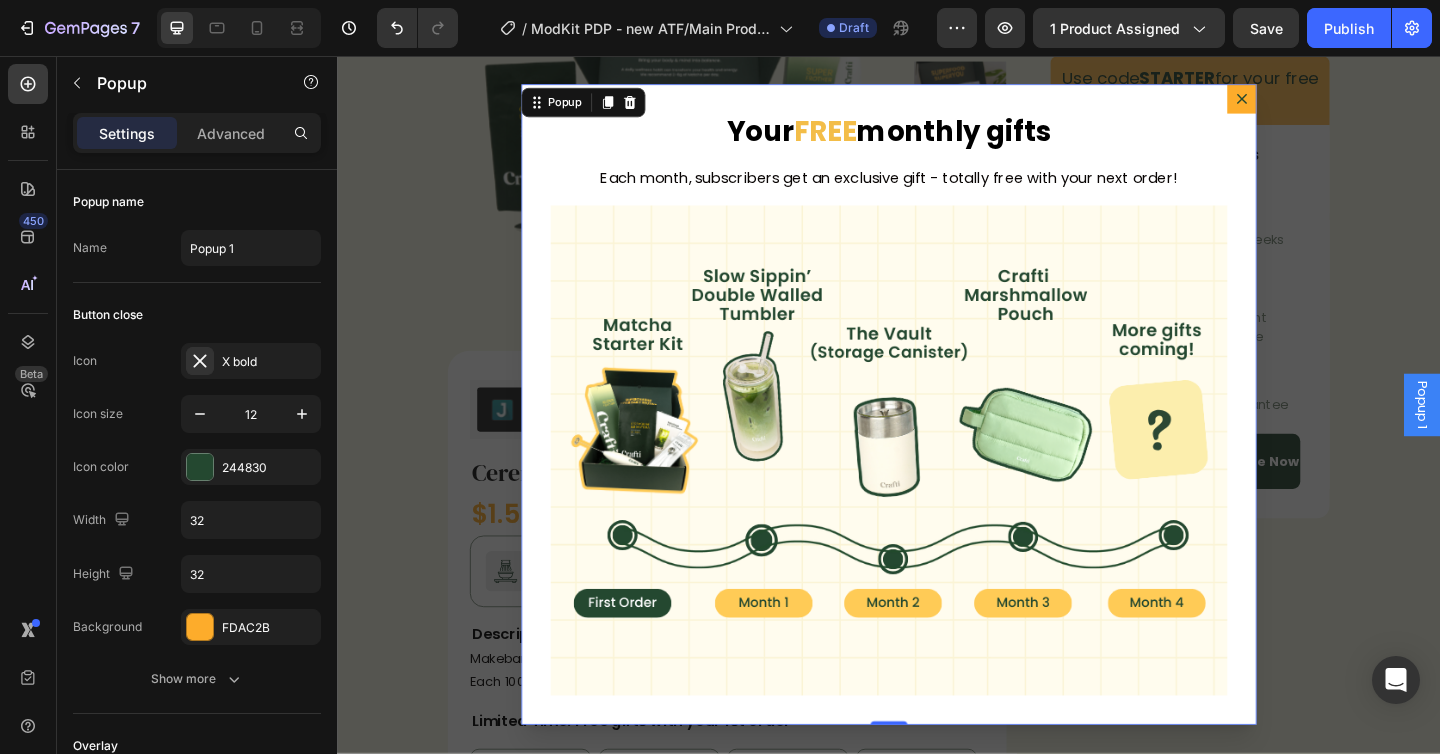 click at bounding box center (1321, 103) 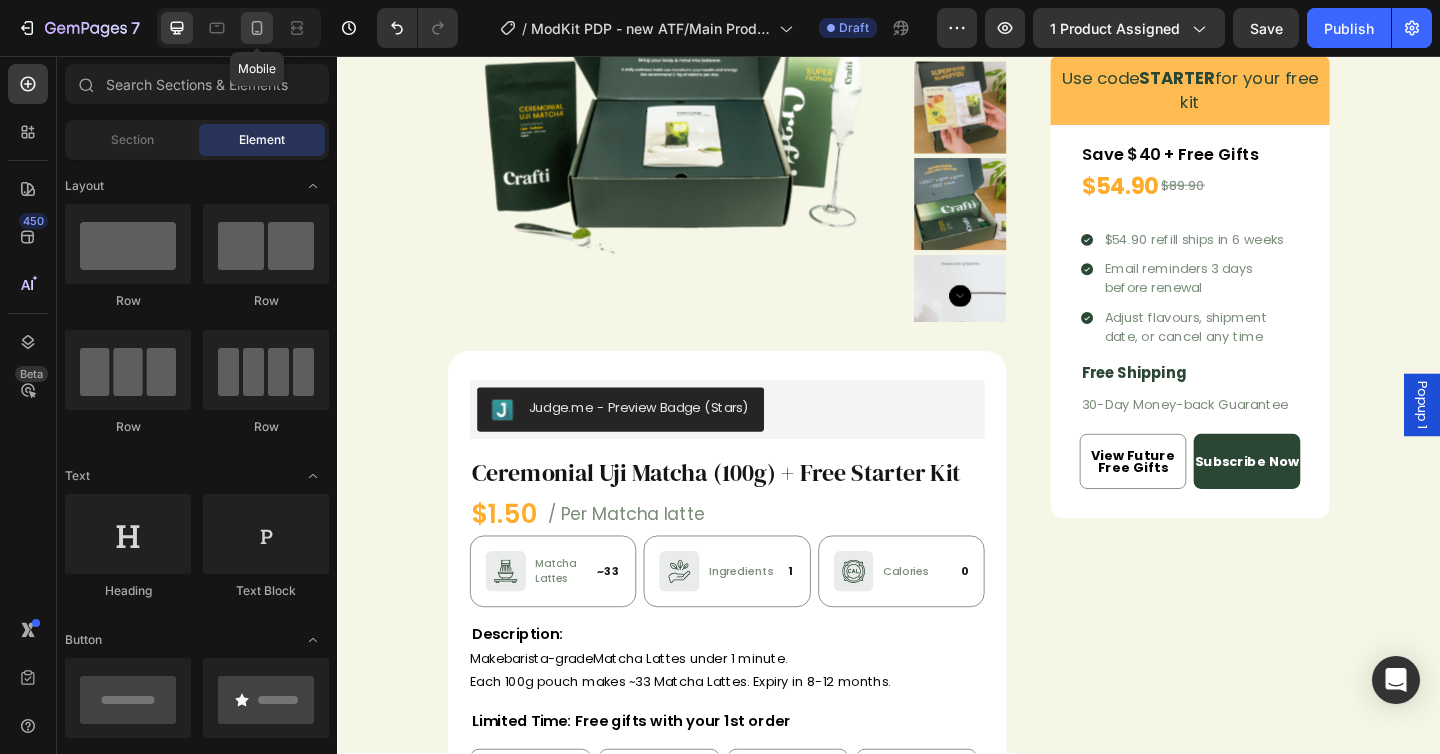 click 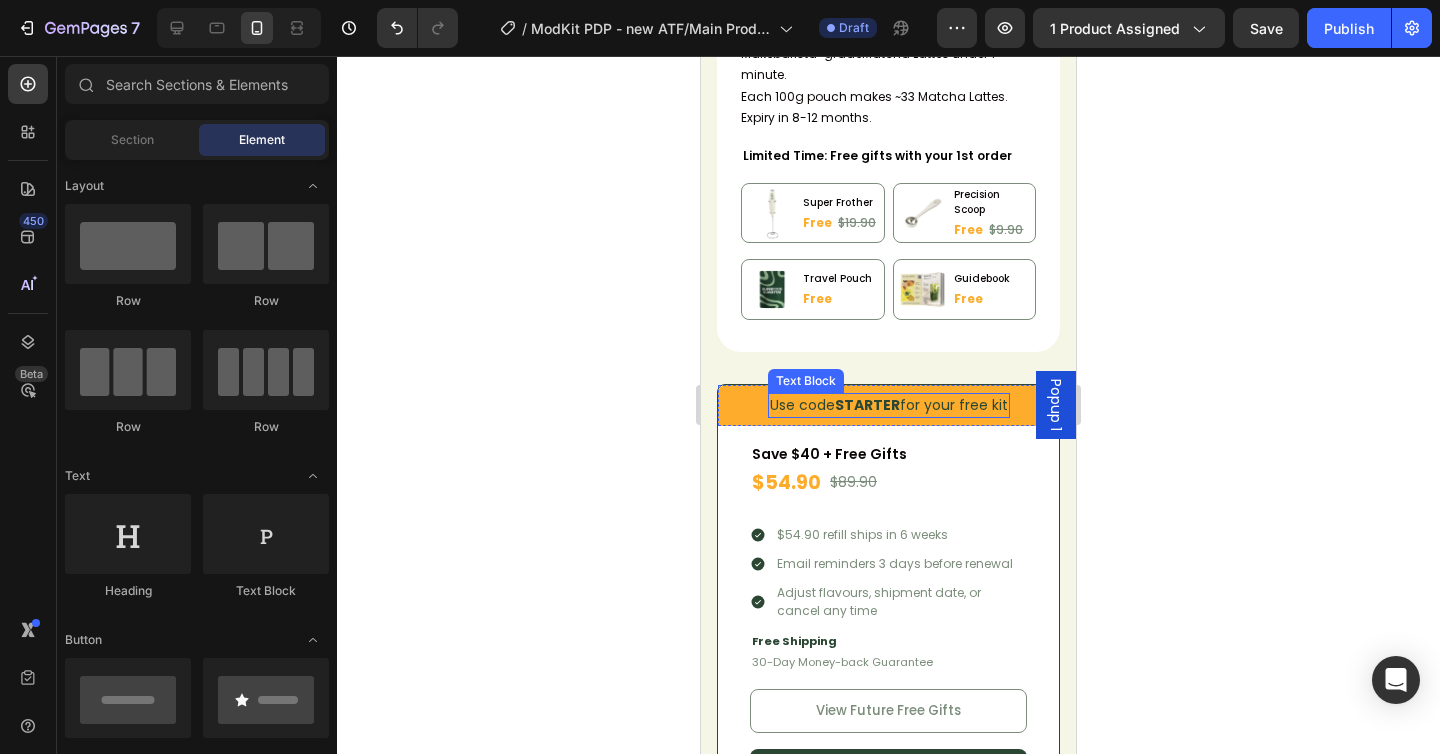 scroll, scrollTop: 1868, scrollLeft: 0, axis: vertical 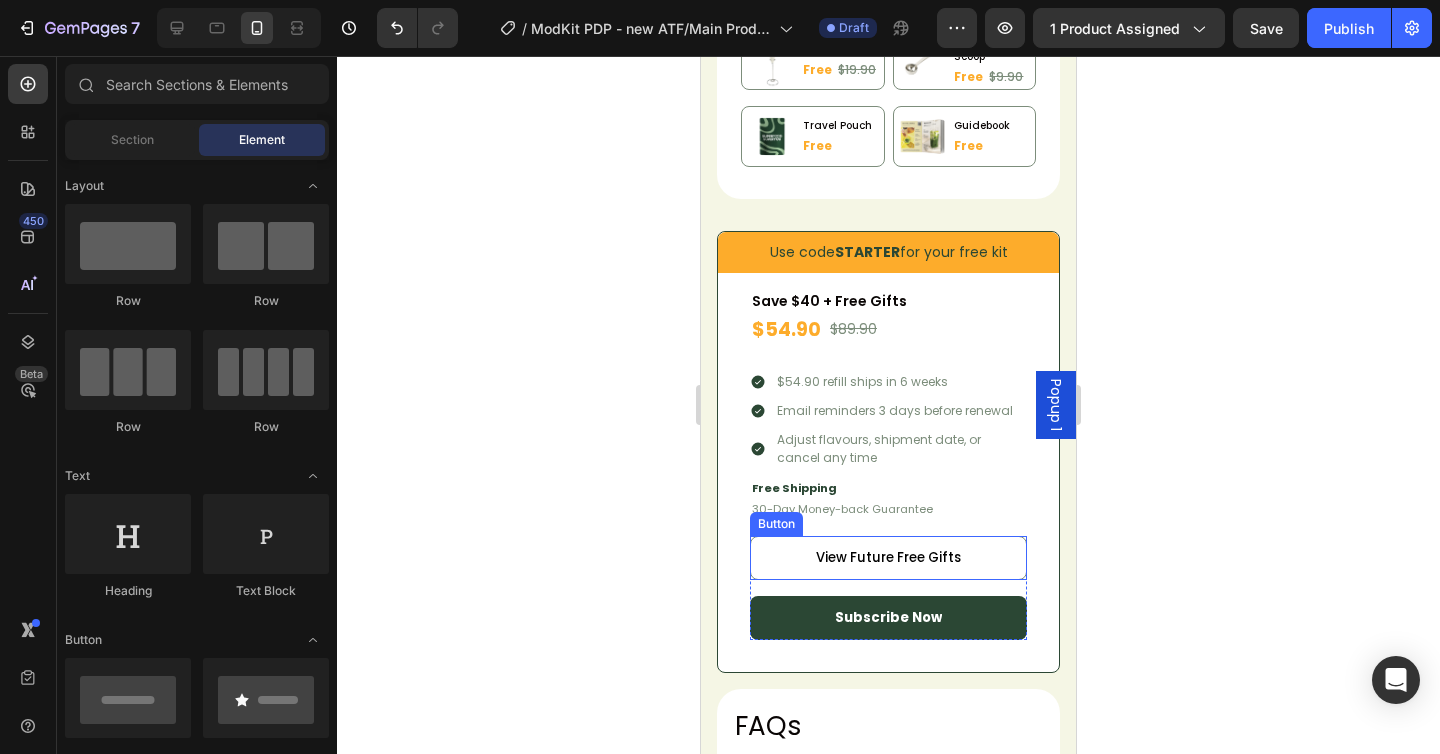 click on "View Future Free Gifts" at bounding box center (888, 558) 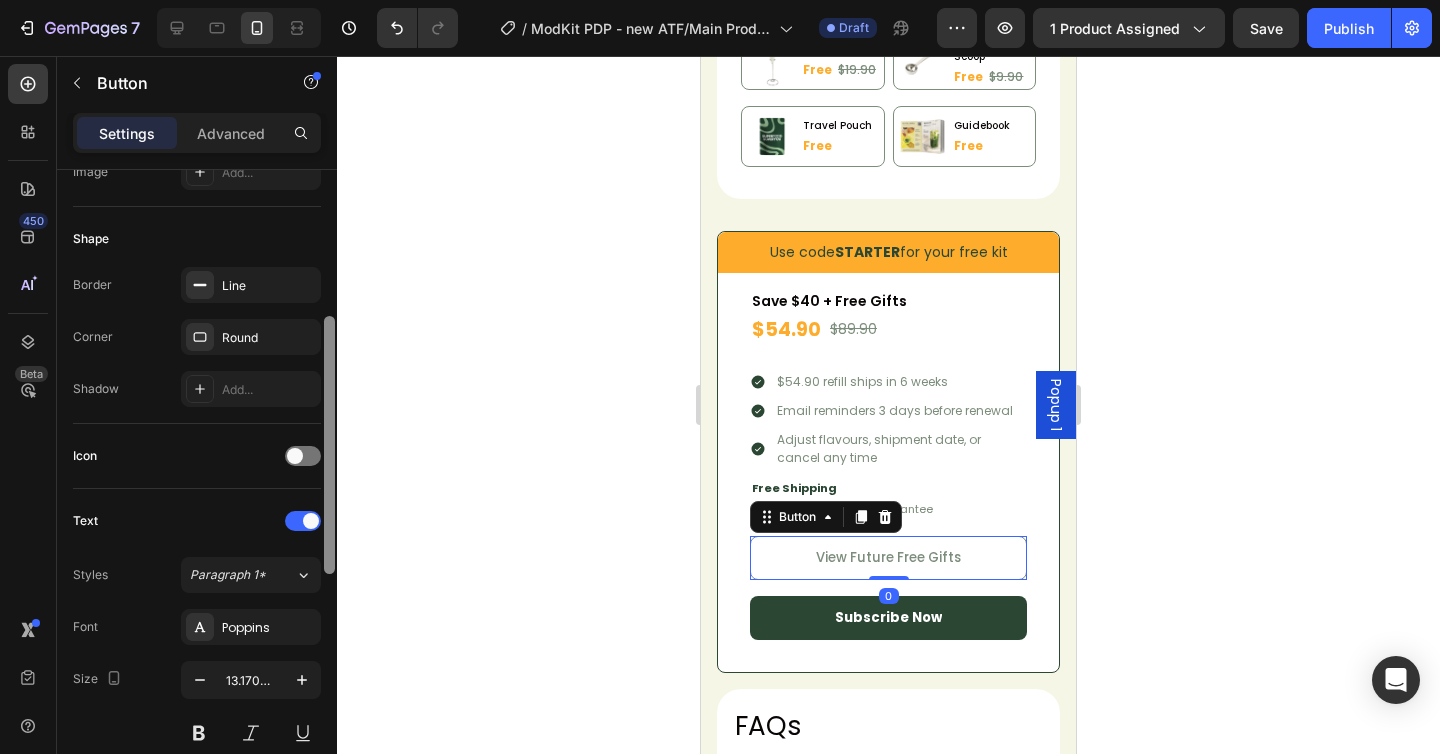 scroll, scrollTop: 949, scrollLeft: 0, axis: vertical 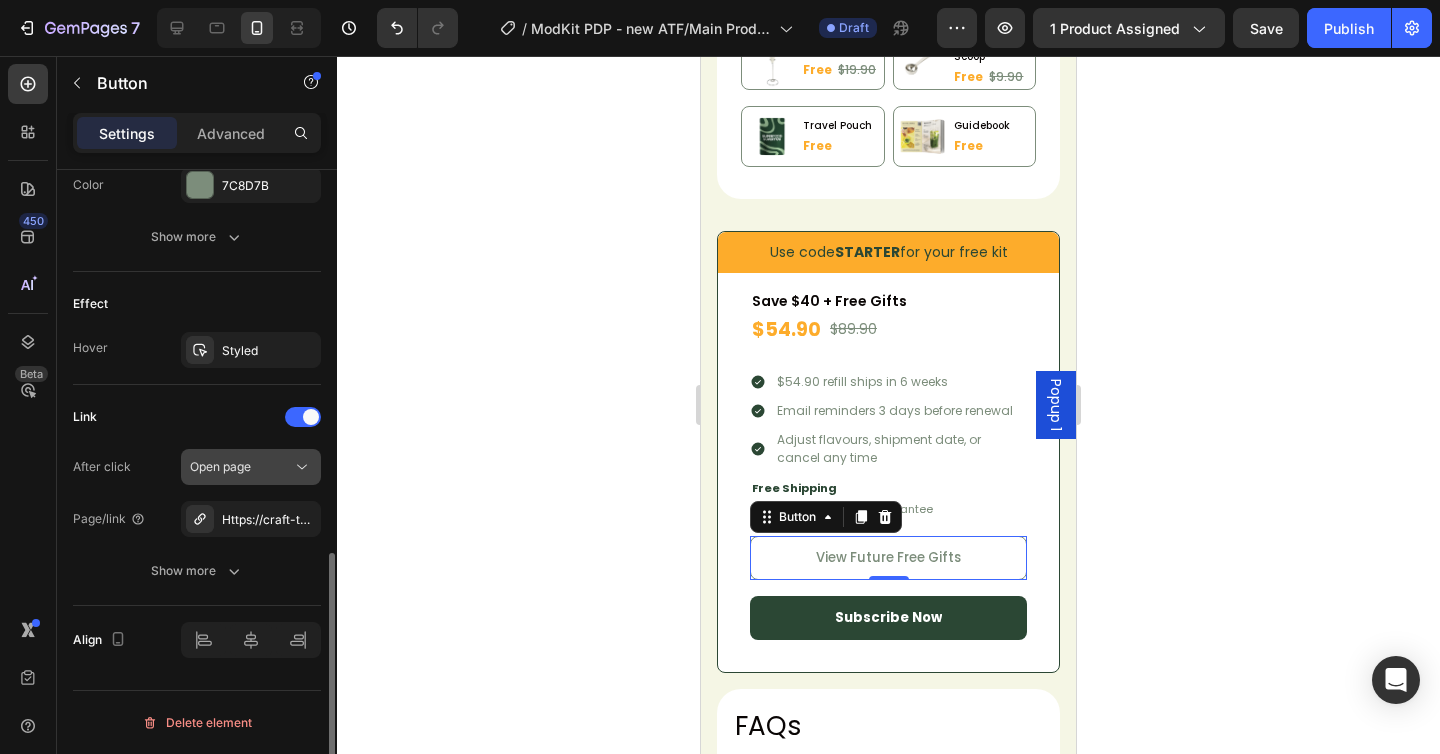 click 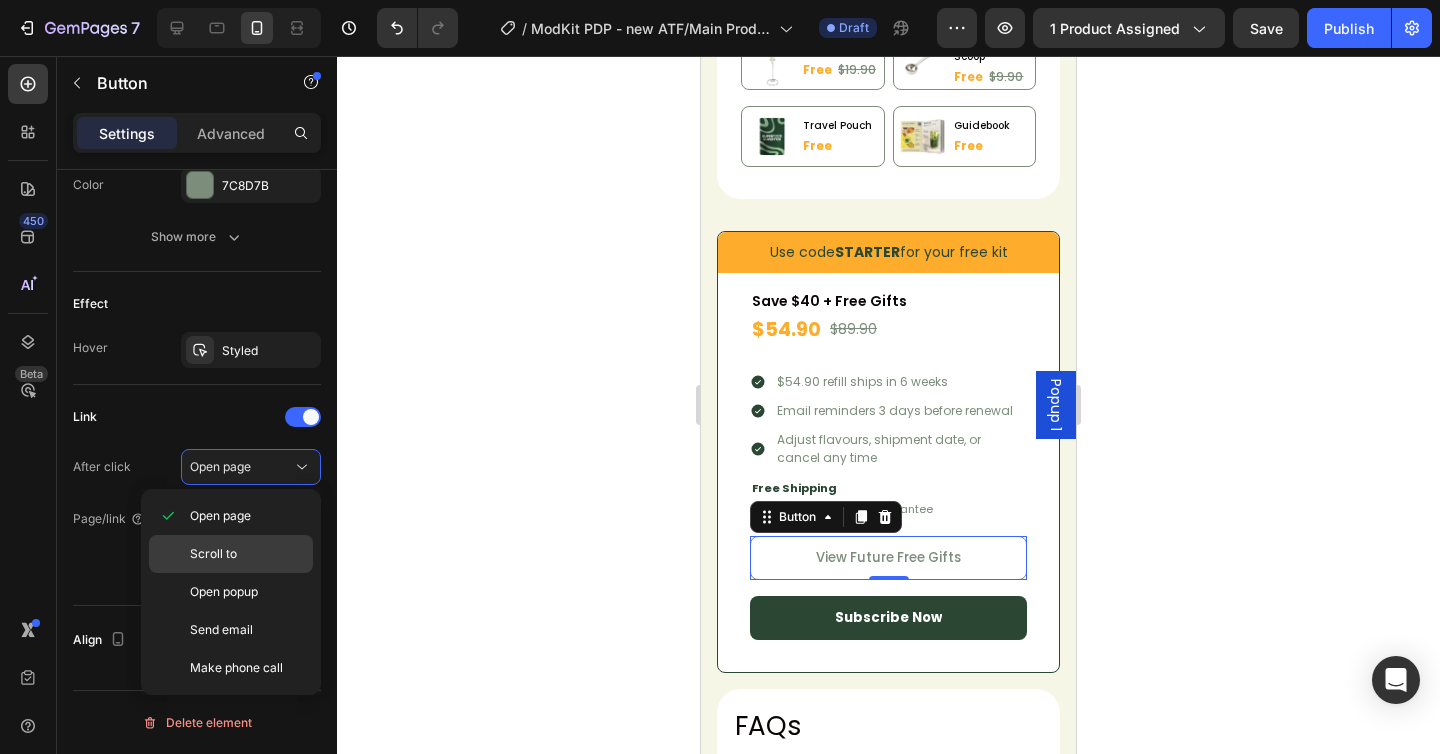click on "Scroll to" at bounding box center [247, 554] 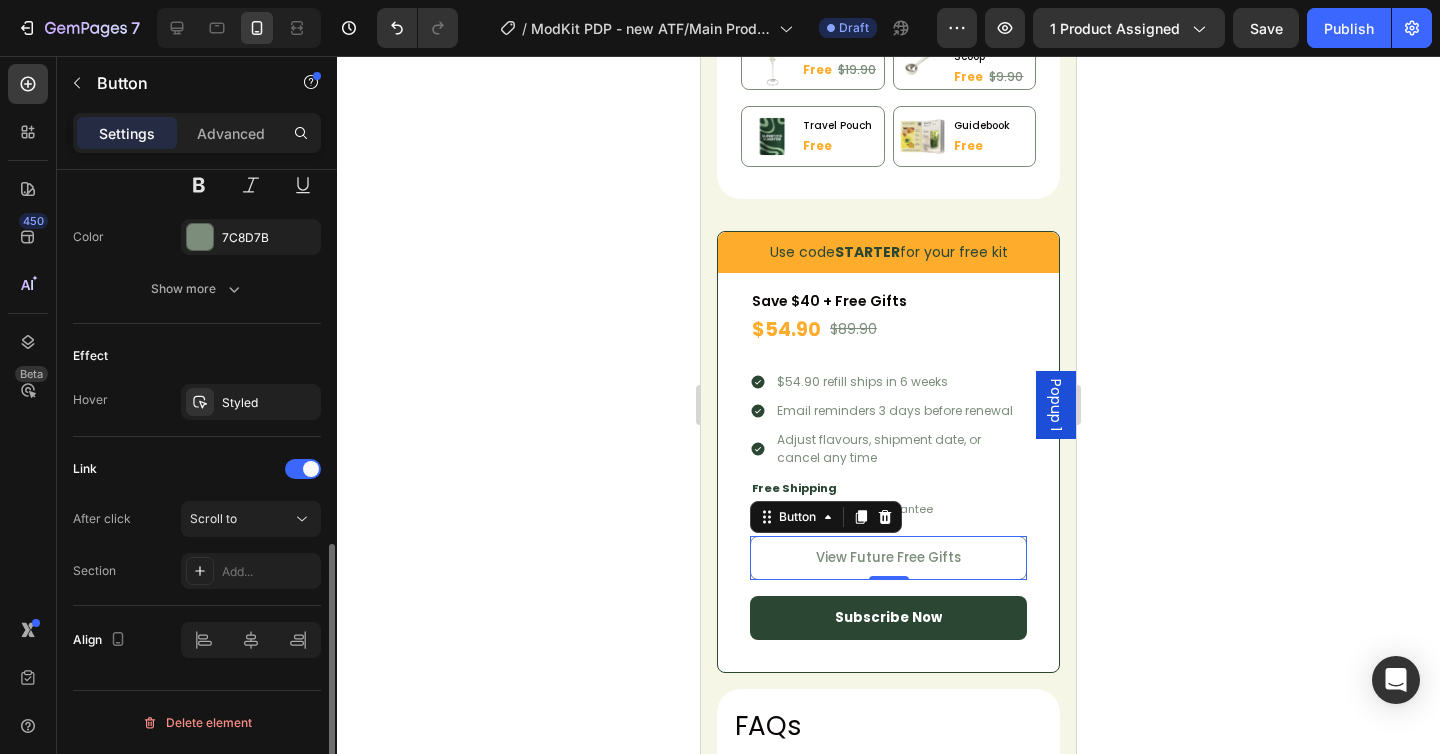 scroll, scrollTop: 897, scrollLeft: 0, axis: vertical 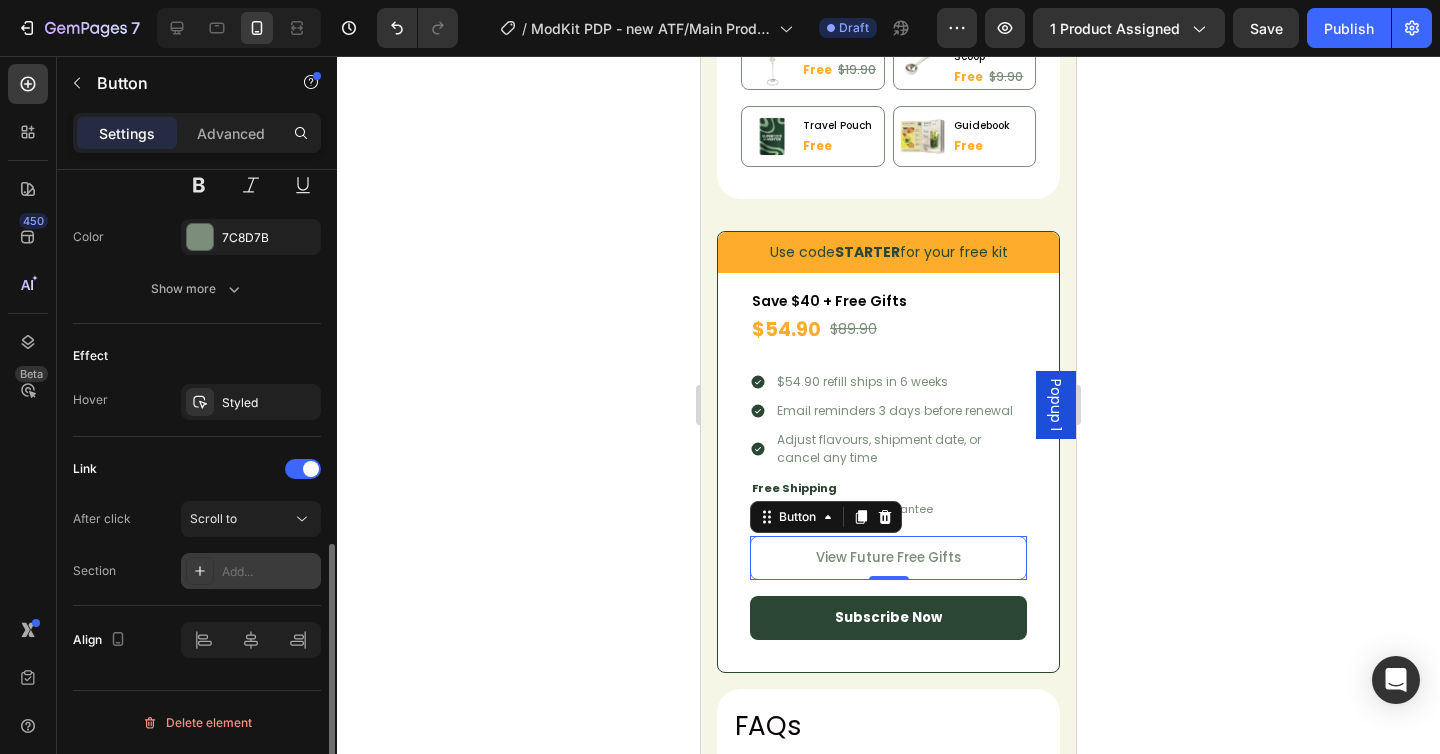 click on "Add..." at bounding box center [251, 571] 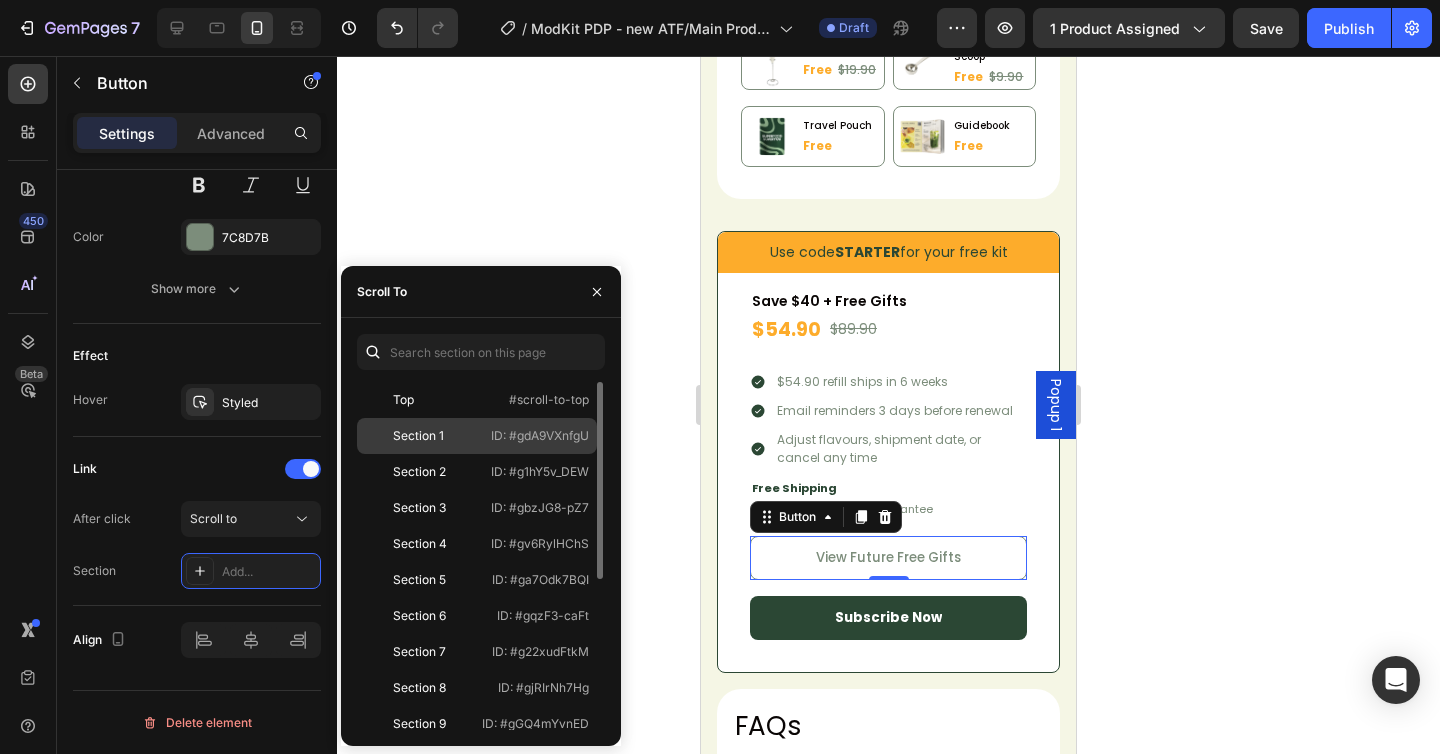 click on "ID: #gdA9VXnfgU" at bounding box center [540, 436] 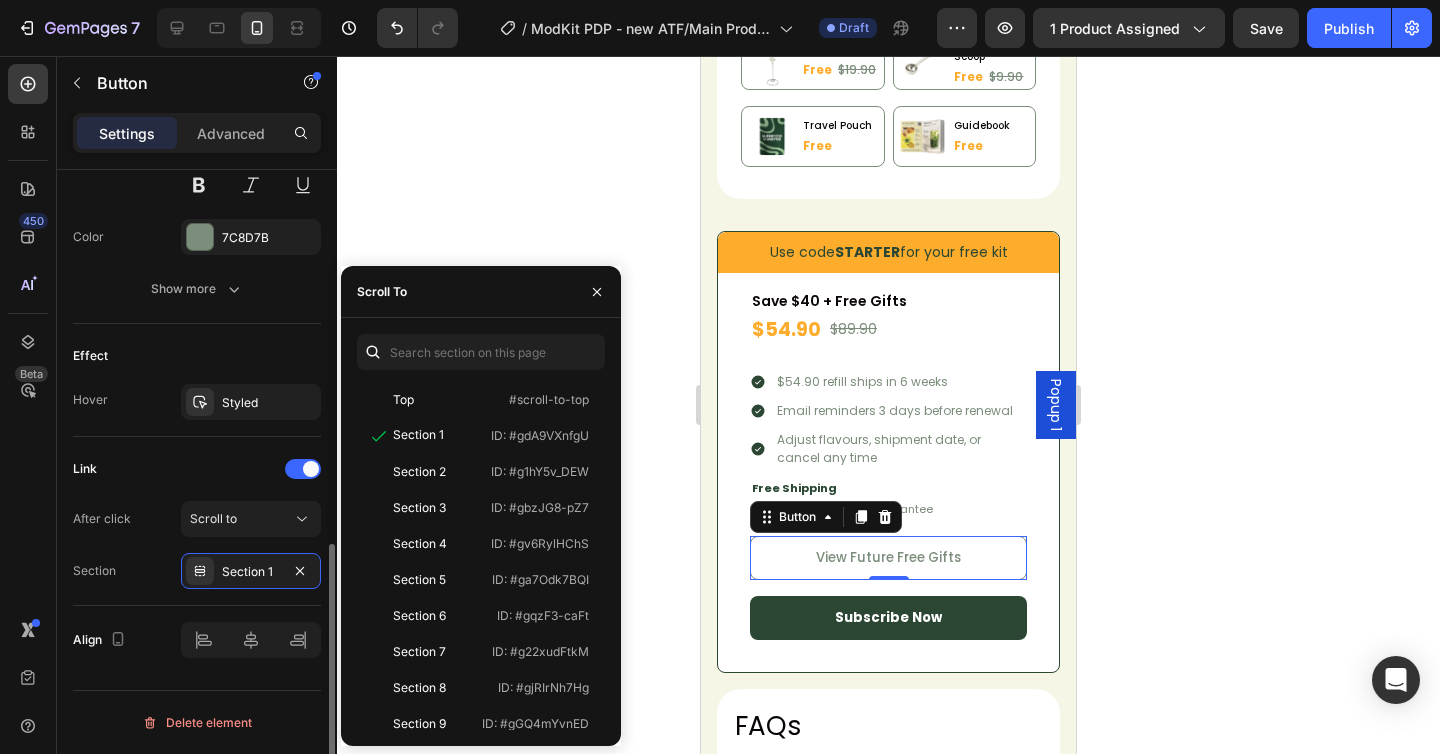 click on "Link" at bounding box center [197, 469] 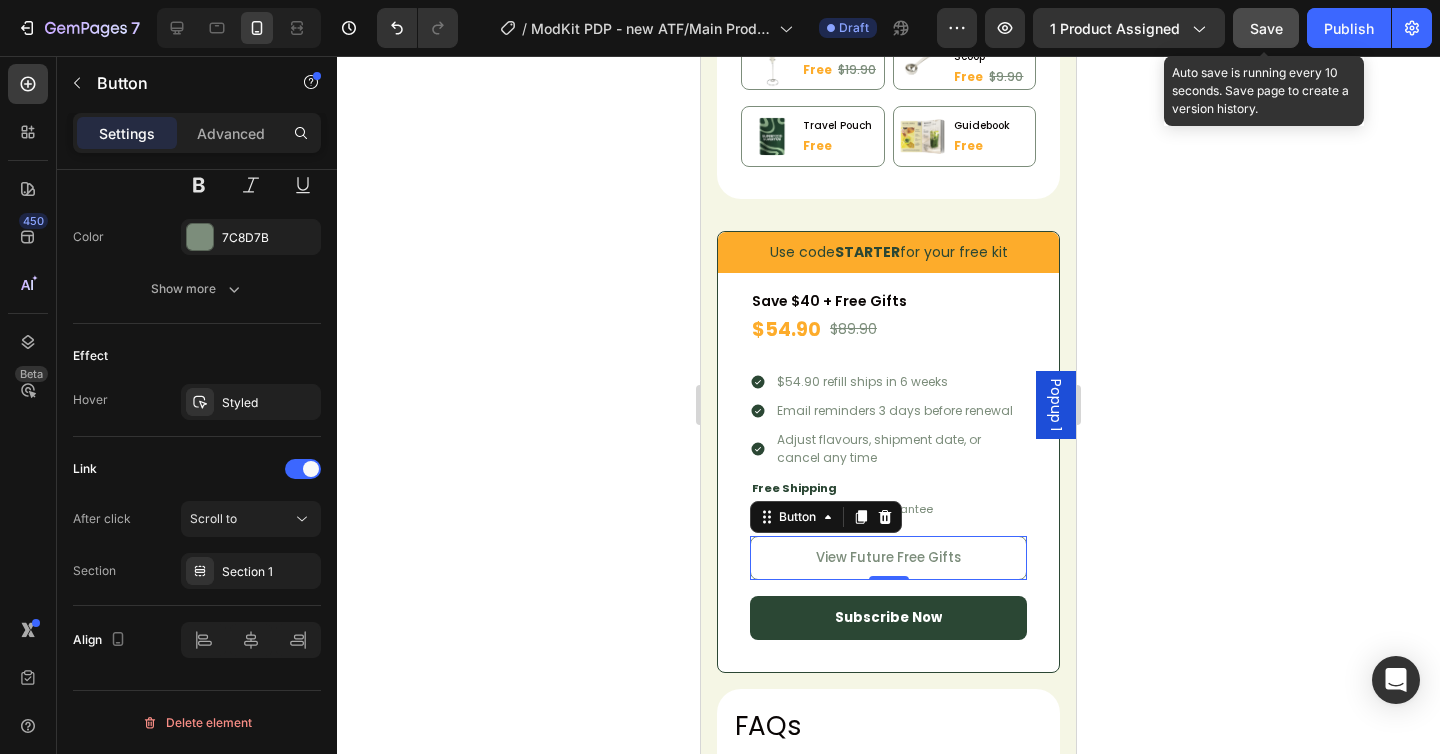 click on "Save" 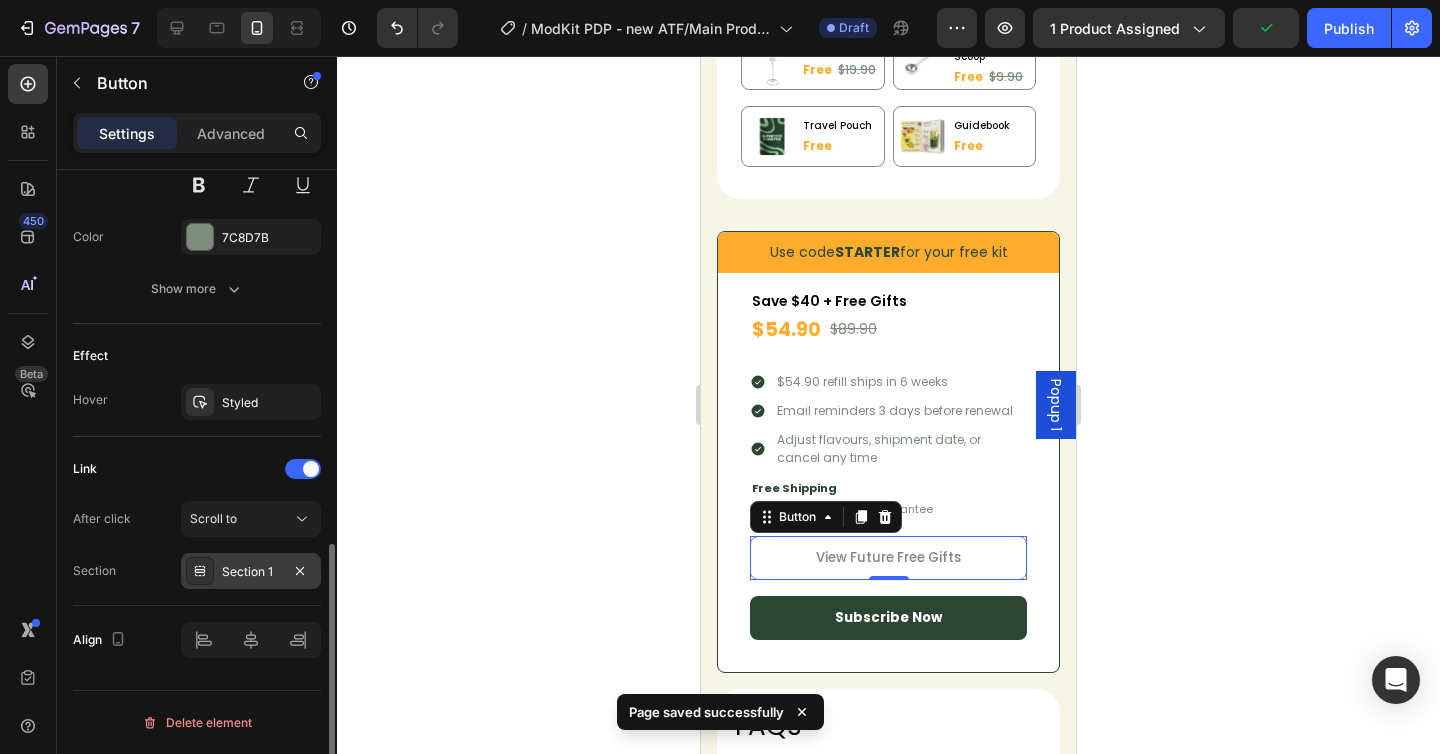 click on "Section 1" at bounding box center (251, 572) 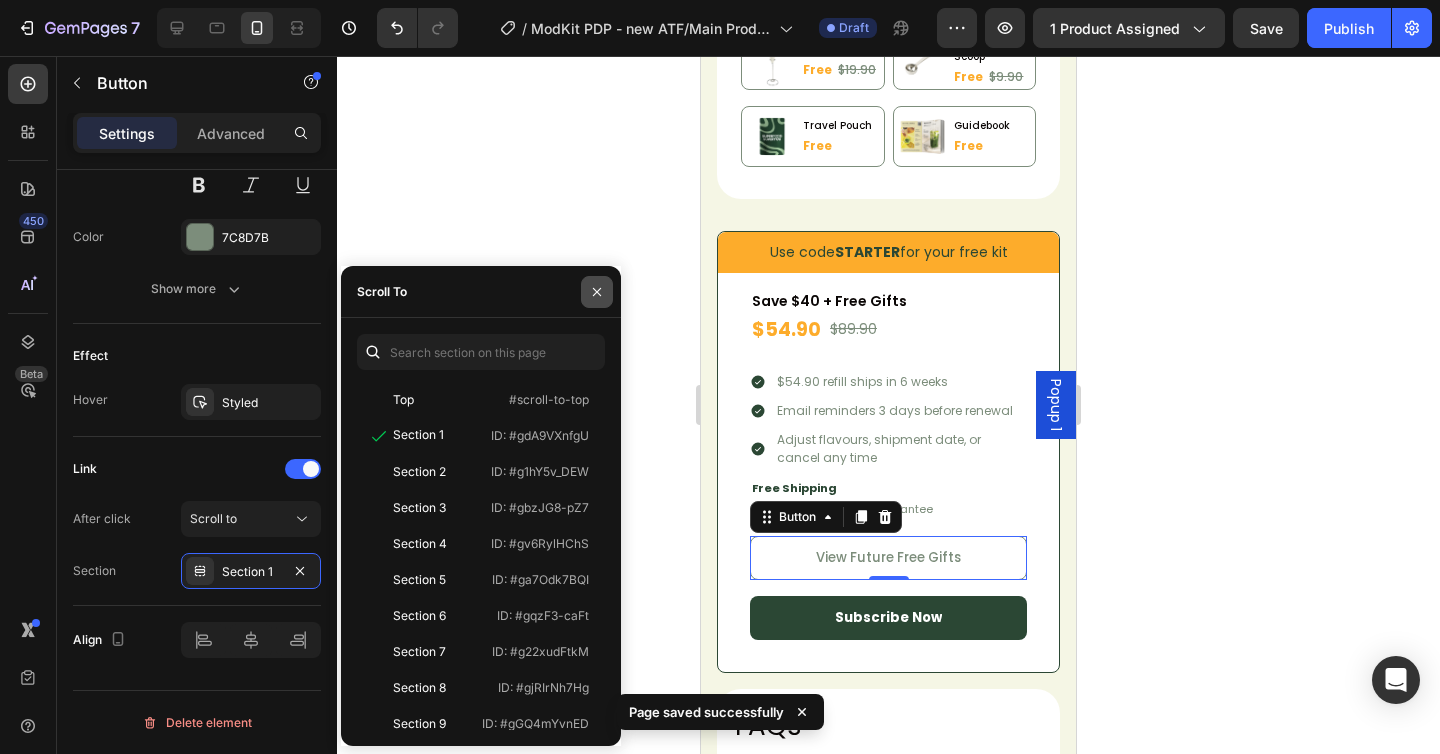click at bounding box center (597, 292) 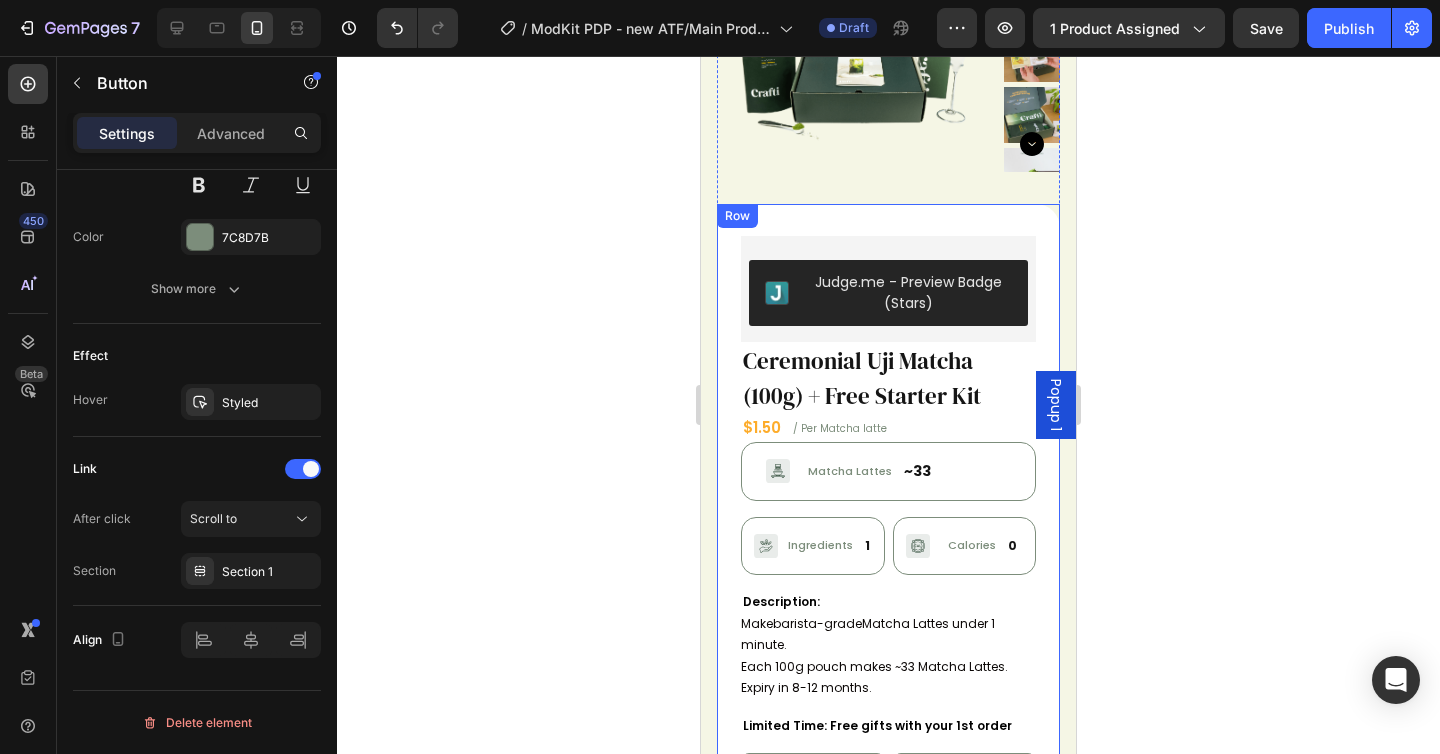 scroll, scrollTop: 1119, scrollLeft: 0, axis: vertical 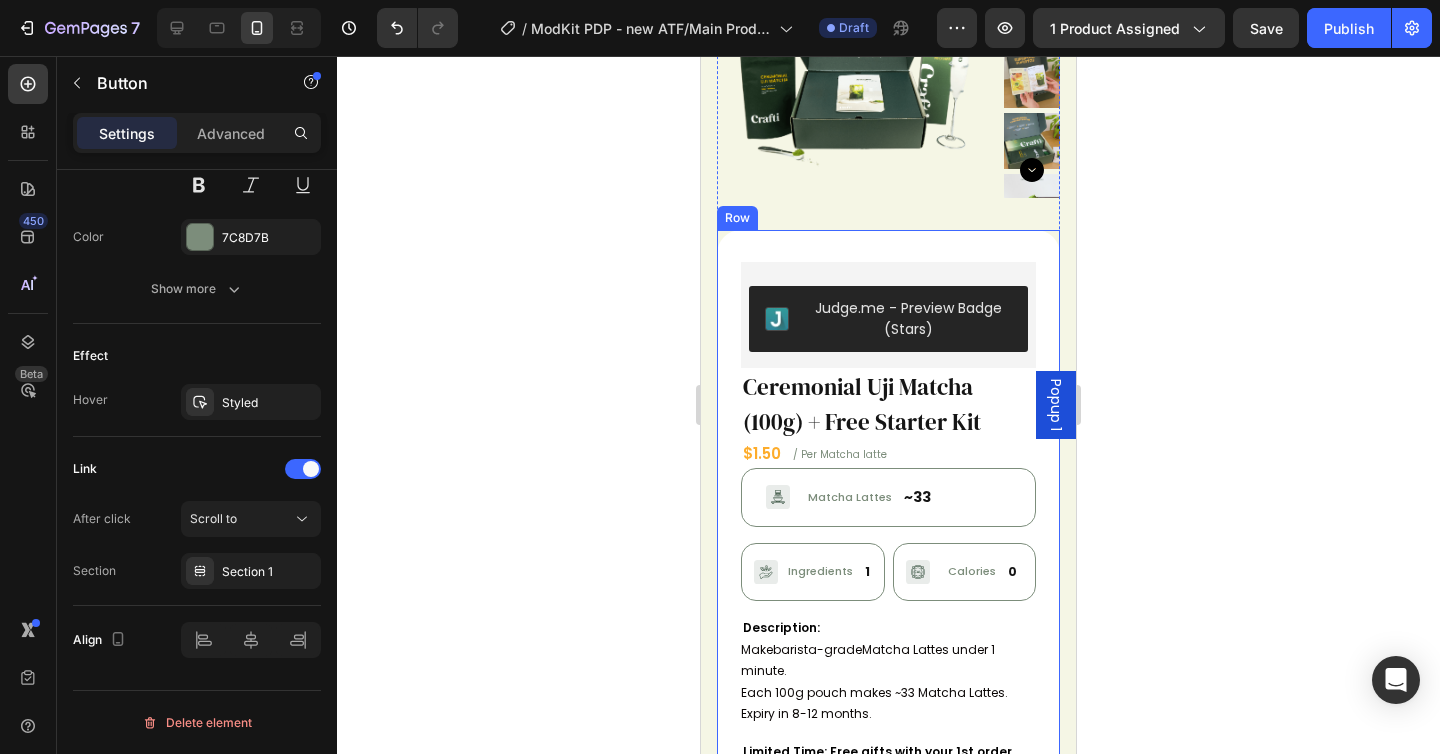 click on "Judge.me - Preview Badge (Stars) Judge.me Ceremonial Uji Matcha (100g) + Free Starter Kit Heading $1.50 Text Block / Per Matcha latte Text Block Row Image Matcha Lattes Text Block ~33 Text Block Row Row Image Ingredients Text Block 1 Text Block Row Image Ingredients Text Block 1 Text Block Row Image Calories Text Block 0 Text Block Row Row Image Calories Text Block 0 Text Block Row Row Row Description: Text Block Make barista-grade Matcha Lattes under 1 minute. Each 100g pouch makes ~33 Matcha Lattes. Expiry in 8-12 months. Product Description Limited Time: Free gifts with your 1st order Text Block Image Super Frother Text Block Free Text Block $19.90 Text Block Row Row Image Precision Scoop Text Block Free Text Block $9.90 Text Block Row Row Row Image Travel Pouch Text Block Free Text Block Row Image Precision Scoop Text Block Free Text Block $9.90 Text Block Row Row Image Row" at bounding box center (888, 589) 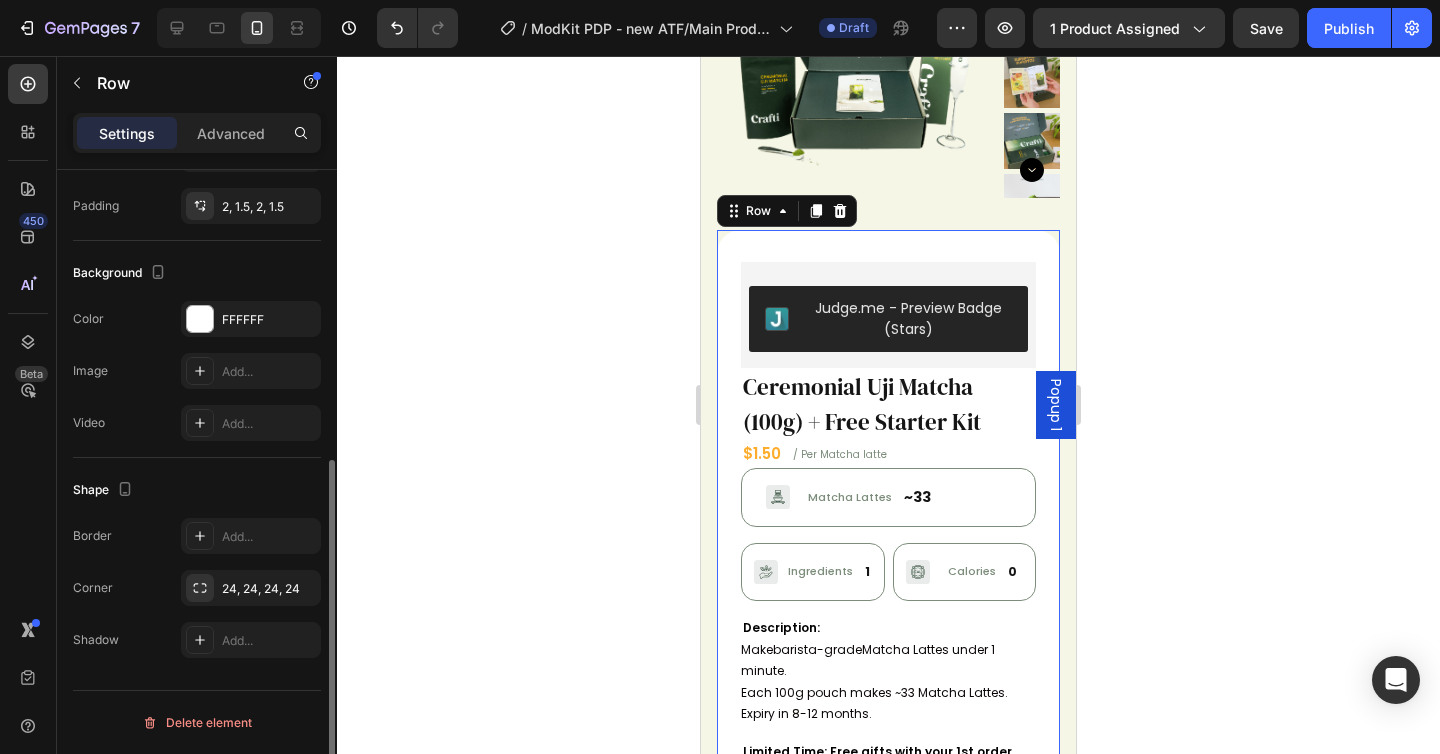 scroll, scrollTop: 0, scrollLeft: 0, axis: both 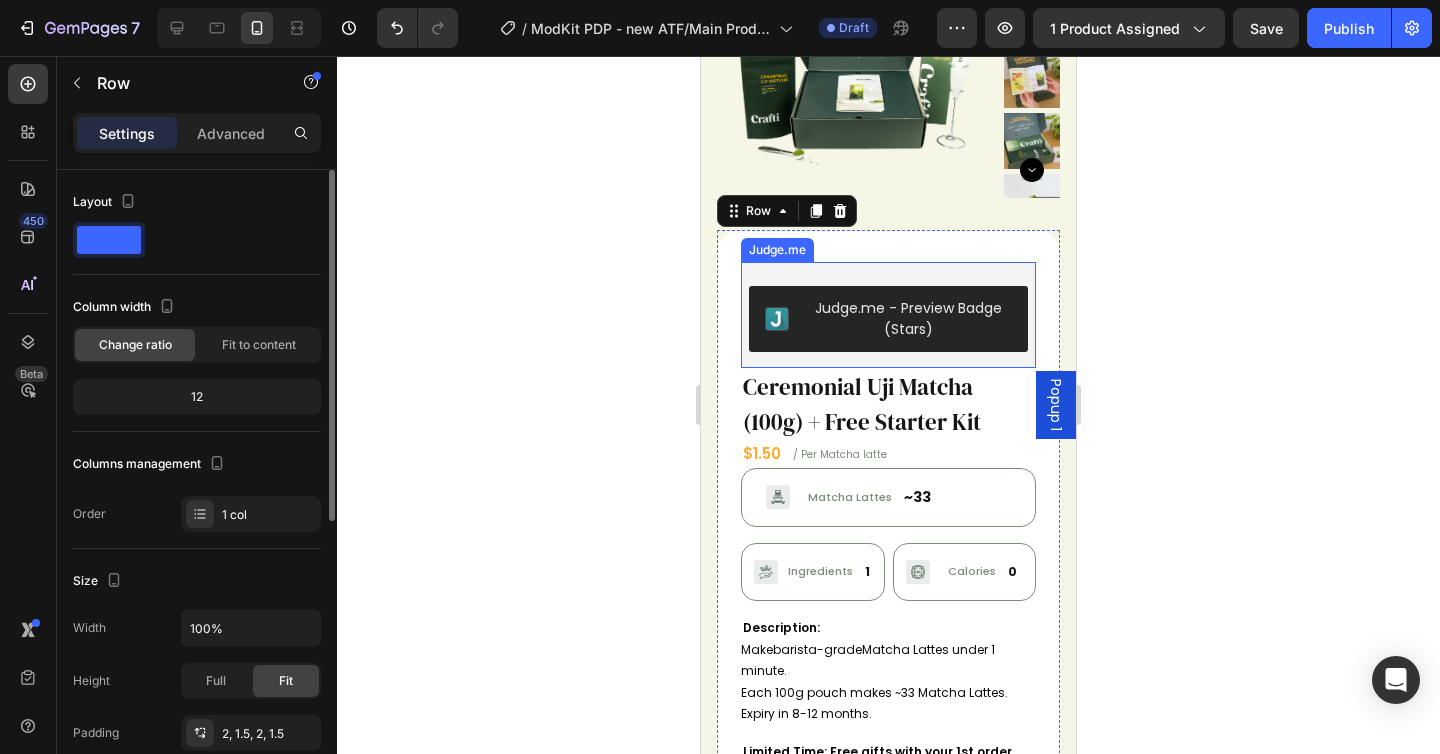 click on "Judge.me - Preview Badge (Stars) Judge.me" at bounding box center [888, 315] 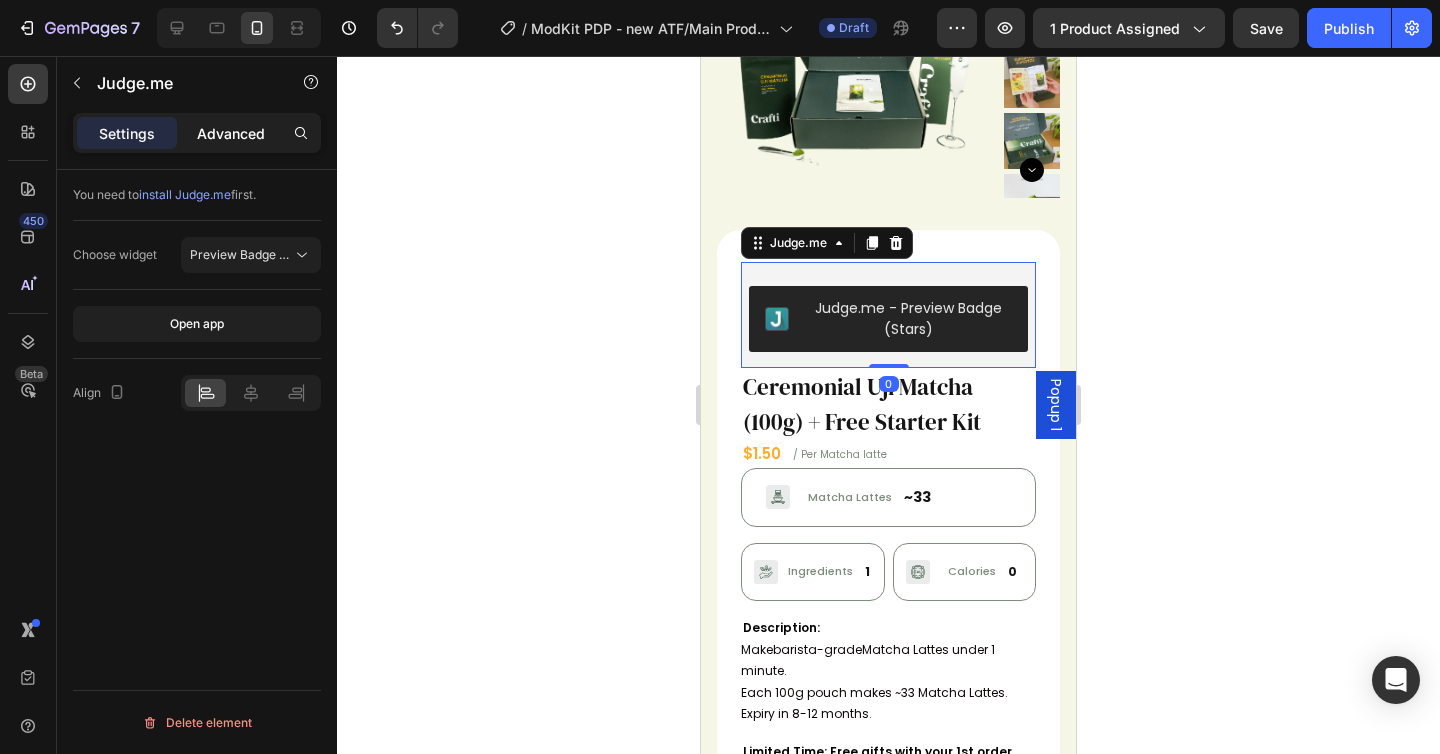 click on "Advanced" at bounding box center (231, 133) 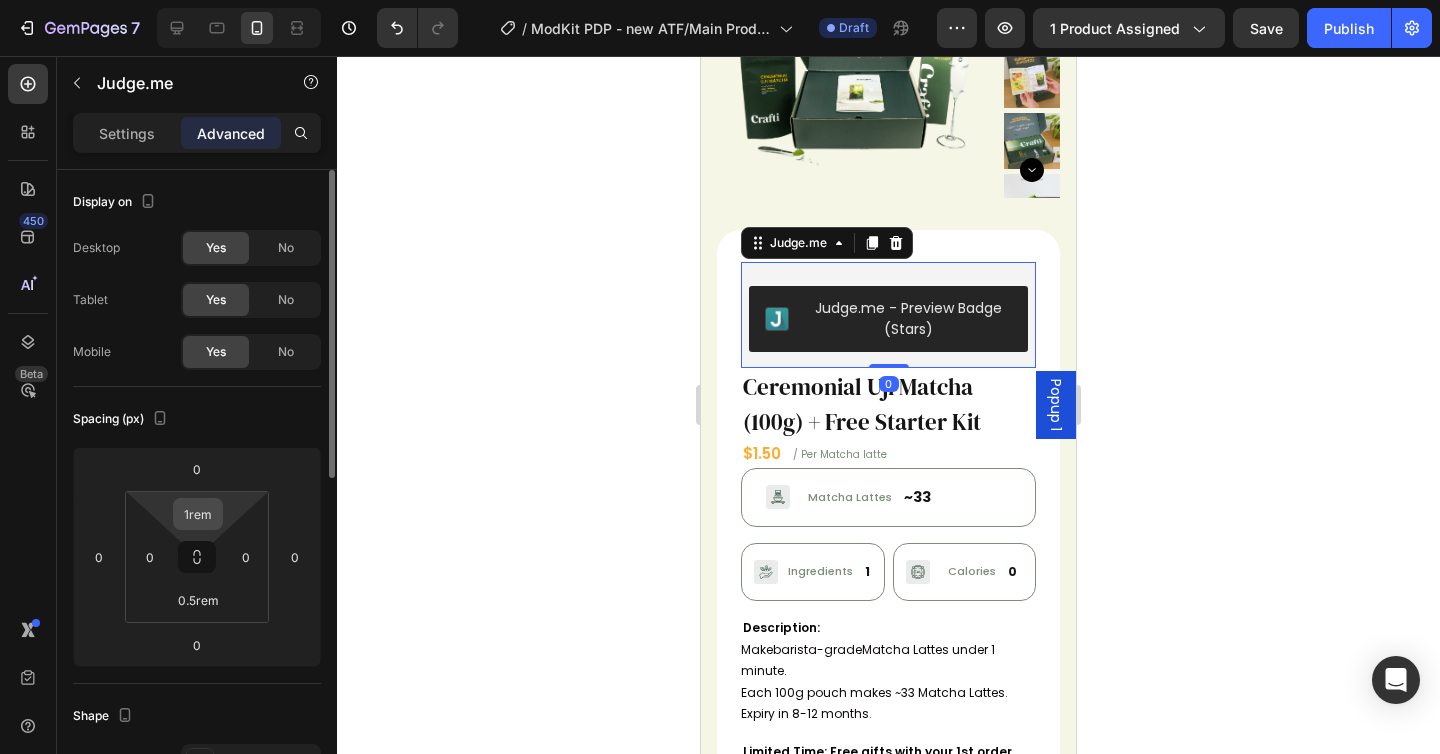 click on "1rem" at bounding box center (198, 514) 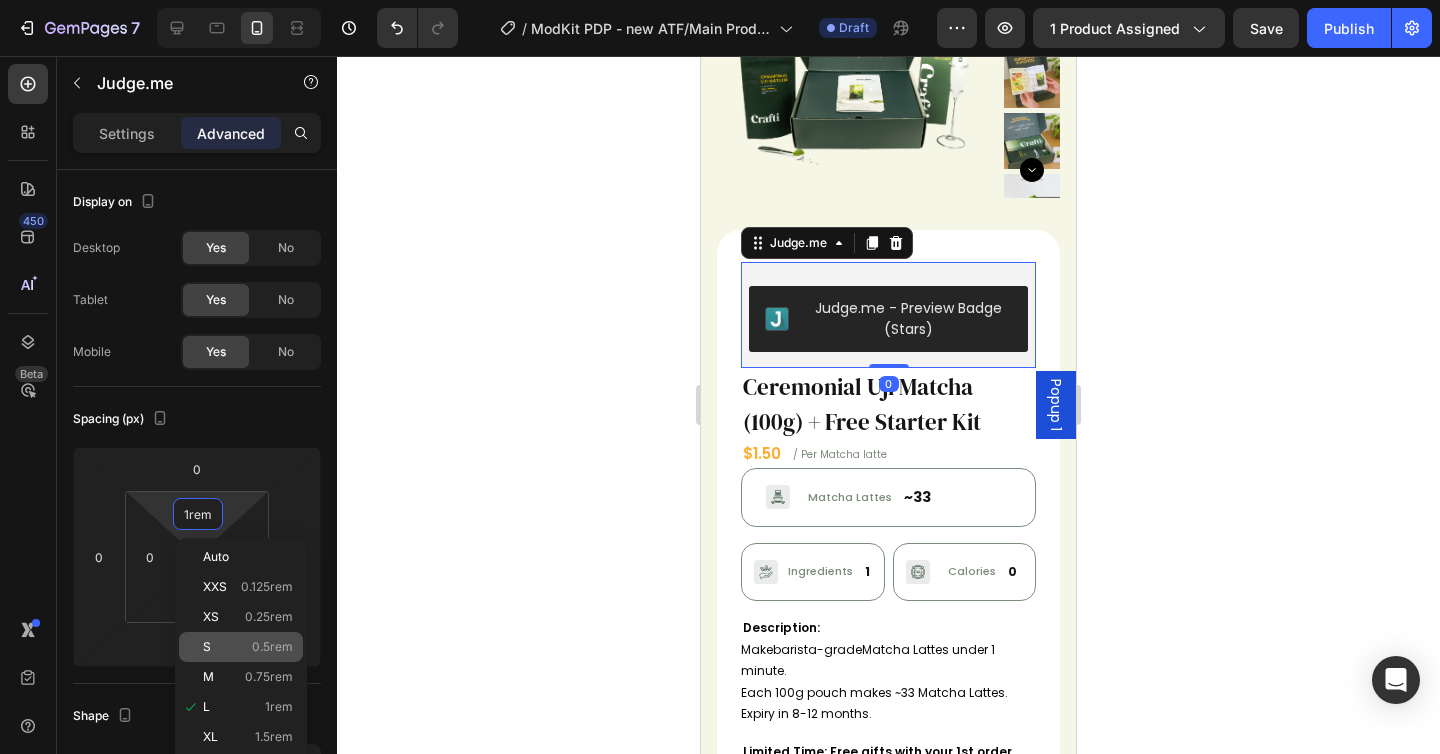 click on "0.5rem" at bounding box center (272, 647) 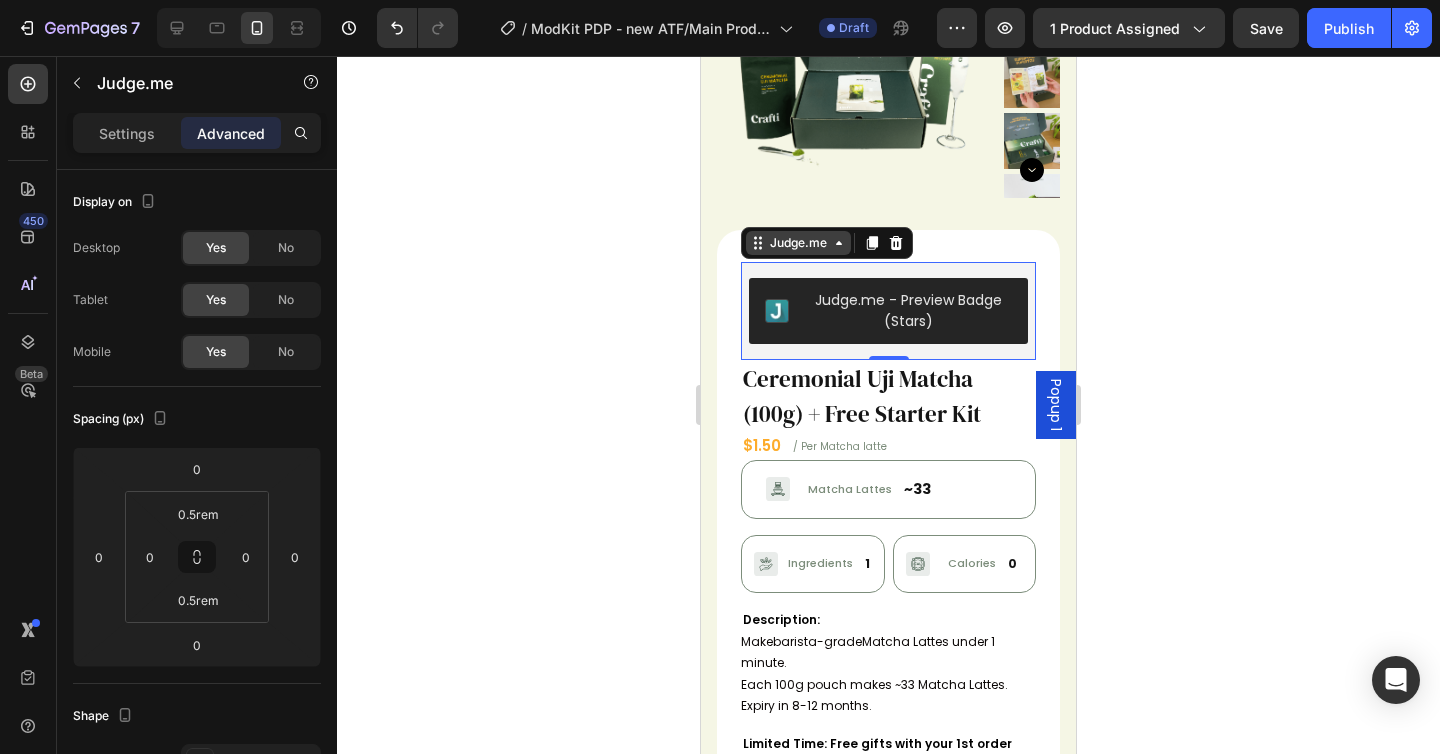 click on "Judge.me" at bounding box center [798, 243] 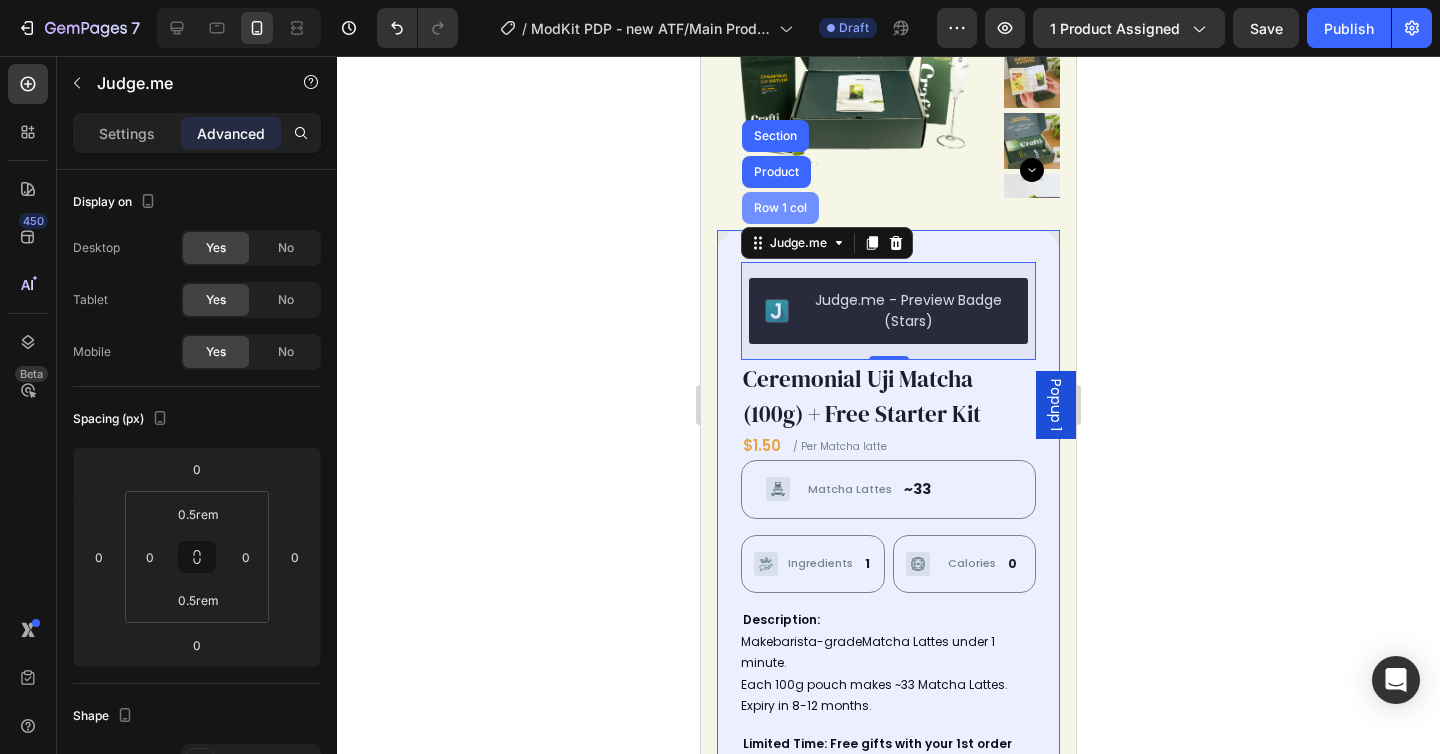 click on "Row 1 col" at bounding box center (780, 208) 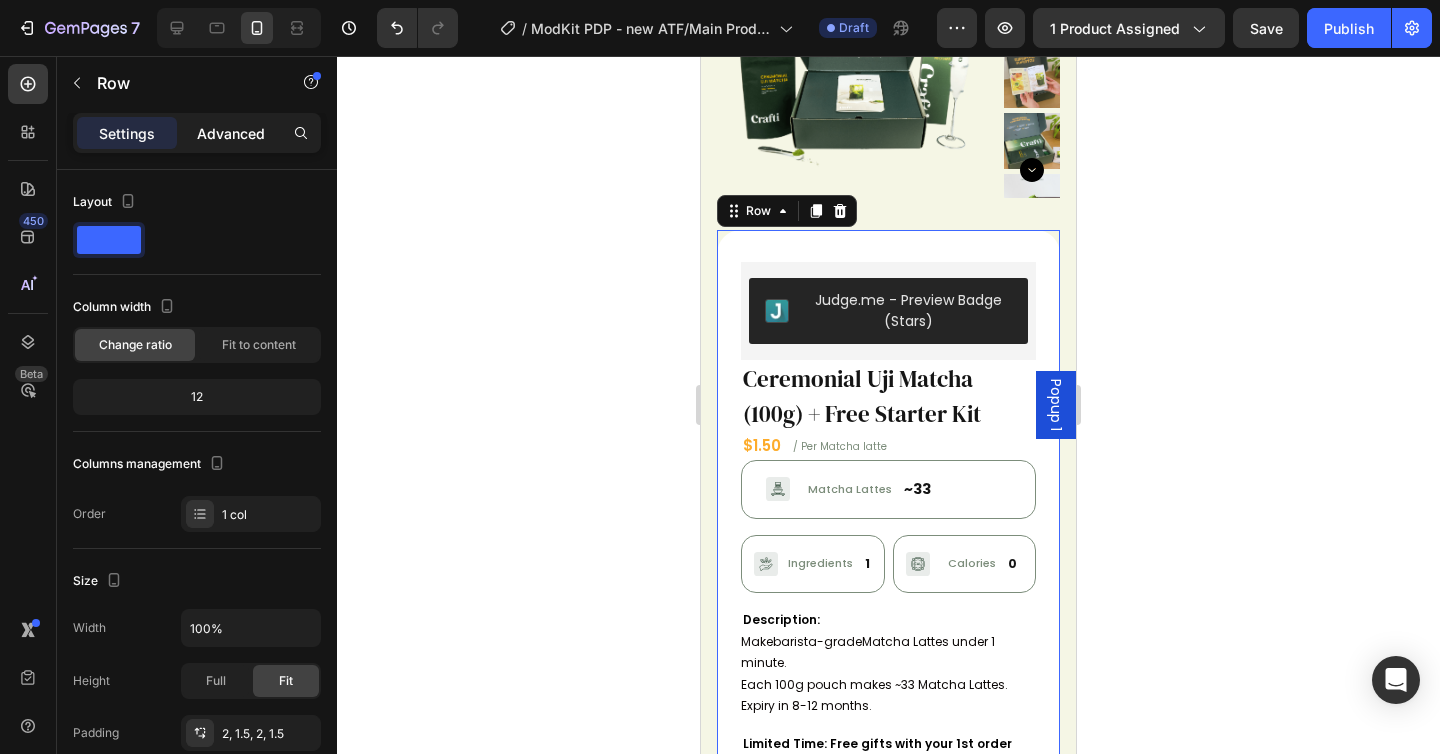 click on "Advanced" at bounding box center (231, 133) 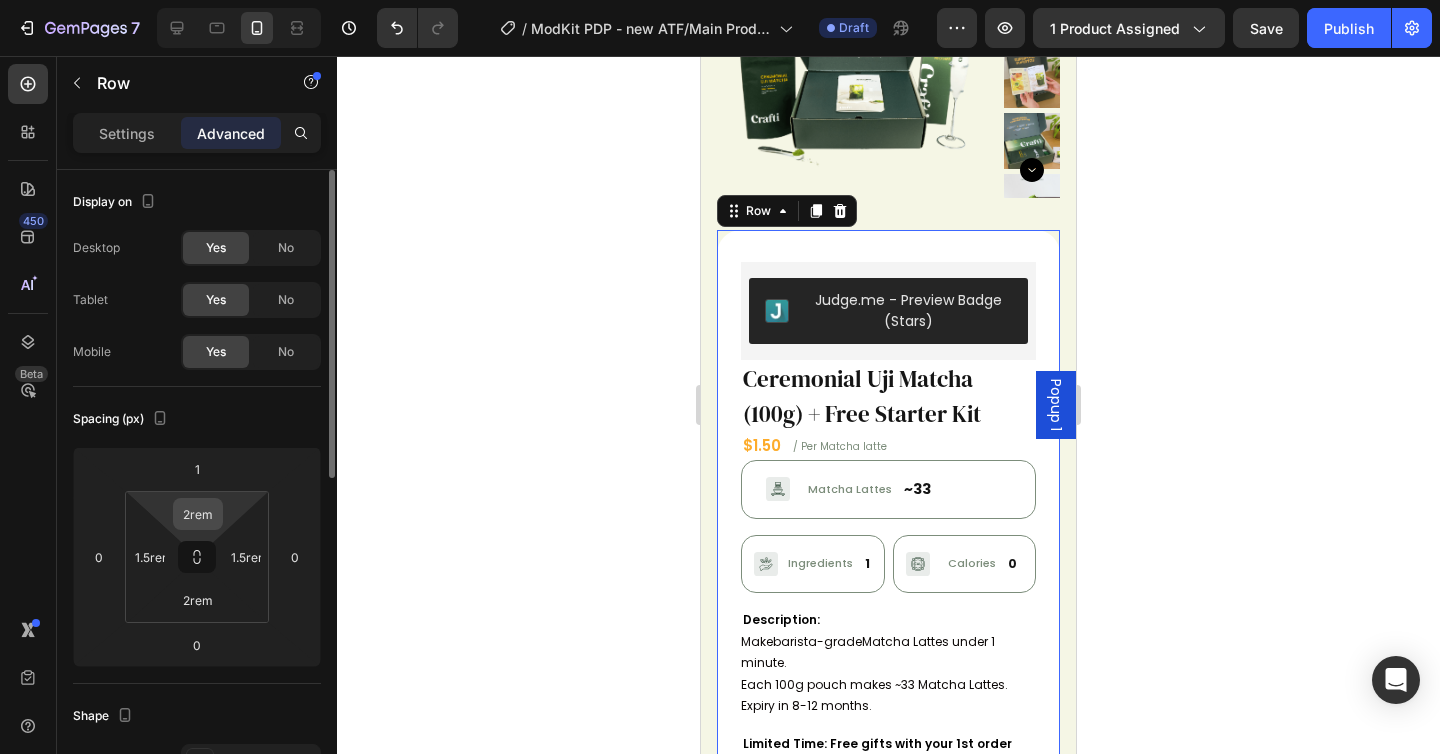 click on "2rem" at bounding box center [198, 514] 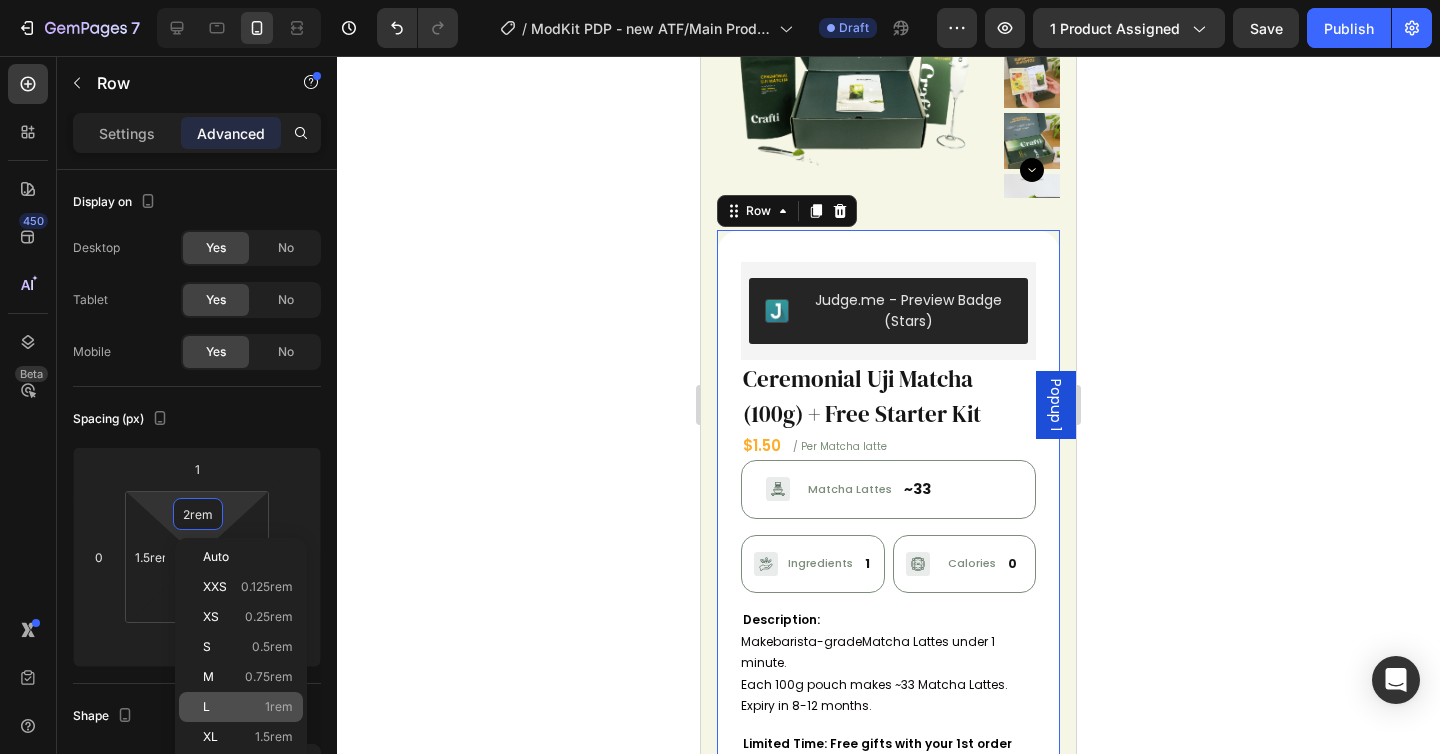 click on "L 1rem" at bounding box center (248, 707) 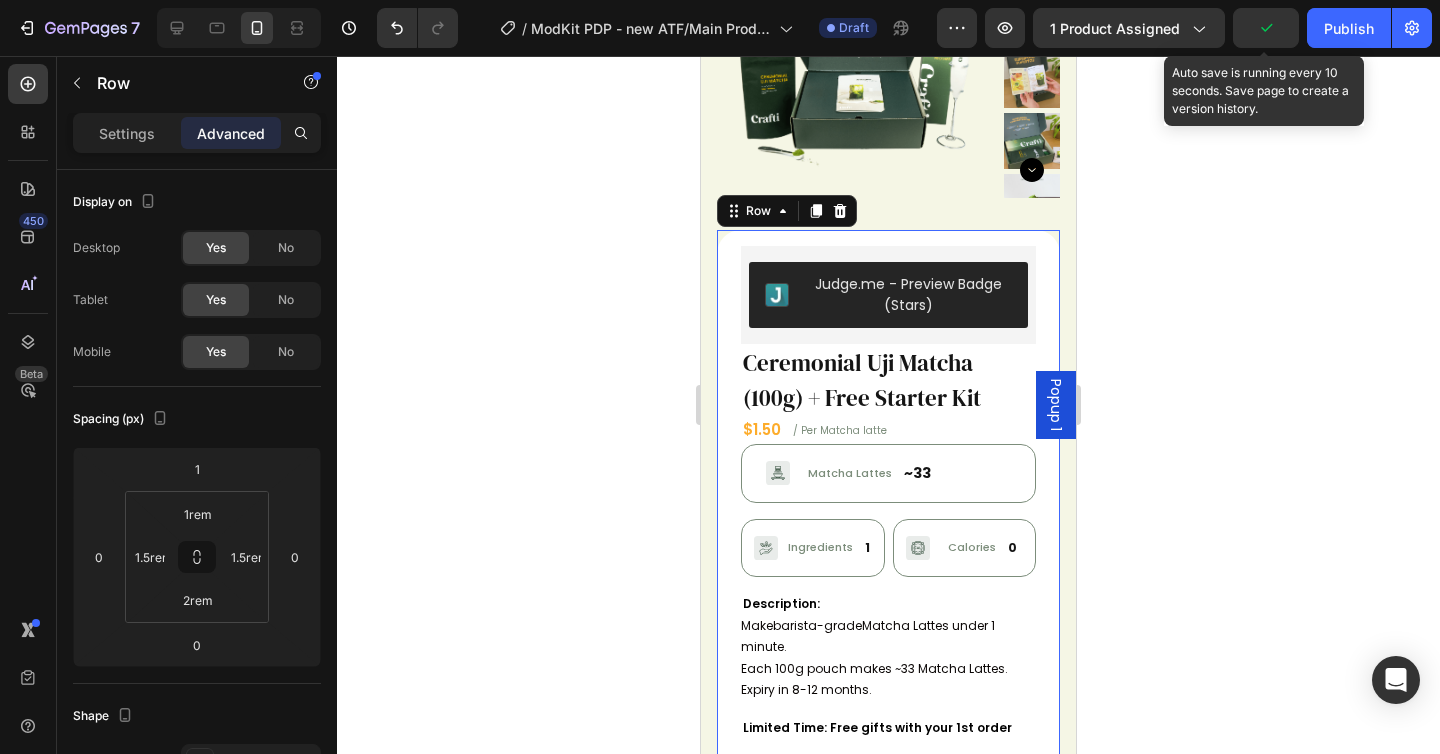 click 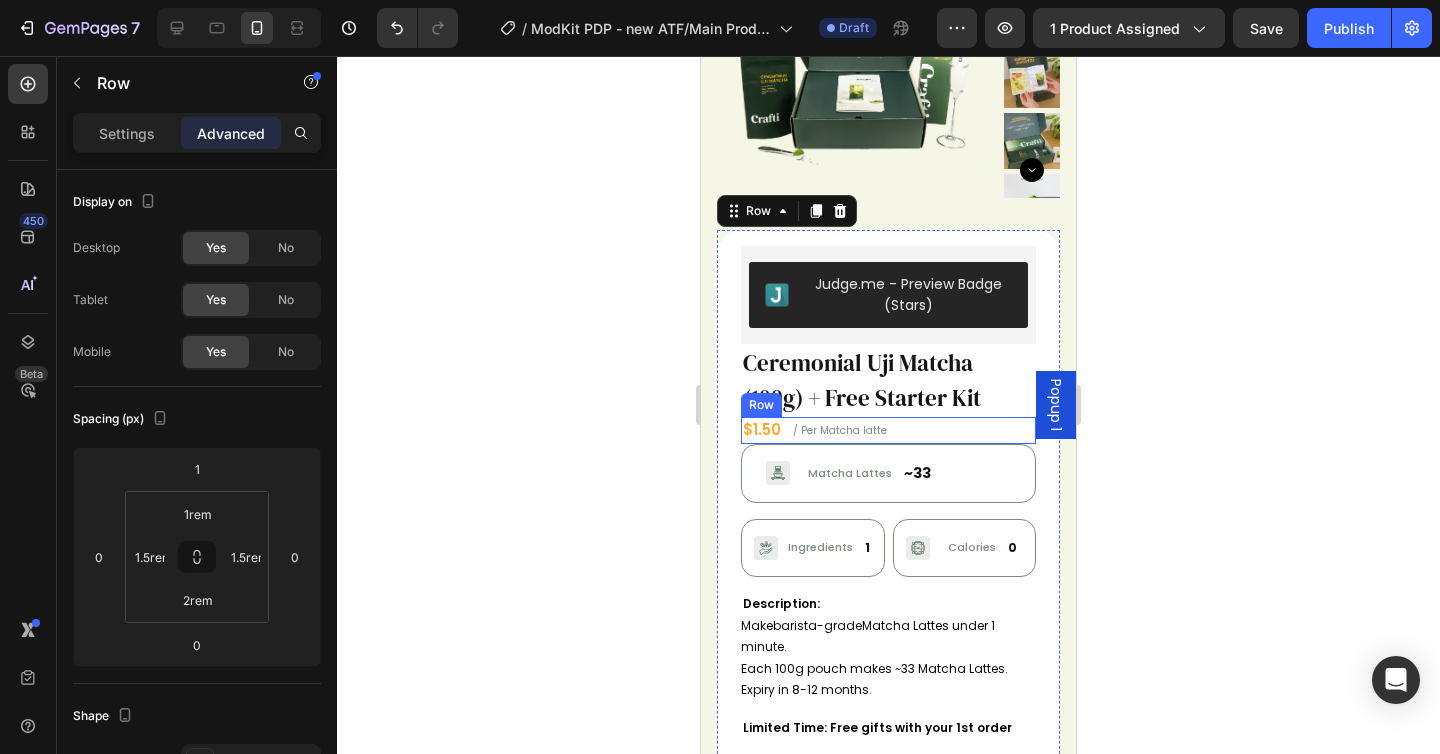 click on "$1.50 Text Block / Per Matcha latte Text Block Row" at bounding box center (888, 430) 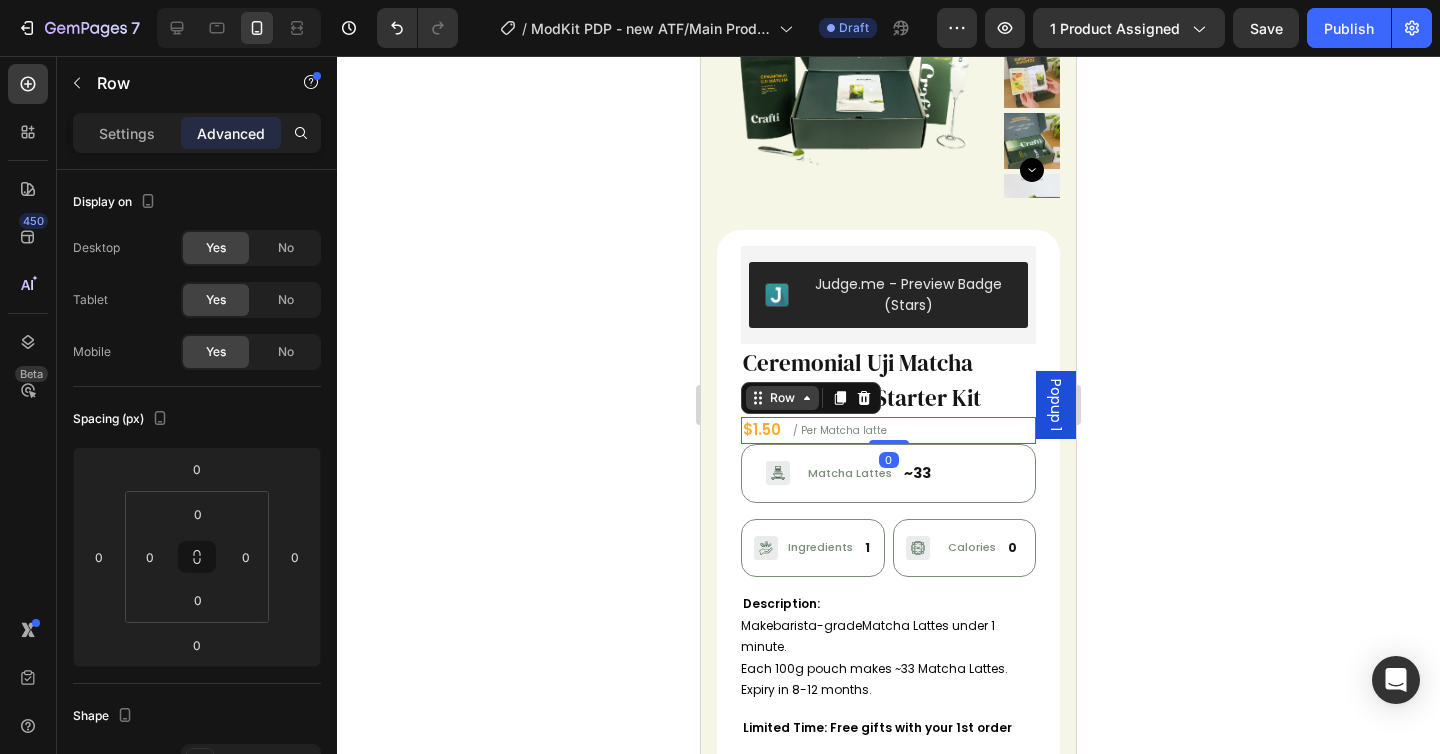 click on "Row" at bounding box center (782, 398) 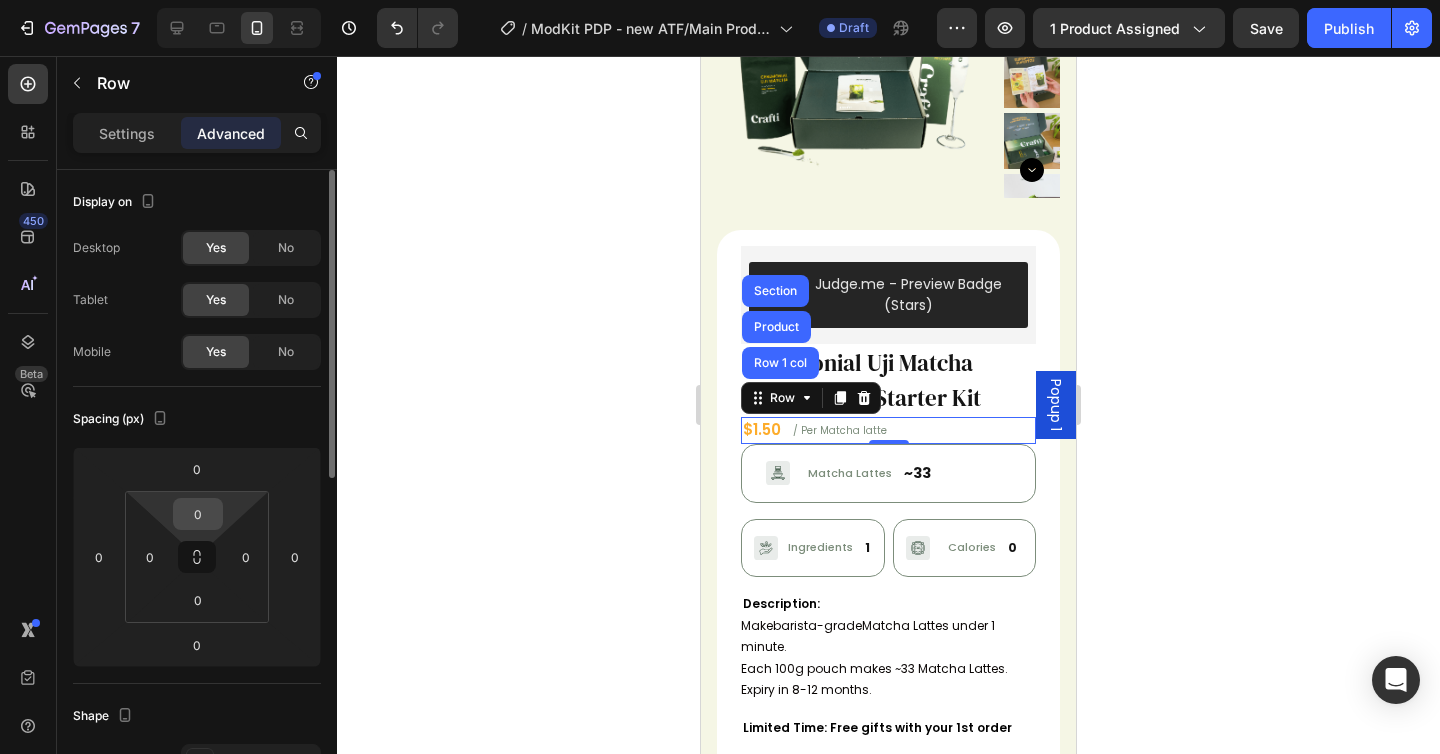 click on "0" at bounding box center [198, 514] 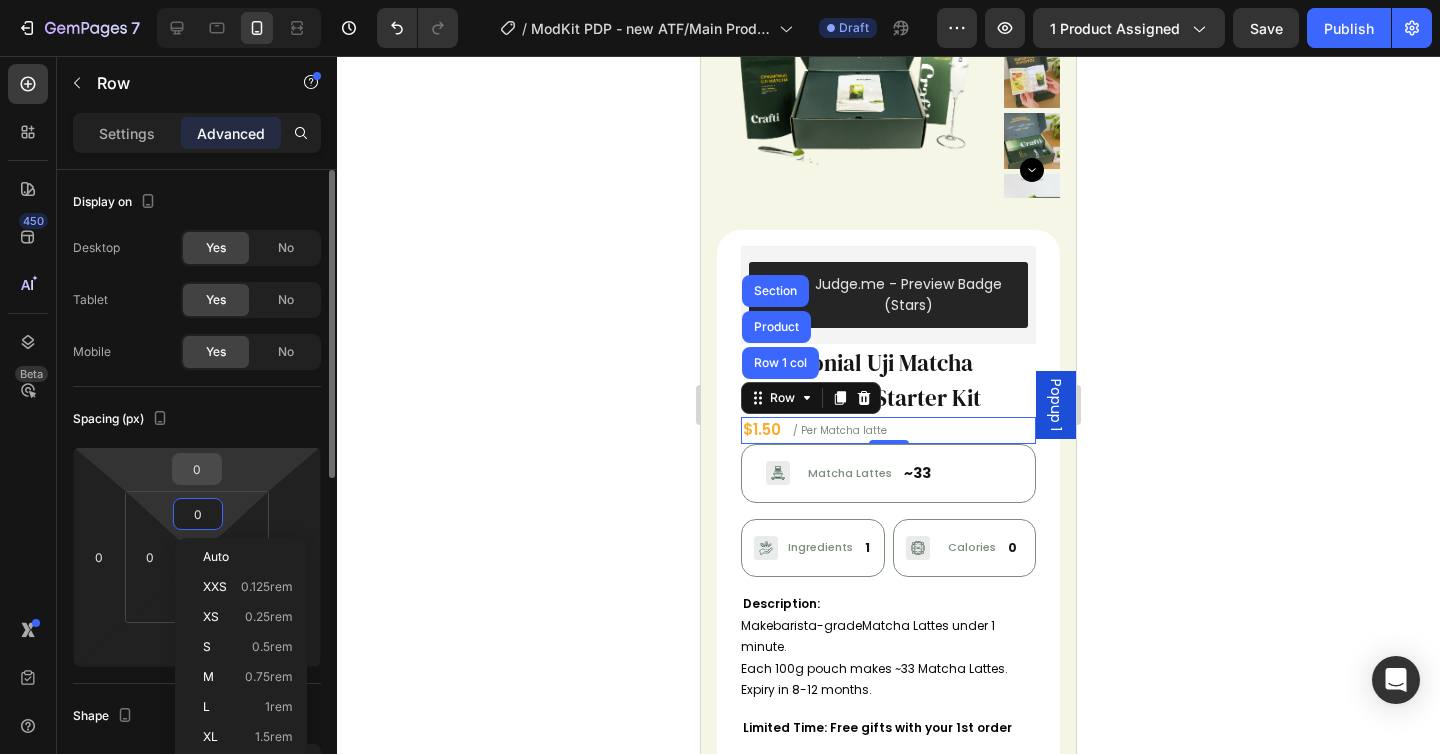 click on "0" at bounding box center [197, 469] 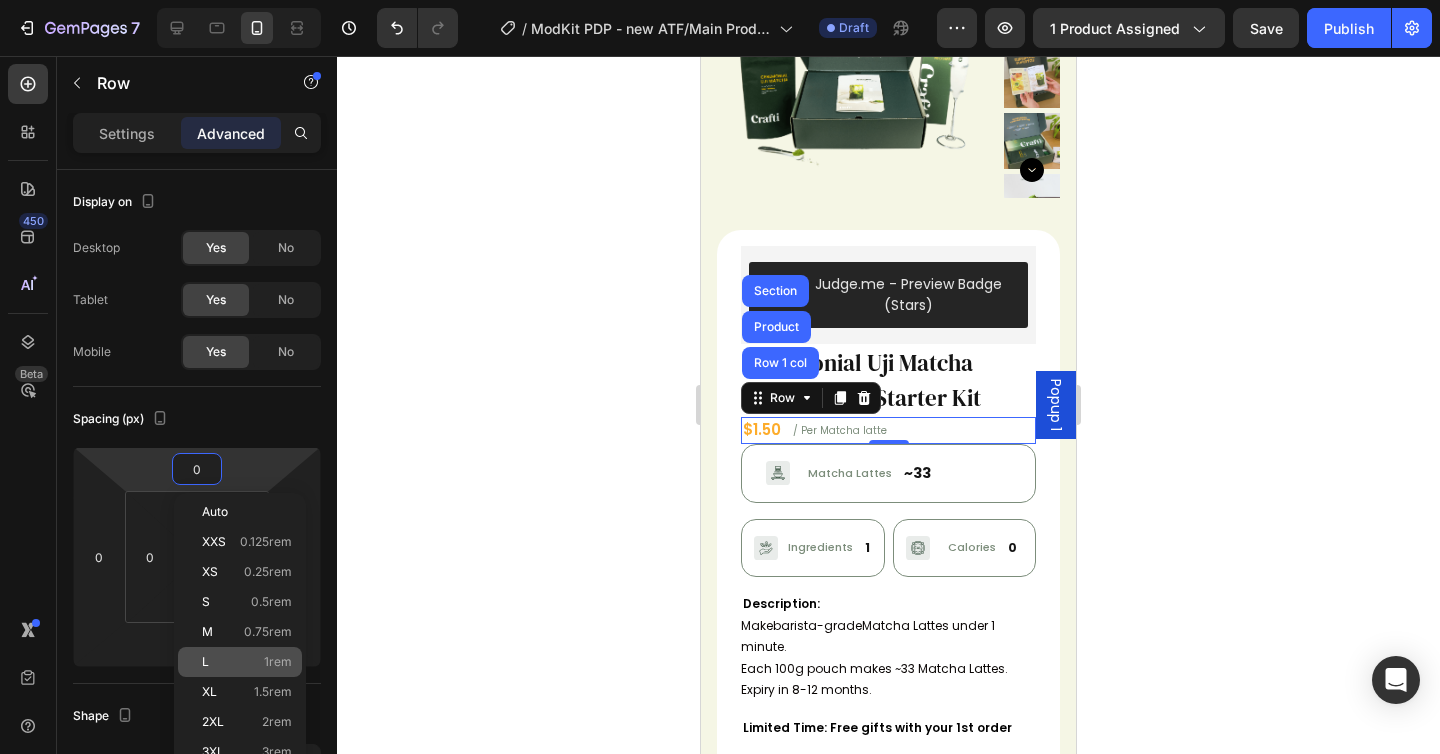 click on "L 1rem" at bounding box center [247, 662] 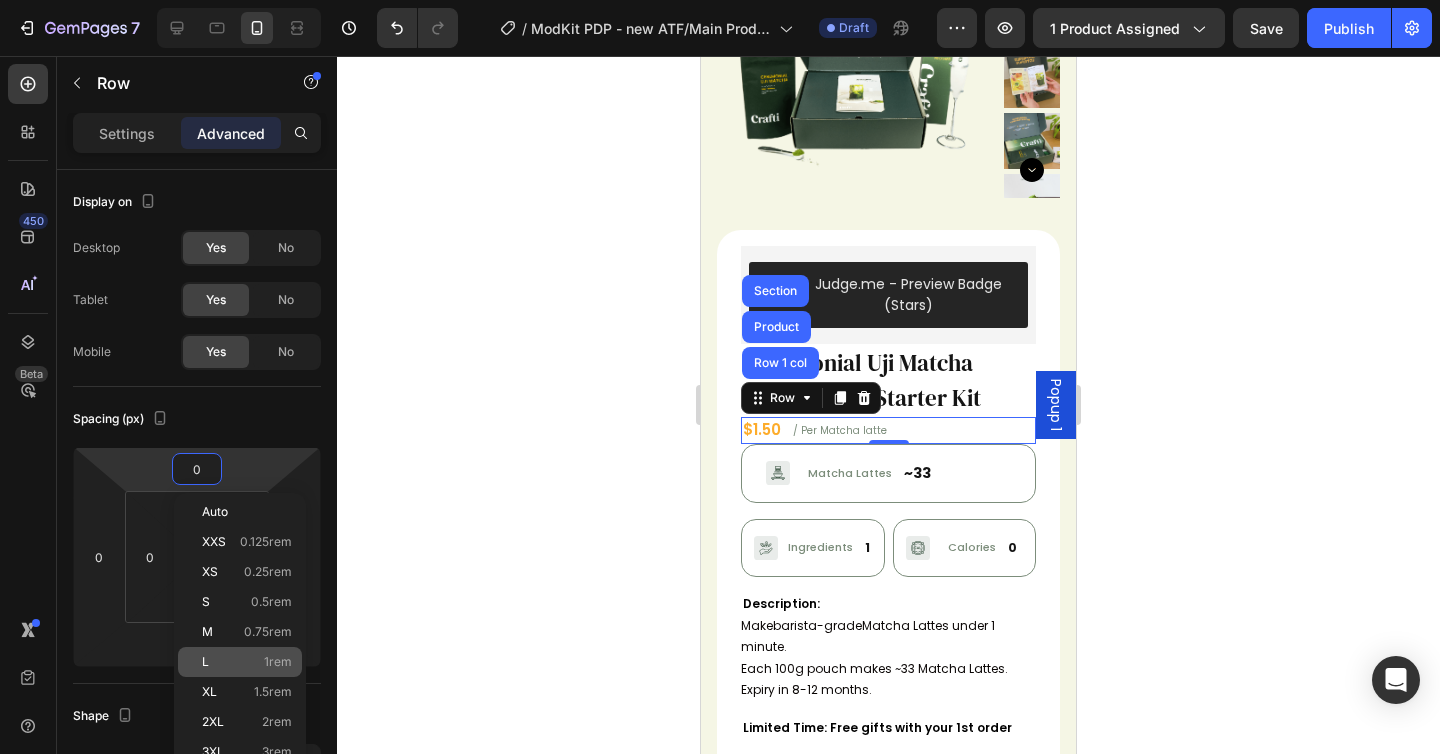 type on "1" 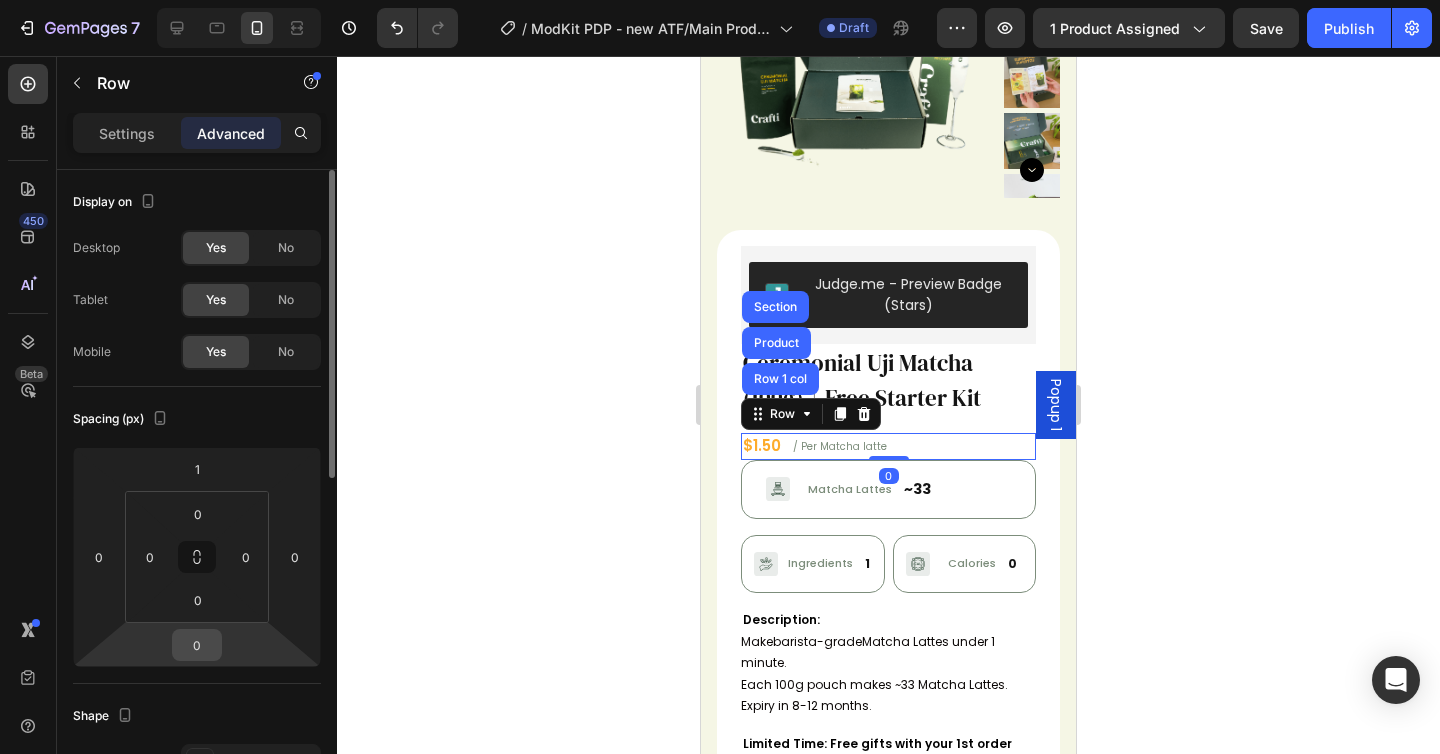 click on "0" at bounding box center (197, 645) 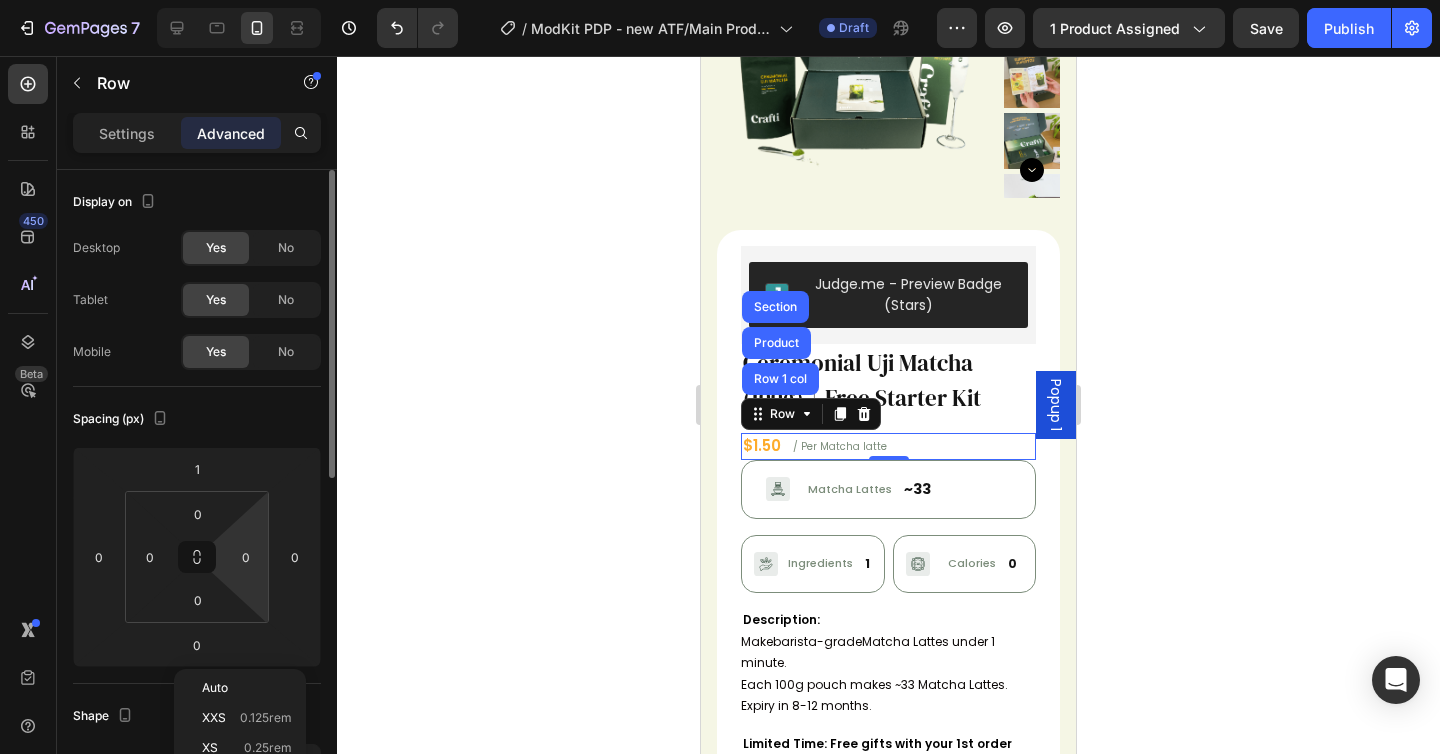 scroll, scrollTop: 59, scrollLeft: 0, axis: vertical 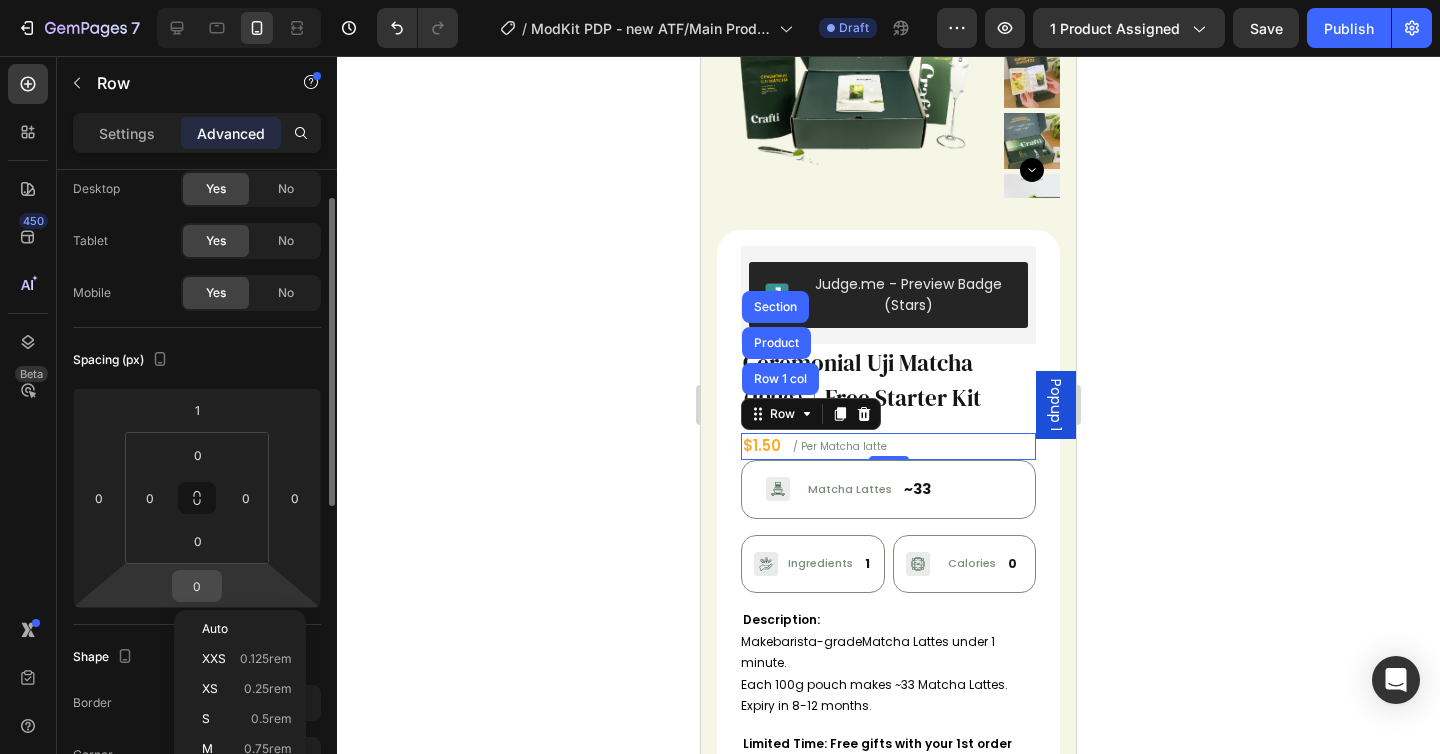 click on "0" at bounding box center (197, 586) 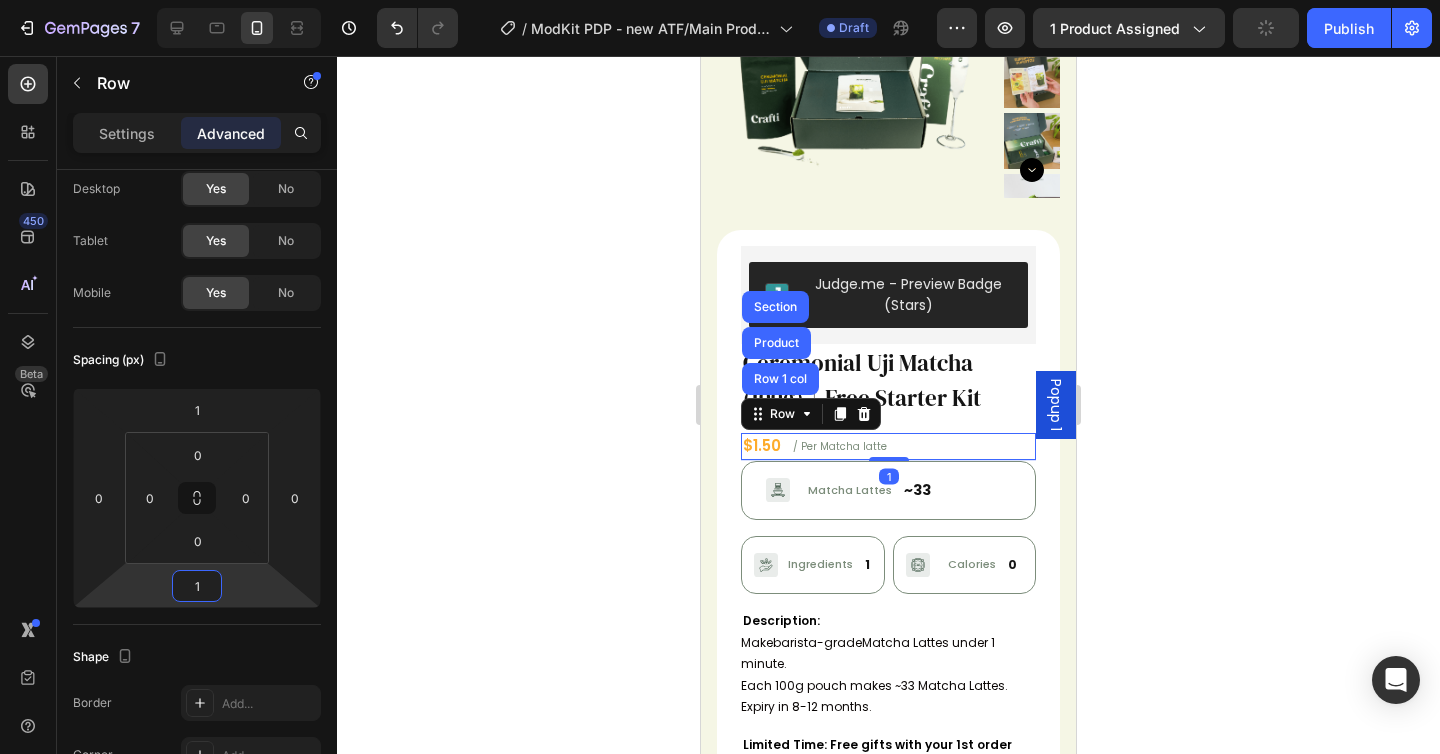 type on "2" 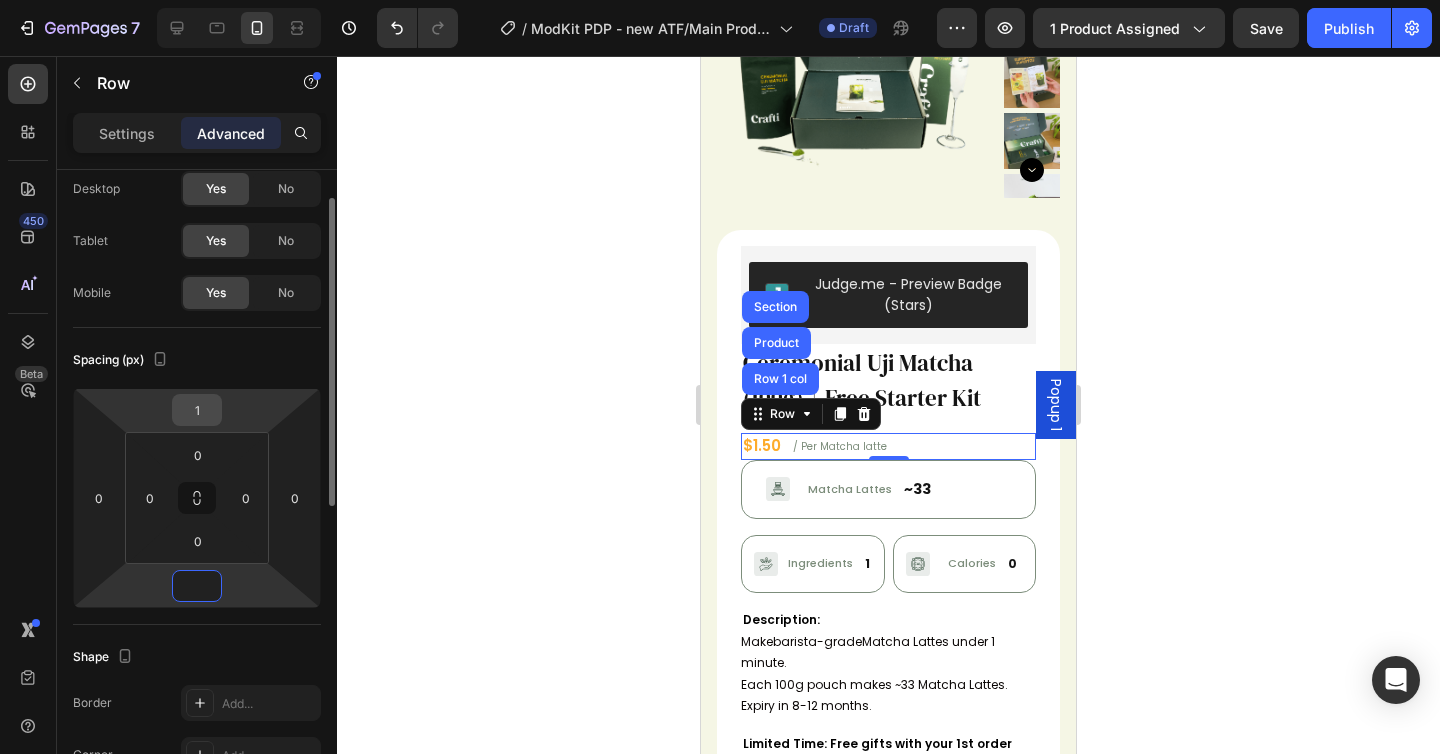 type on "0" 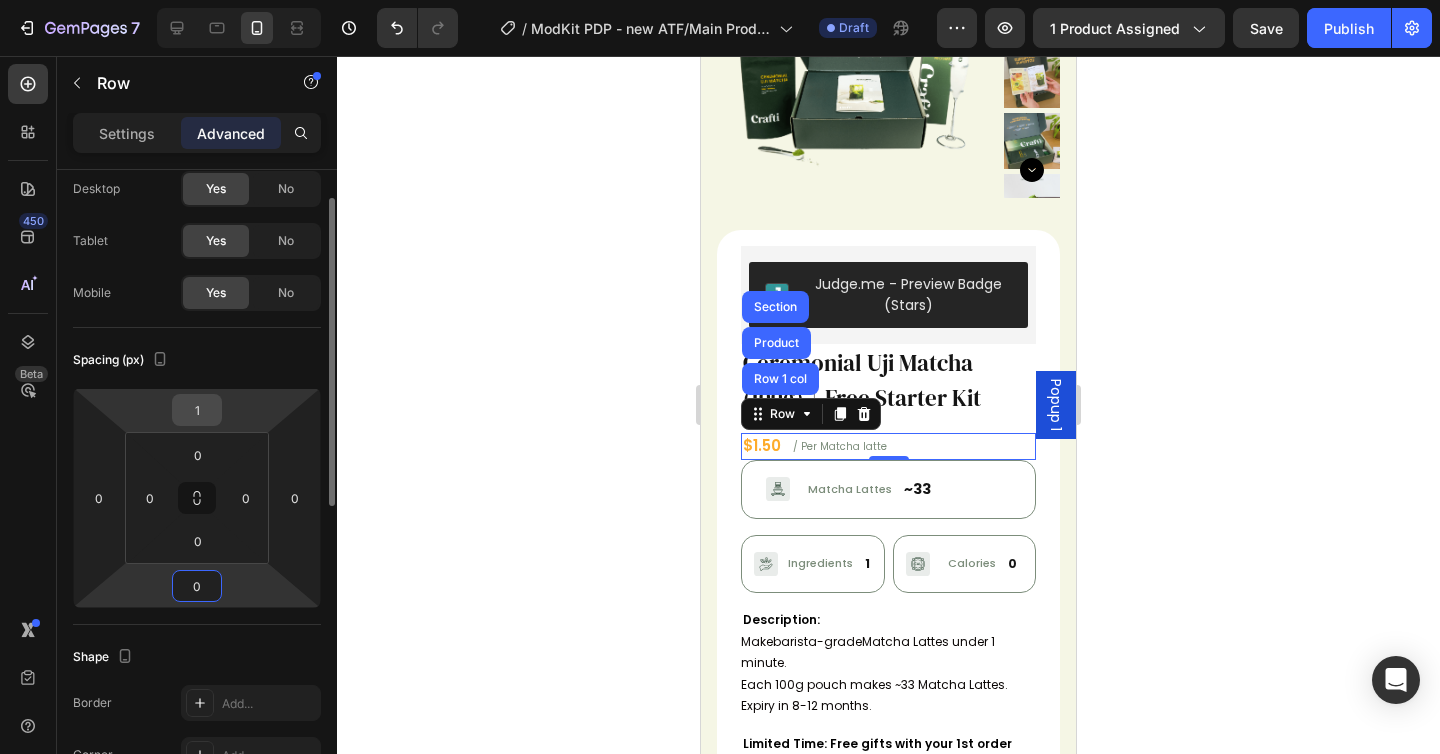 click on "1" at bounding box center [197, 410] 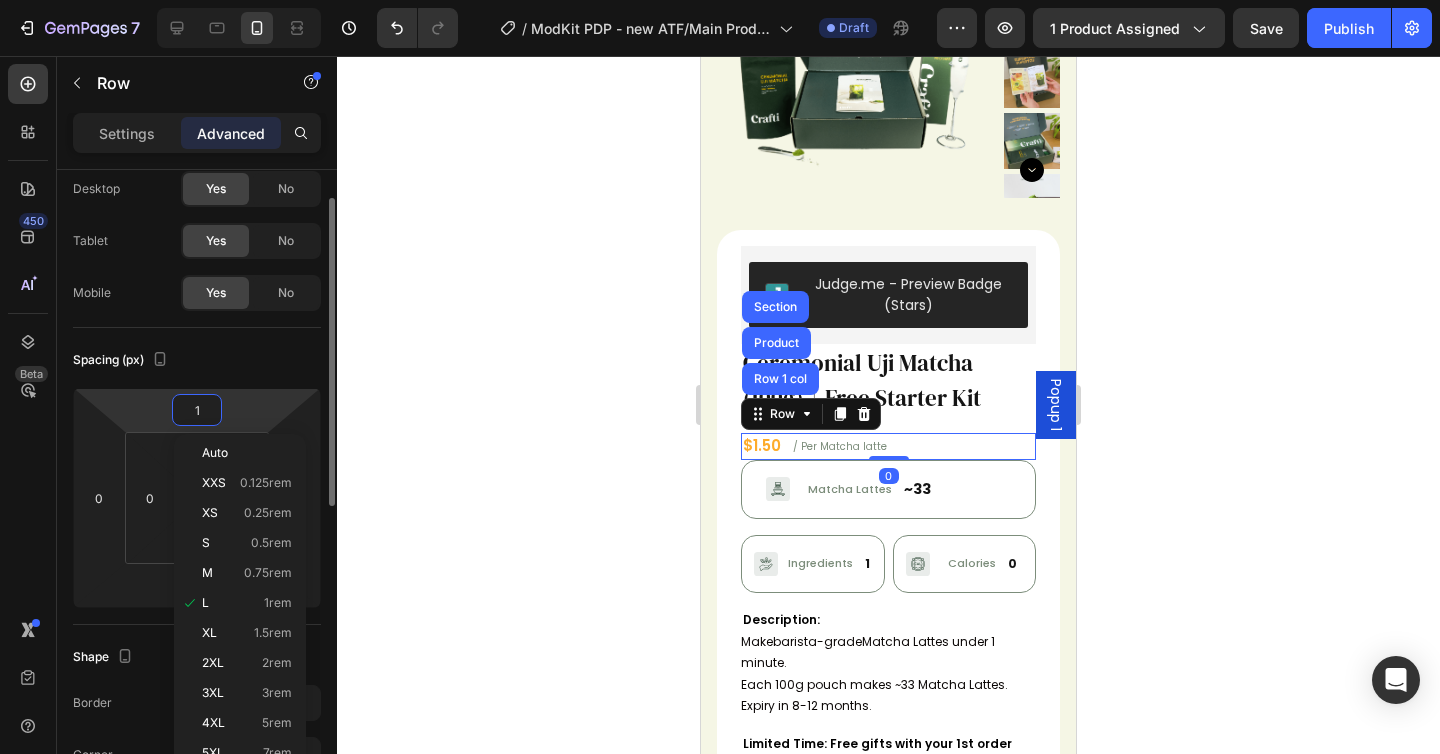type 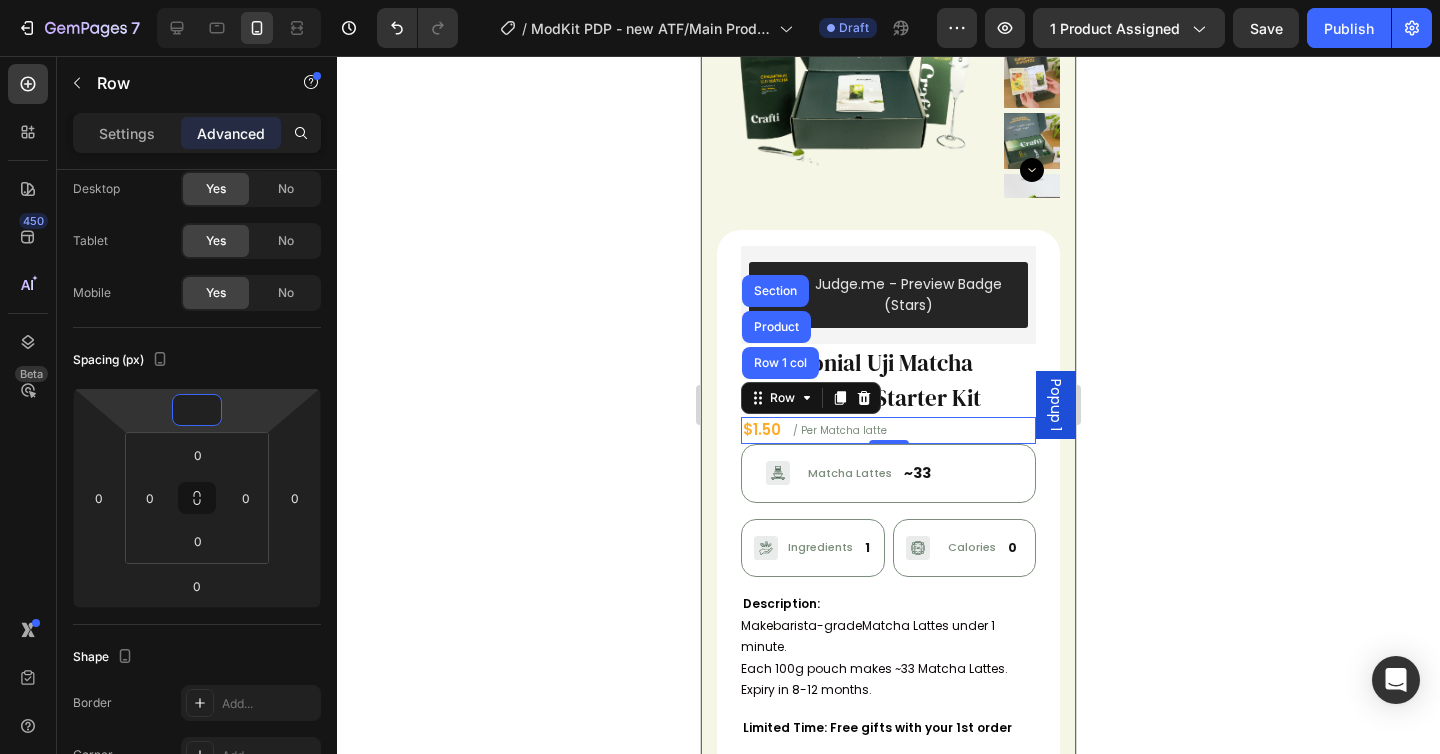 click on "Product Images Judge.me - Preview Badge (Stars) Judge.me Ceremonial Uji Matcha (100g) + Free Starter Kit Heading $1.50 Text Block / Per Matcha latte Text Block Row 1 col Product Section 0 Image Matcha Lattes Text Block ~33 Text Block Row Row Image Ingredients Text Block 1 Text Block Row Image Ingredients Text Block 1 Text Block Row Image Calories Text Block 0 Text Block Row Row Image Calories Text Block 0 Text Block Row Row Row Description: Text Block Make barista-grade Matcha Lattes under 1 minute. Each 100g pouch makes ~33 Matcha Lattes. Expiry in 8-12 months. Product Description Limited Time: Free gifts with your 1st order Text Block Image Super Frother Text Block Free Text Block $19.90 Text Block Row Row Image Precision Scoop Text Block Free Text Block $9.90 Text Block Row Row Row Image Travel Pouch Text Block Free Text Block Row Image Guidebook Text Block Free Text Block Row Row Image Super Frother Text Block Free Text Block $19.90 Text Block Row Row Image Free Row" at bounding box center [888, 950] 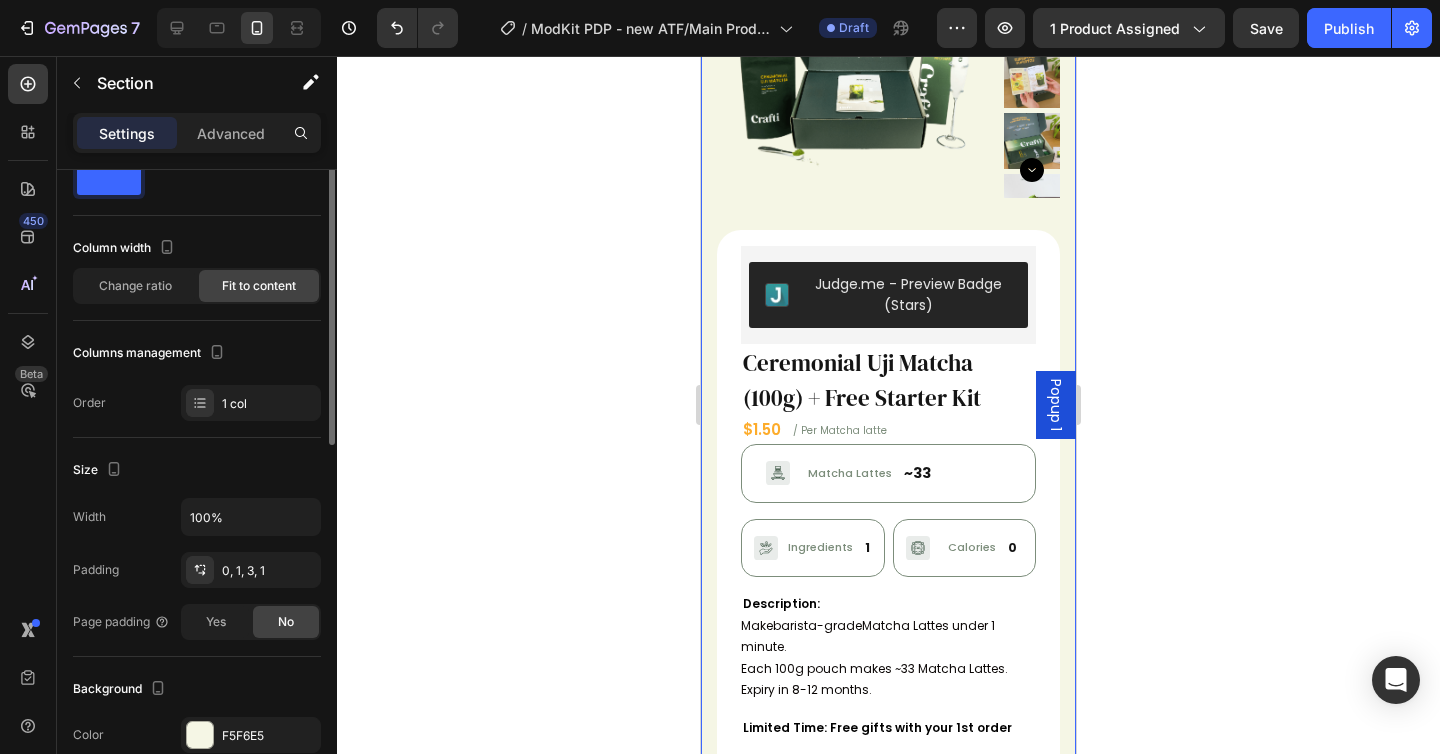 scroll, scrollTop: 0, scrollLeft: 0, axis: both 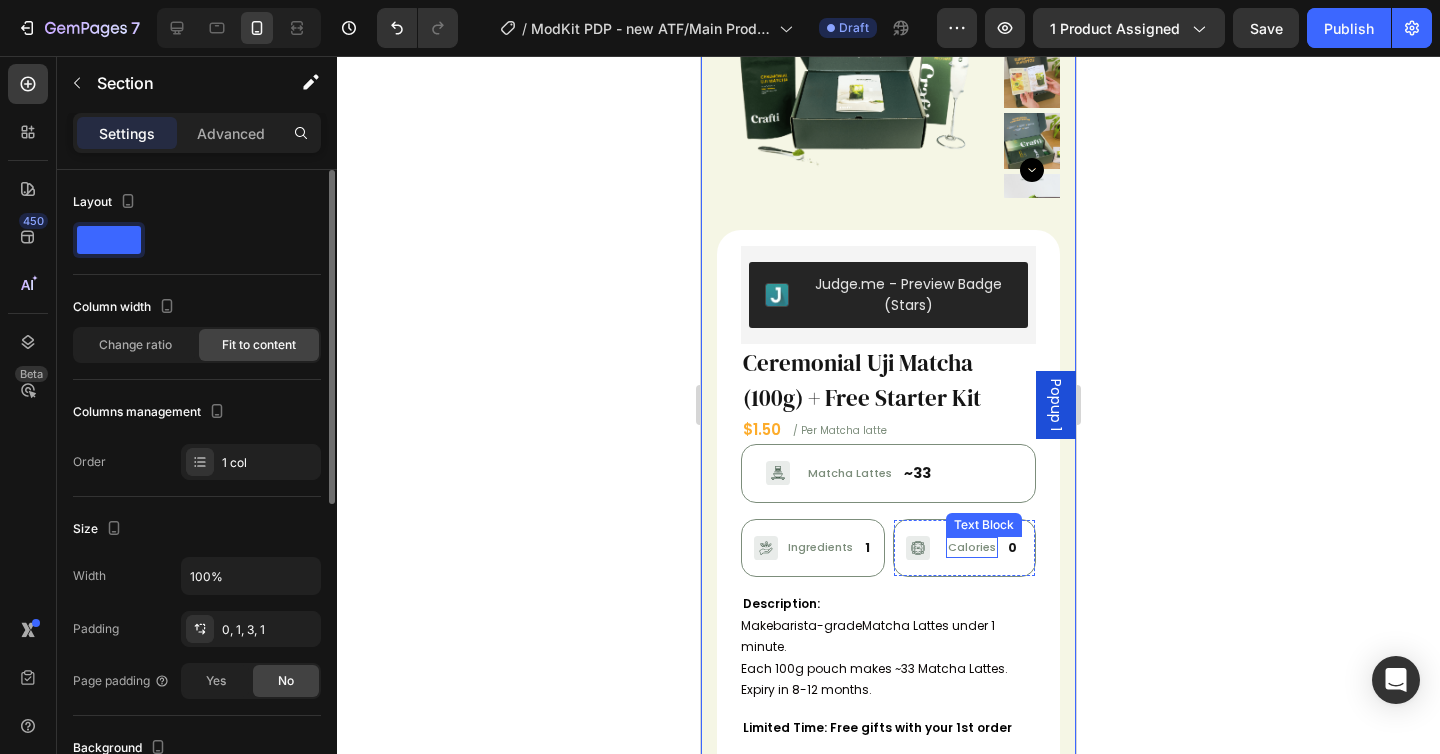 click on "Calories" at bounding box center (972, 547) 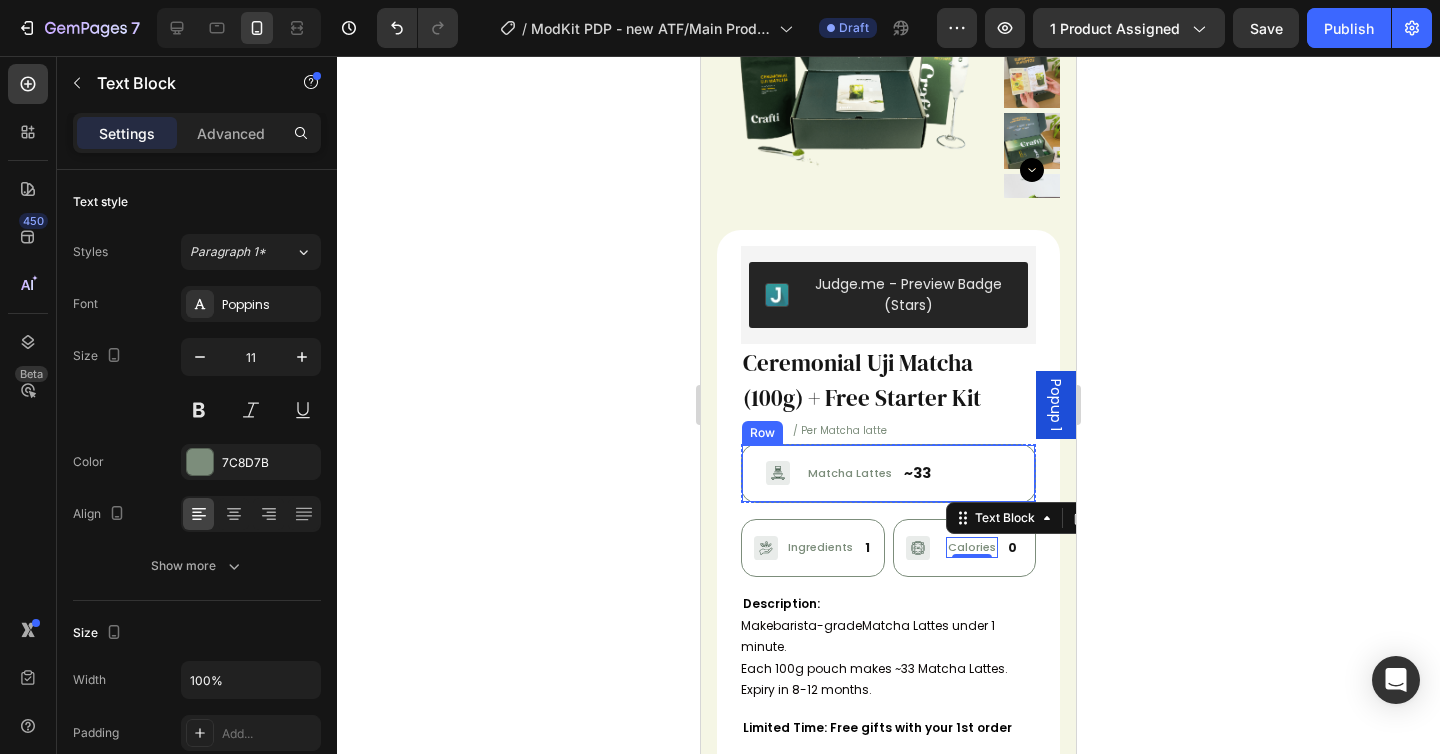 click on "Image Matcha Lattes Text Block ~33 Text Block Row" at bounding box center (888, 473) 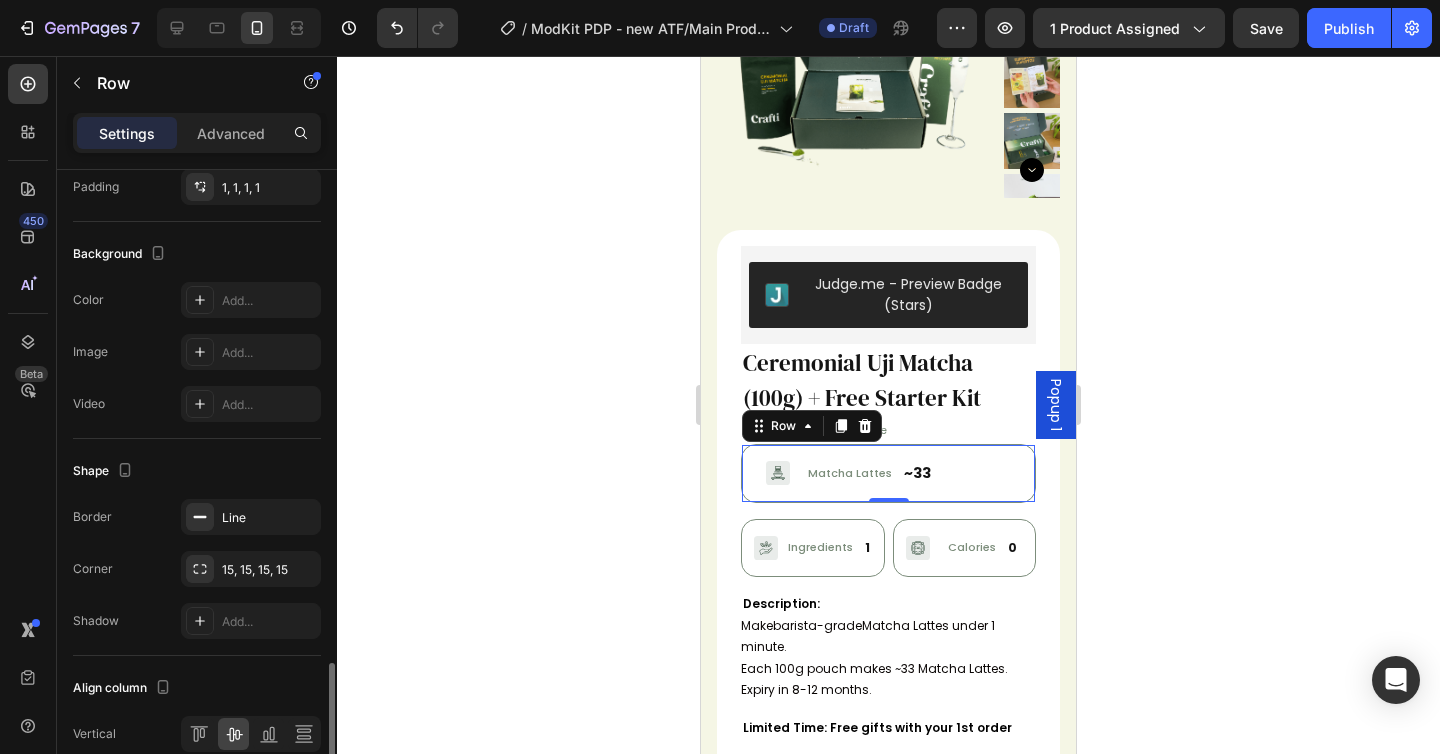 scroll, scrollTop: 755, scrollLeft: 0, axis: vertical 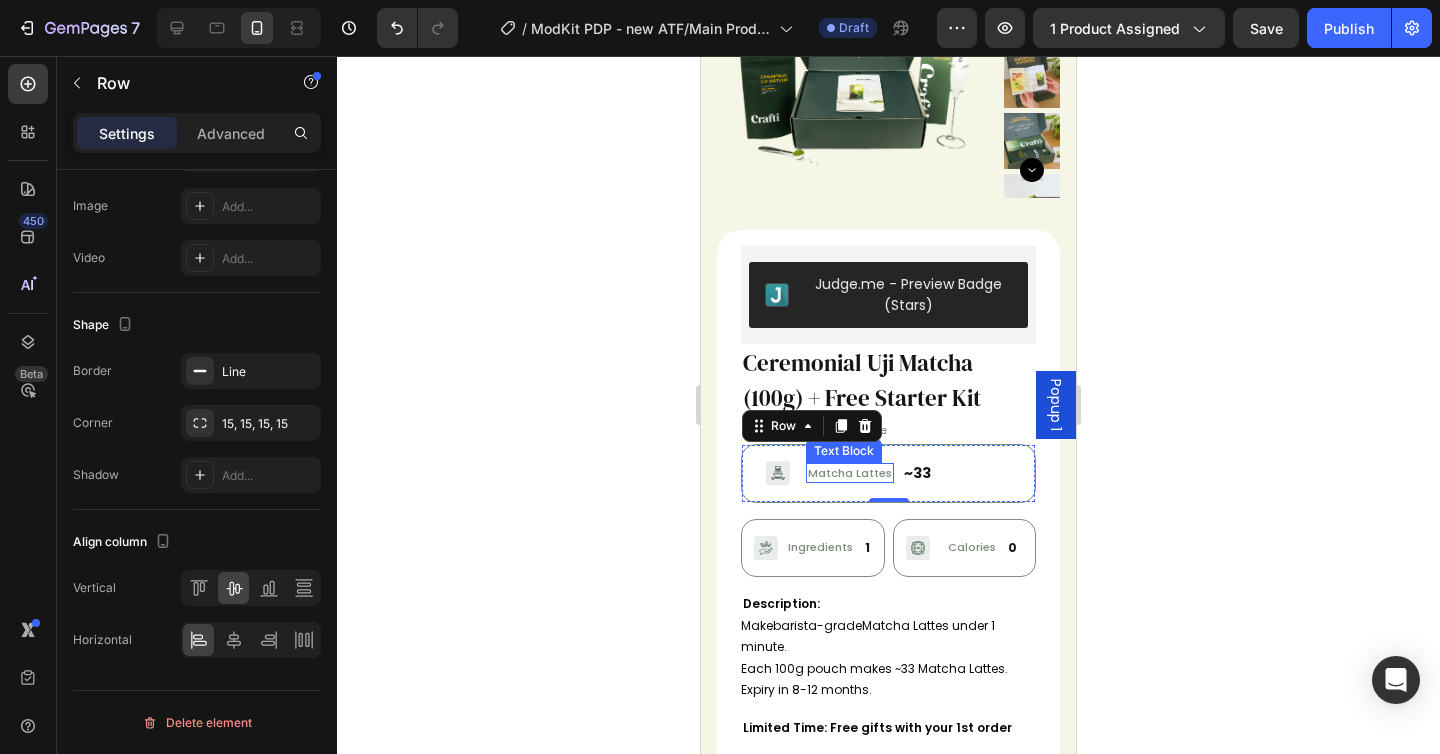 click on "Matcha Lattes" at bounding box center [850, 473] 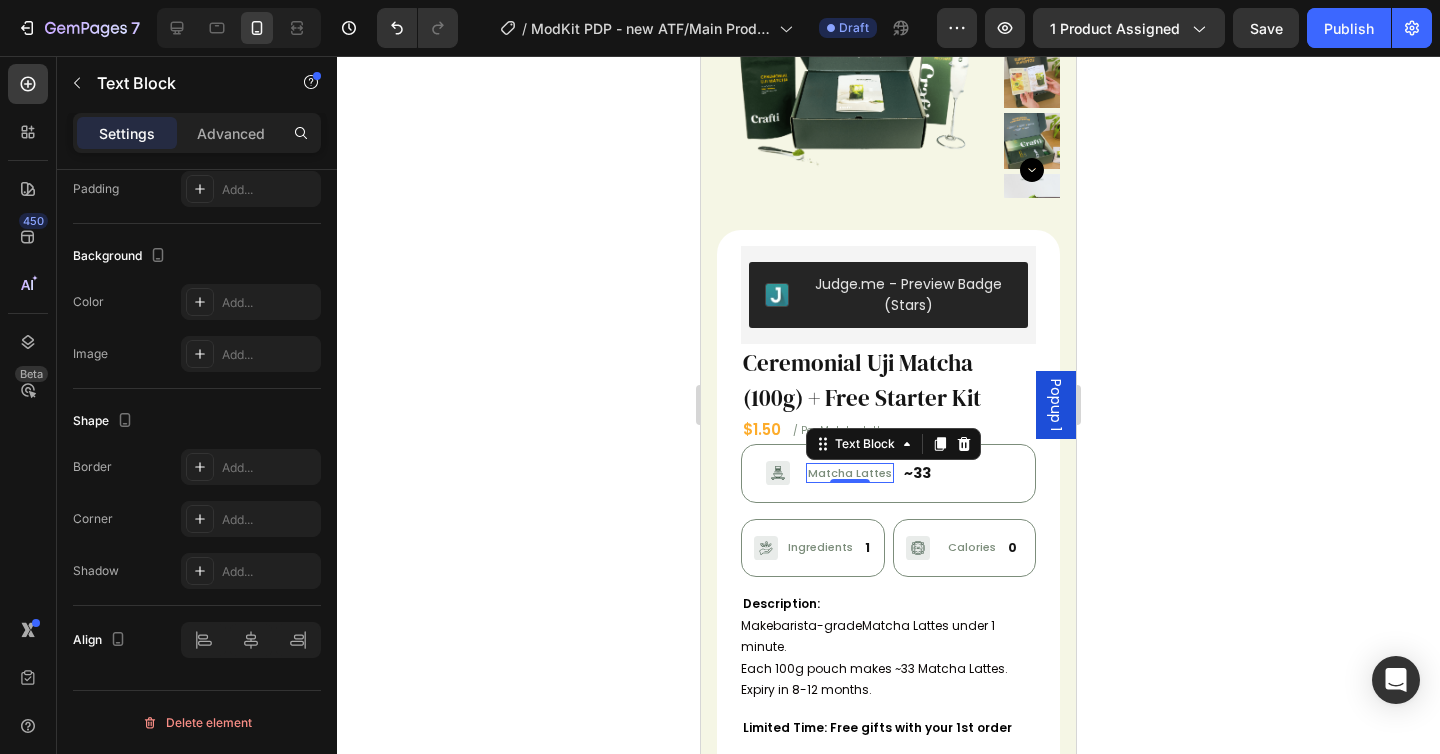 scroll, scrollTop: 0, scrollLeft: 0, axis: both 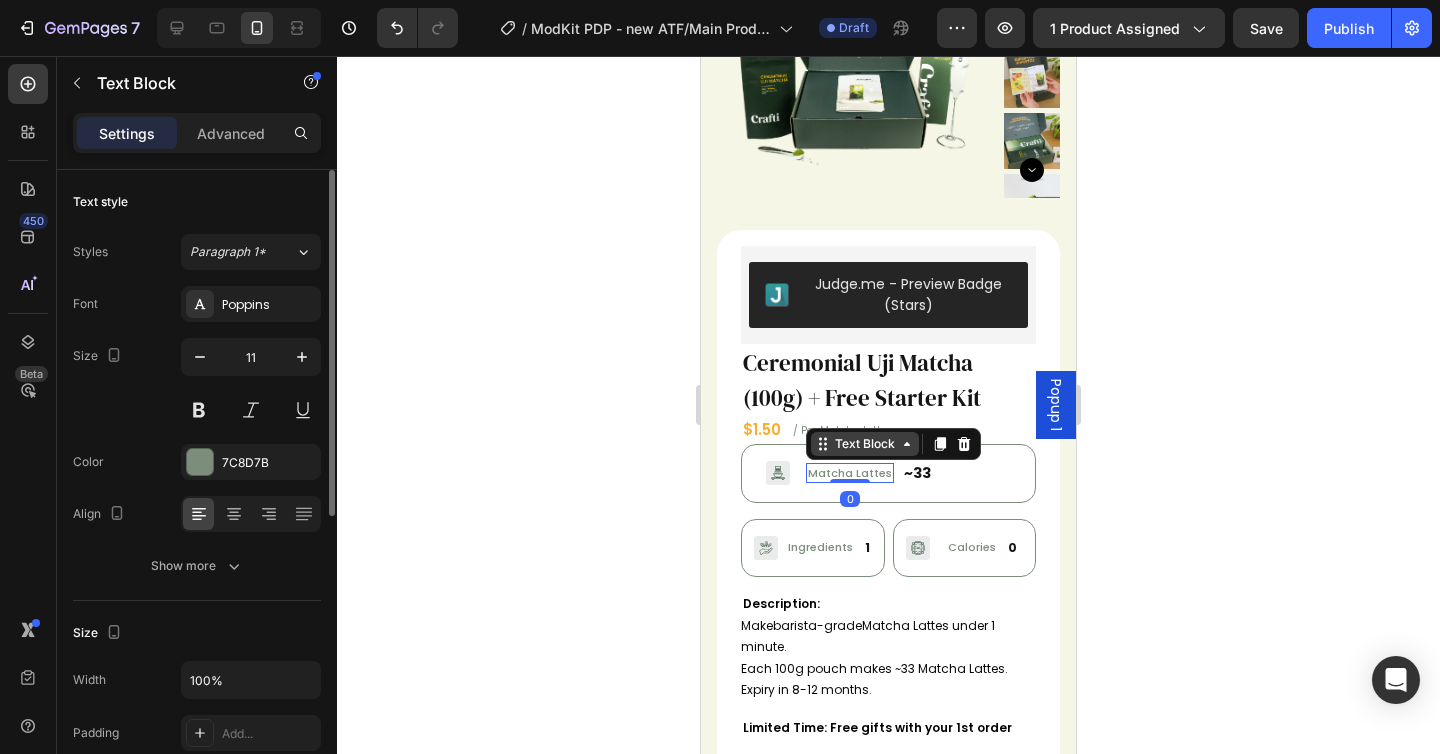 click on "Text Block" at bounding box center [865, 444] 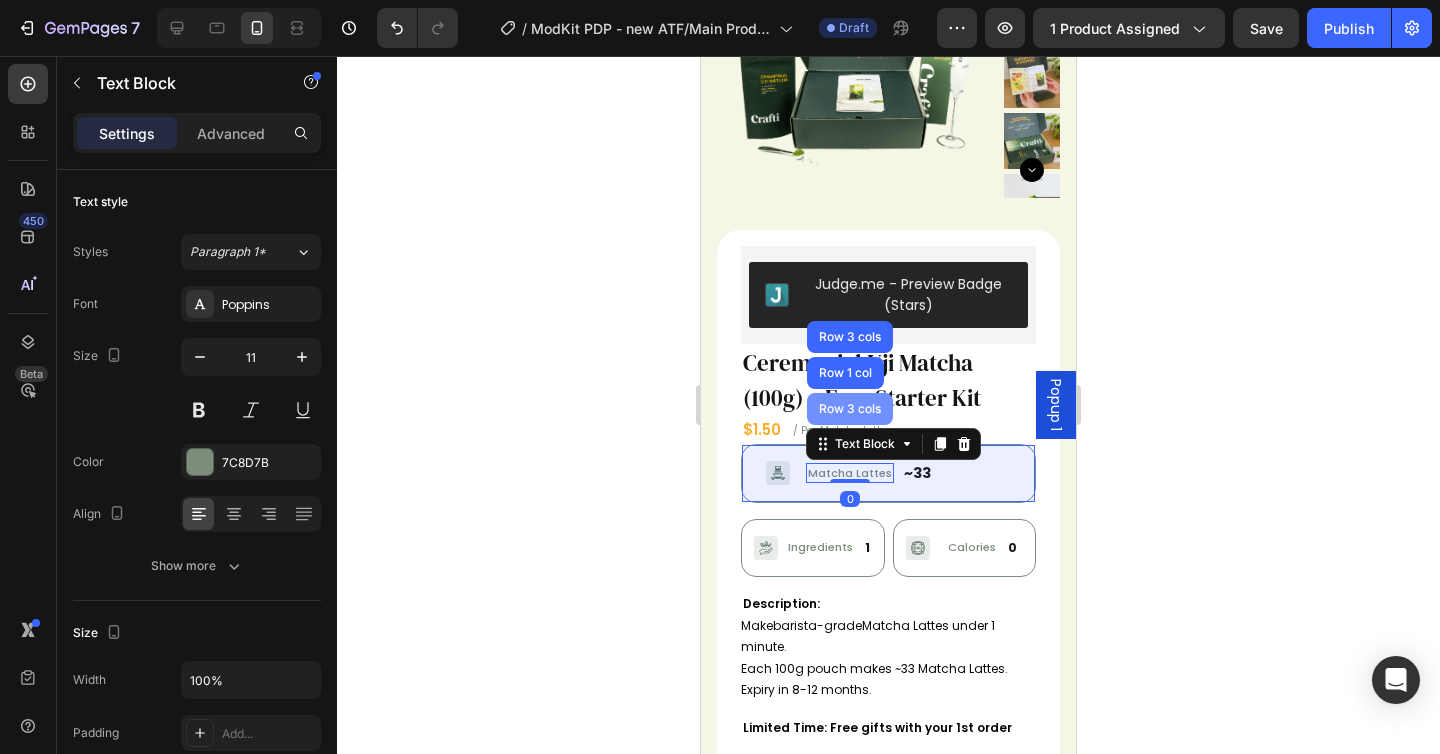 click on "Row 3 cols" at bounding box center (850, 409) 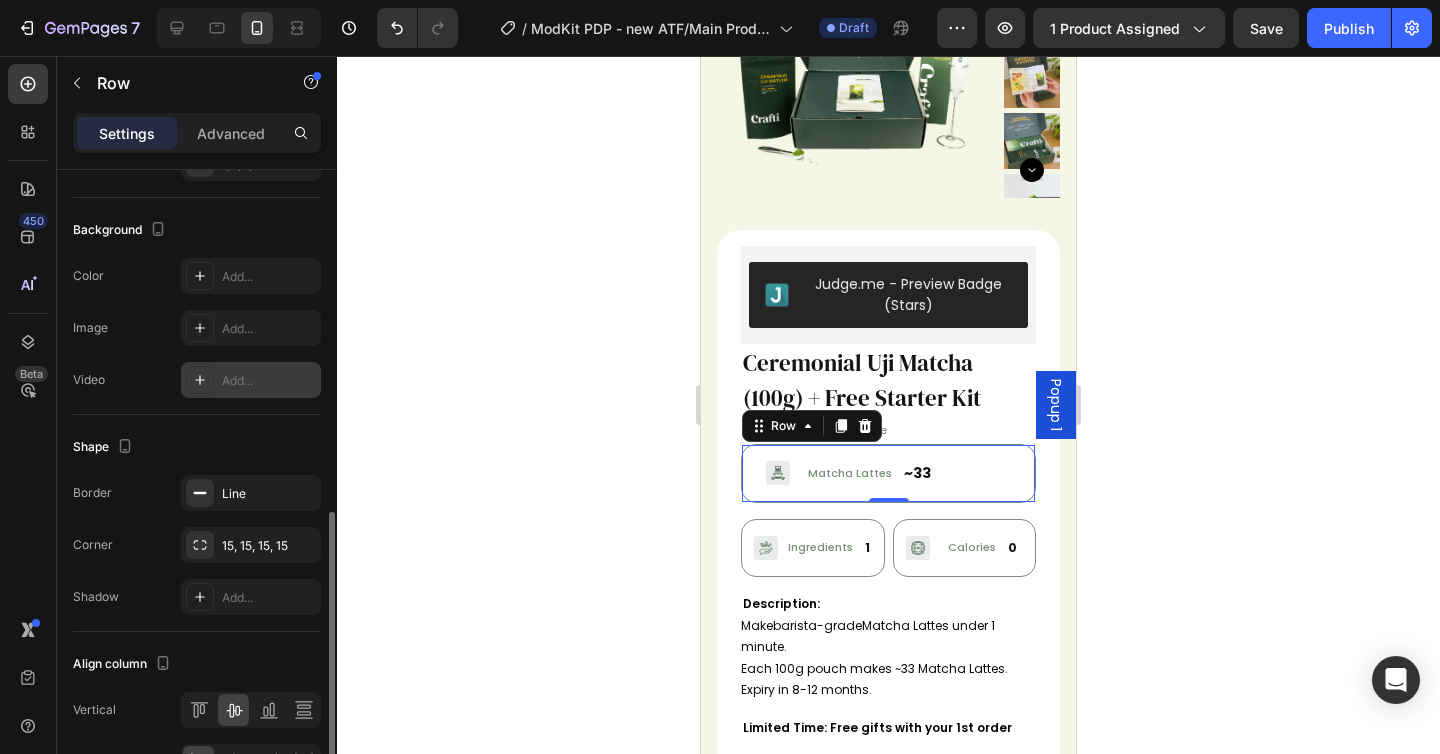 scroll, scrollTop: 755, scrollLeft: 0, axis: vertical 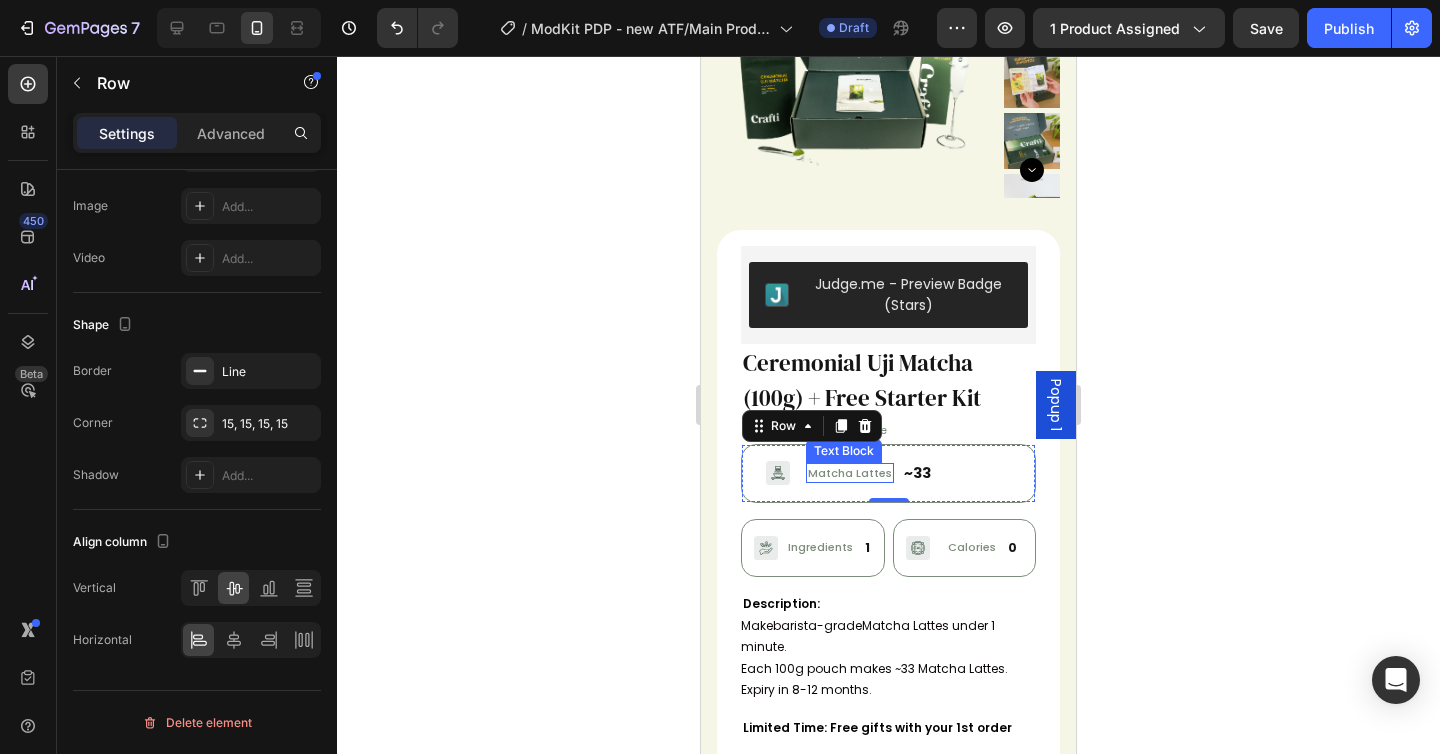 click on "Matcha Lattes" at bounding box center (850, 473) 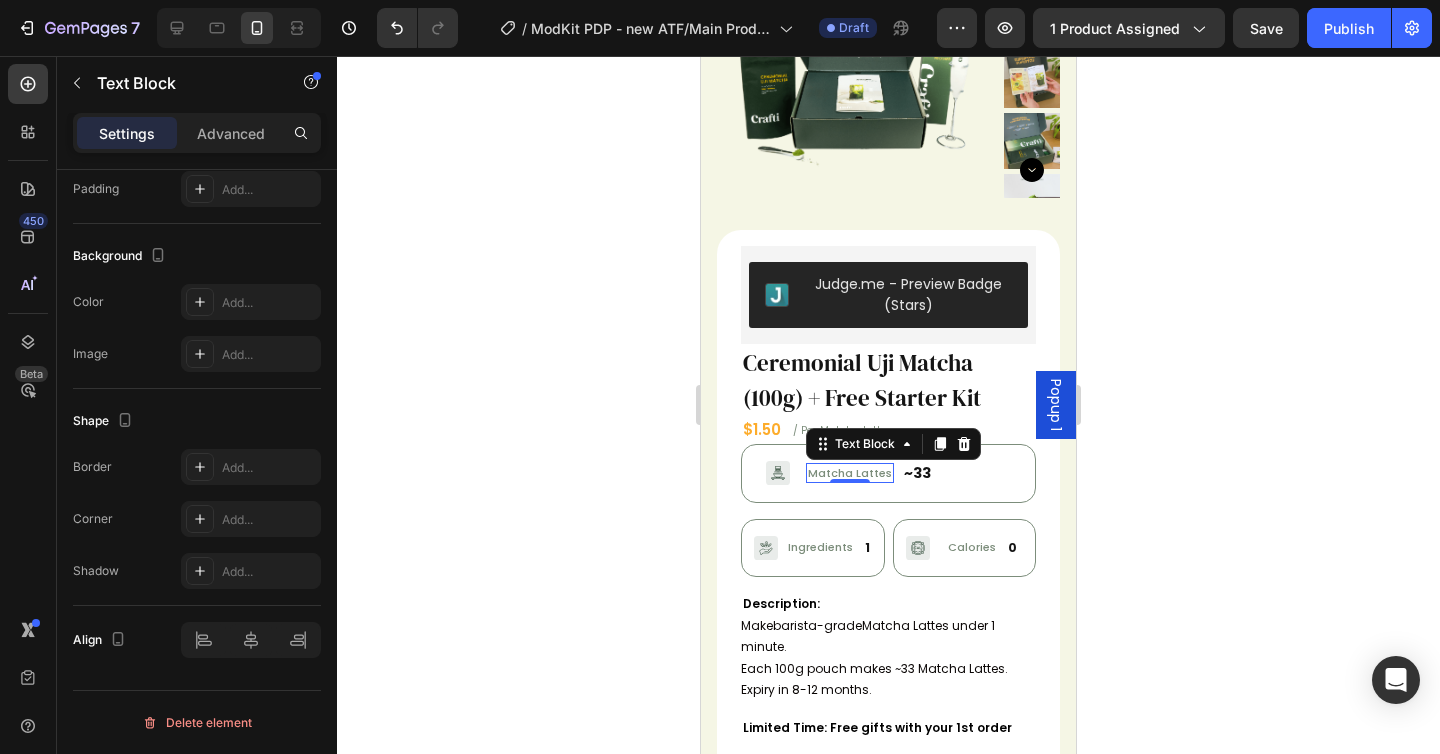 scroll, scrollTop: 0, scrollLeft: 0, axis: both 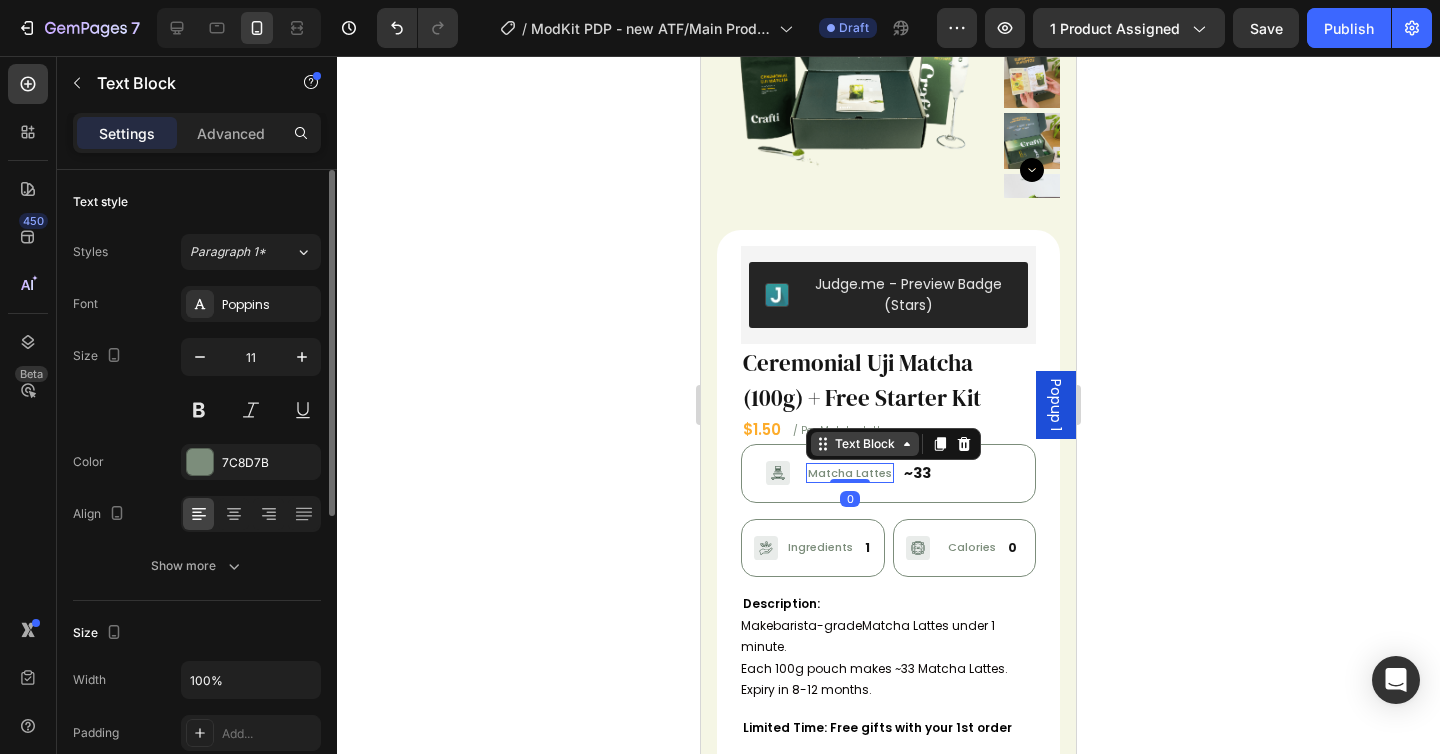 click on "Text Block" at bounding box center [865, 444] 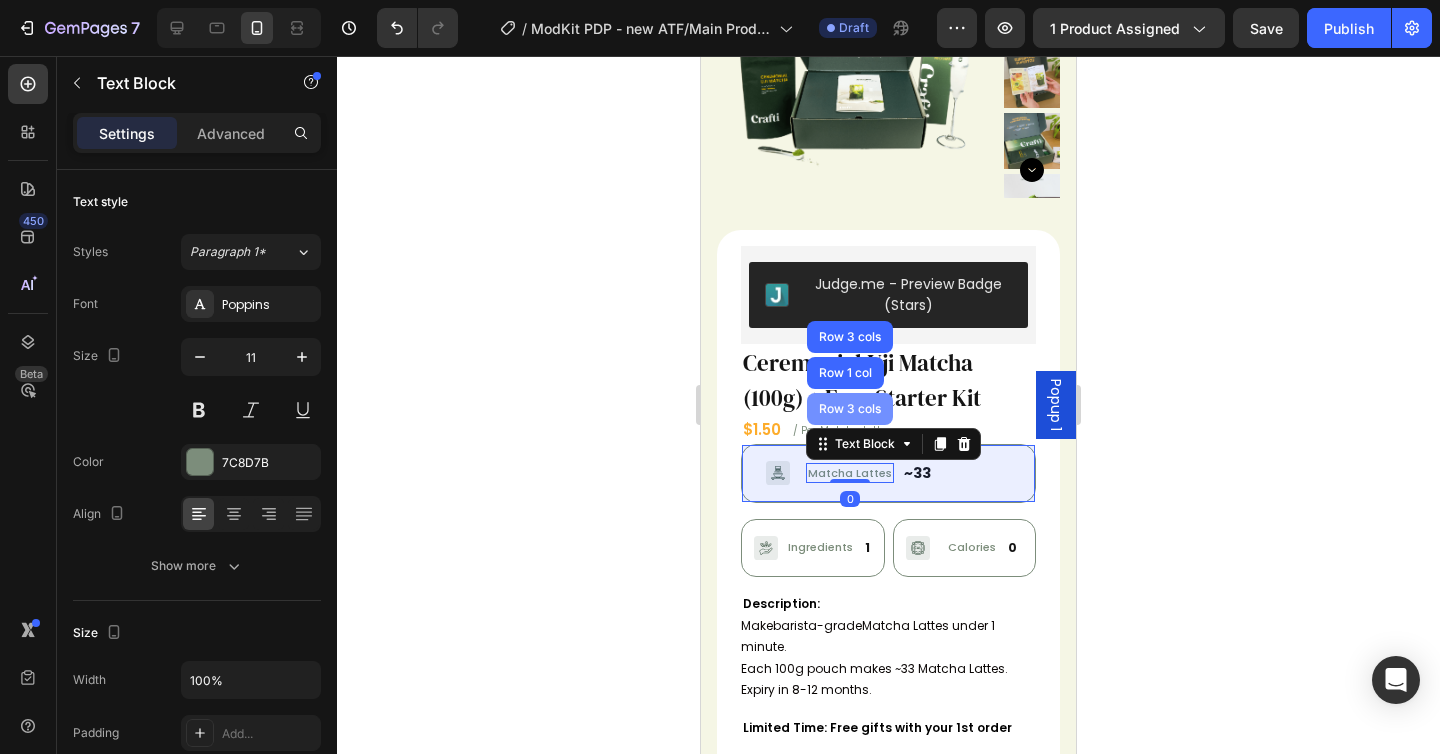 click on "Row 3 cols" at bounding box center (850, 409) 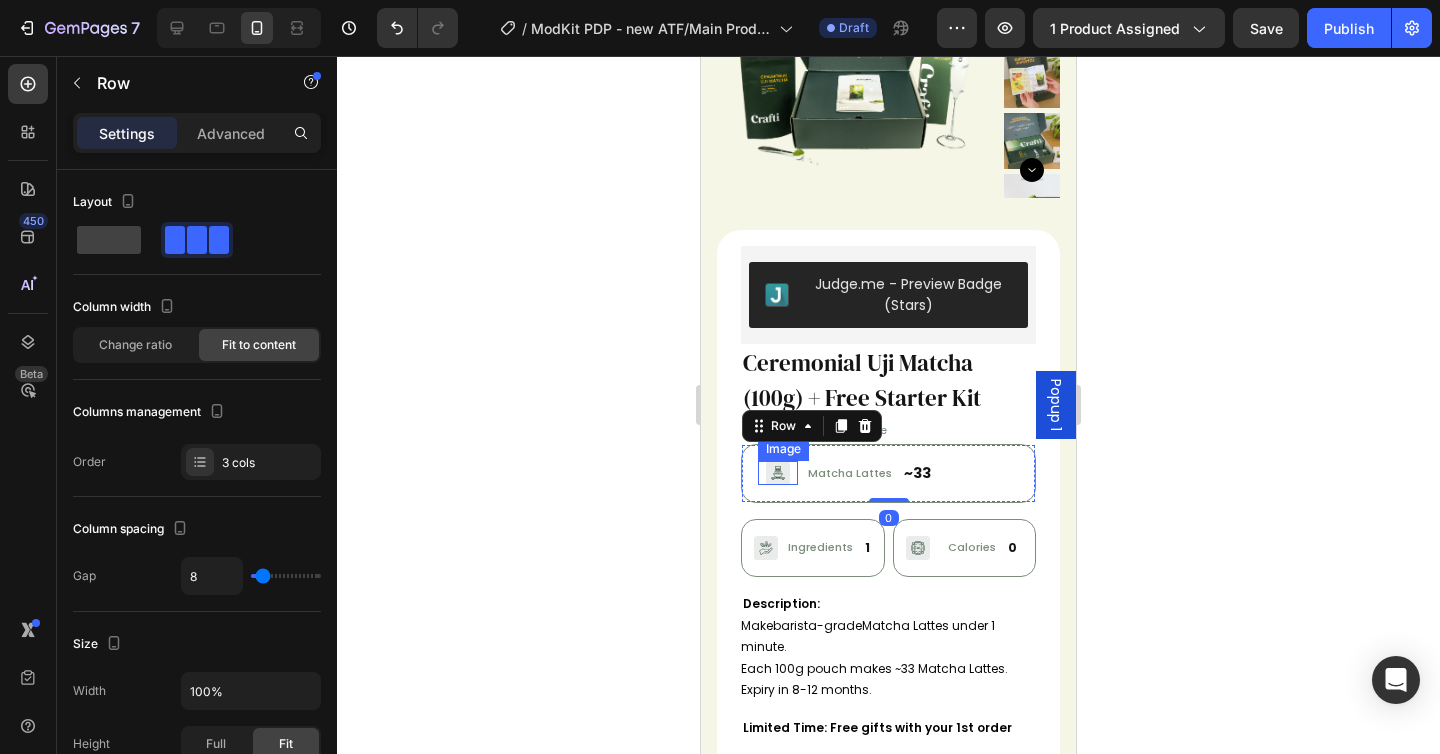 click at bounding box center (778, 473) 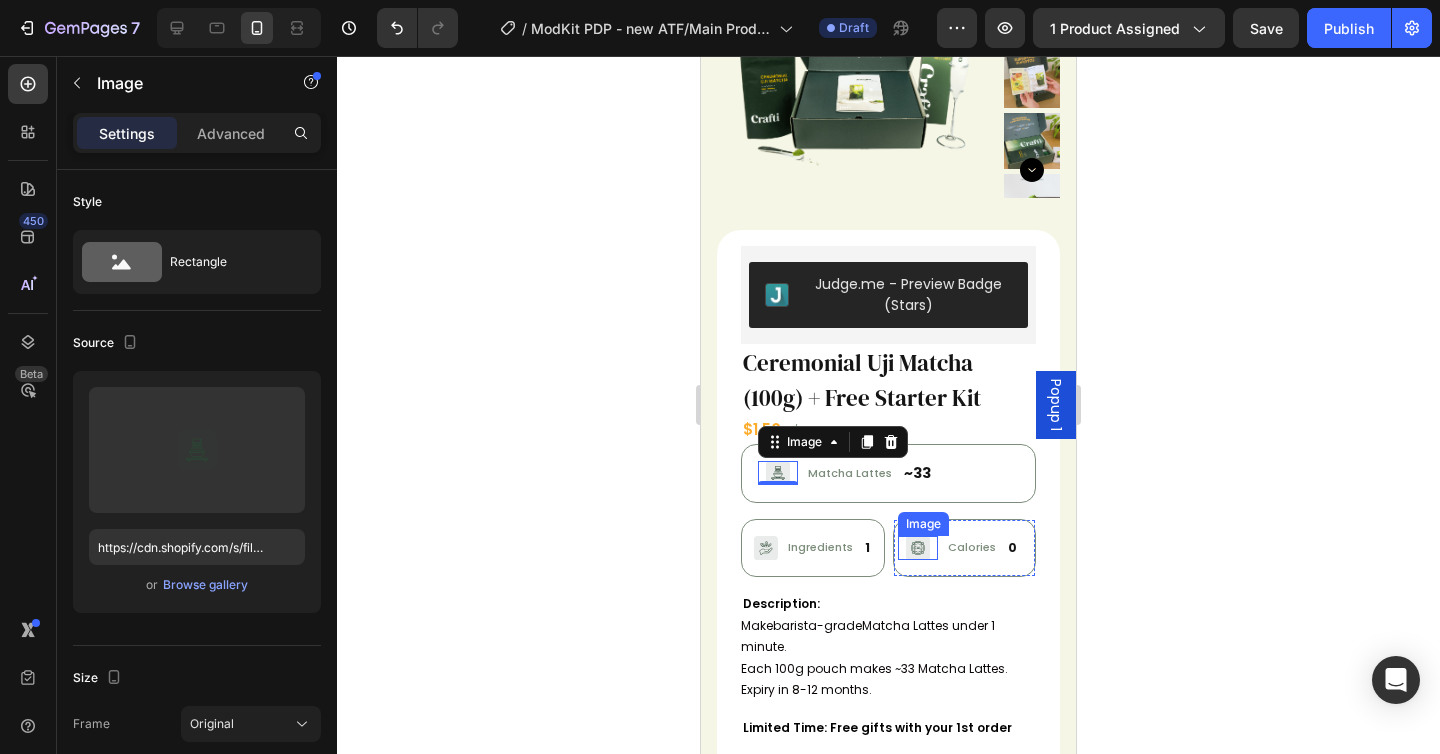 click at bounding box center (918, 548) 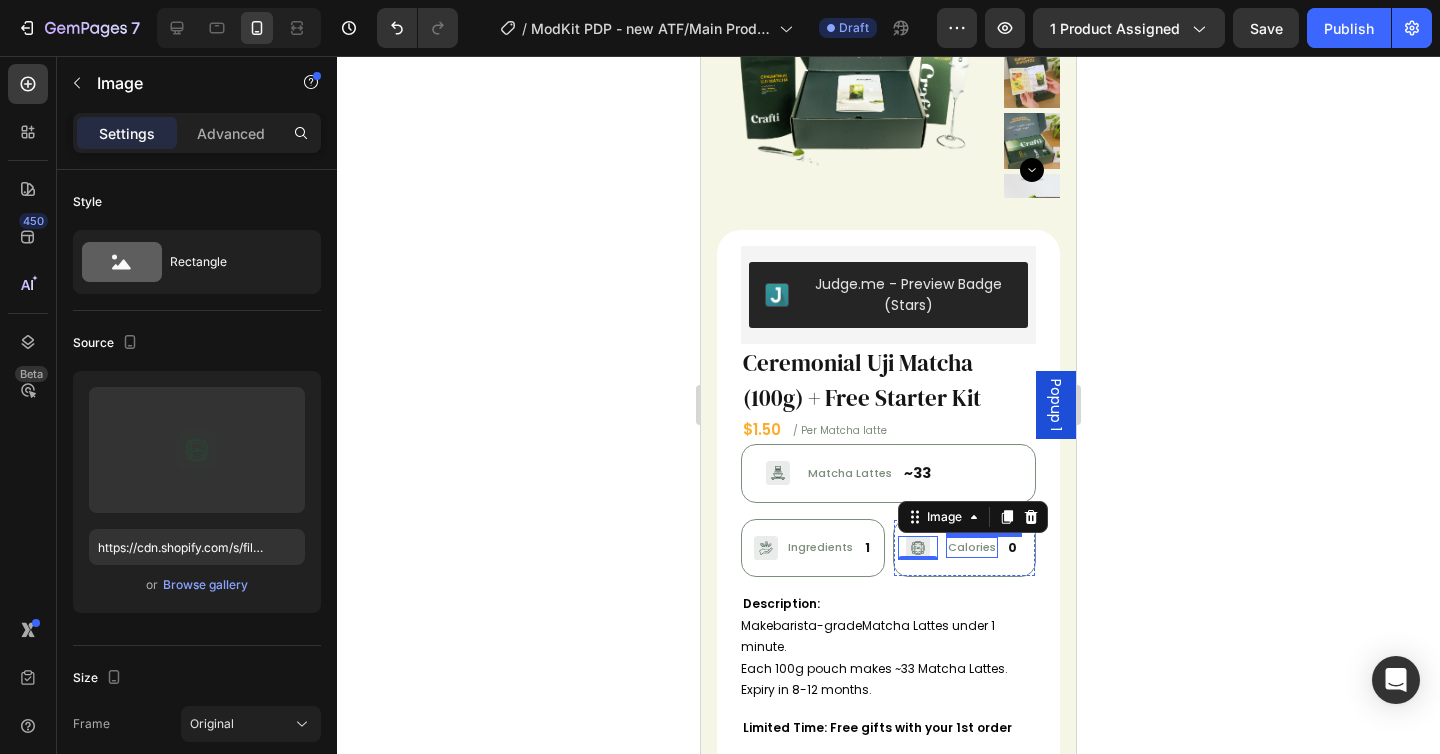 click on "Calories" at bounding box center [972, 547] 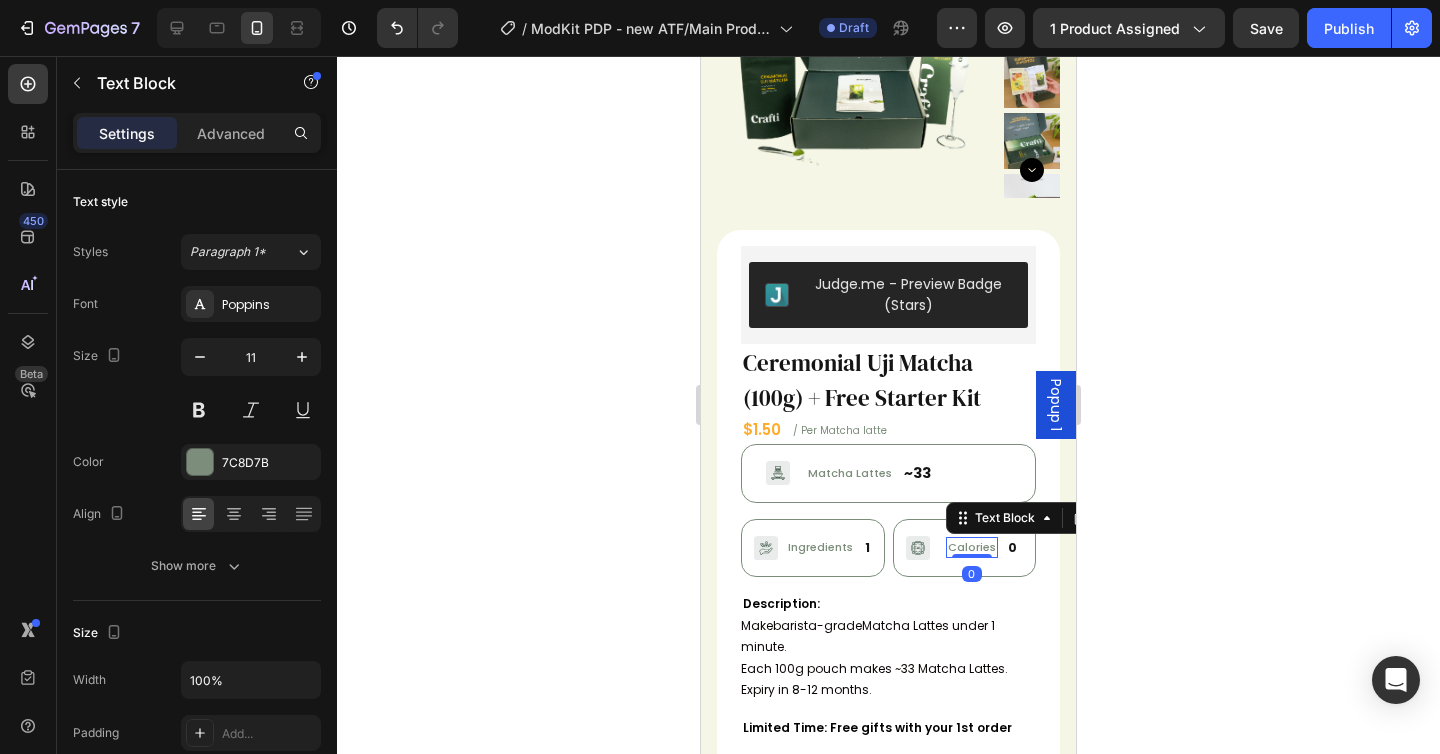 click on "Text Block" at bounding box center [1033, 518] 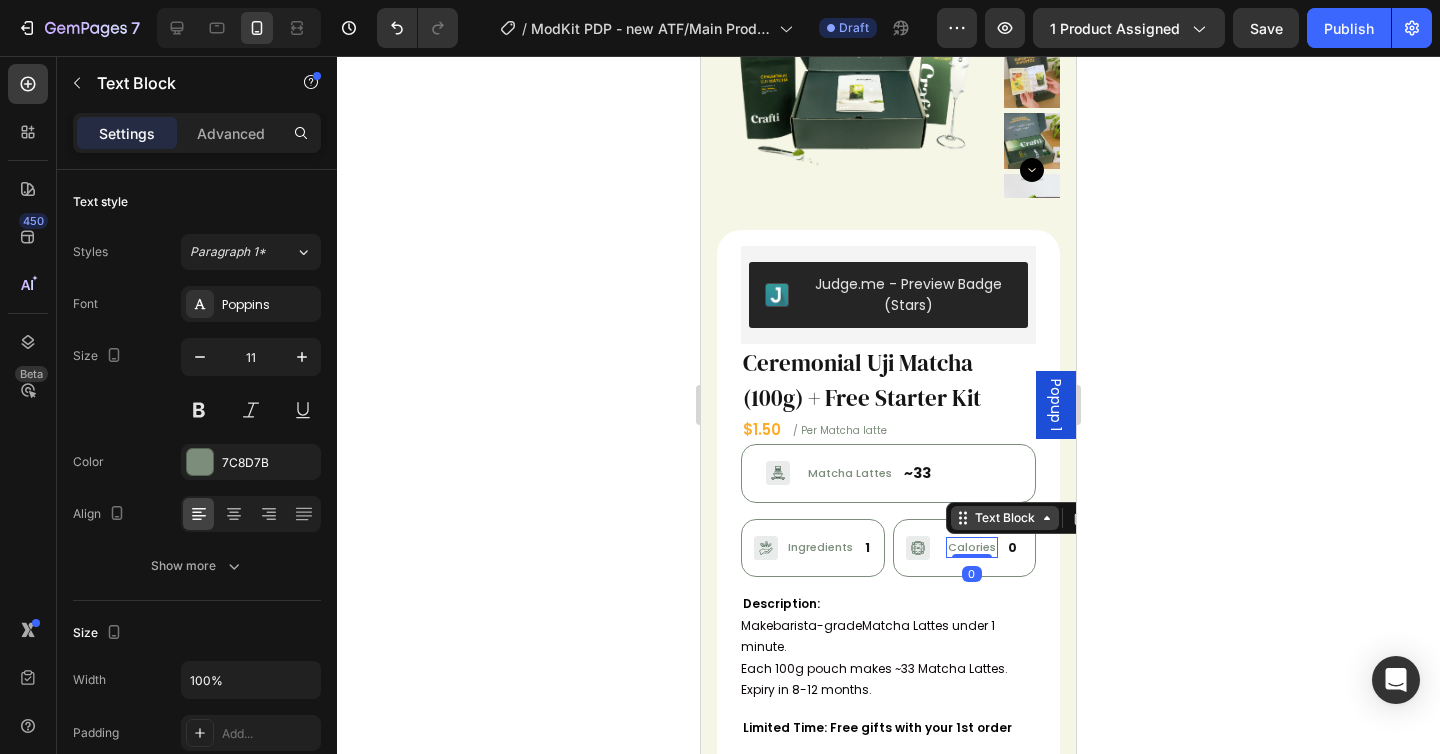 click on "Text Block" at bounding box center [1005, 518] 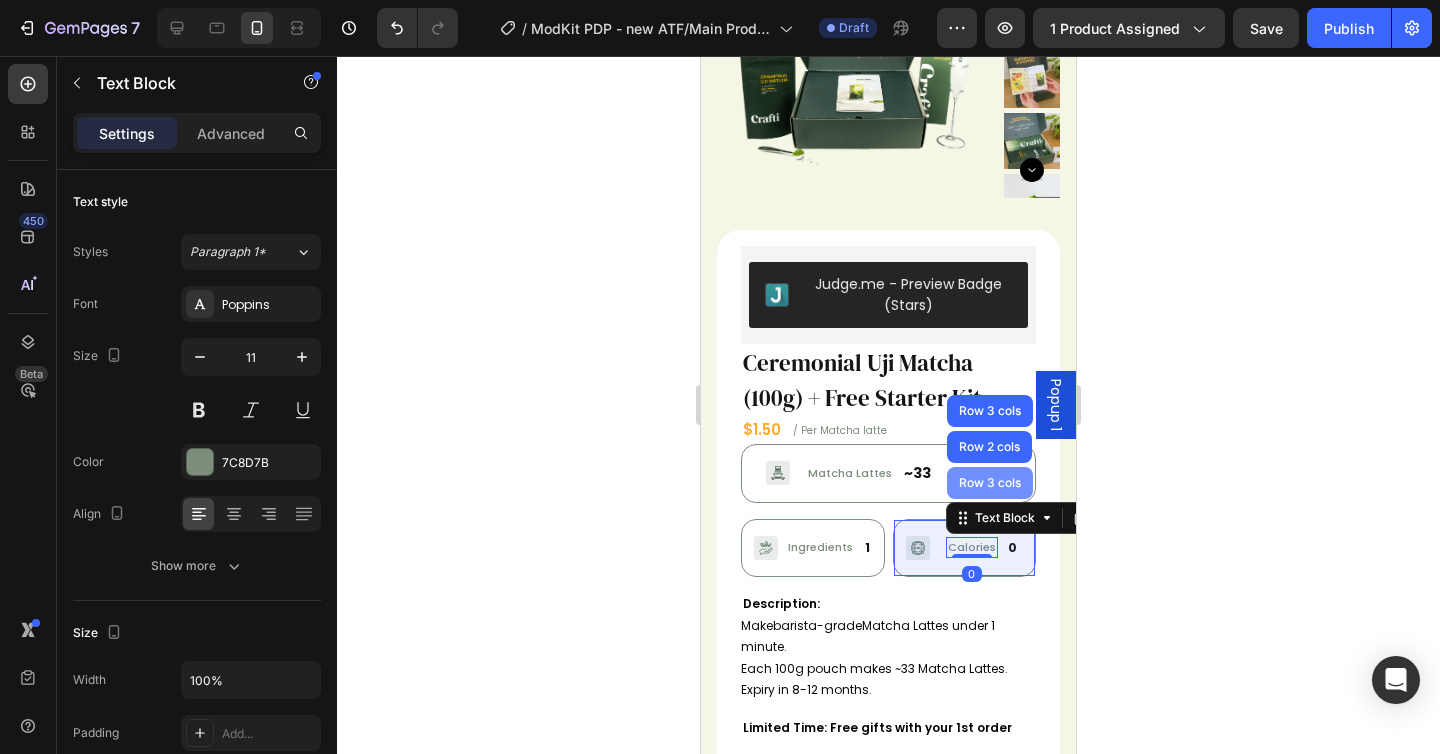 click on "Row 3 cols" at bounding box center [990, 483] 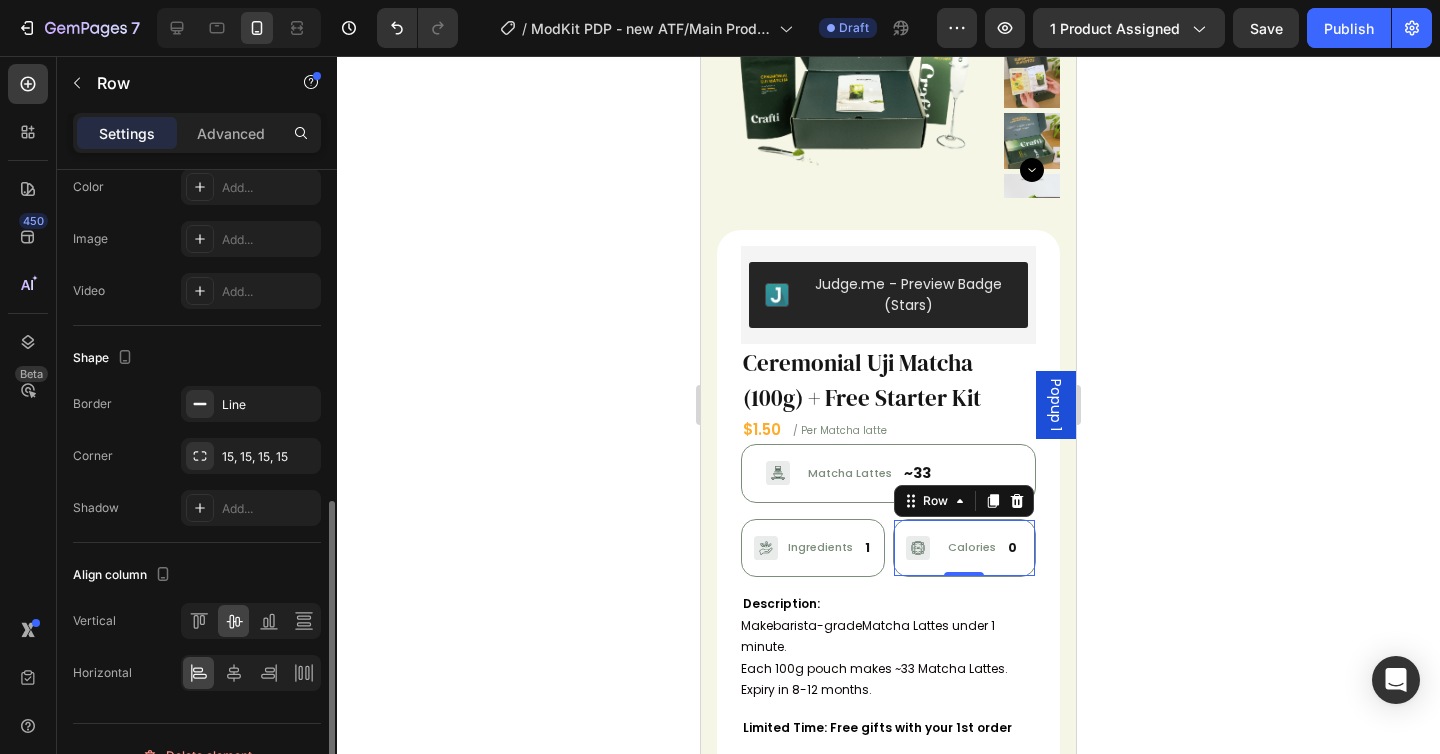 scroll, scrollTop: 342, scrollLeft: 0, axis: vertical 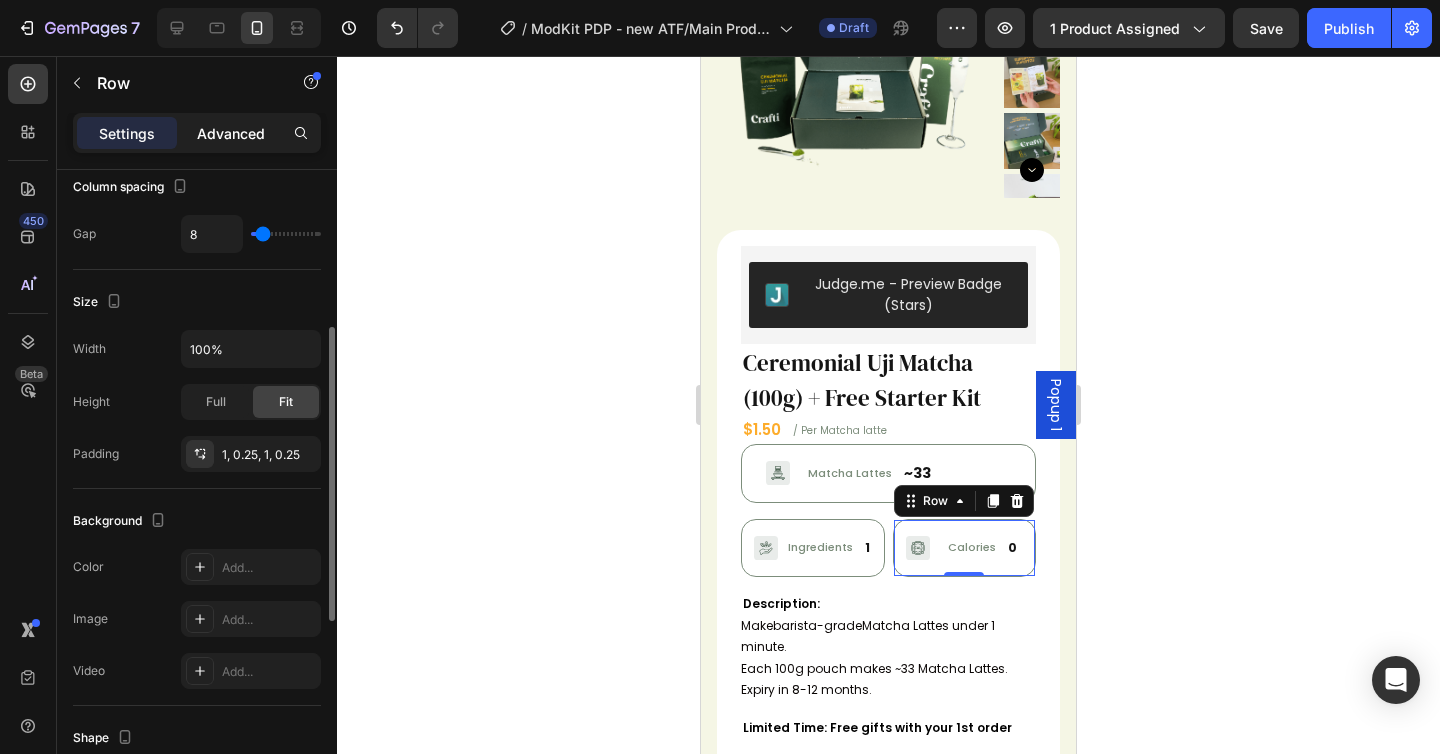 click on "Advanced" at bounding box center [231, 133] 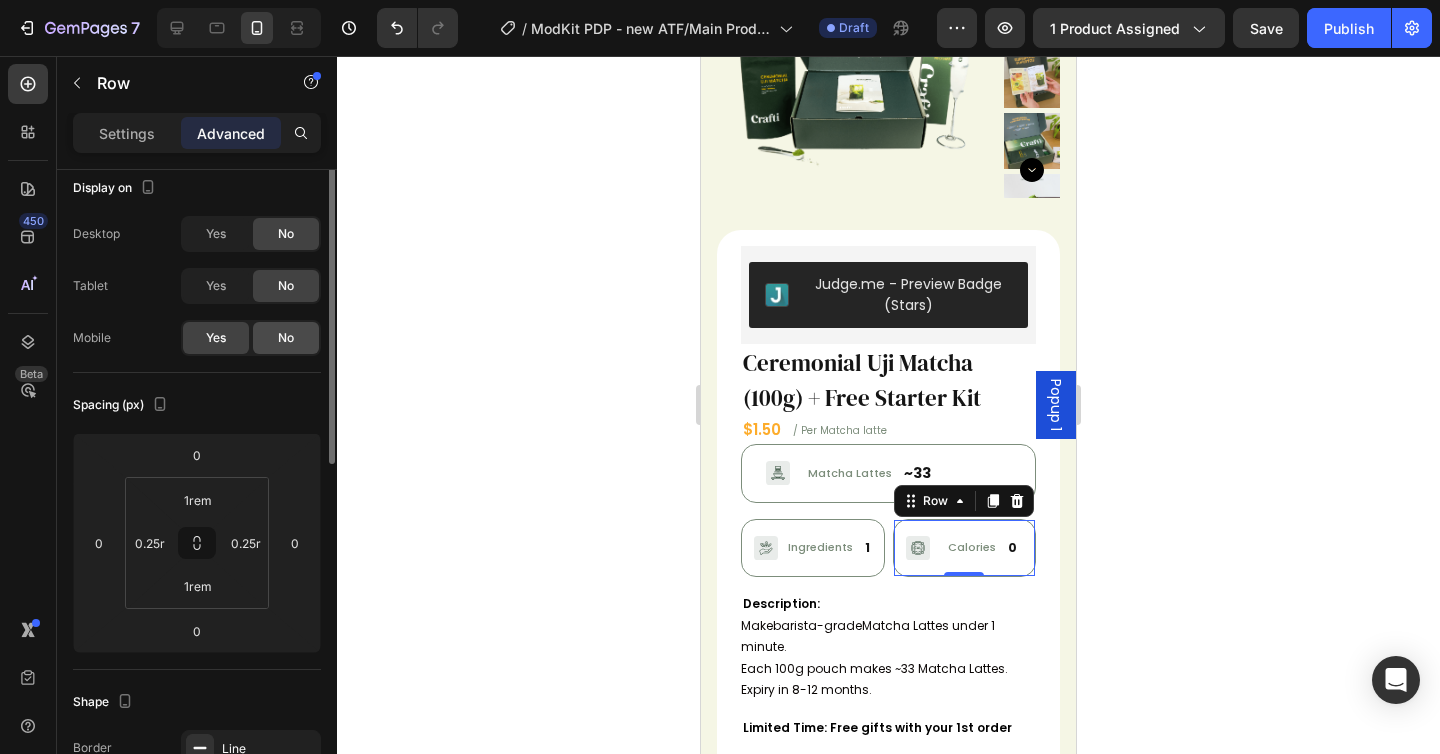 scroll, scrollTop: 0, scrollLeft: 0, axis: both 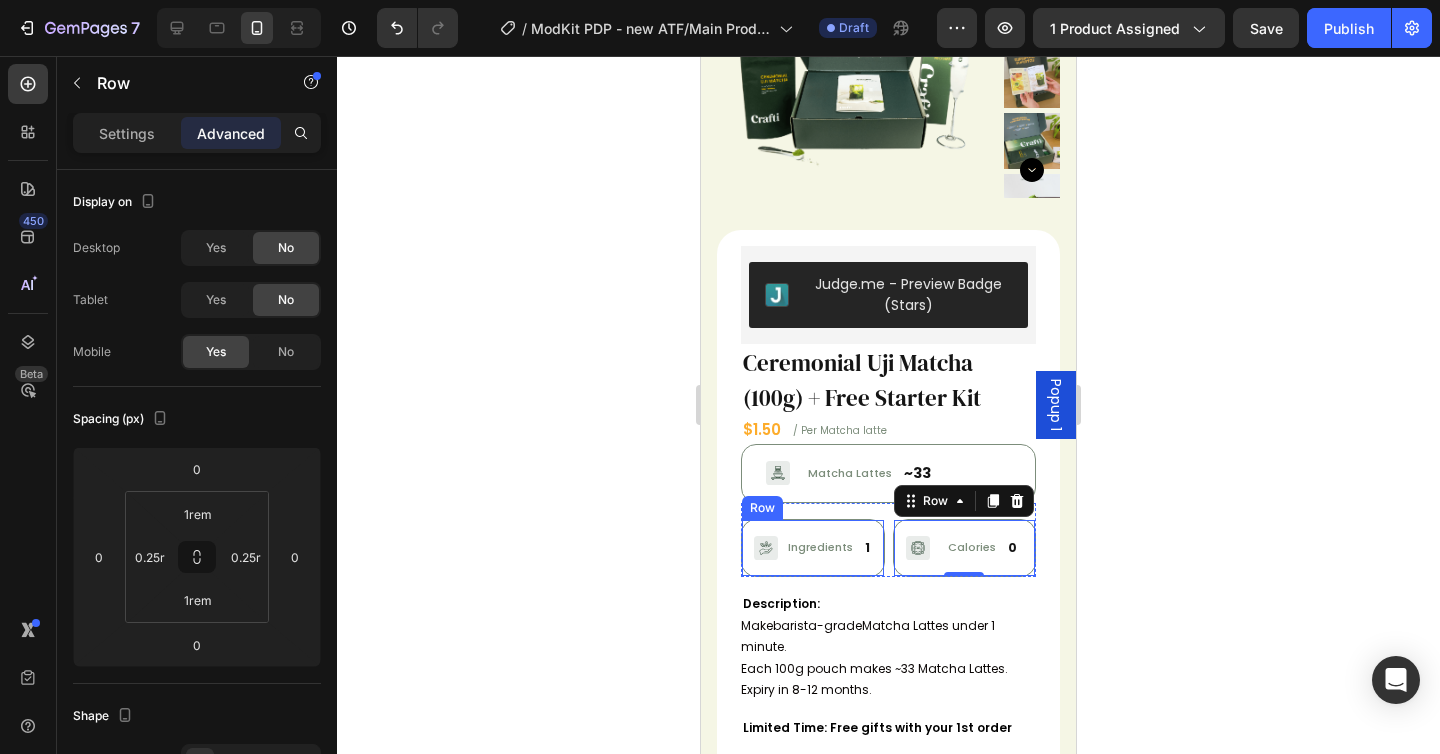 click on "Image Ingredients Text Block 1 Text Block Row" at bounding box center [813, 548] 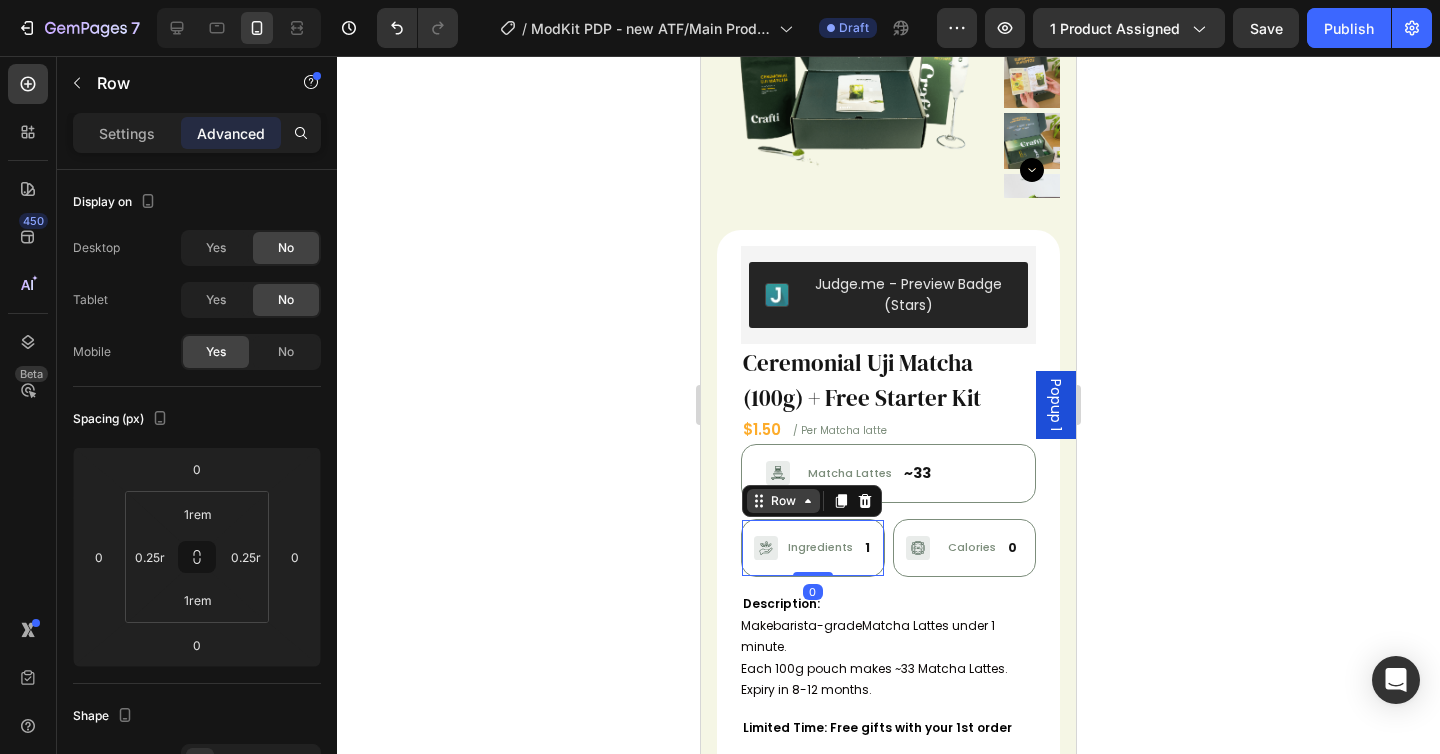 click on "Row" at bounding box center (783, 501) 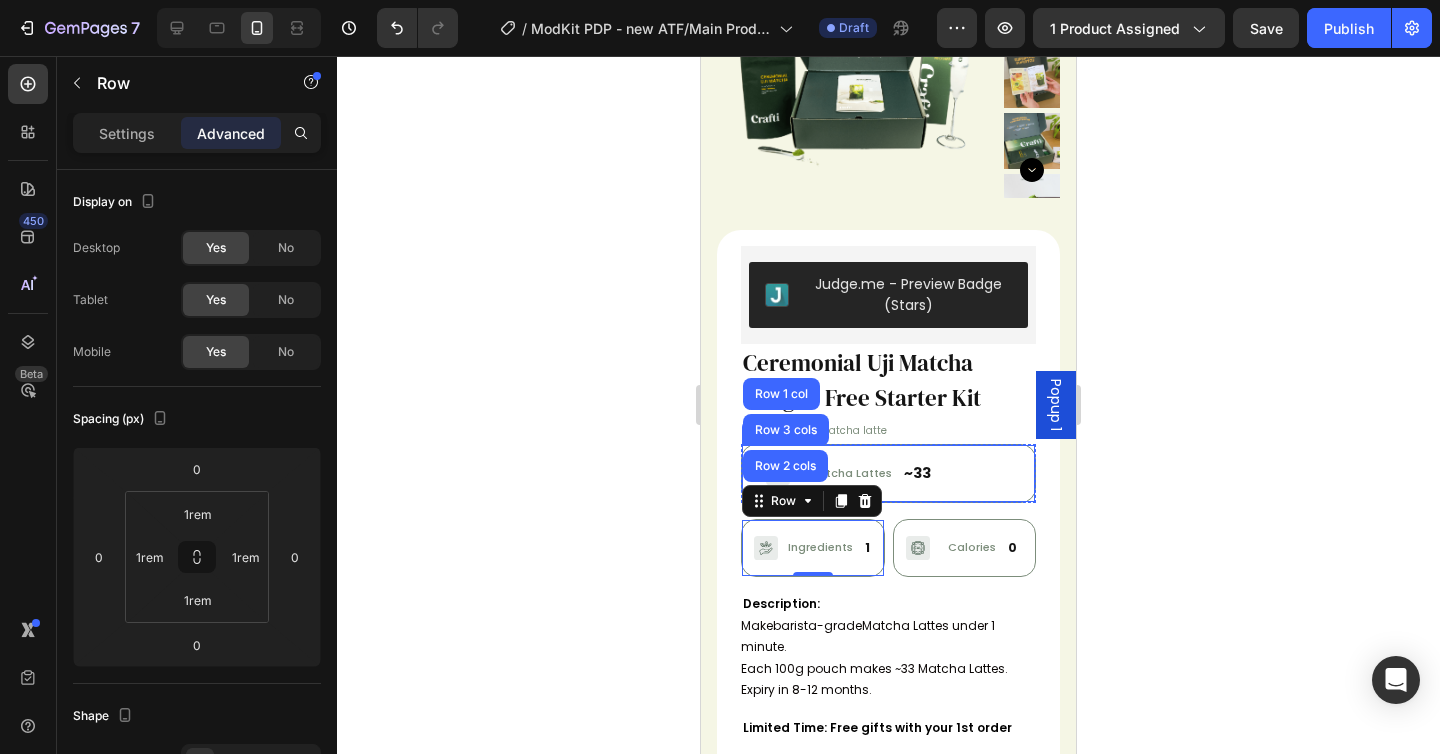 click on "Image Matcha Lattes Text Block ~33 Text Block Row" at bounding box center [888, 473] 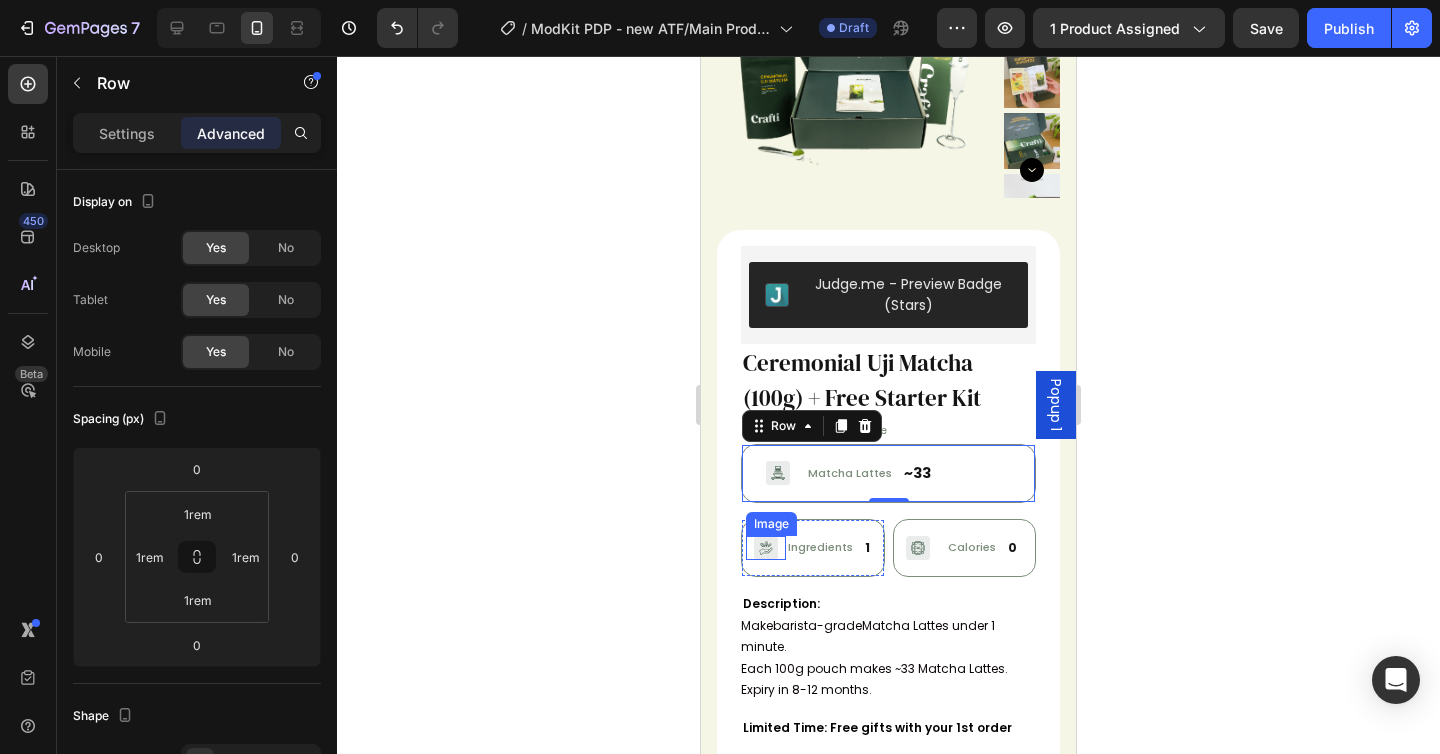 click at bounding box center (766, 548) 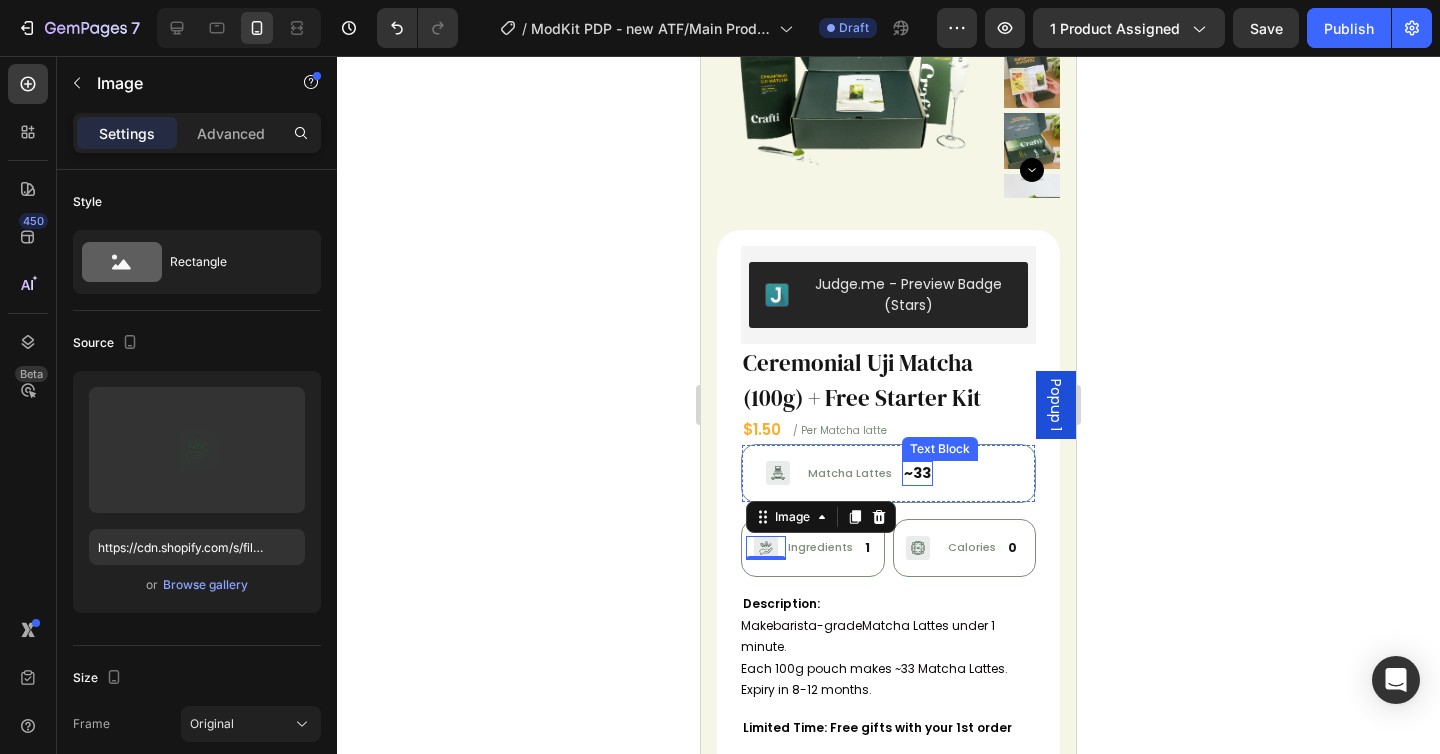 click on "~33" at bounding box center [917, 473] 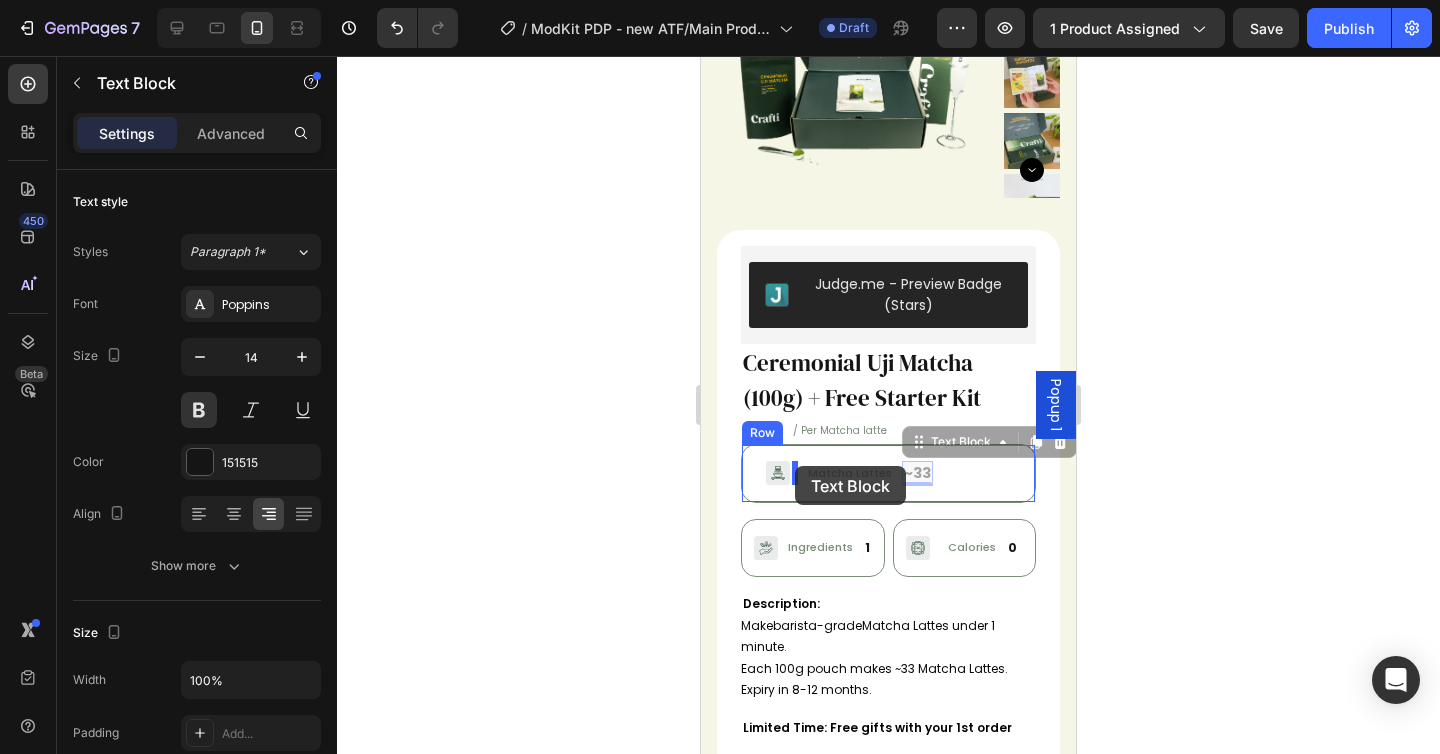 drag, startPoint x: 912, startPoint y: 447, endPoint x: 795, endPoint y: 466, distance: 118.5327 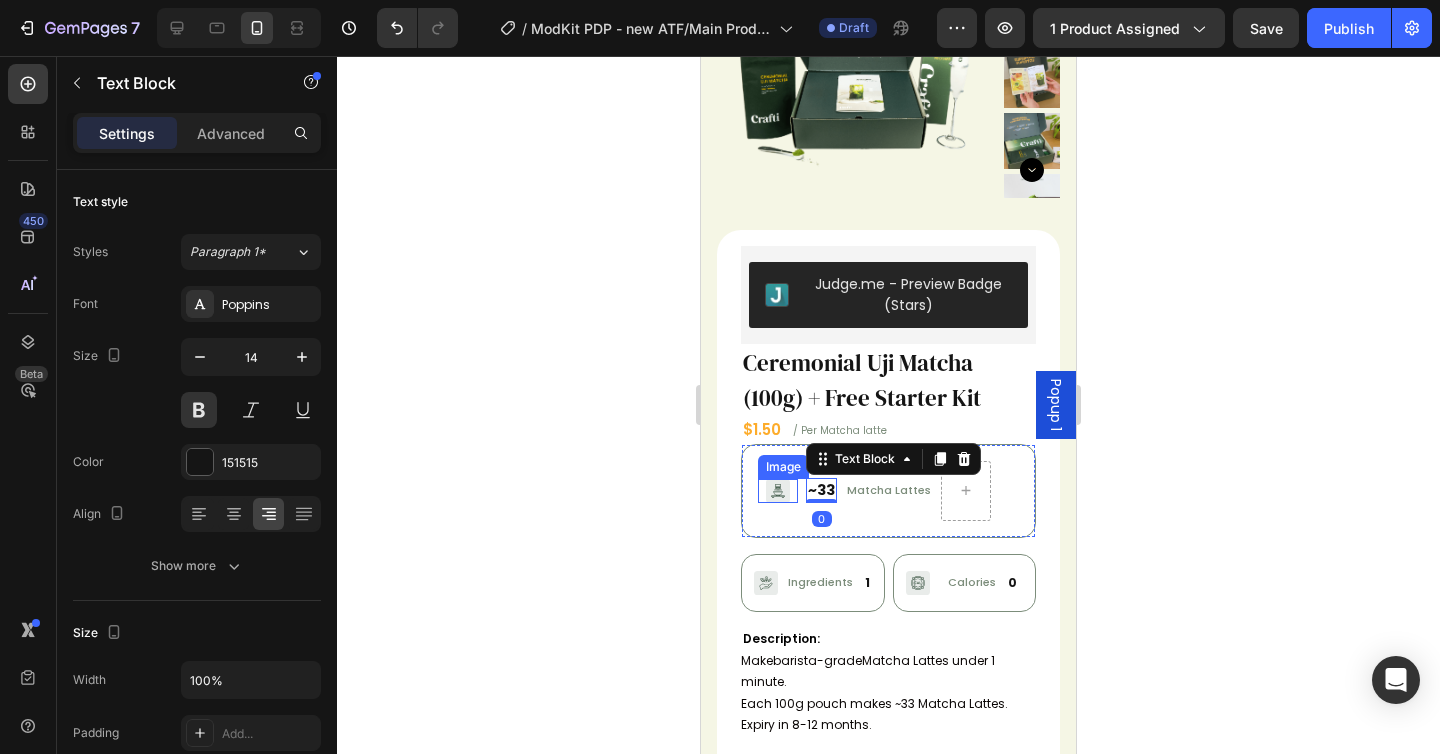 click at bounding box center (778, 491) 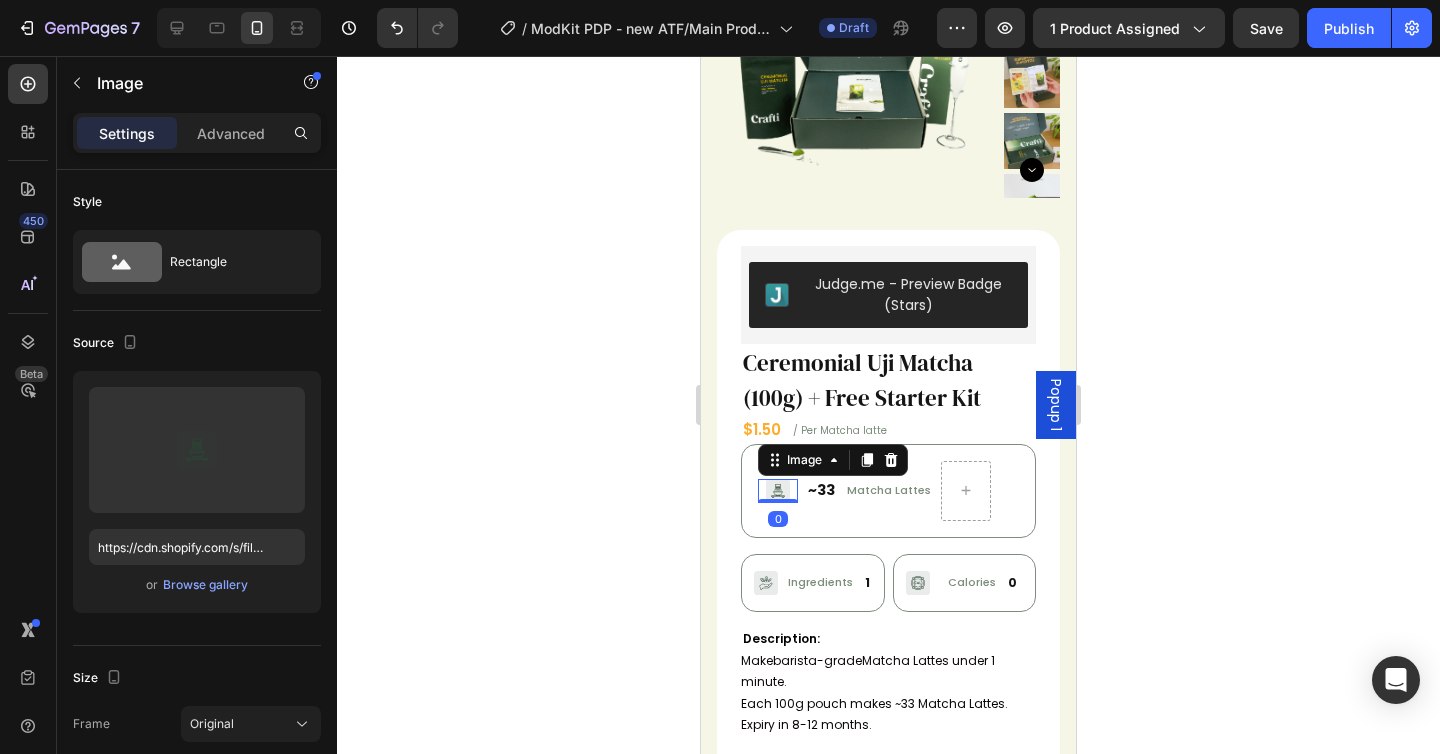 click 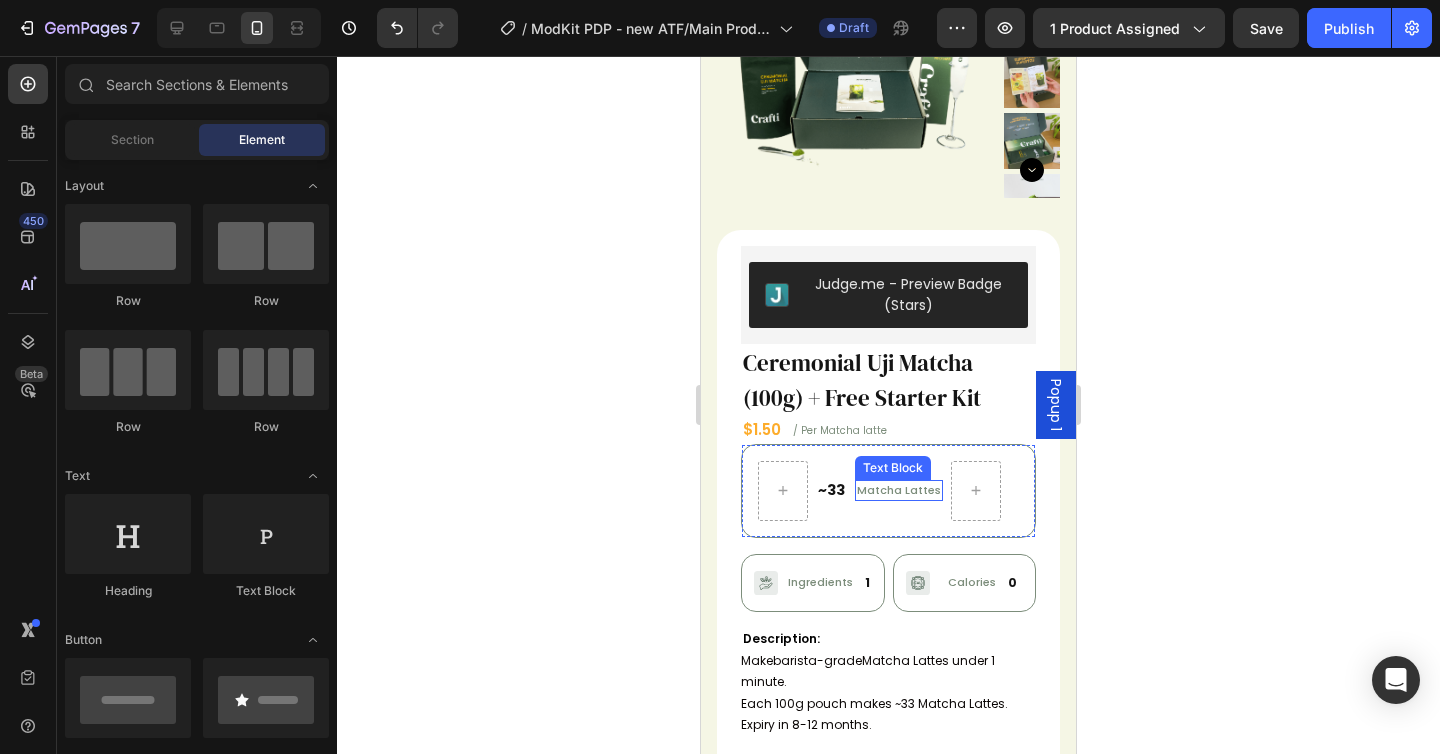 click on "Matcha Lattes" at bounding box center (899, 490) 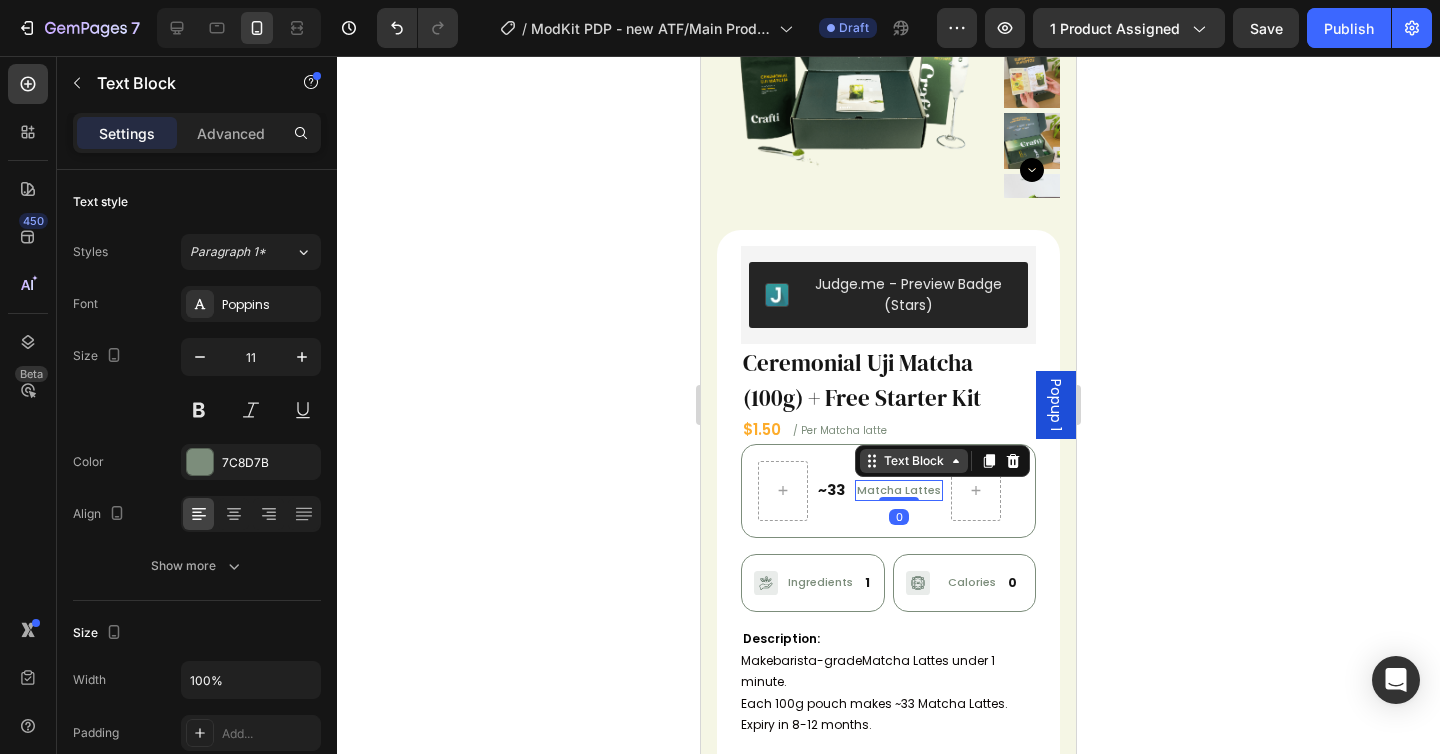 click on "Text Block" at bounding box center (914, 461) 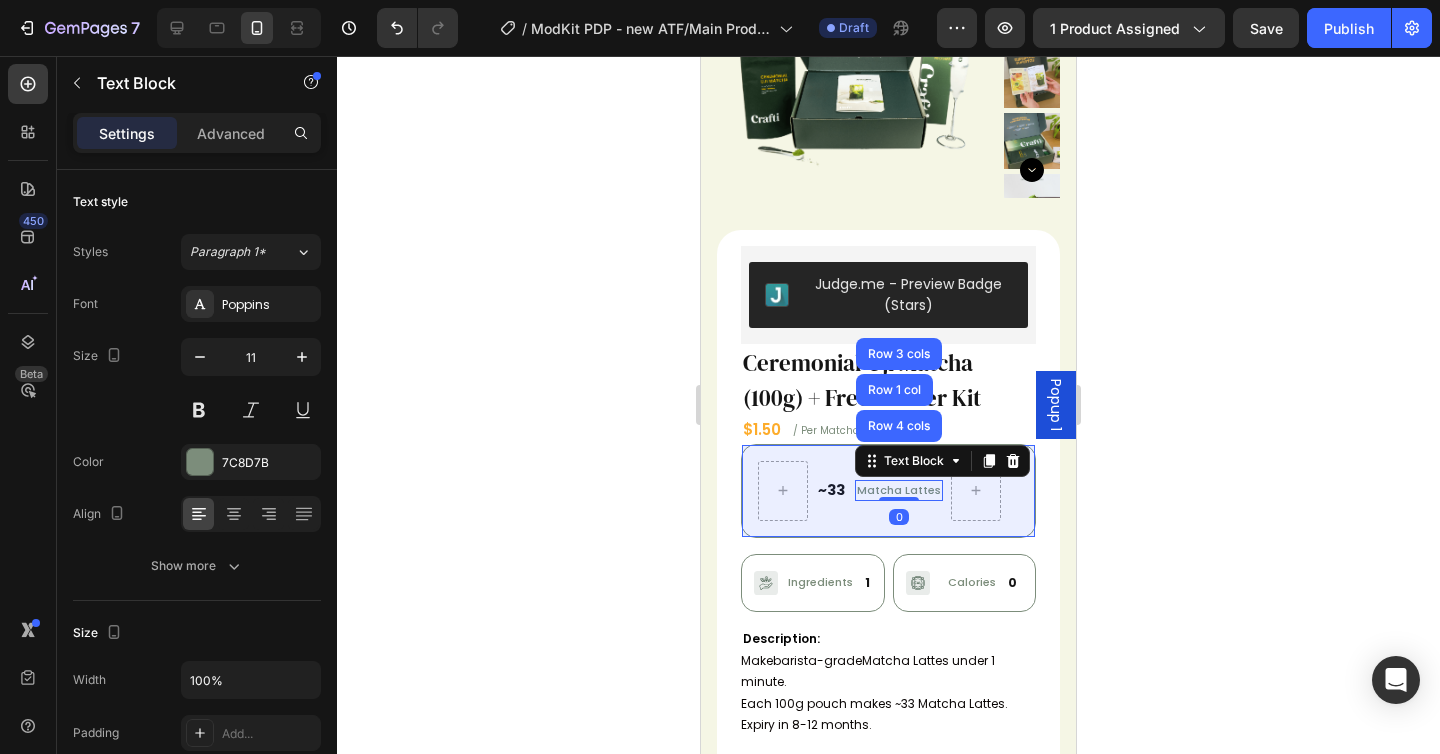 click on "Row 4 cols" at bounding box center [899, 426] 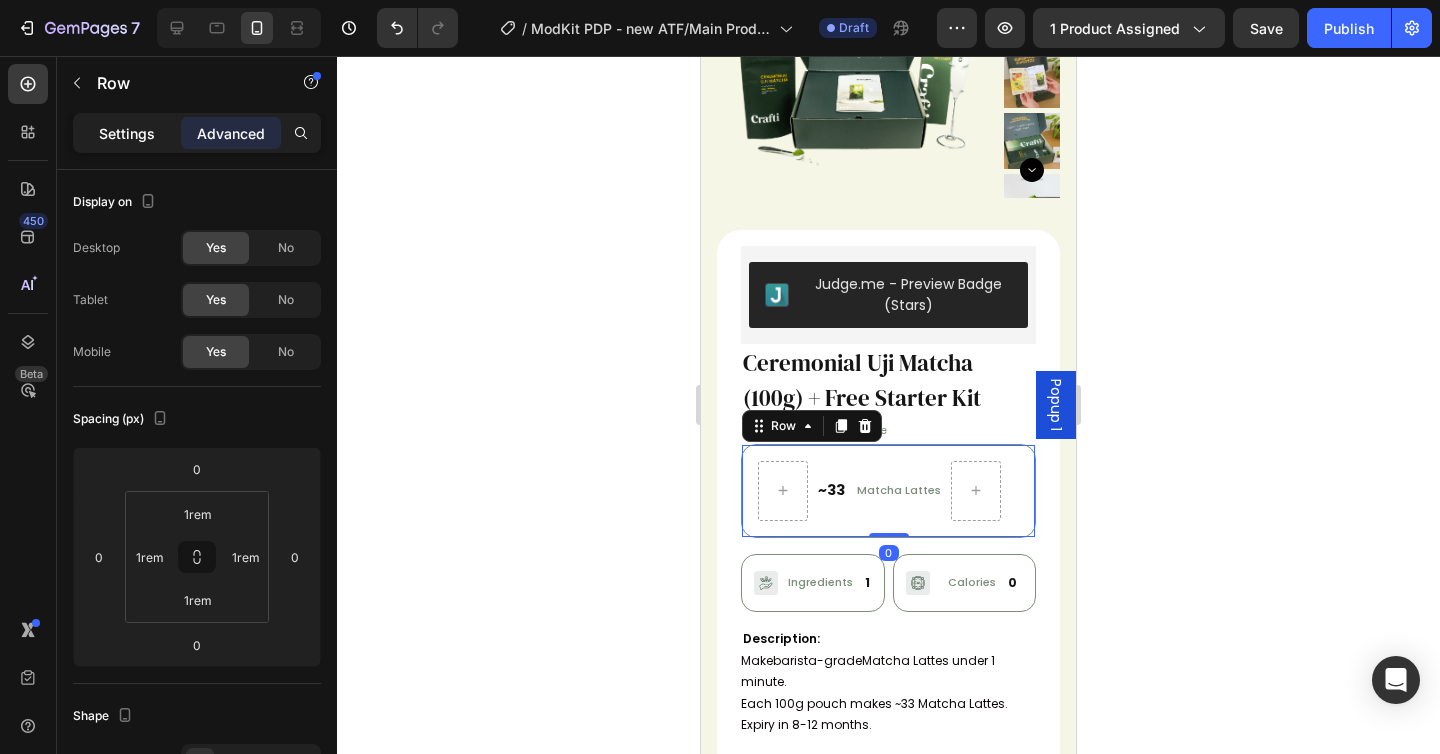click on "Settings" 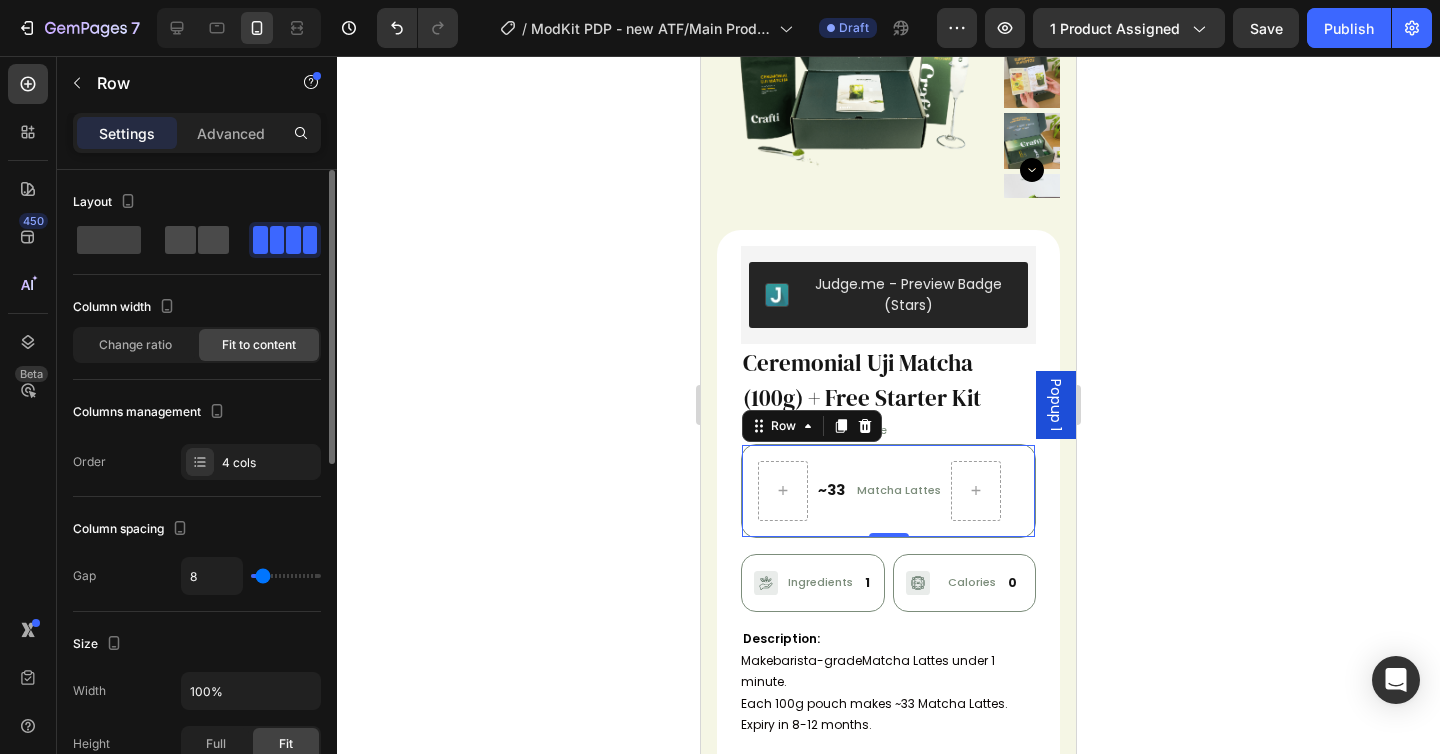 click 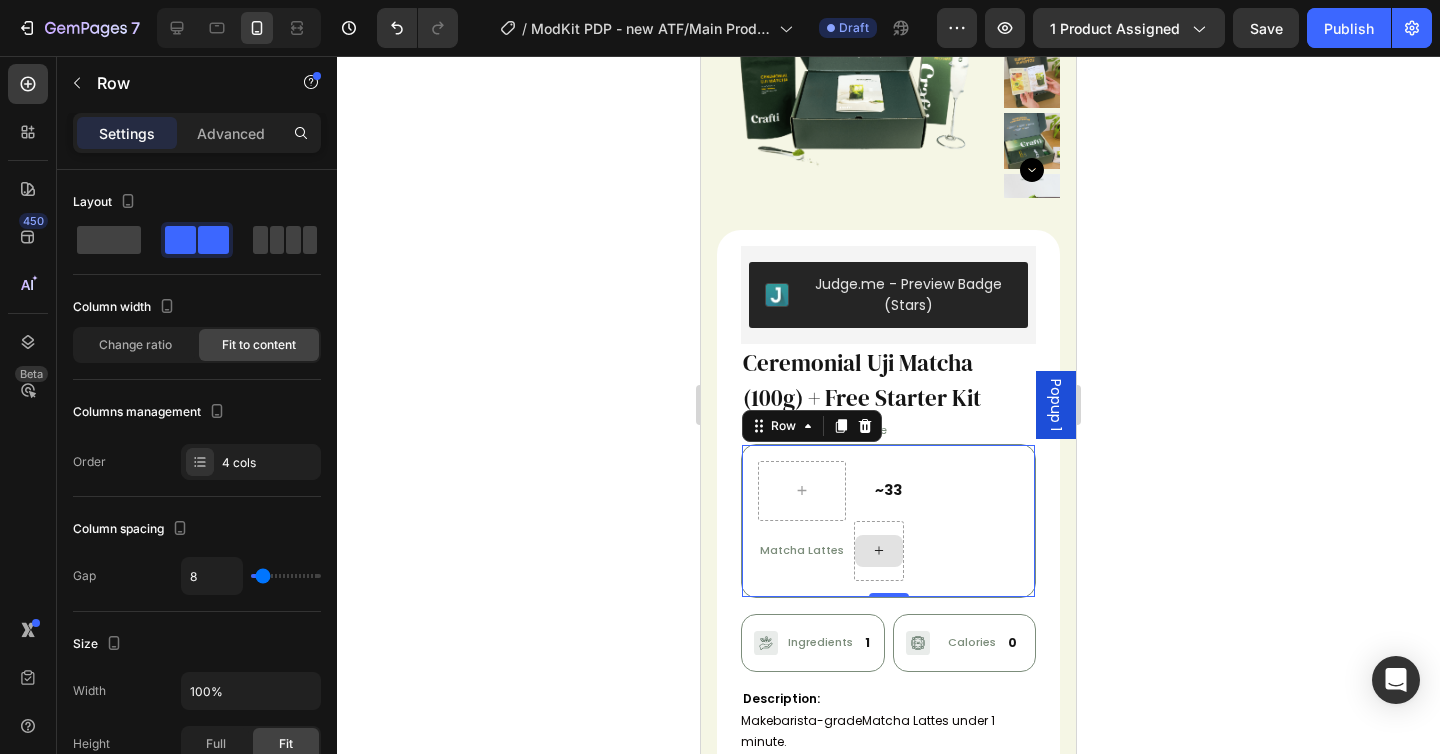 click at bounding box center [879, 551] 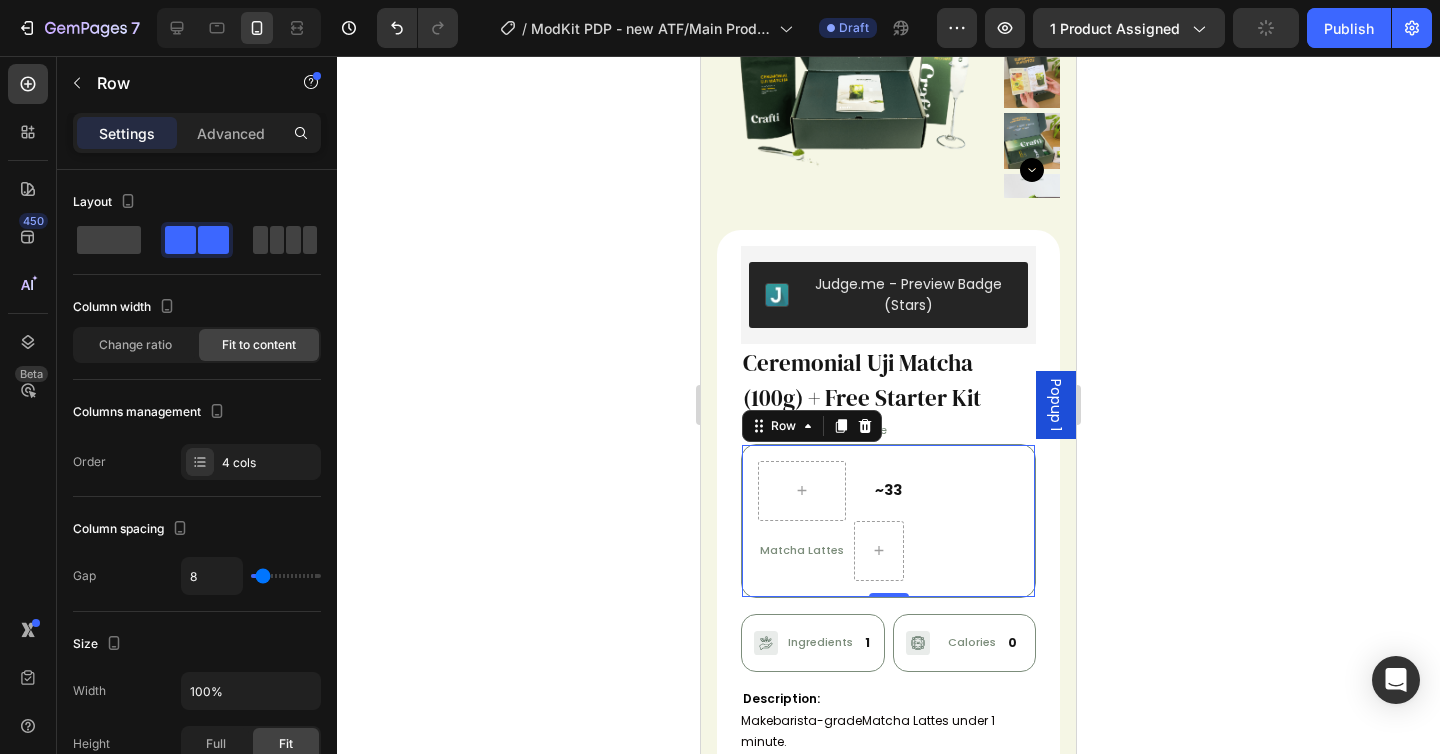 drag, startPoint x: 980, startPoint y: 521, endPoint x: 946, endPoint y: 507, distance: 36.769554 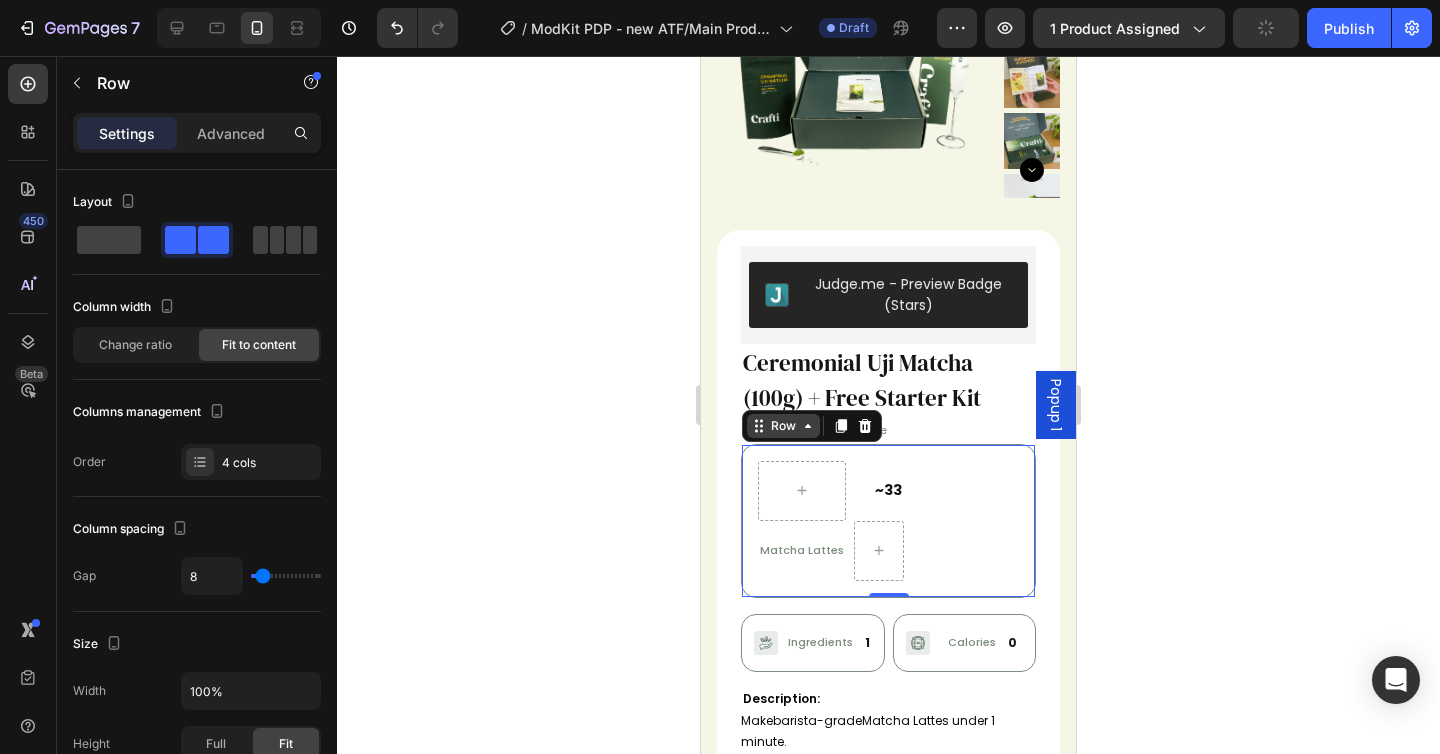 click 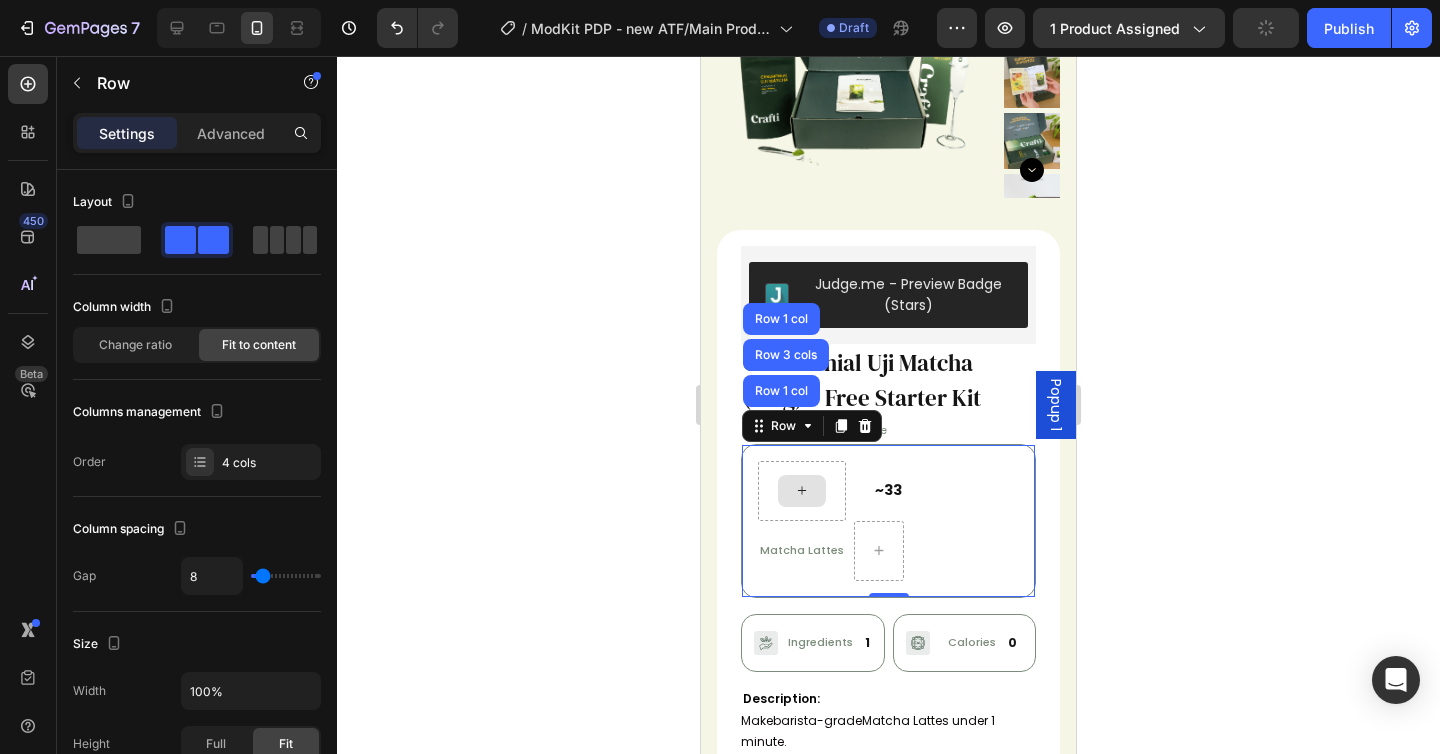 click at bounding box center [802, 491] 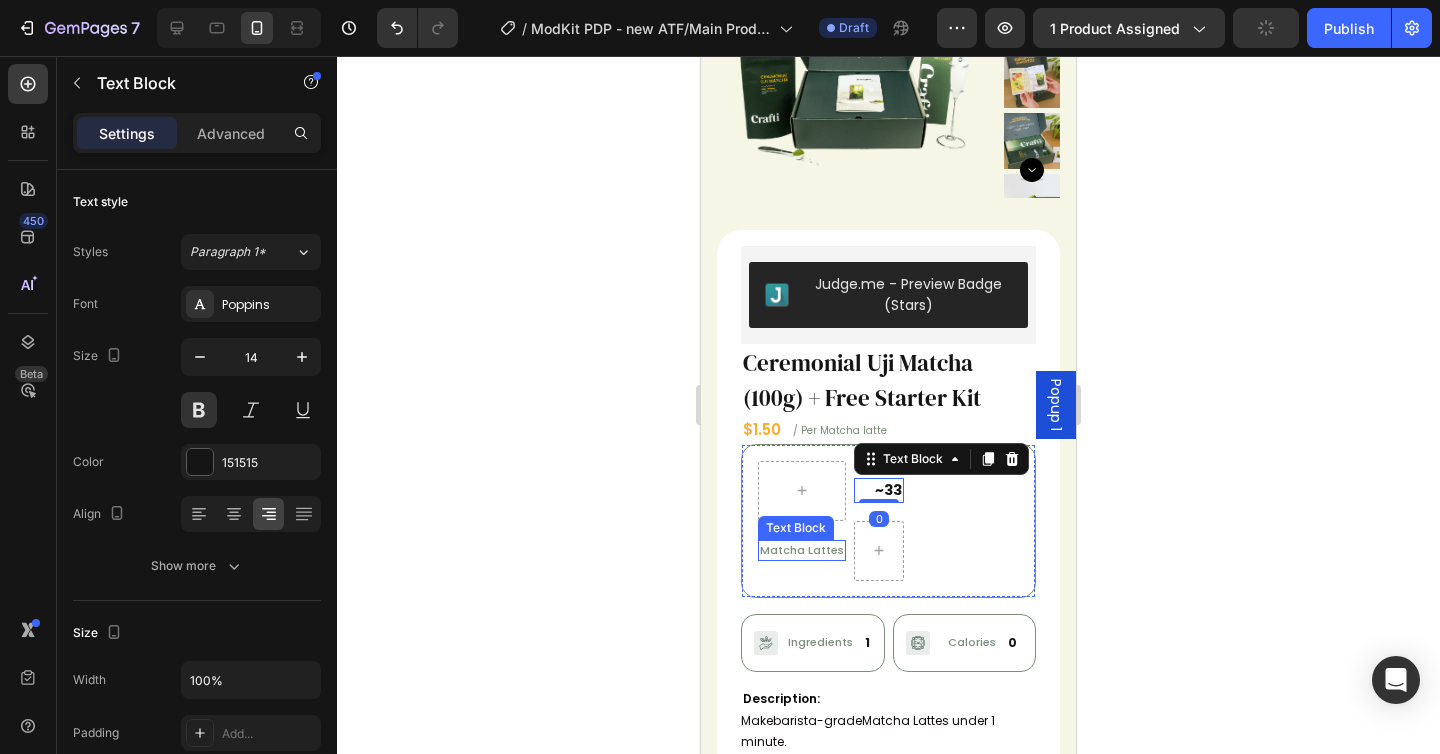 click on "Matcha Lattes" at bounding box center [802, 550] 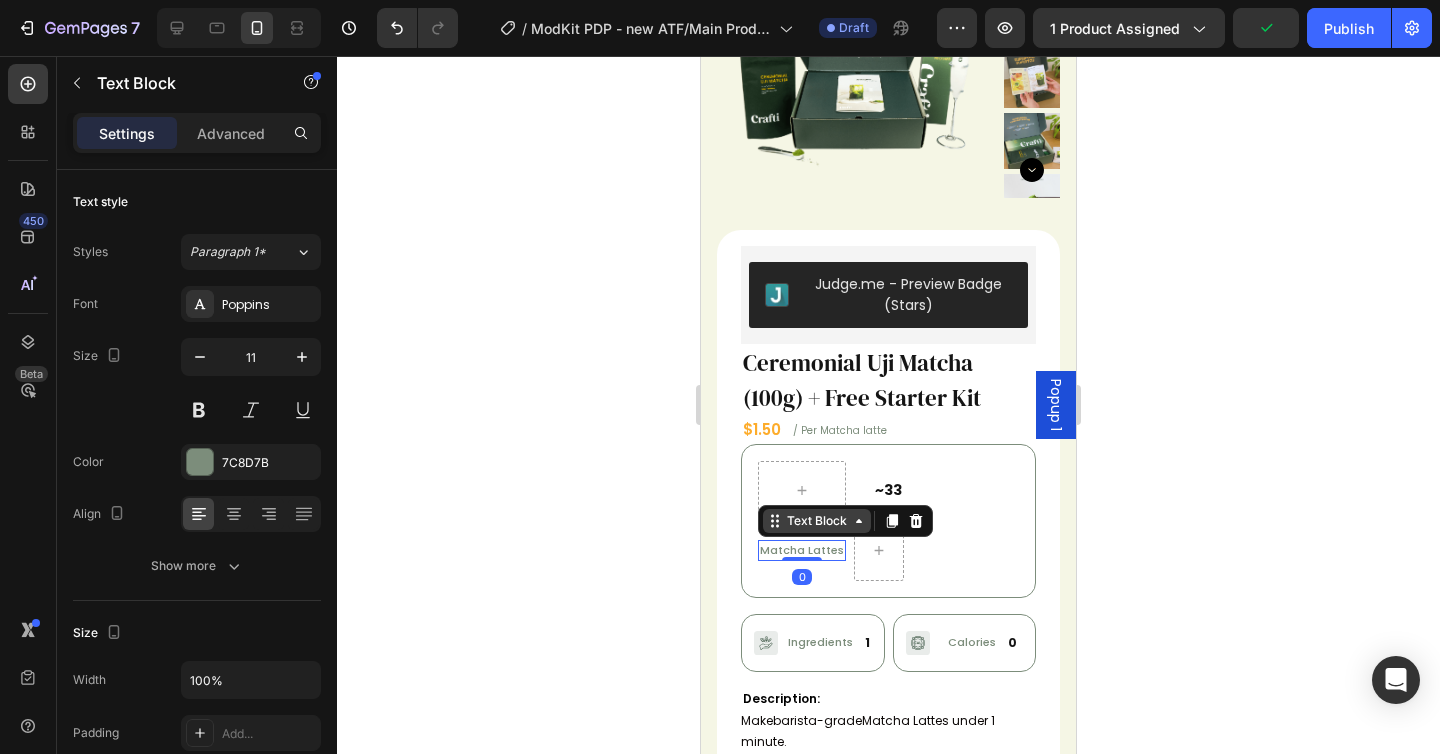click on "Text Block" at bounding box center (817, 521) 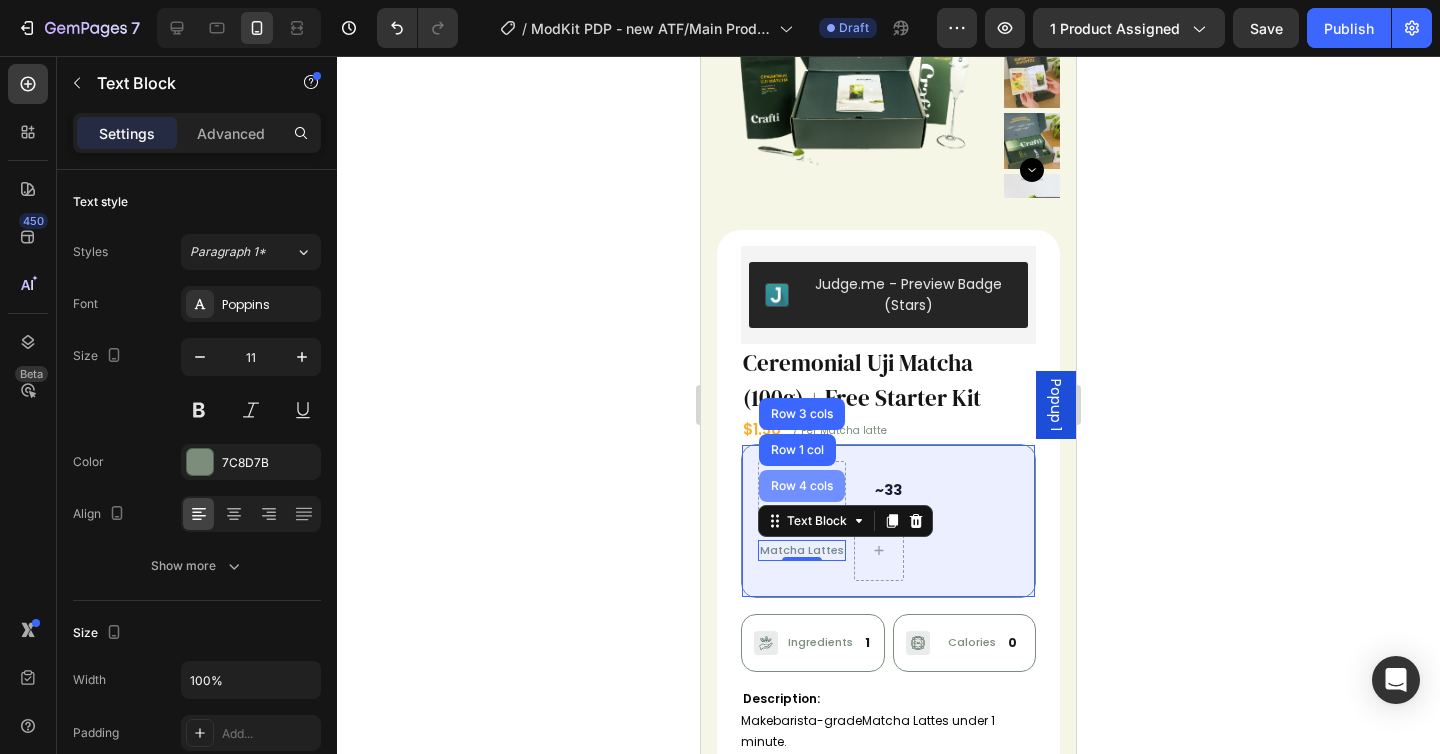 click on "Row 4 cols" at bounding box center [802, 486] 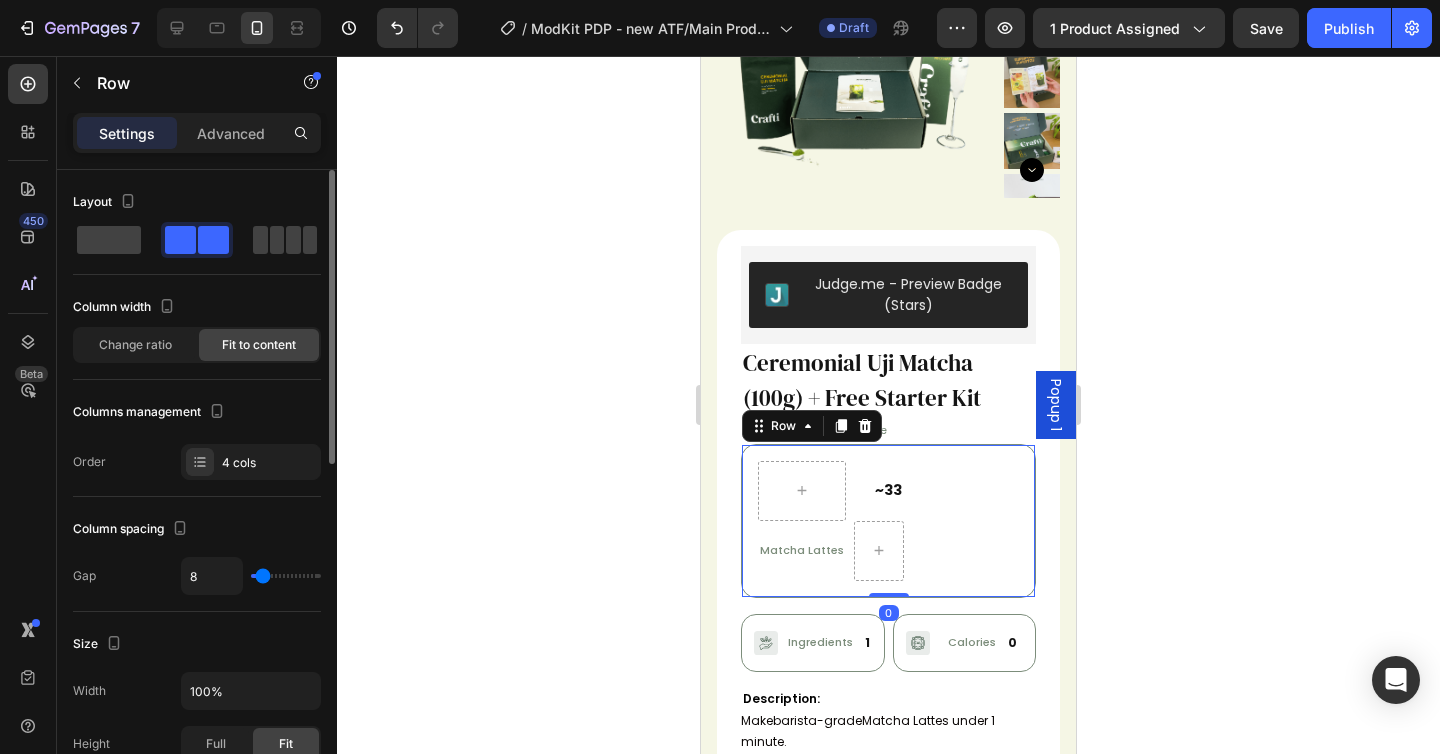 click 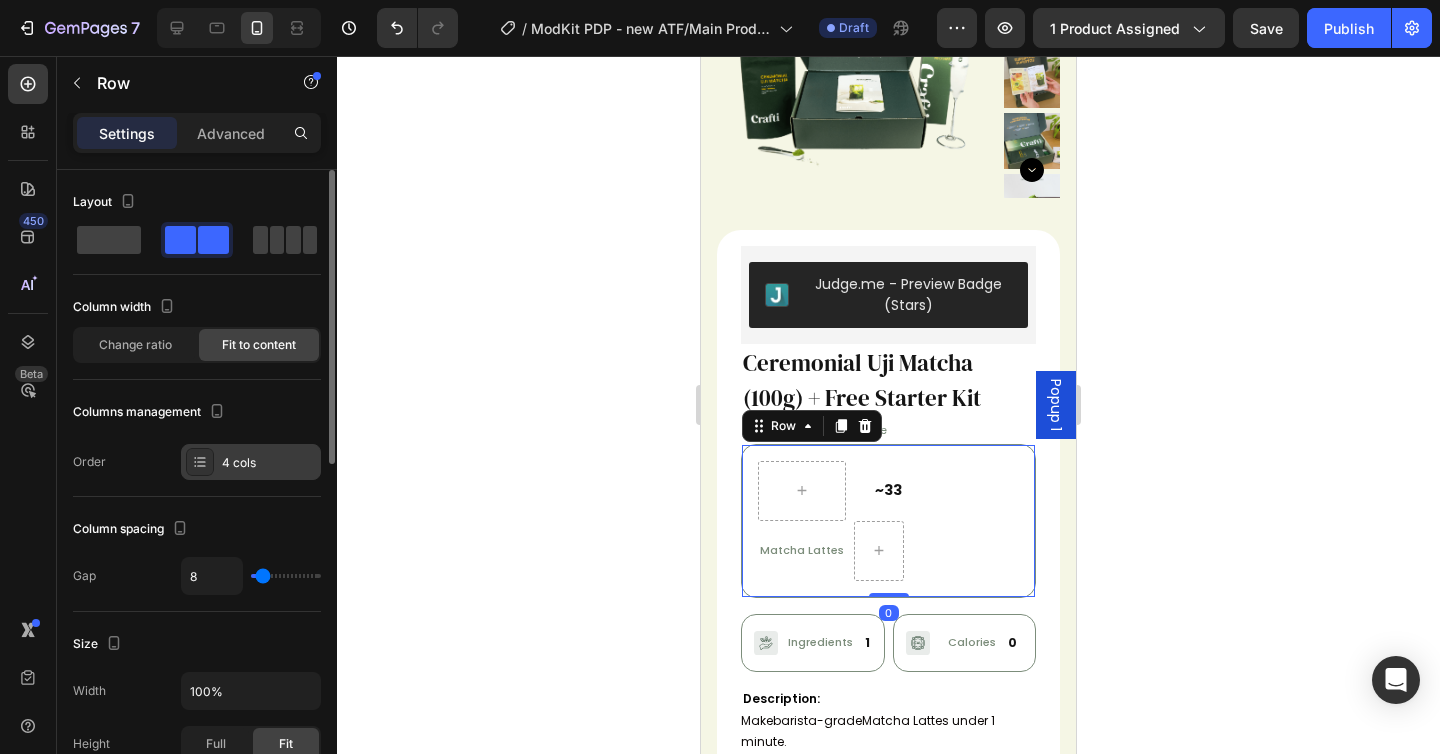 click at bounding box center (200, 462) 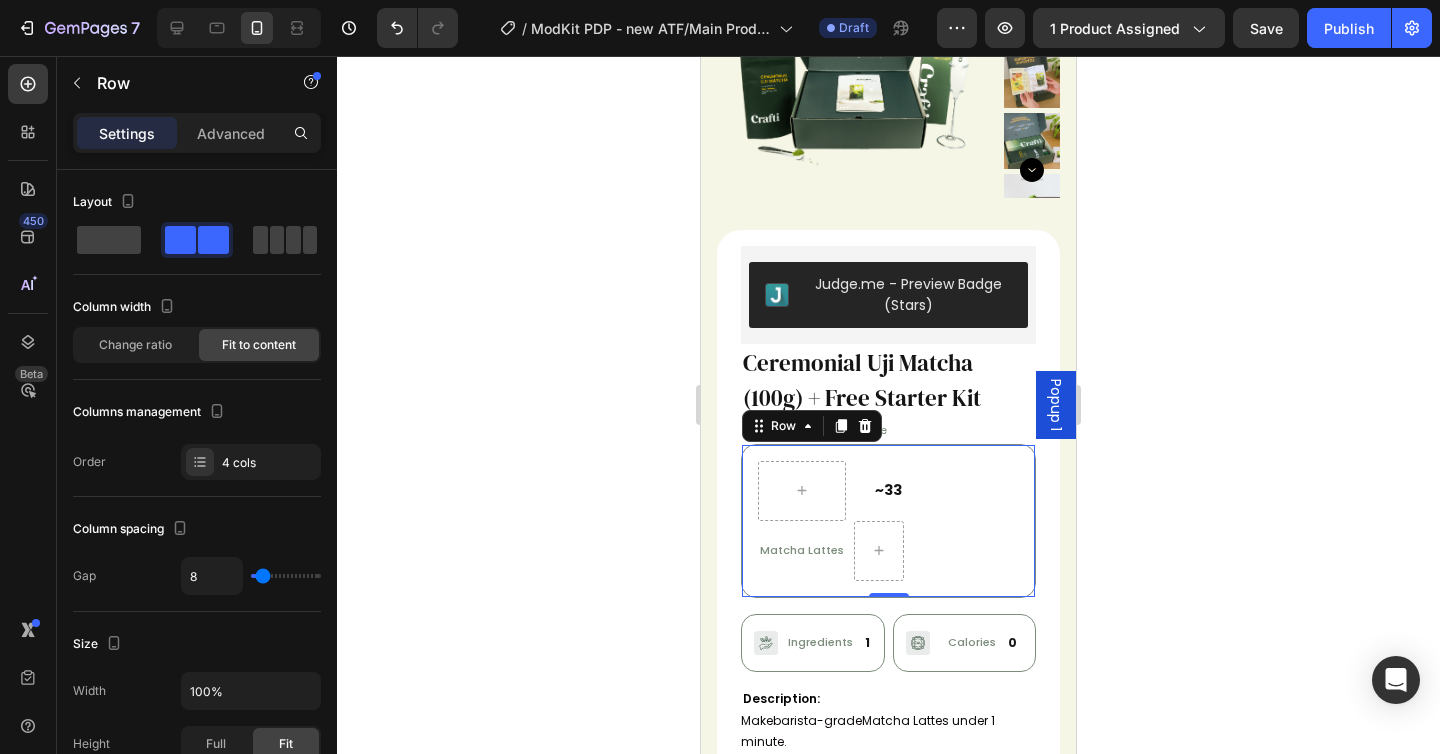 drag, startPoint x: 1098, startPoint y: 527, endPoint x: 1088, endPoint y: 529, distance: 10.198039 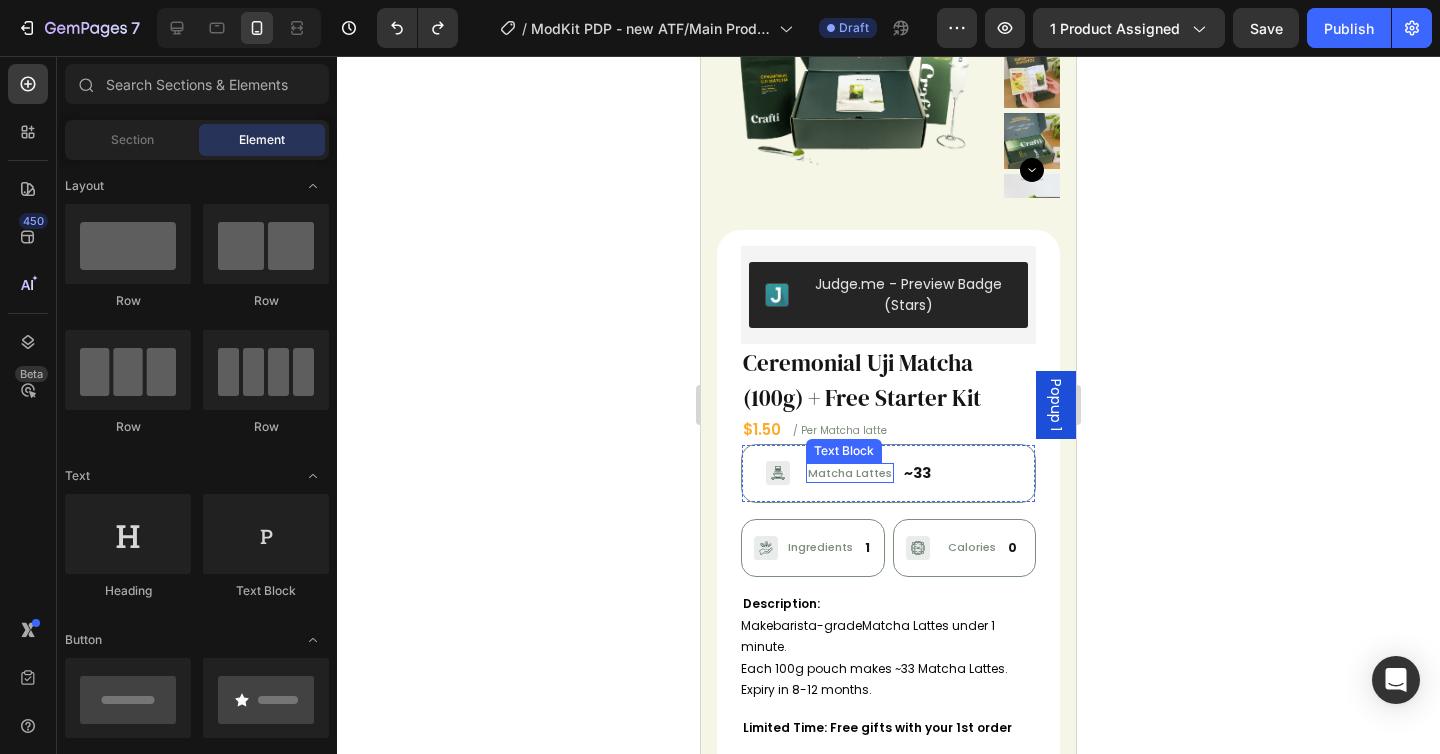 click on "Matcha Lattes" at bounding box center (850, 473) 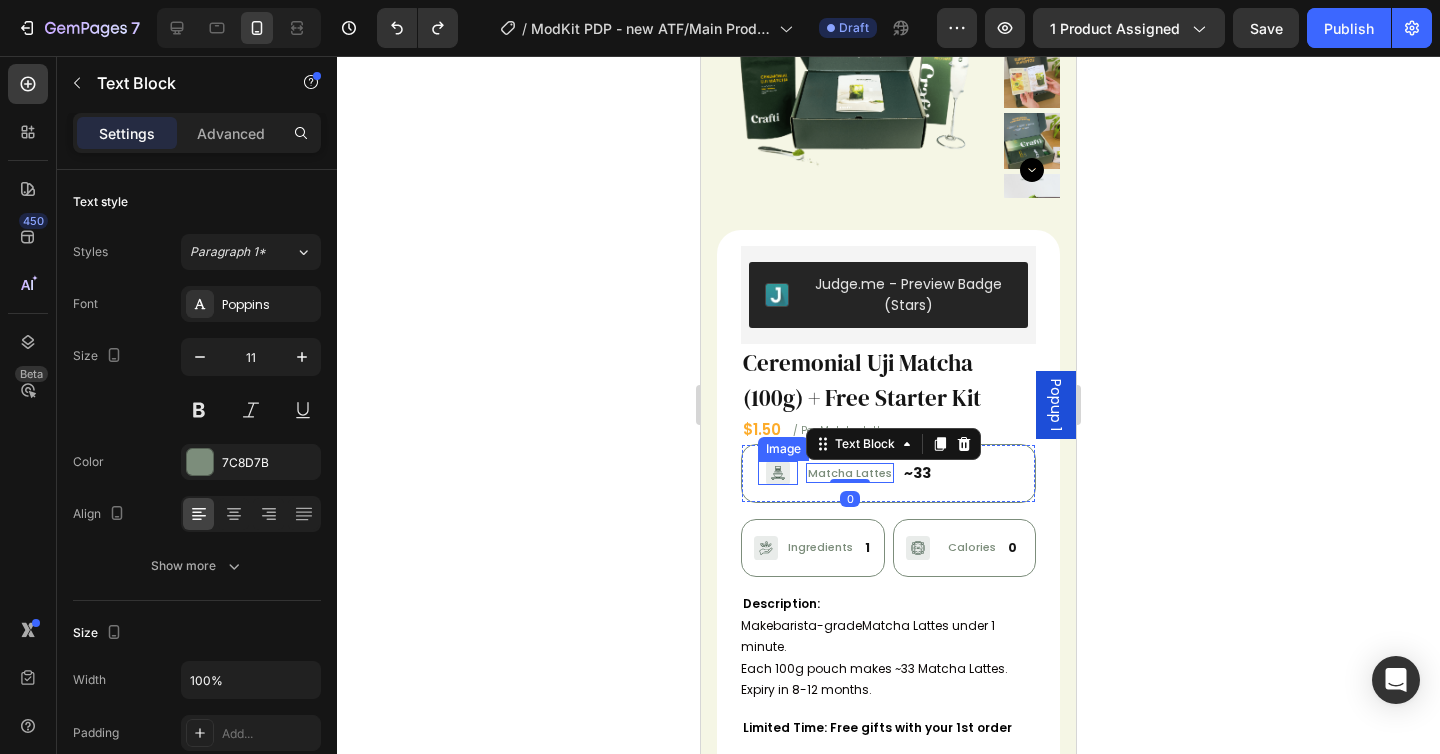click at bounding box center (778, 473) 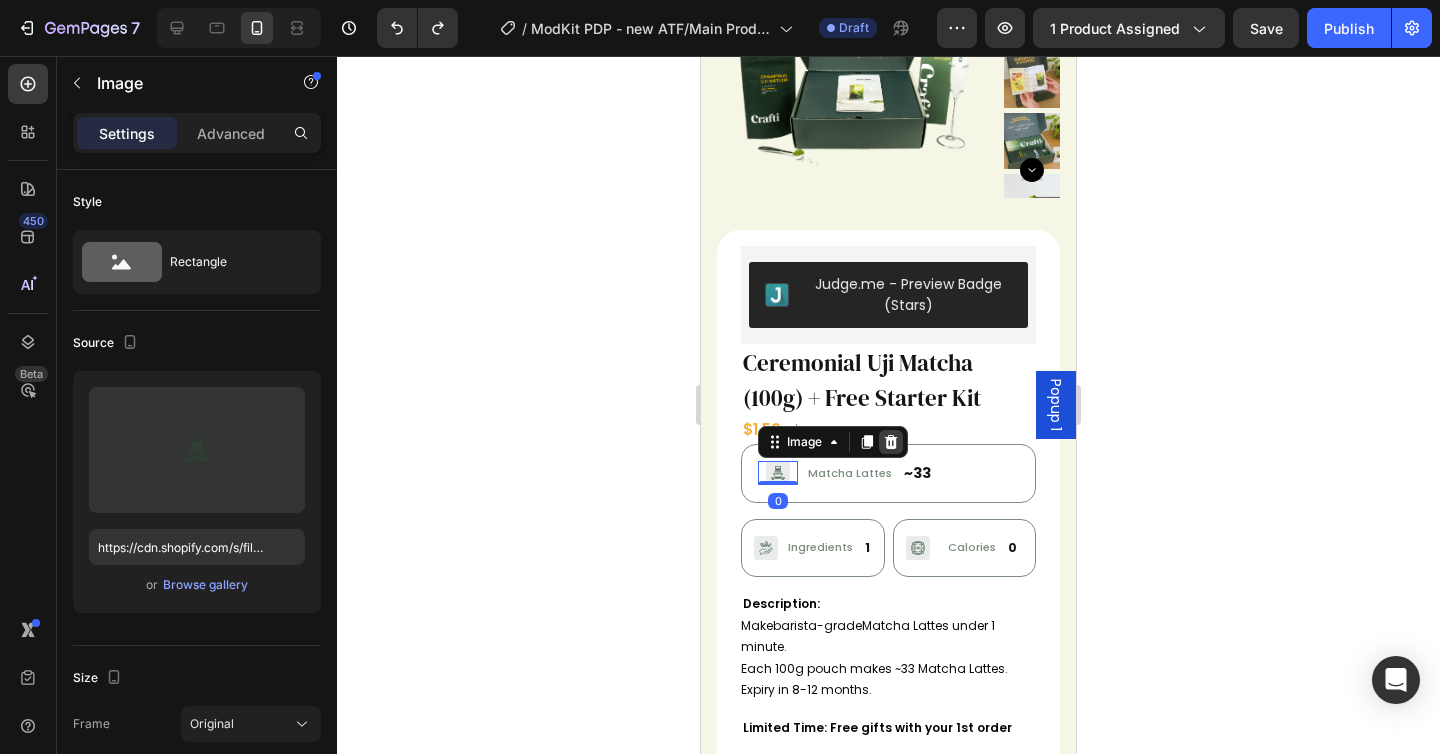 click 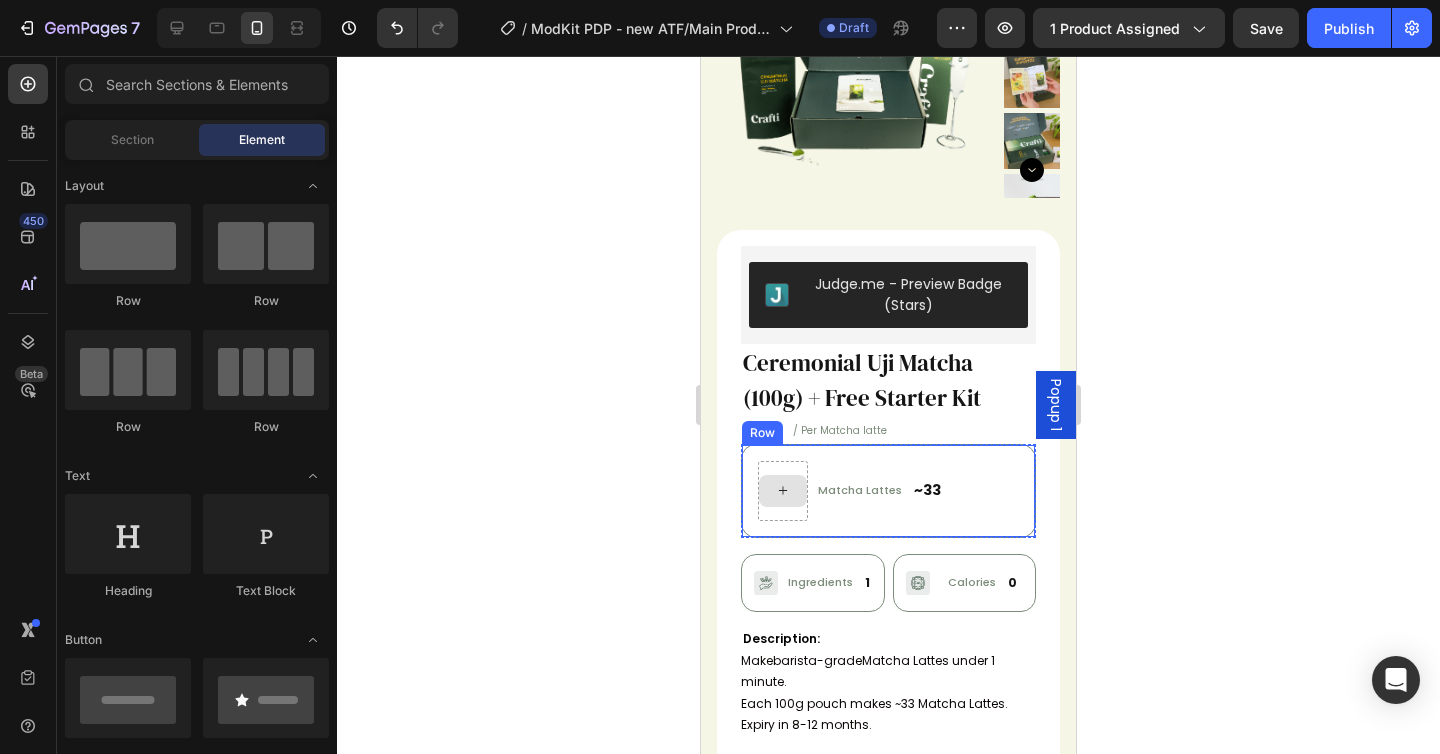 click at bounding box center [783, 491] 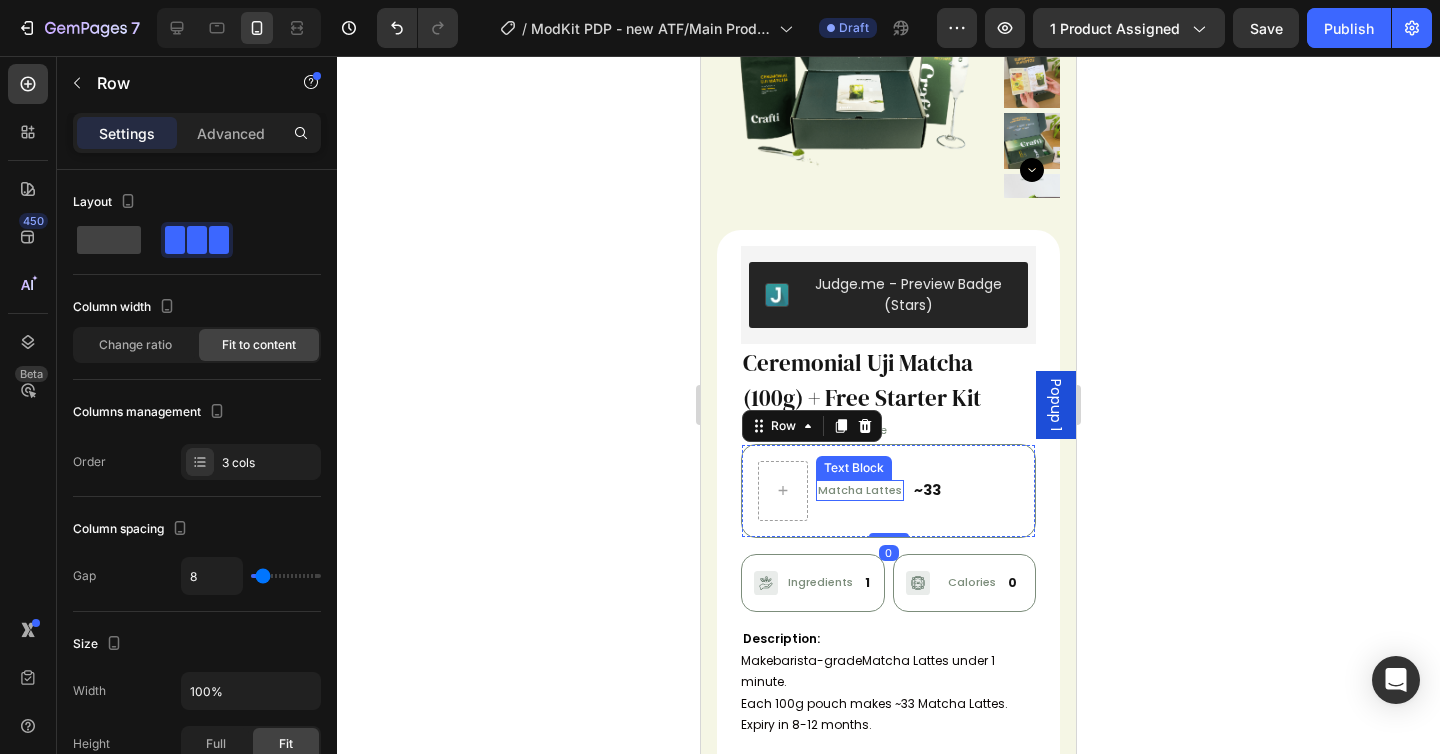 click on "Matcha Lattes" at bounding box center [860, 490] 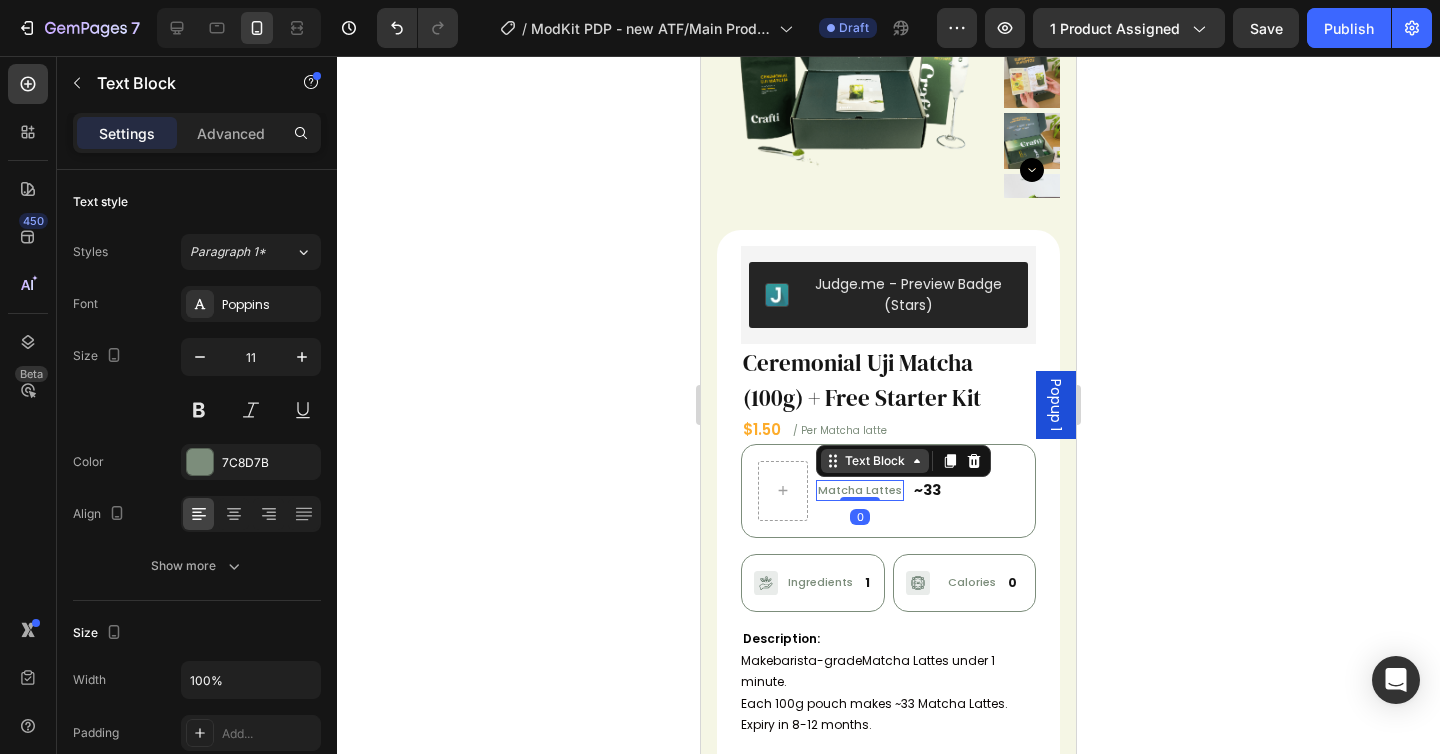 click on "Text Block" at bounding box center (875, 461) 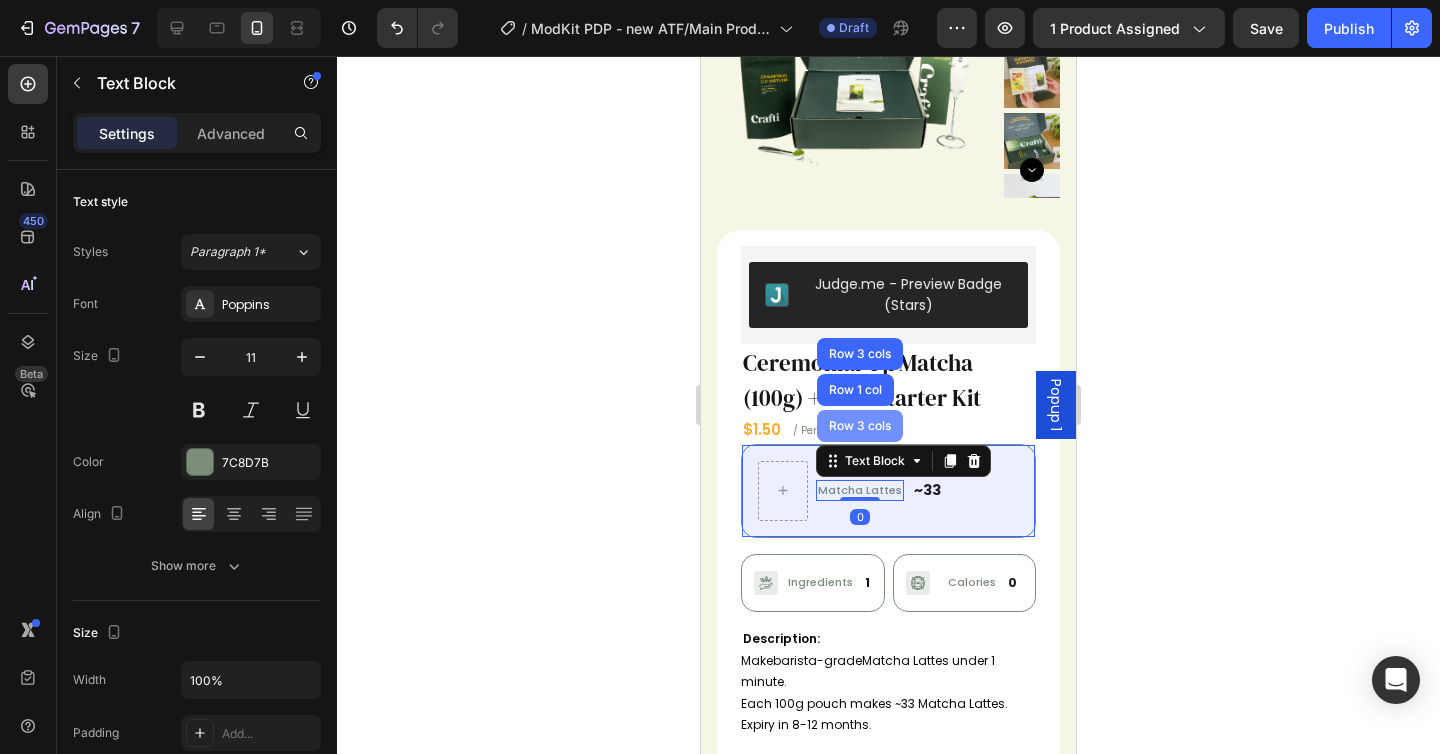 click on "Row 3 cols" at bounding box center (860, 426) 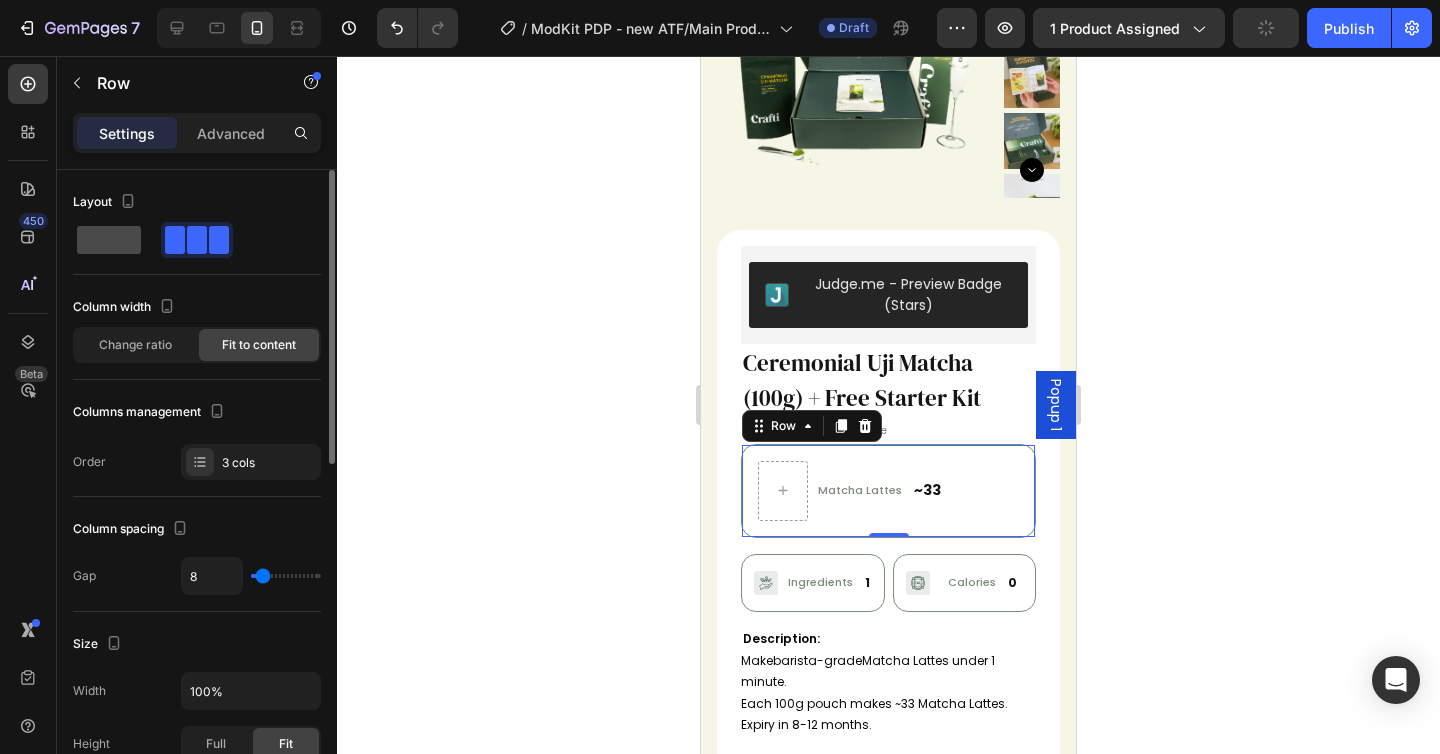 click 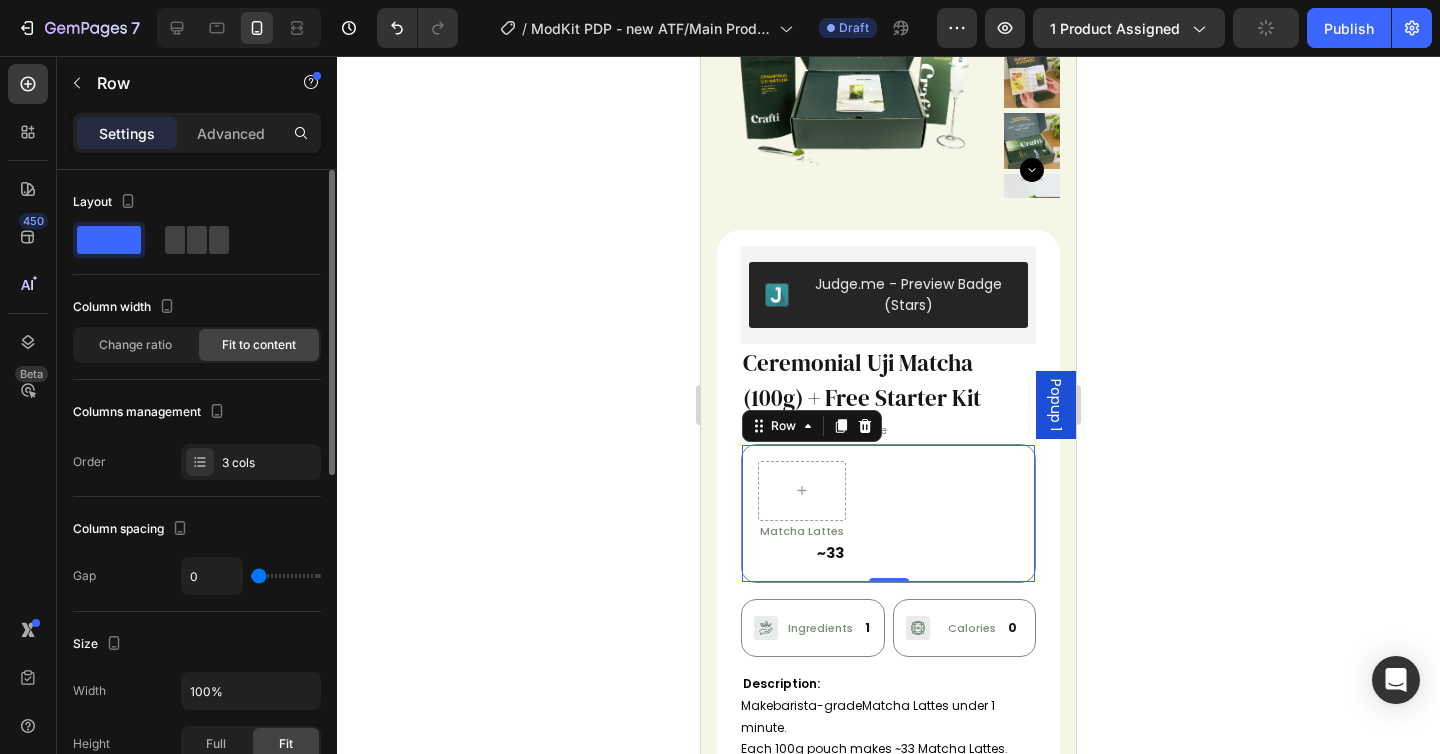 type on "8" 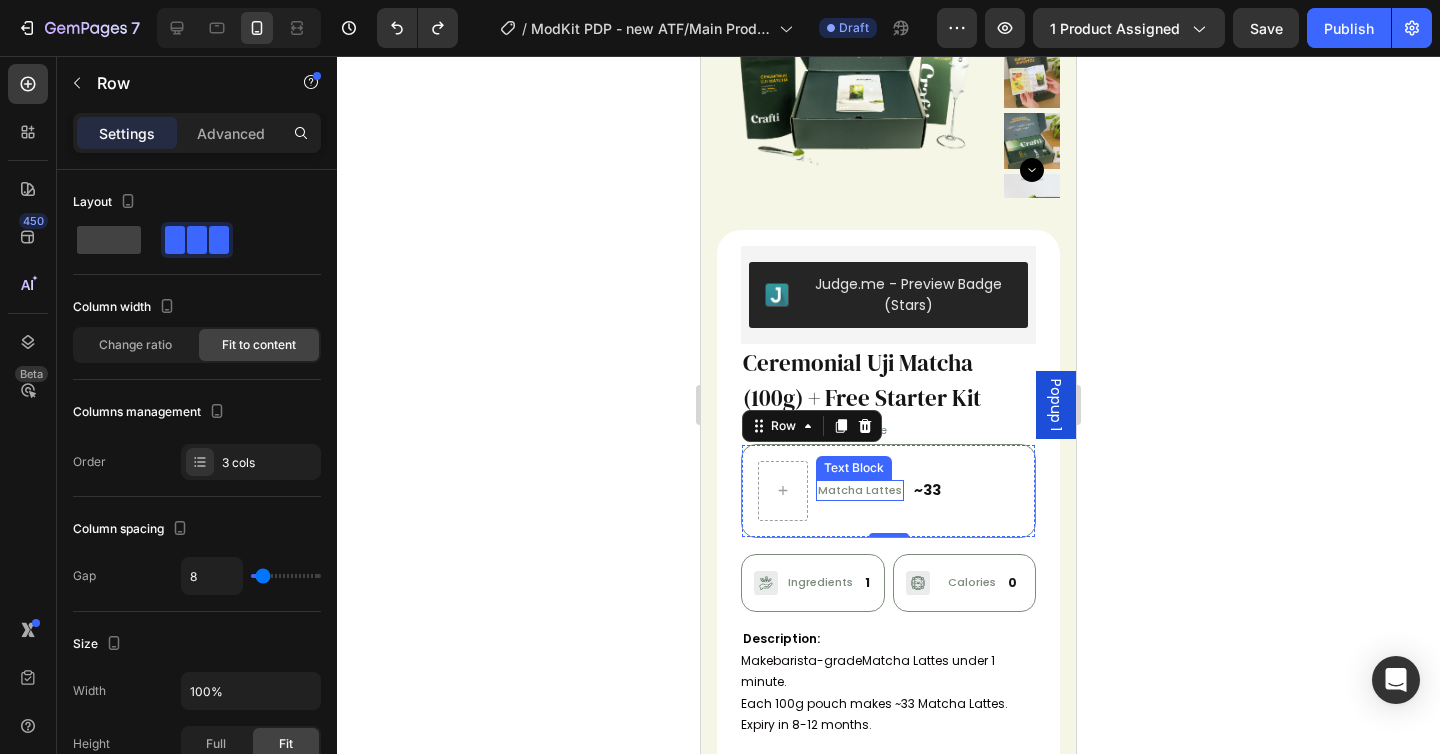 click on "Matcha Lattes" at bounding box center [860, 490] 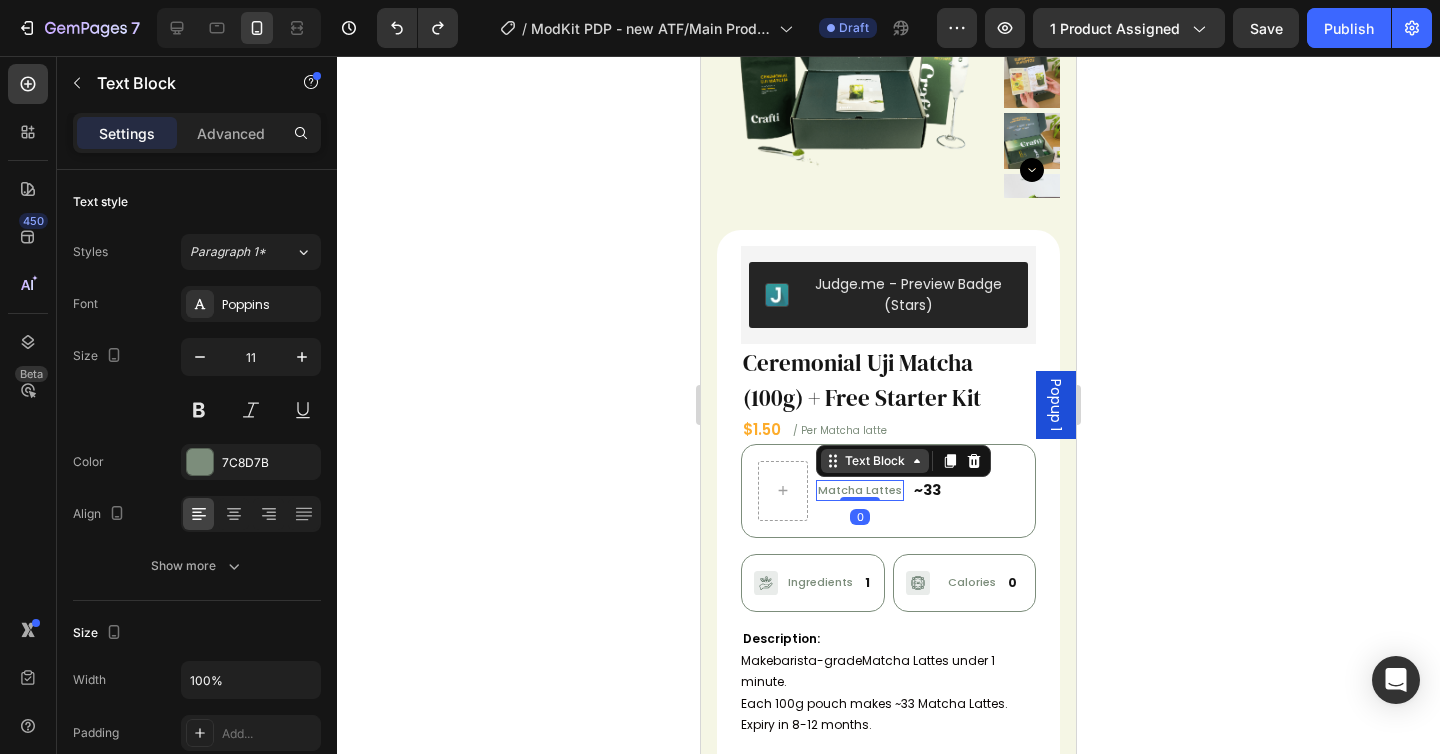click on "Text Block" at bounding box center [875, 461] 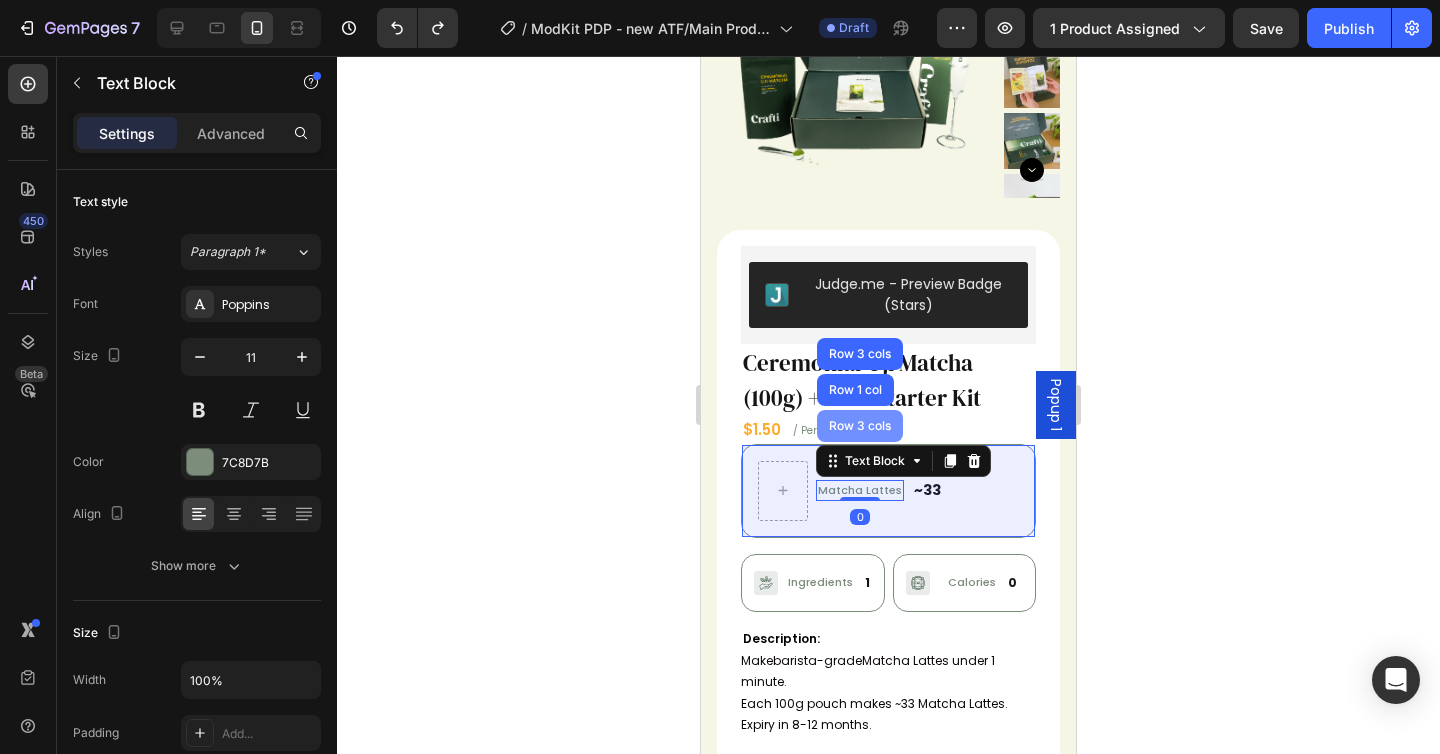 click on "Row 3 cols" at bounding box center (860, 426) 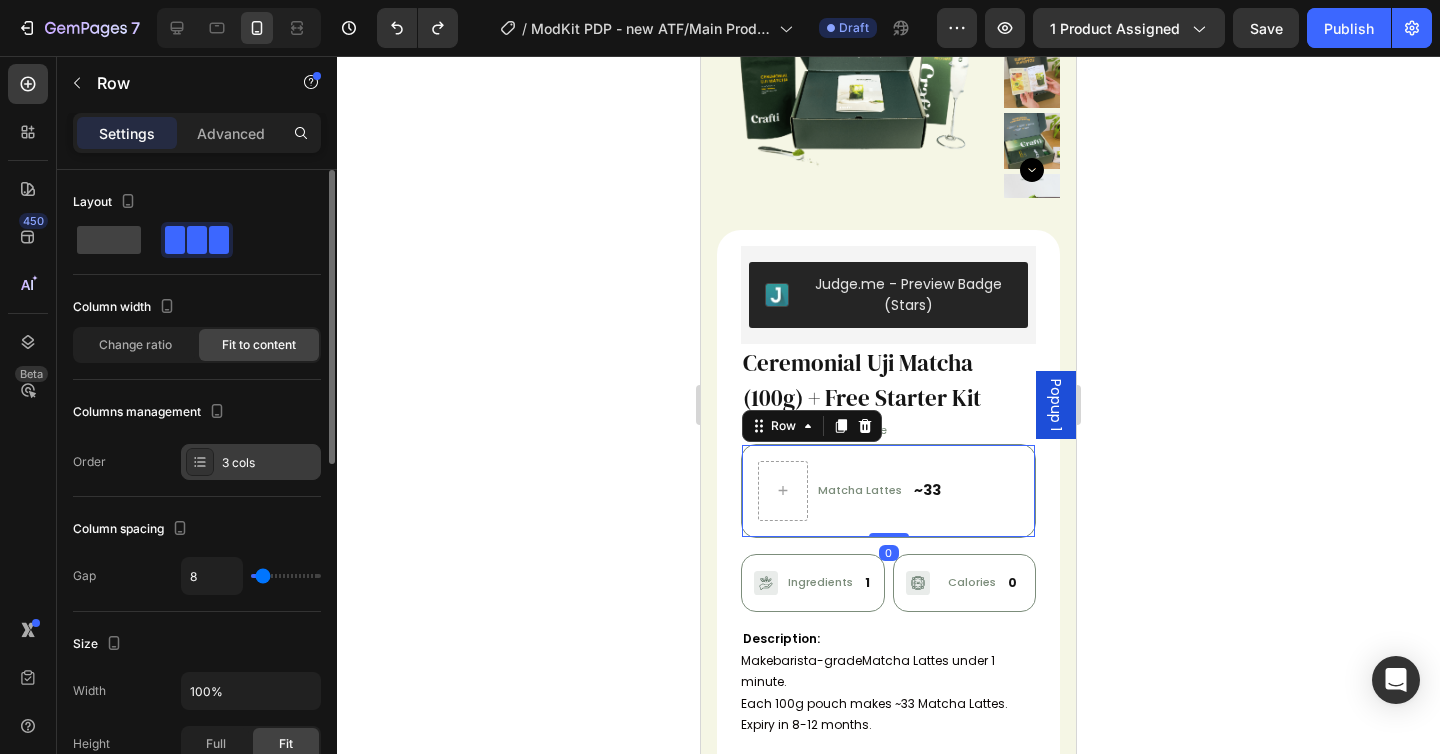 click on "3 cols" at bounding box center (269, 463) 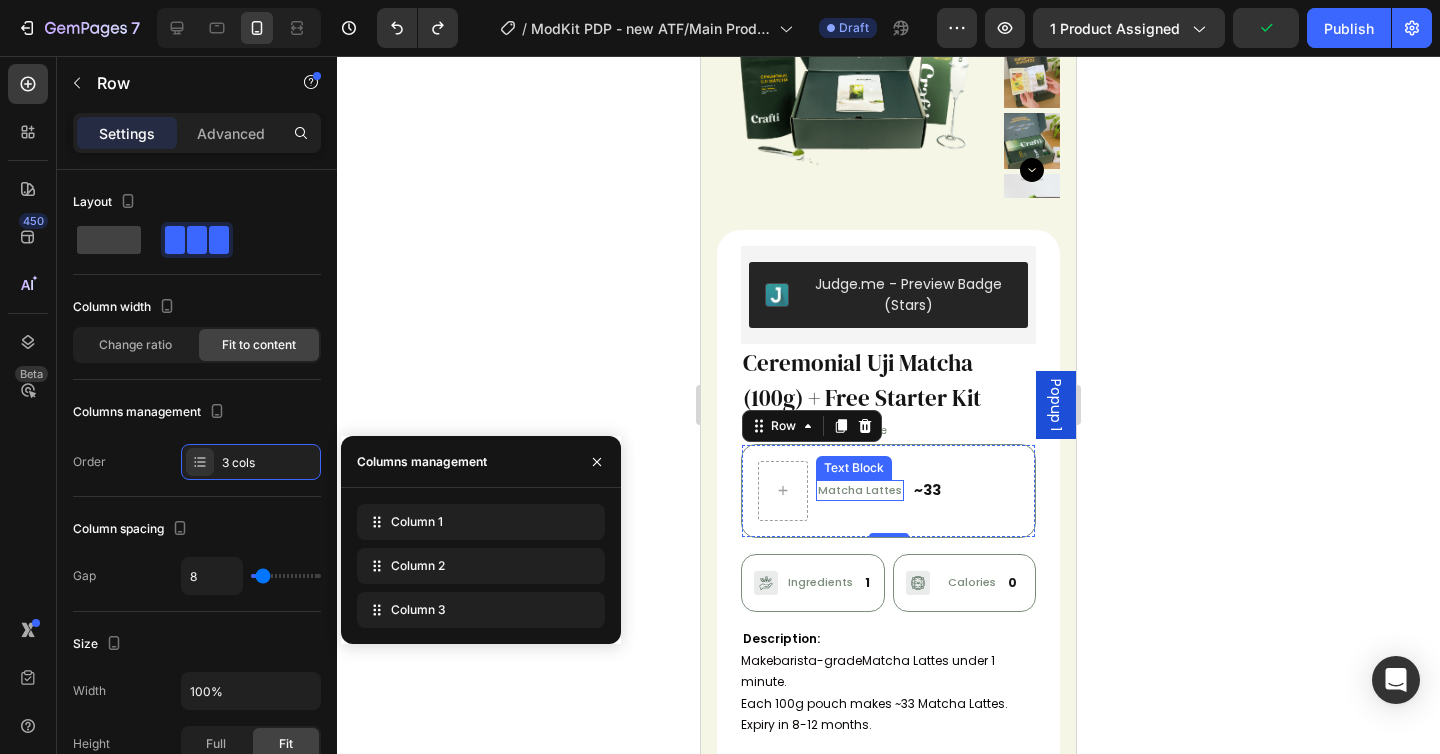 click on "Matcha Lattes" at bounding box center [860, 490] 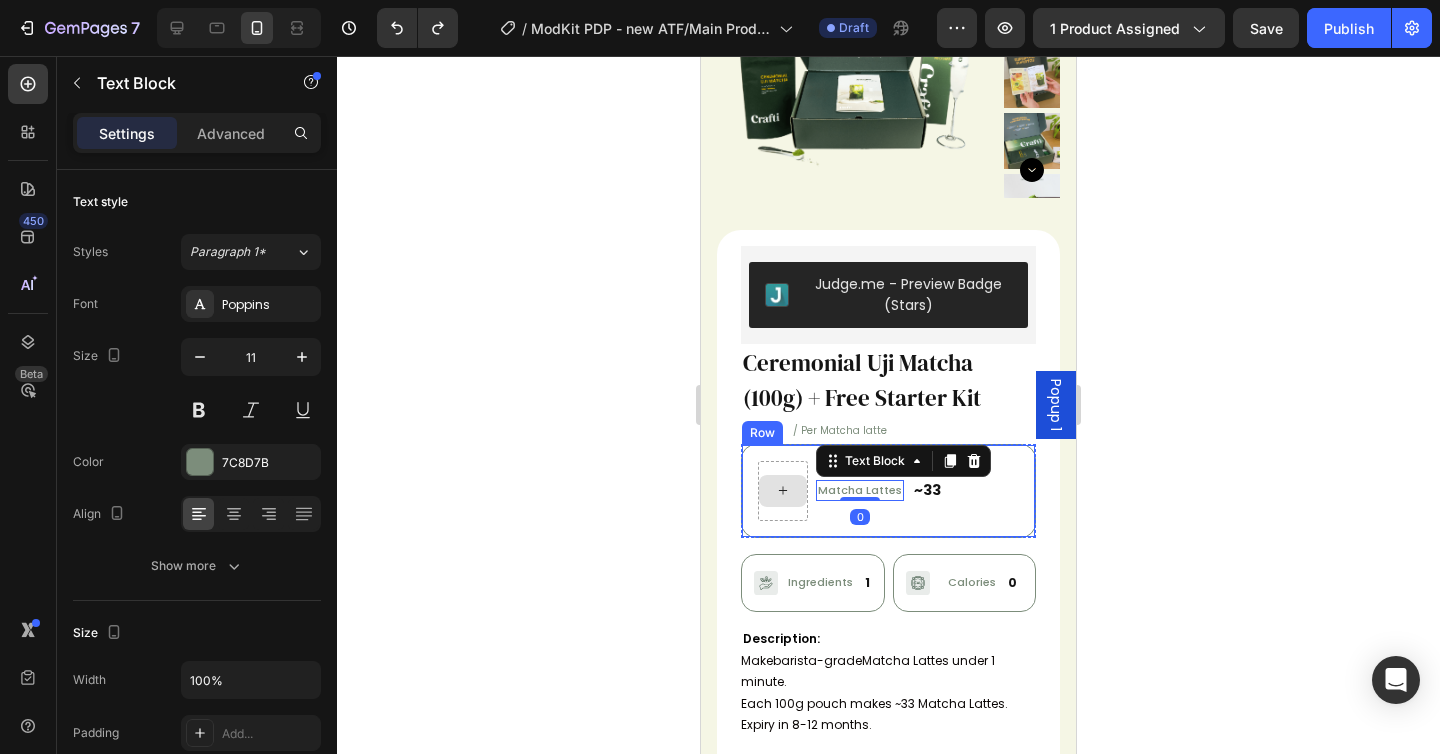 click at bounding box center [783, 491] 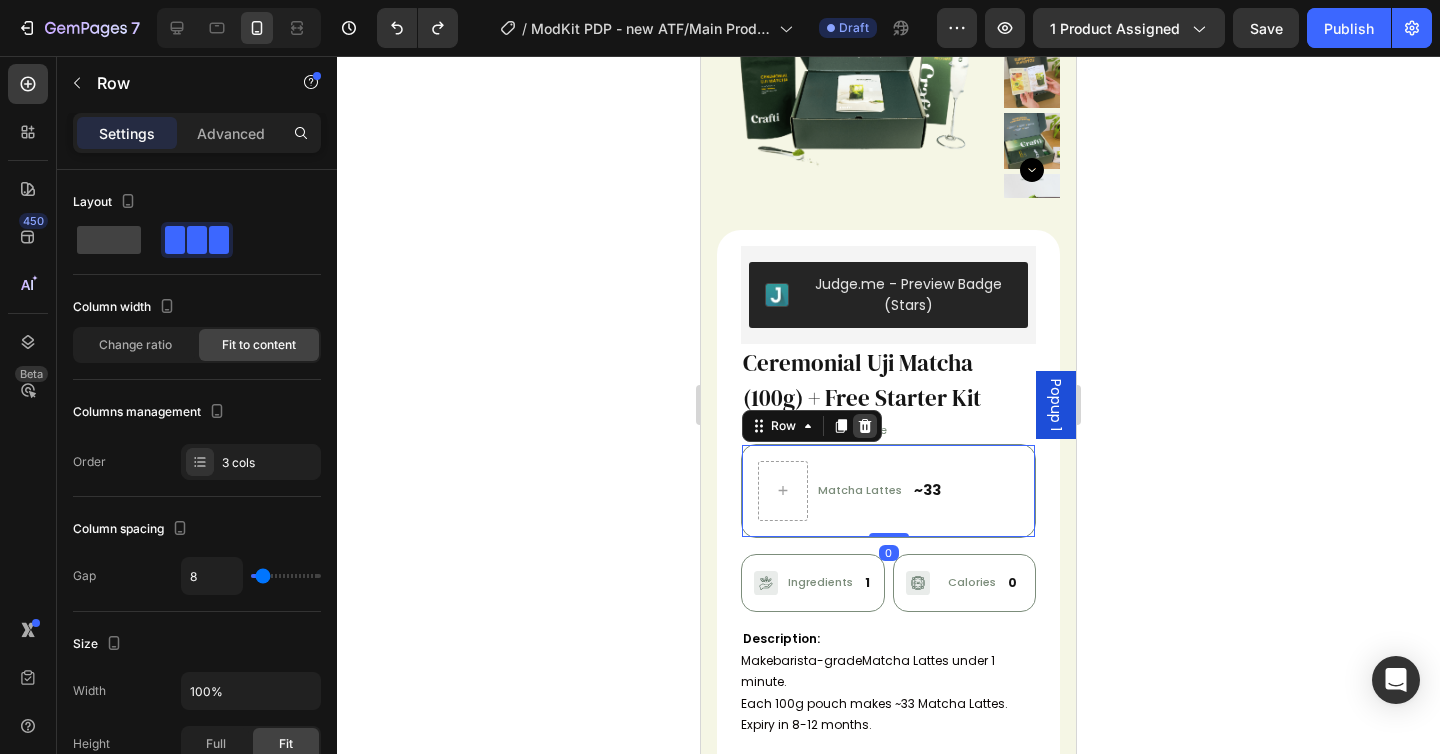 click 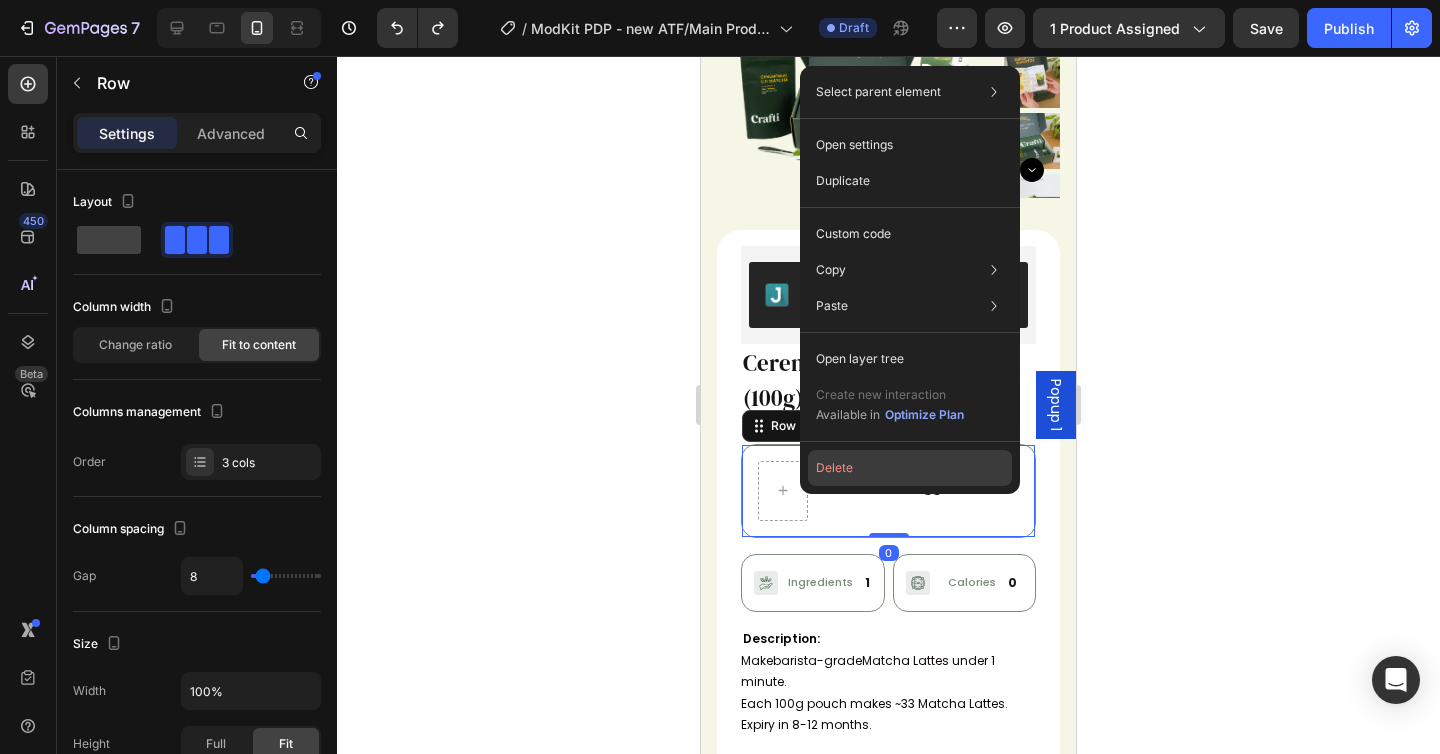 click on "Delete" 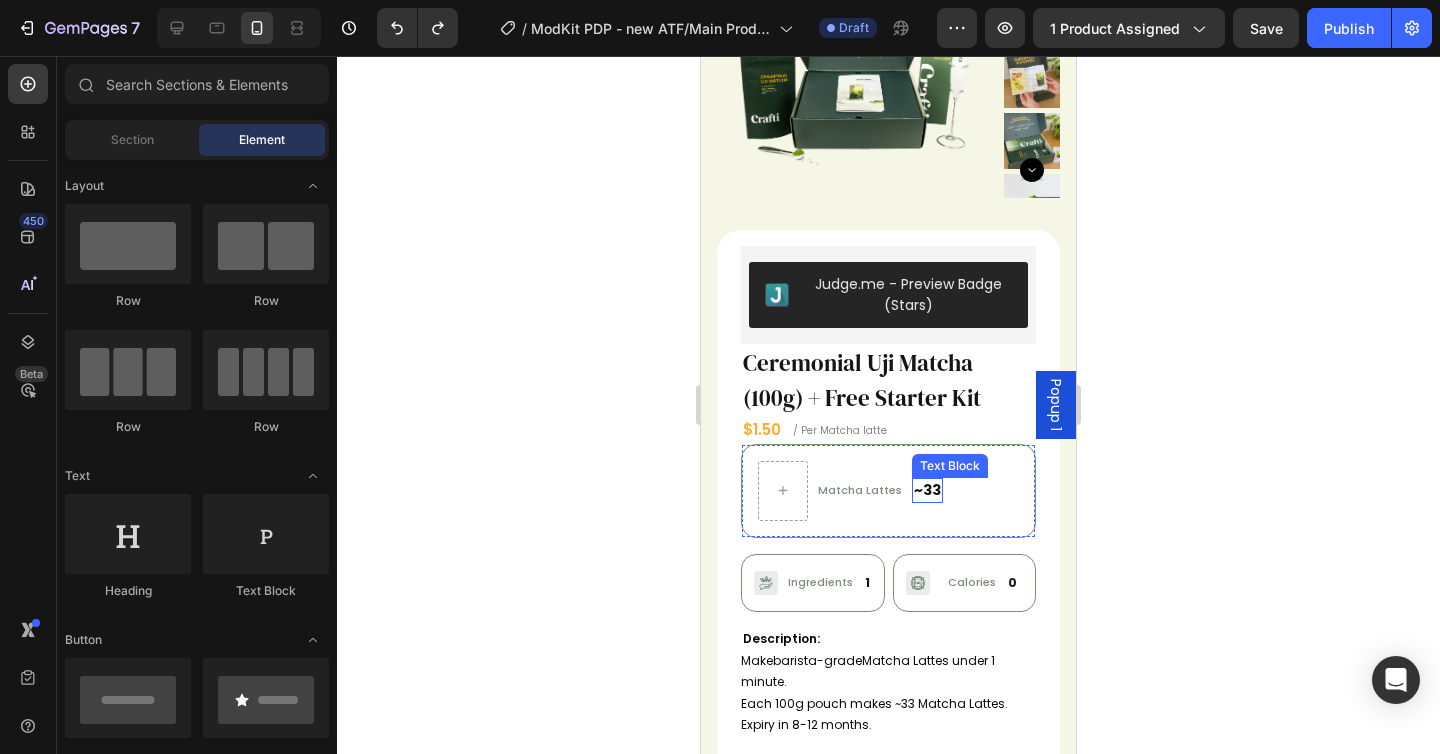 click on "~33" at bounding box center (927, 490) 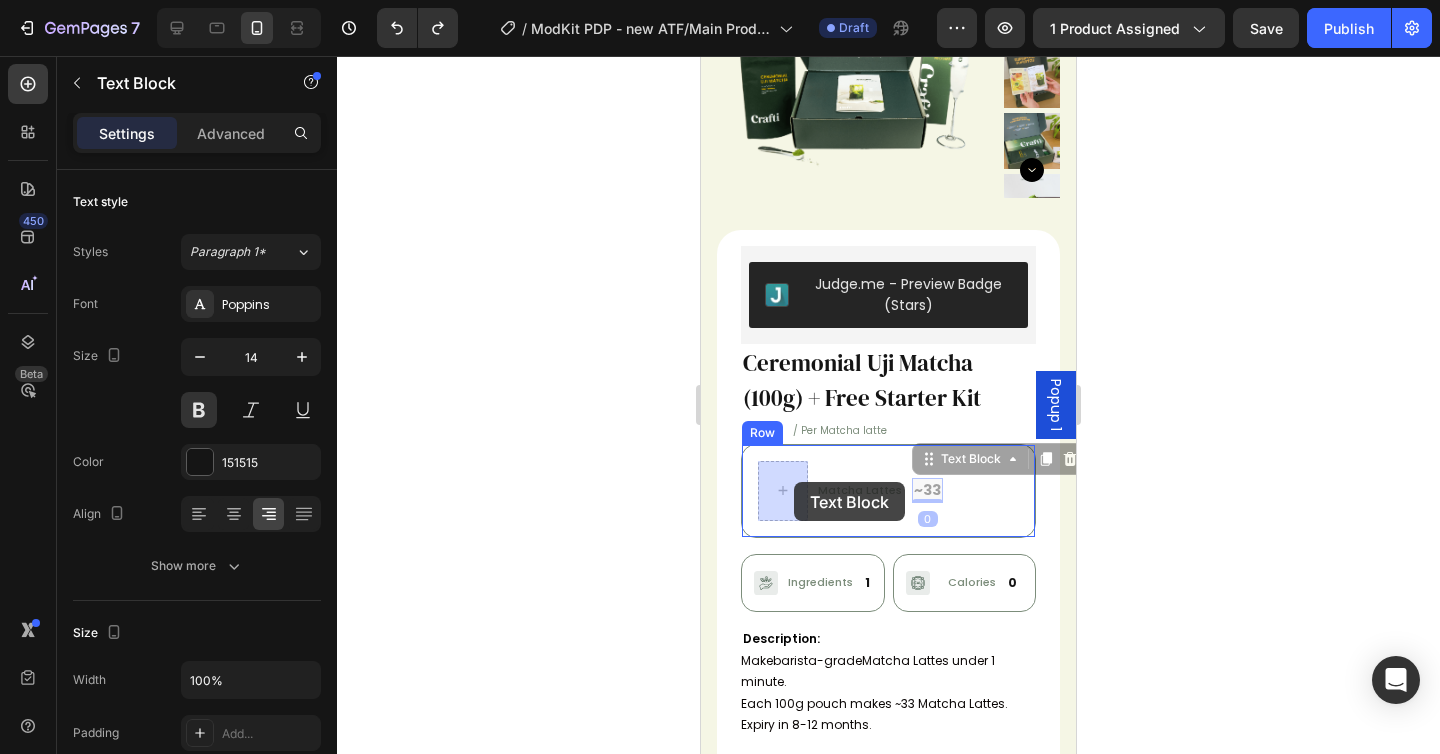 drag, startPoint x: 918, startPoint y: 467, endPoint x: 792, endPoint y: 481, distance: 126.77539 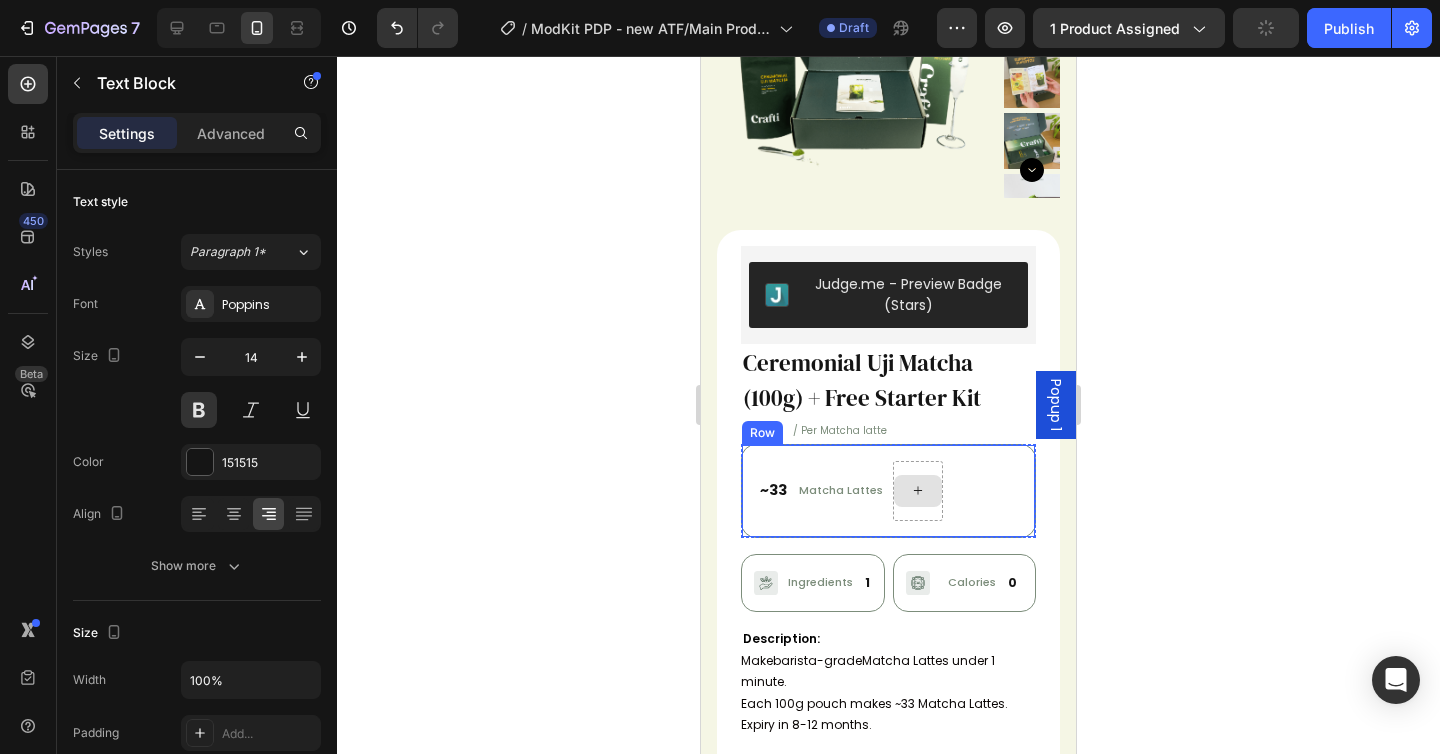 click at bounding box center (918, 491) 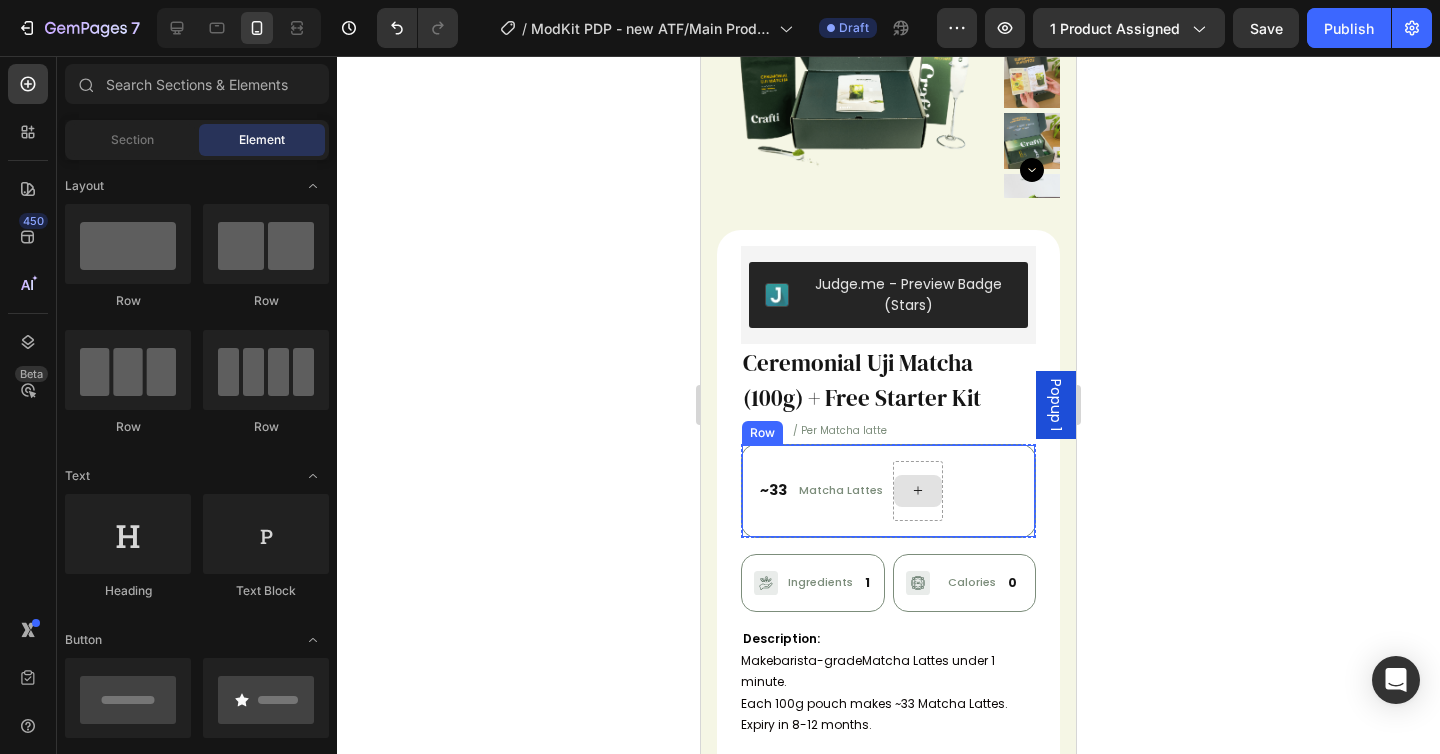 click 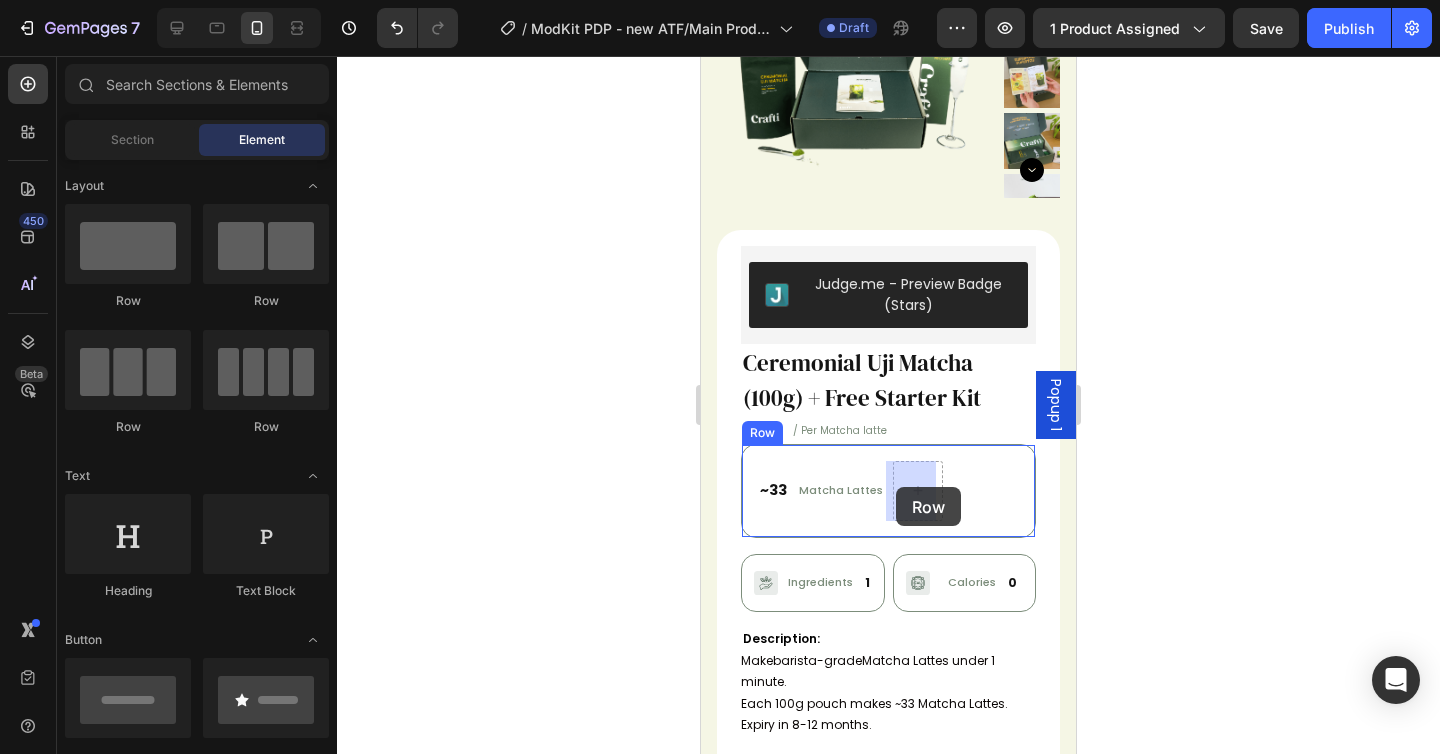 drag, startPoint x: 883, startPoint y: 307, endPoint x: 896, endPoint y: 487, distance: 180.46883 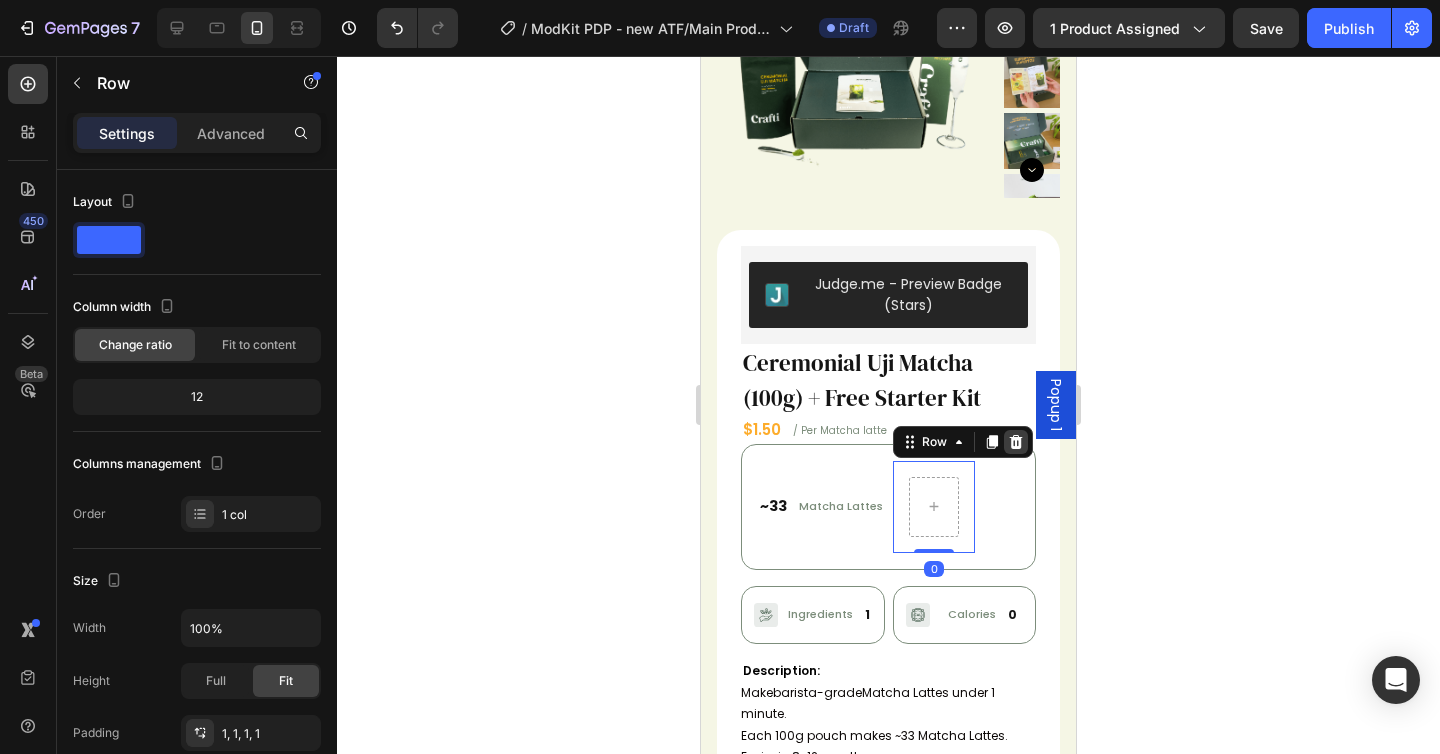 click 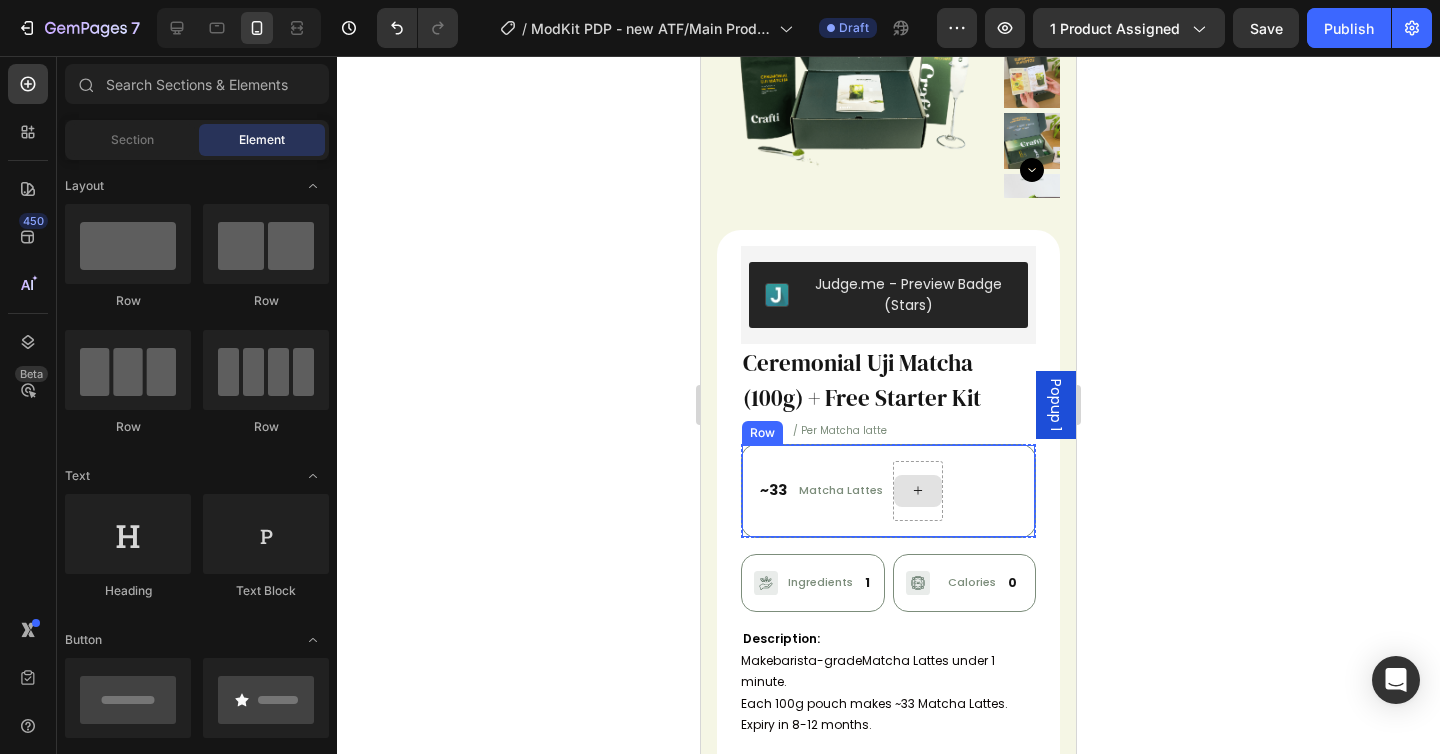 click at bounding box center (918, 491) 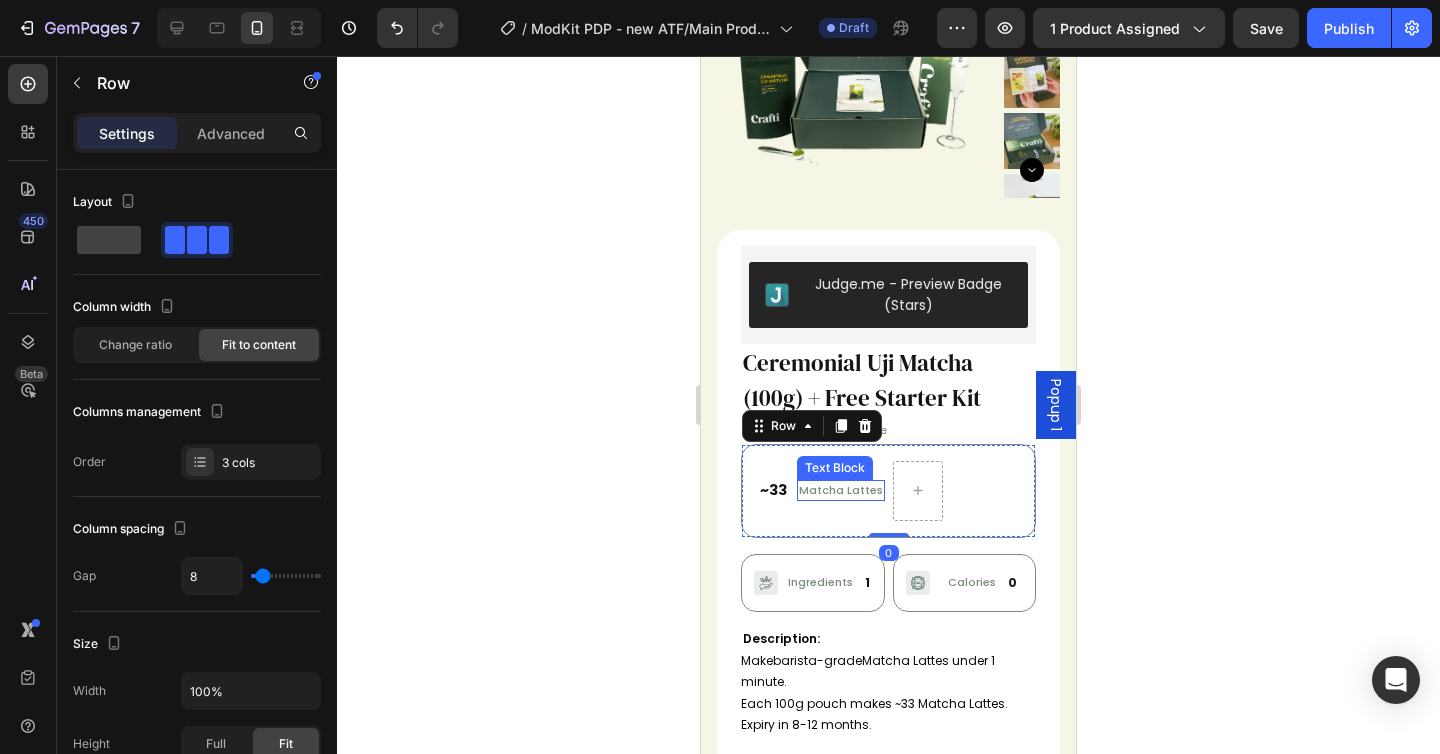 click on "Matcha Lattes" at bounding box center (841, 490) 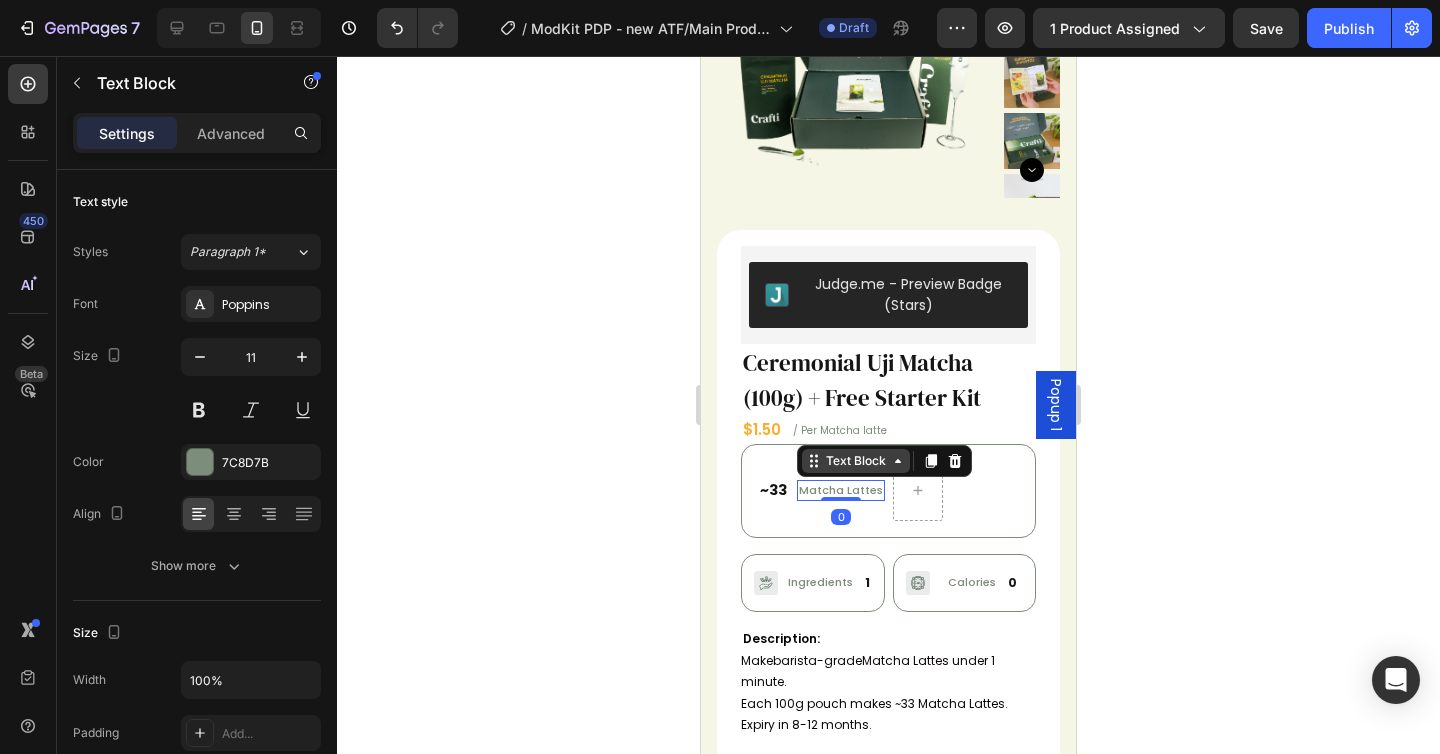 click on "Text Block" at bounding box center [856, 461] 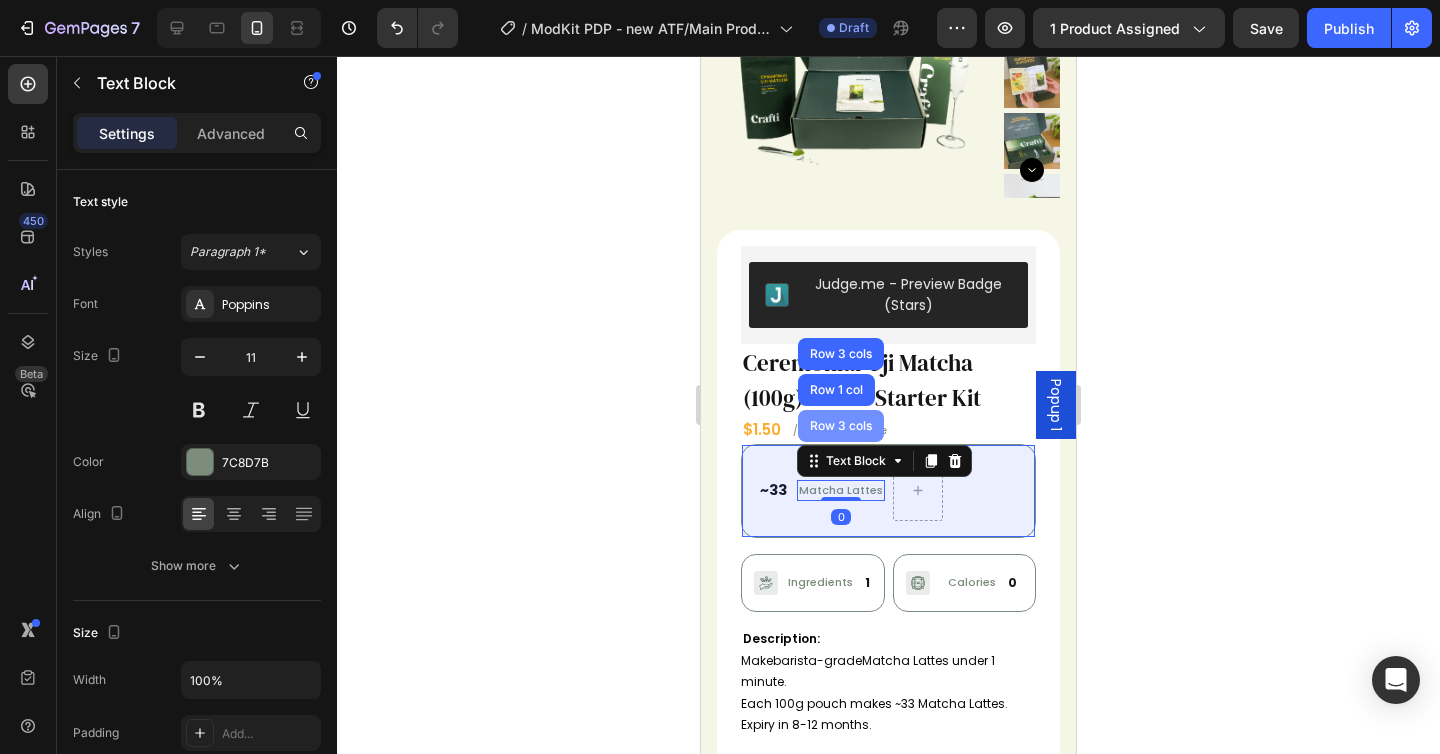 click on "Row 3 cols" at bounding box center [841, 426] 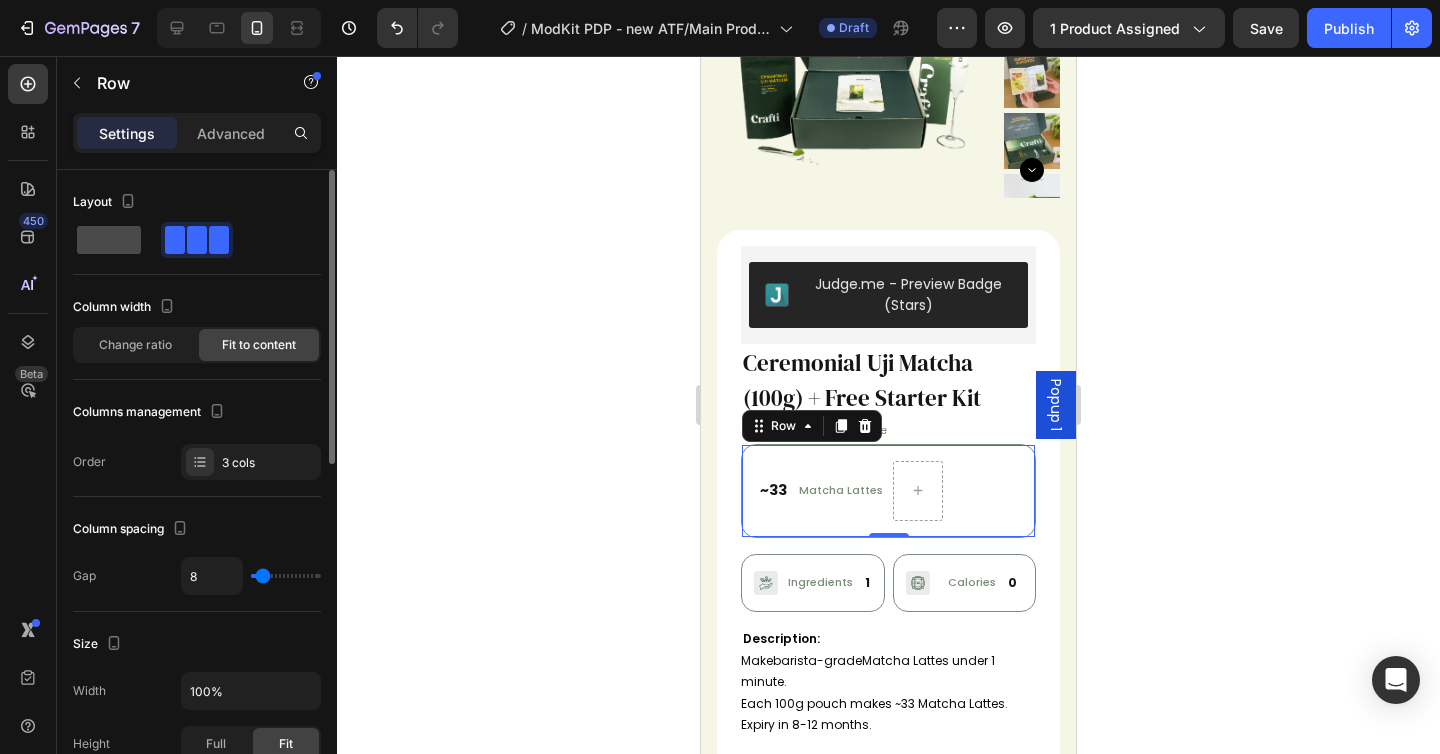 click 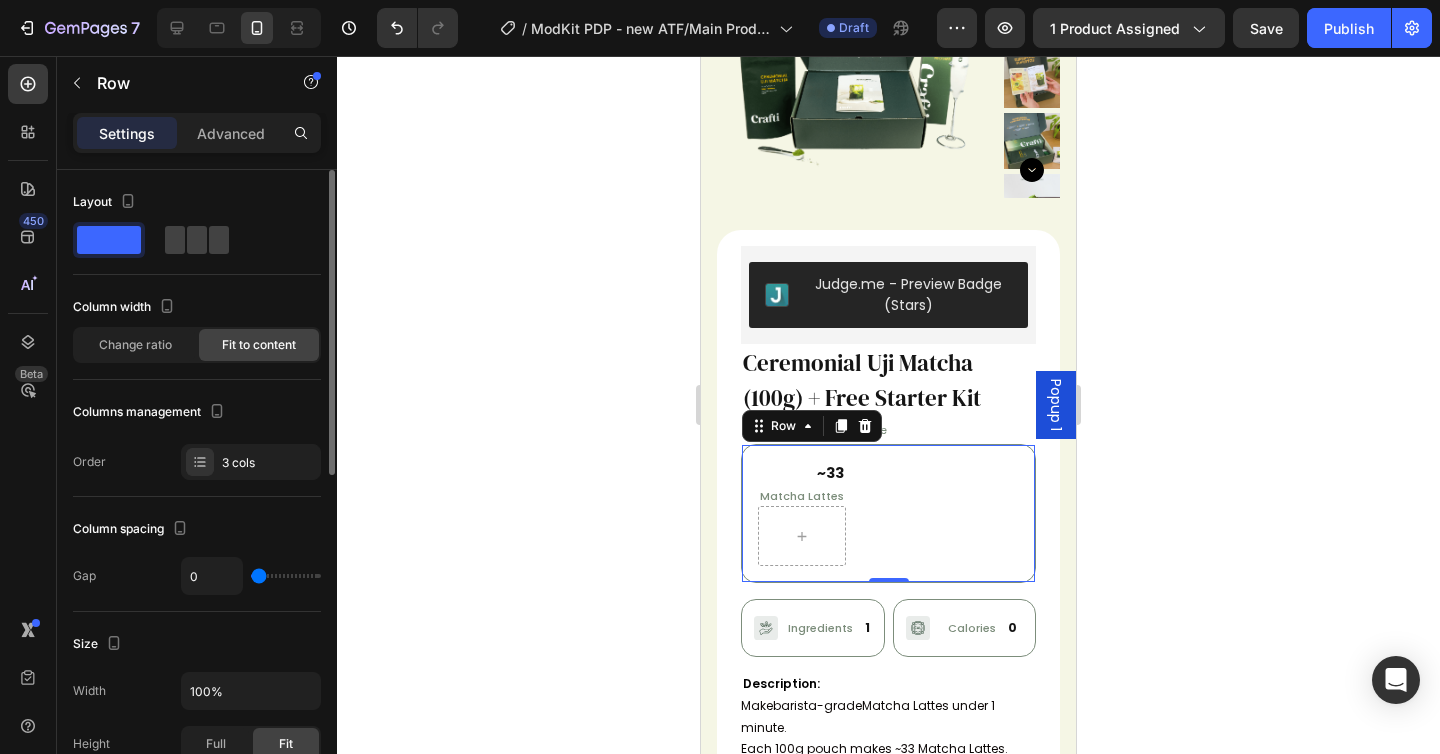 type on "8" 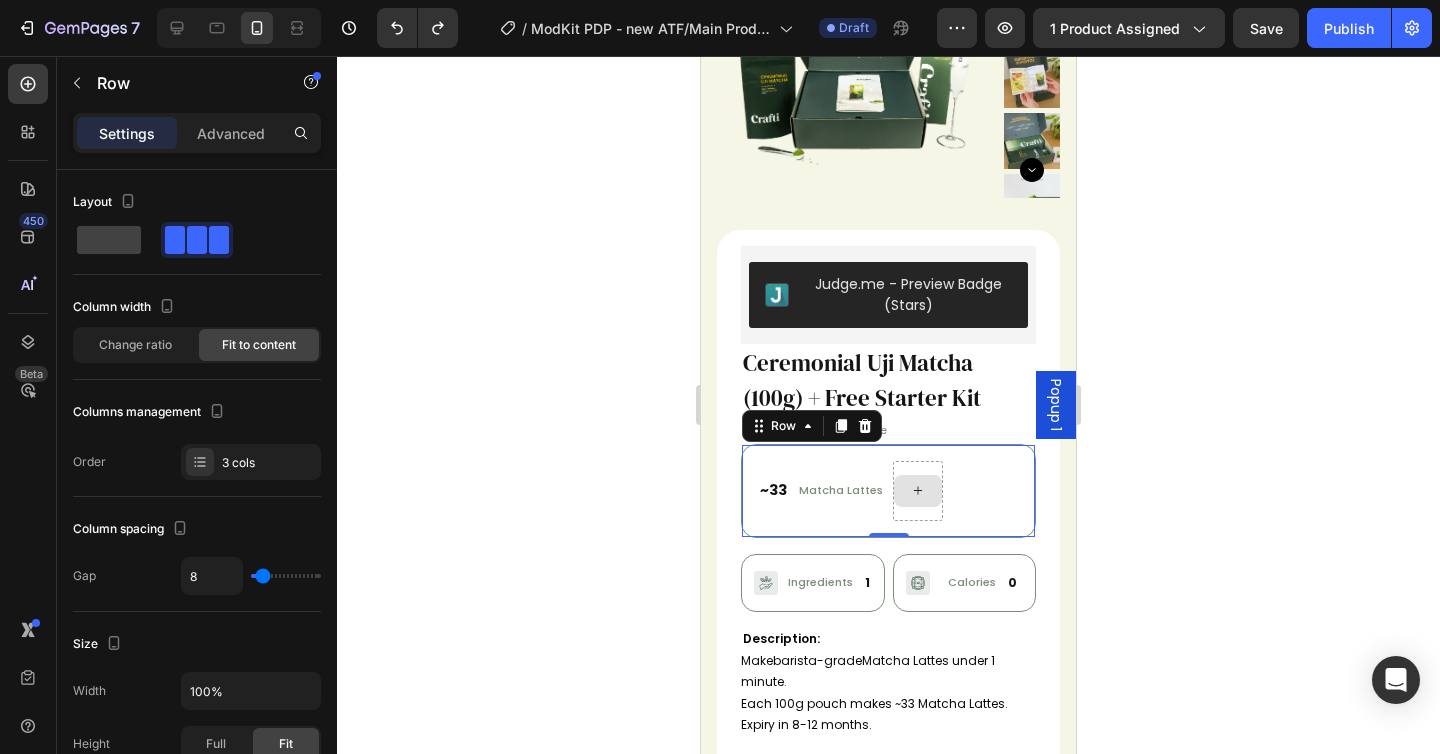 click at bounding box center [918, 491] 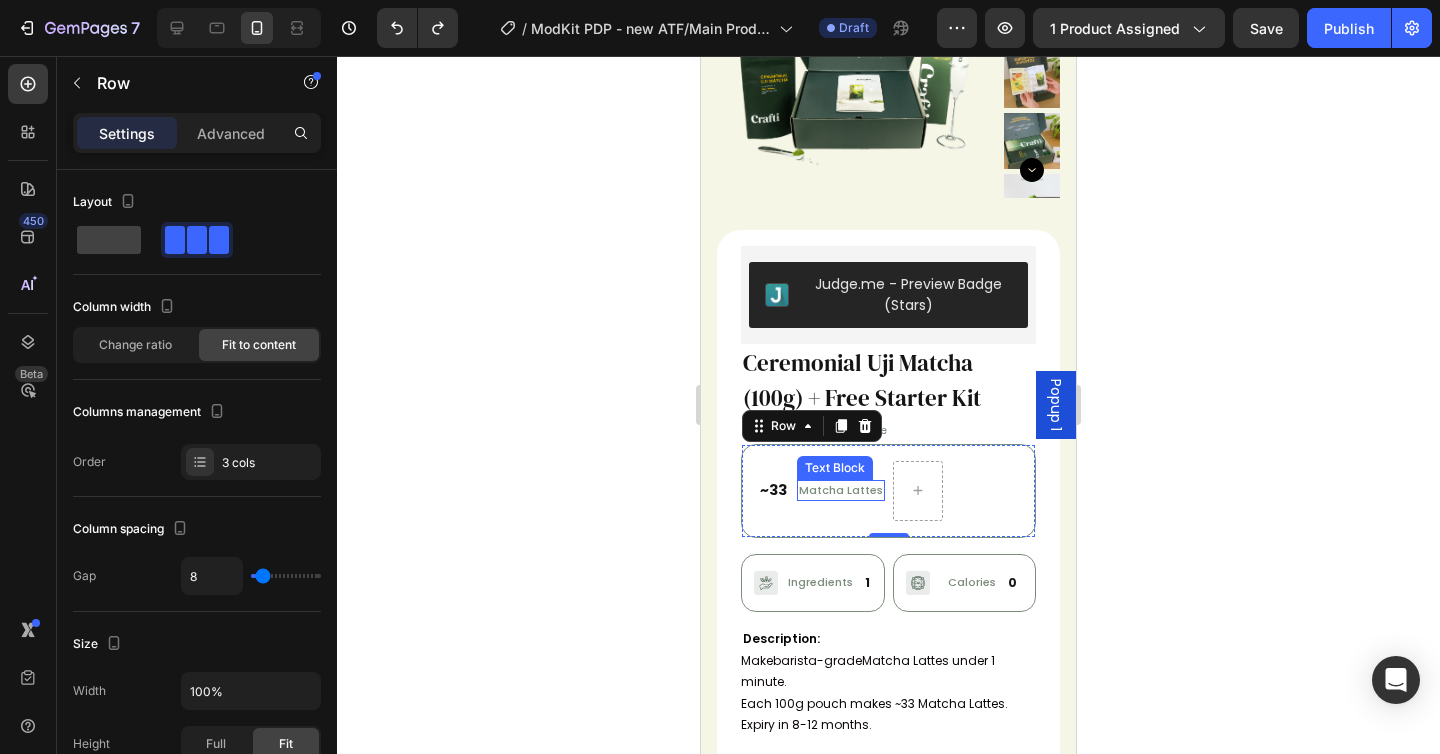 click on "Matcha Lattes" at bounding box center (841, 490) 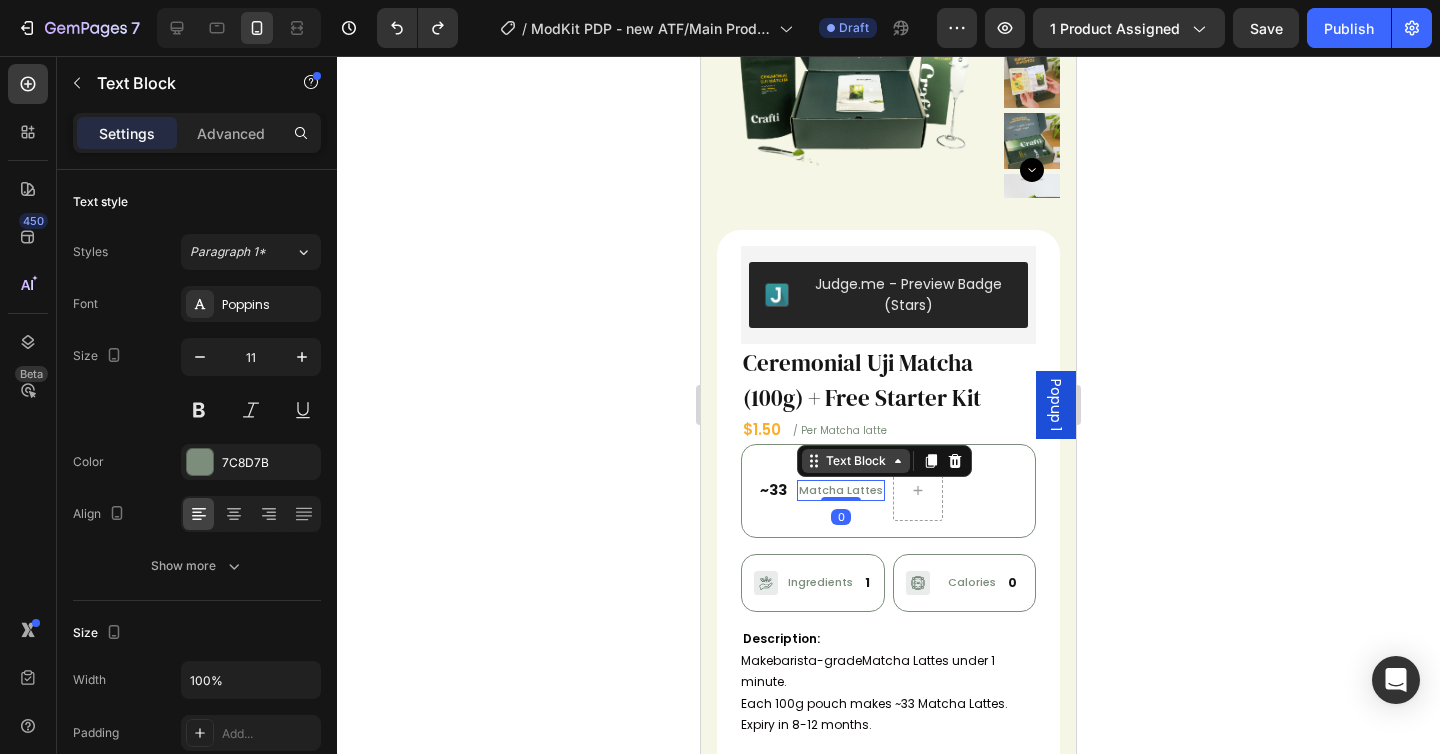 click on "Text Block" at bounding box center (856, 461) 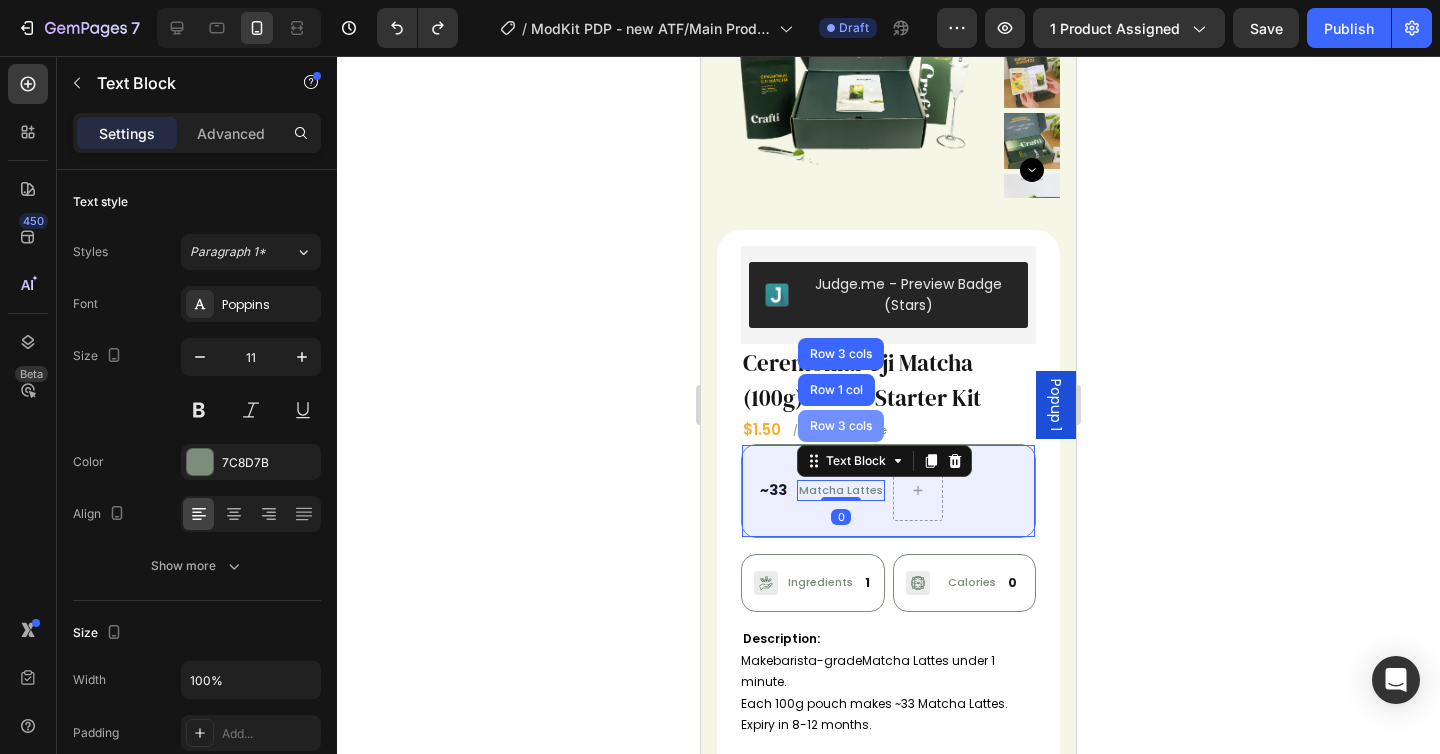 click on "Row 3 cols" at bounding box center (841, 426) 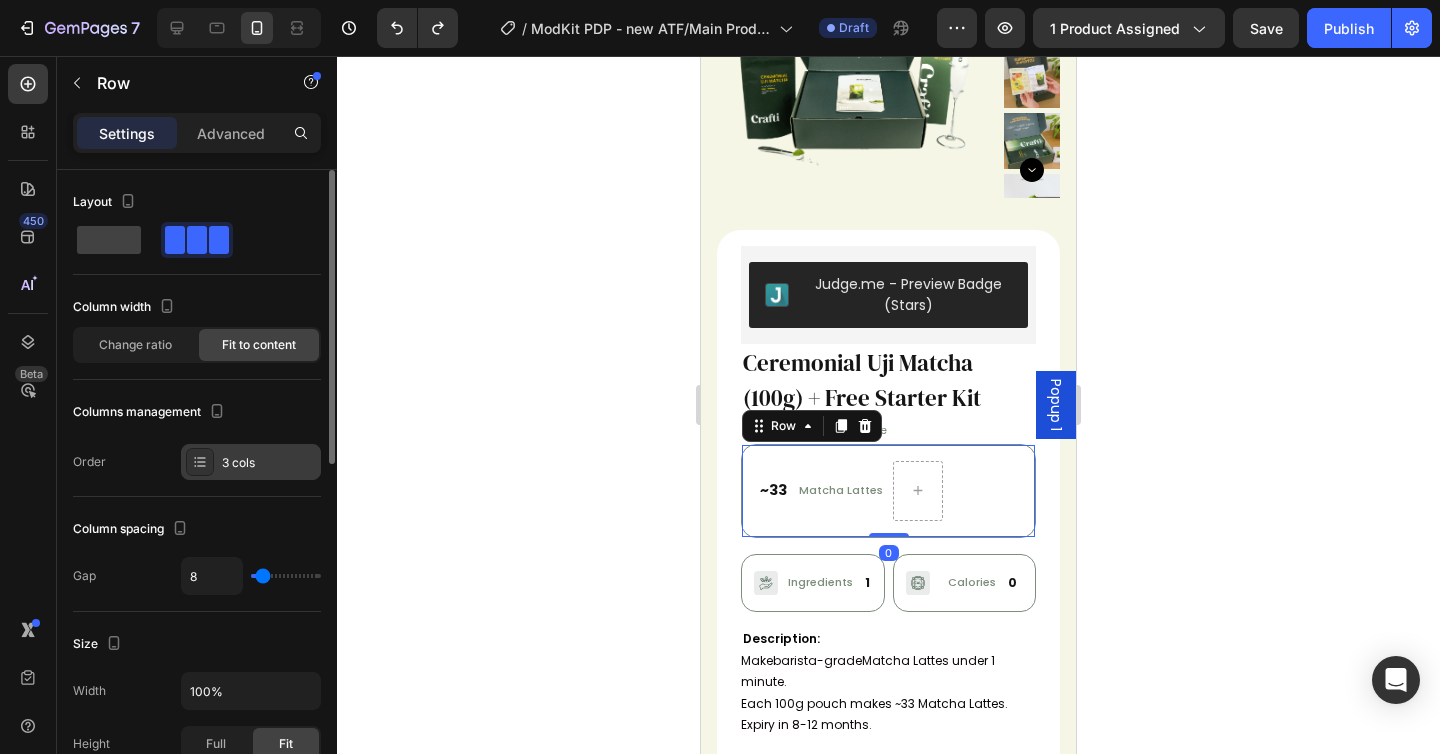 click on "3 cols" at bounding box center [269, 463] 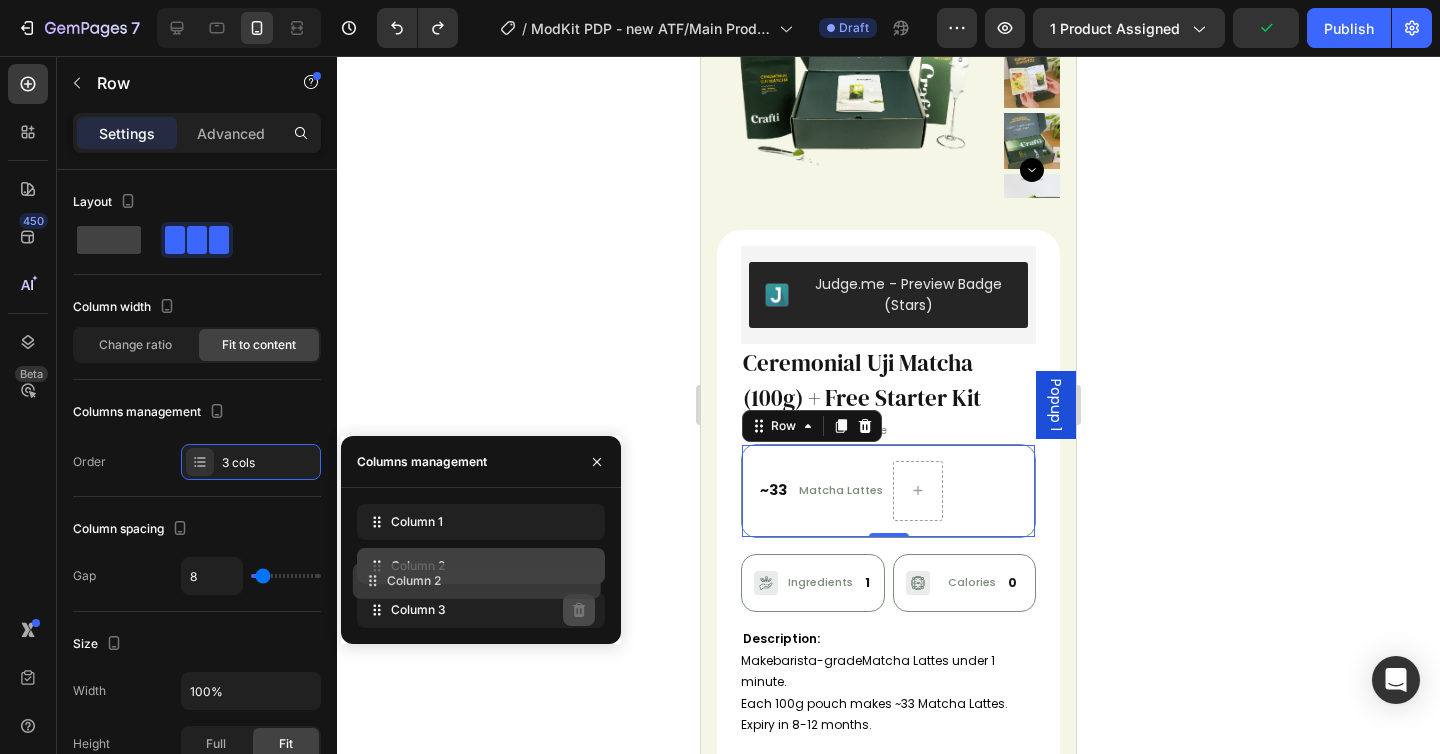 type 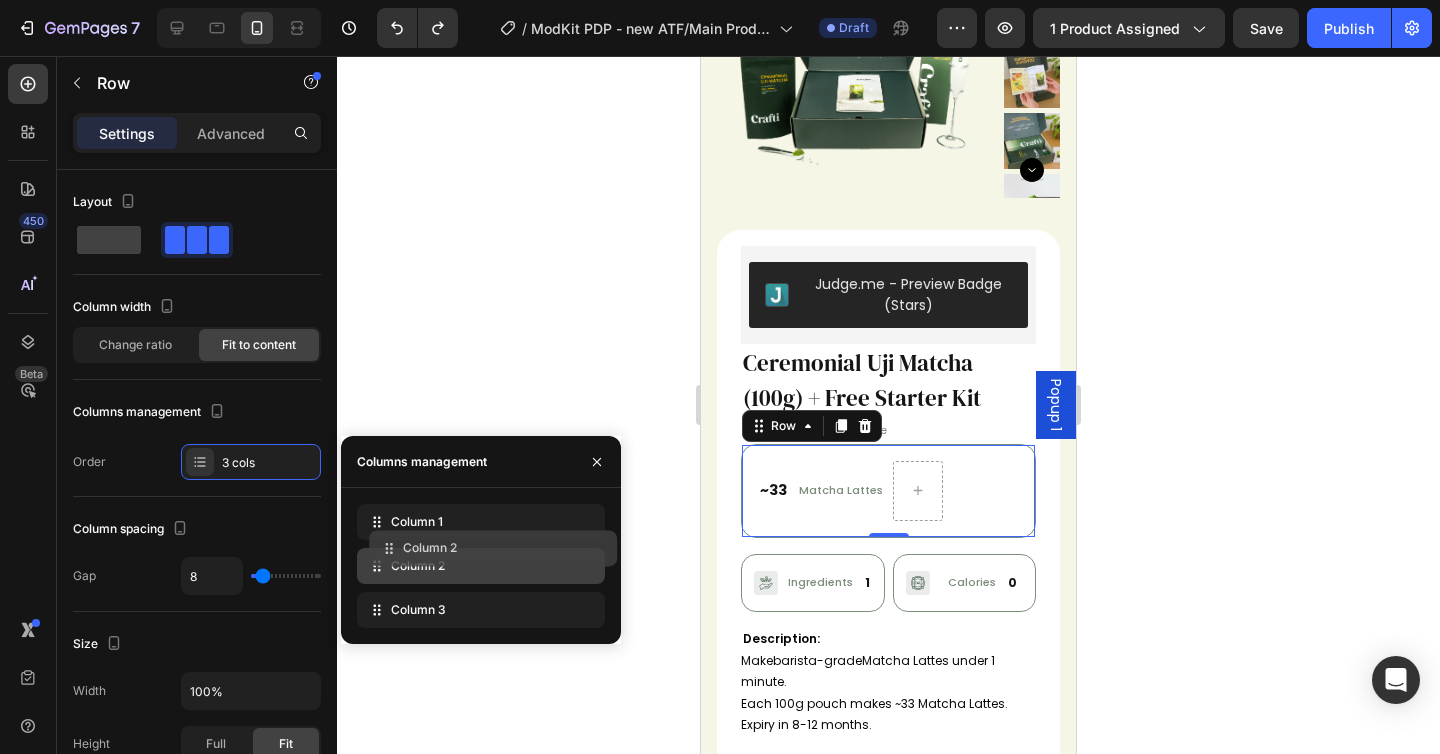 click on "Column 2" at bounding box center (481, 566) 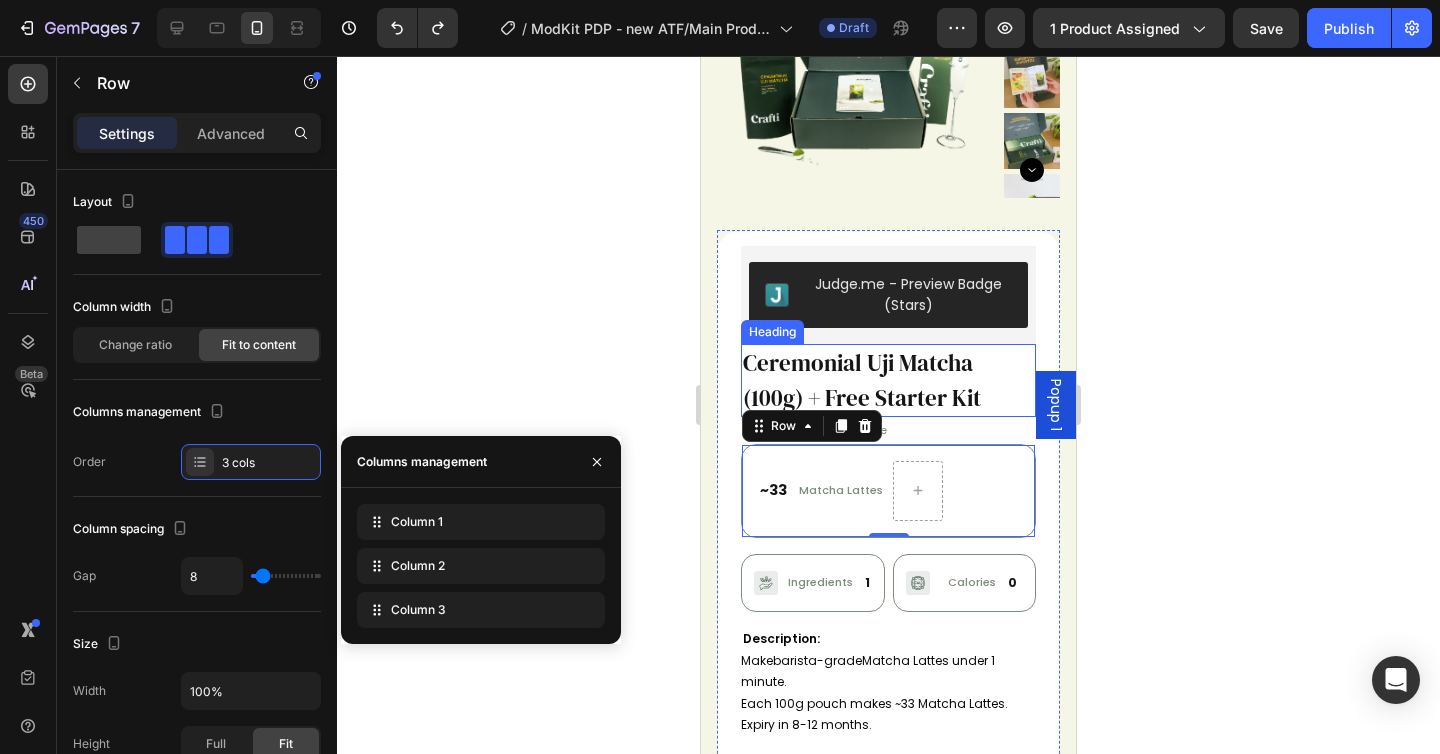 click on "Ceremonial Uji Matcha (100g) + Free Starter Kit" at bounding box center (888, 380) 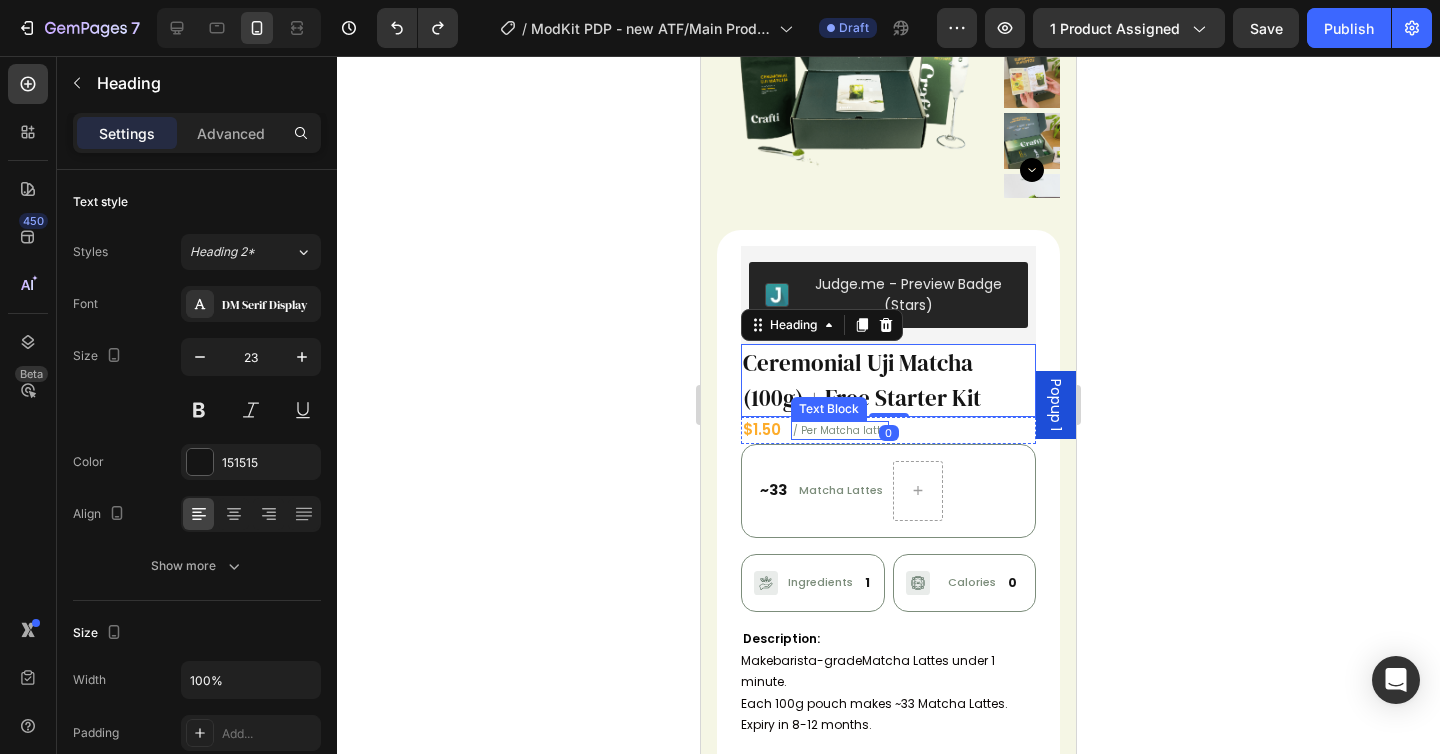 click on "/ Per Matcha latte" at bounding box center (840, 430) 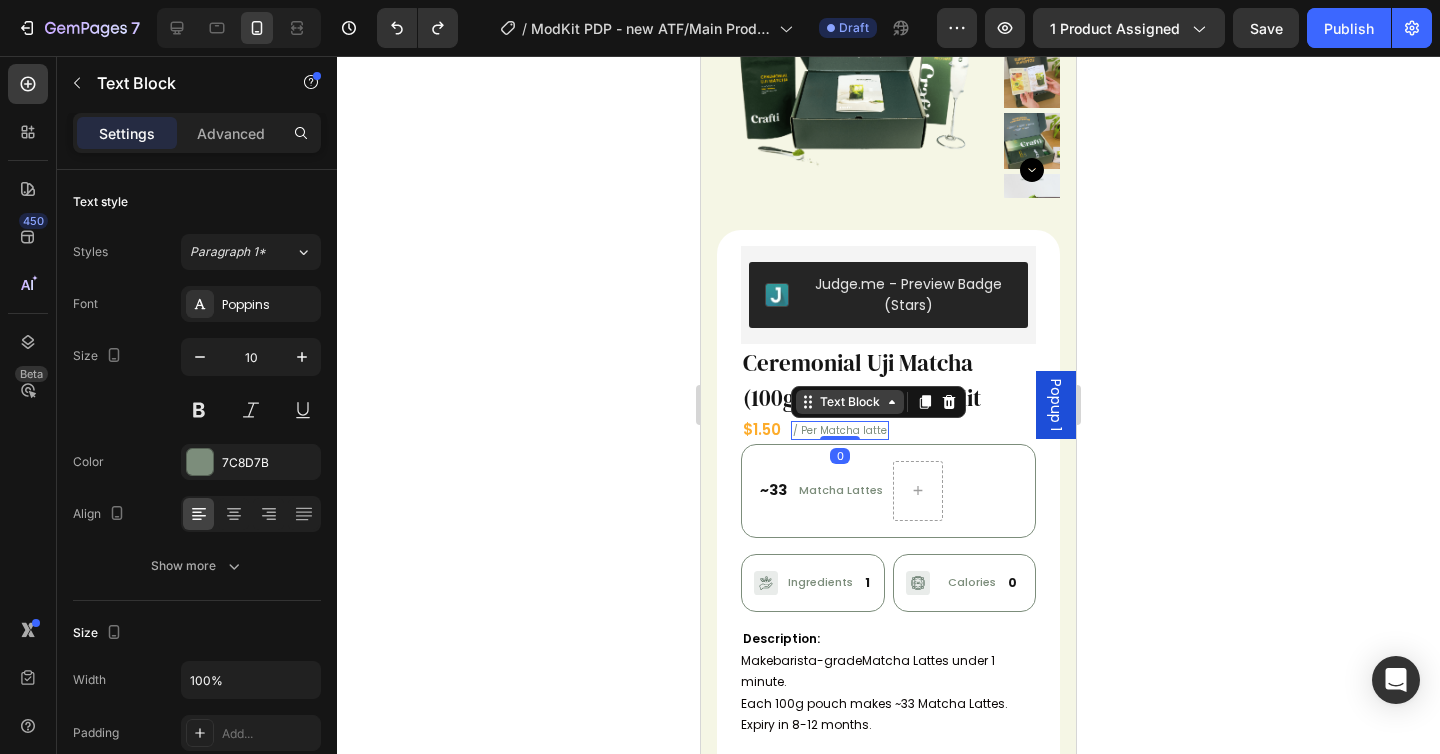 click on "Text Block" at bounding box center (850, 402) 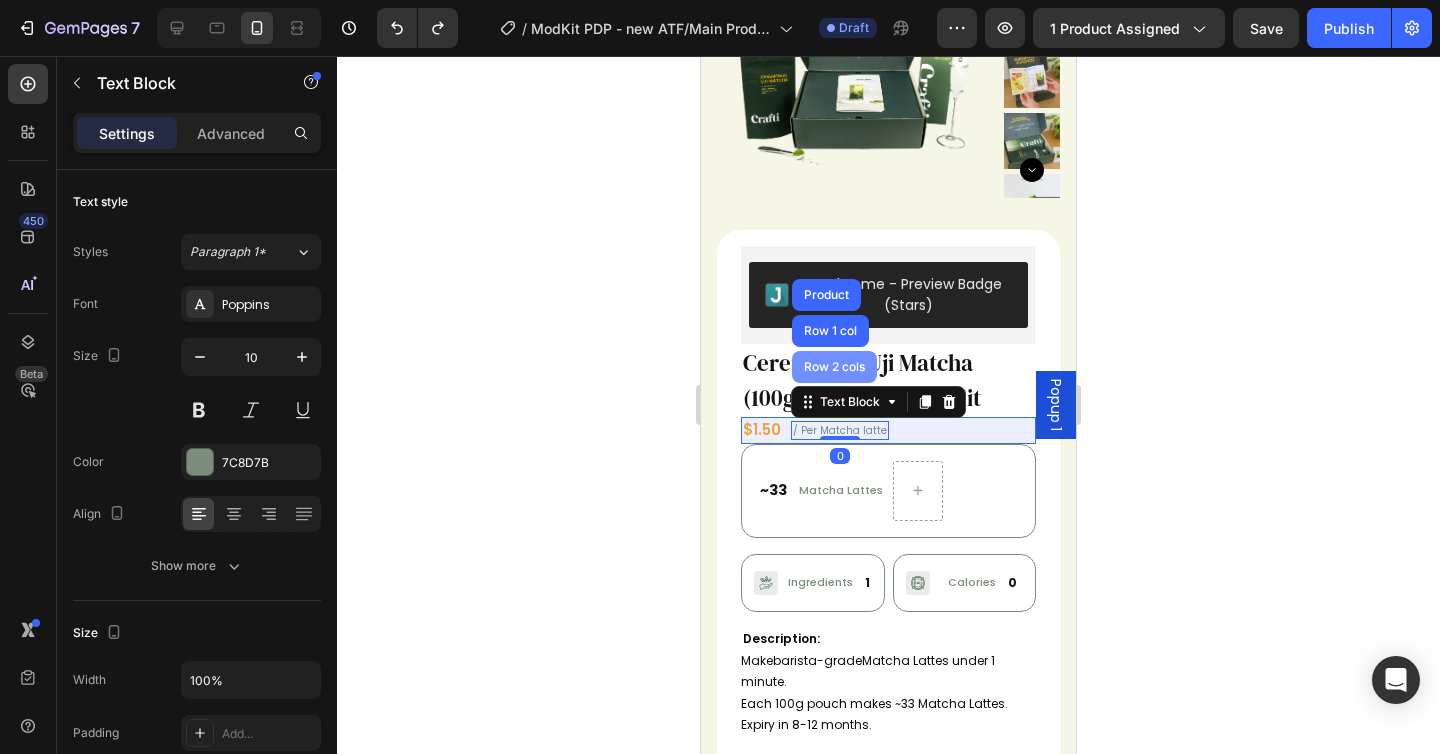 click on "Row 2 cols" at bounding box center [834, 367] 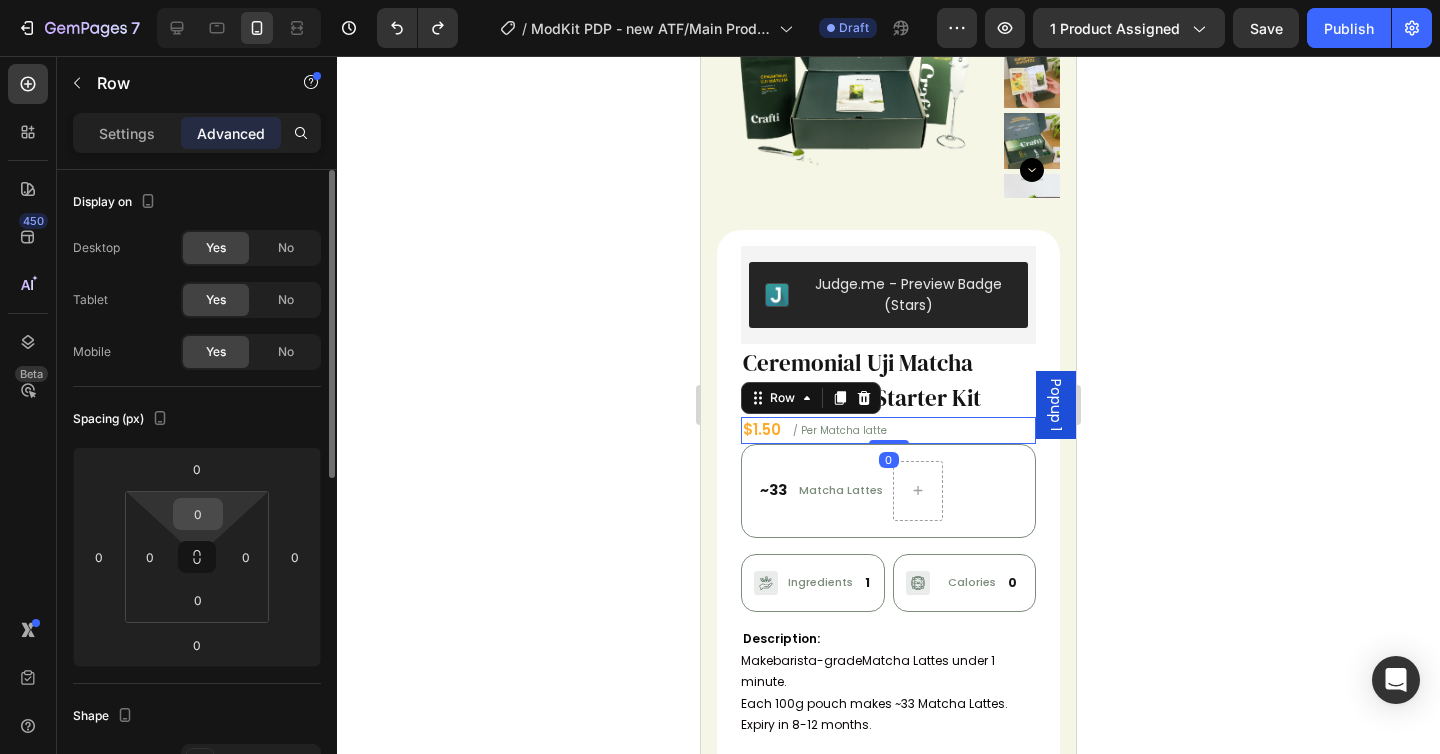 click on "0" at bounding box center [198, 514] 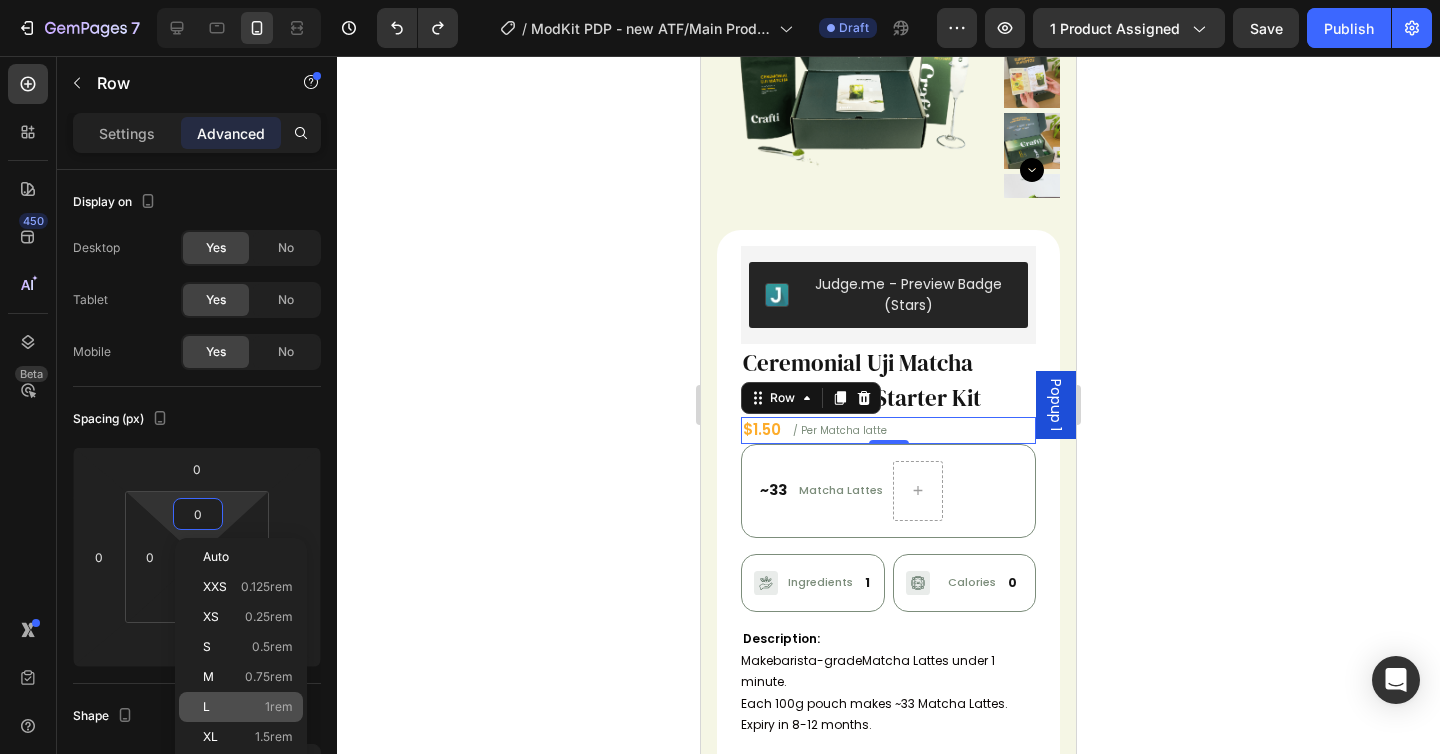 click on "L 1rem" 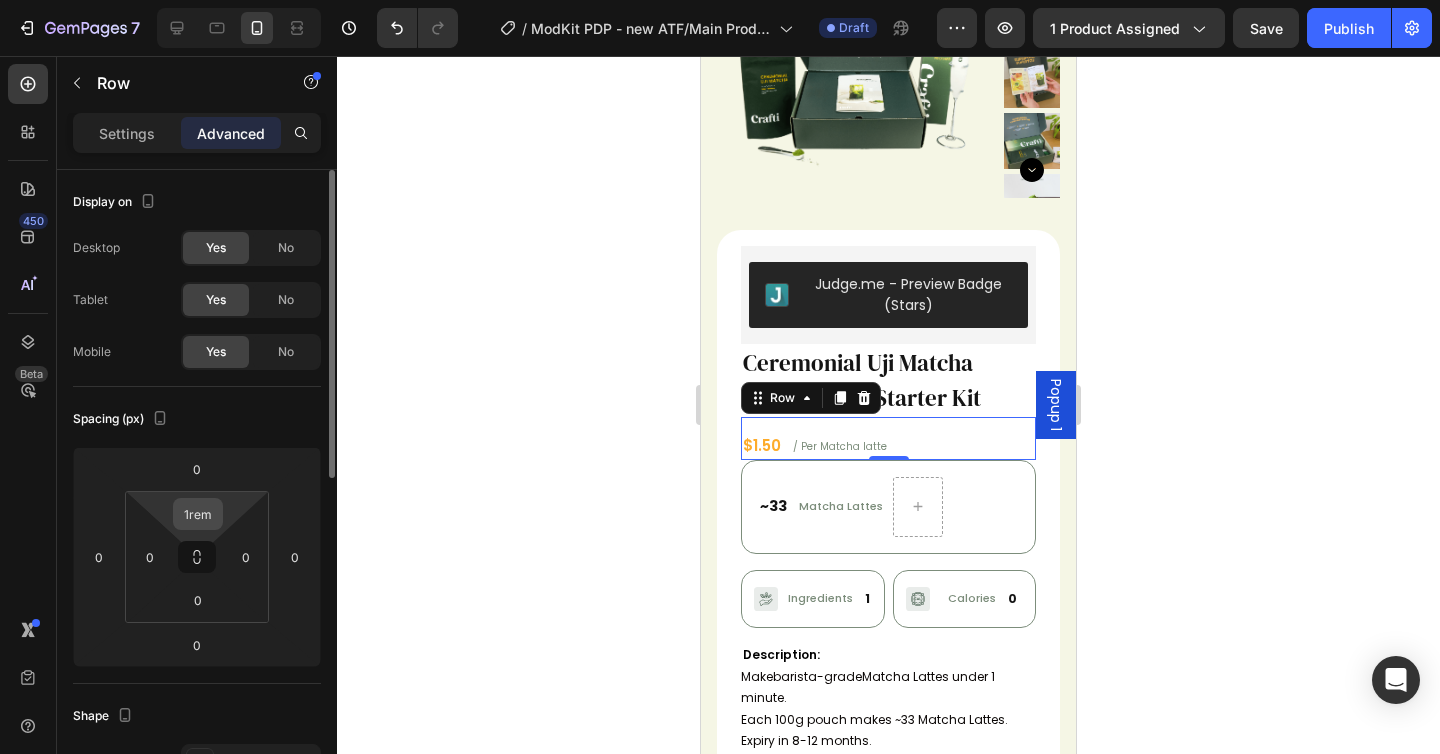click on "1rem" at bounding box center (198, 514) 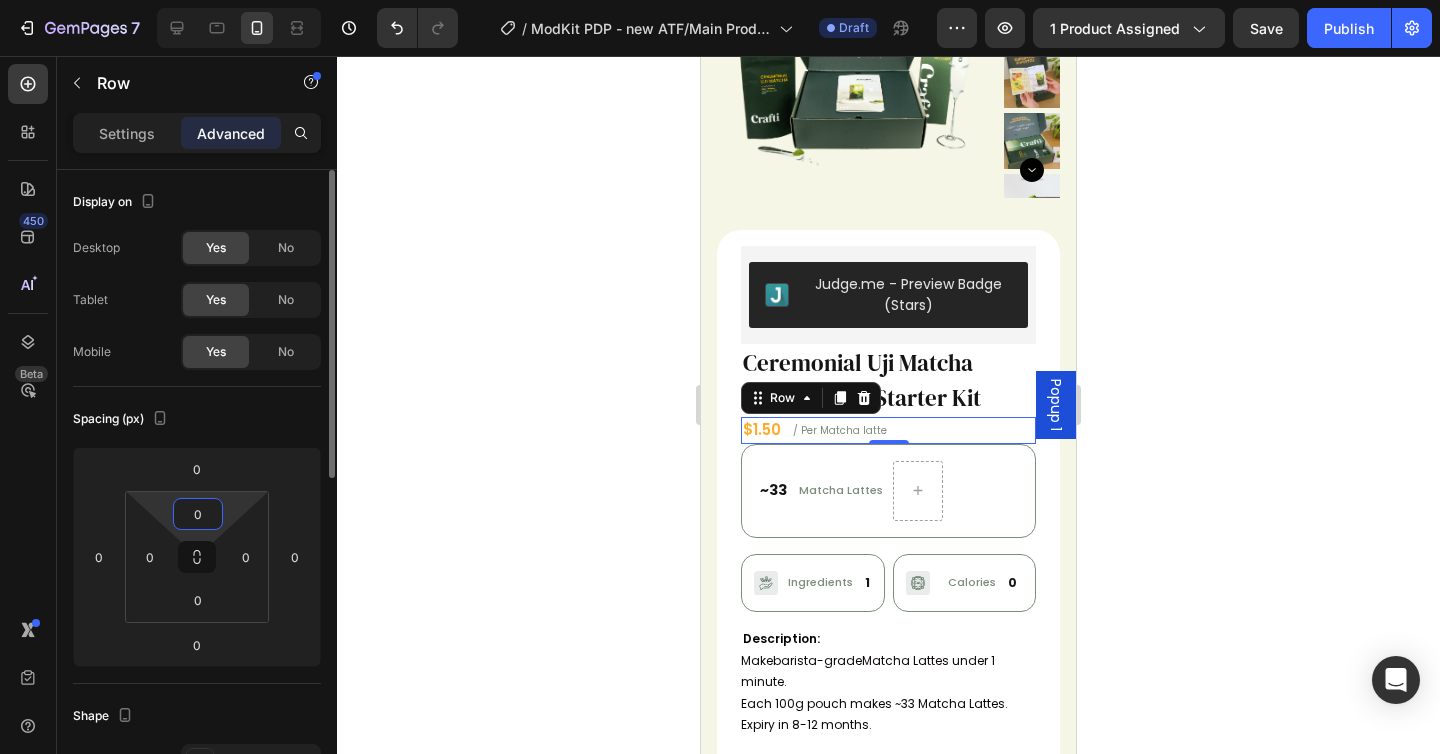 type on "0" 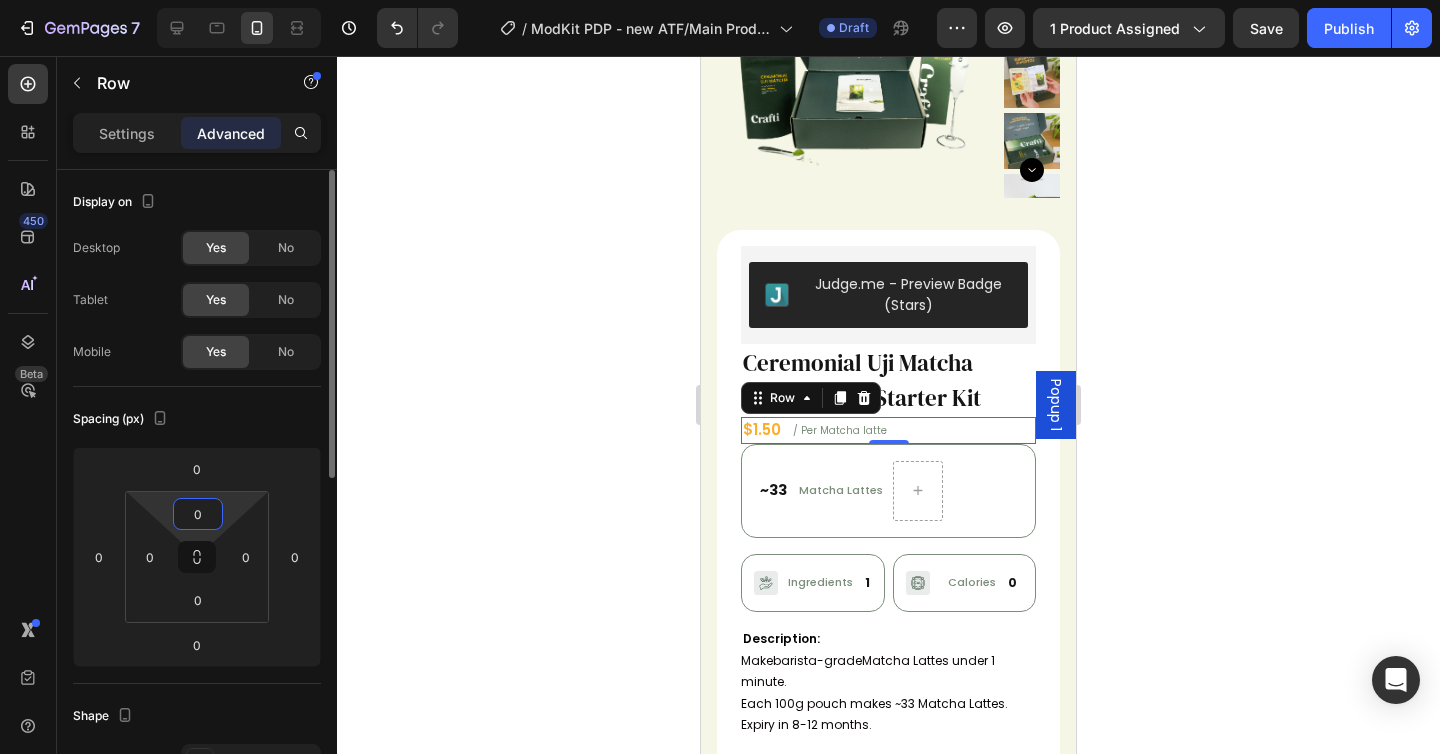 click on "Spacing (px) 0 0 0 0 0 0 0 0" 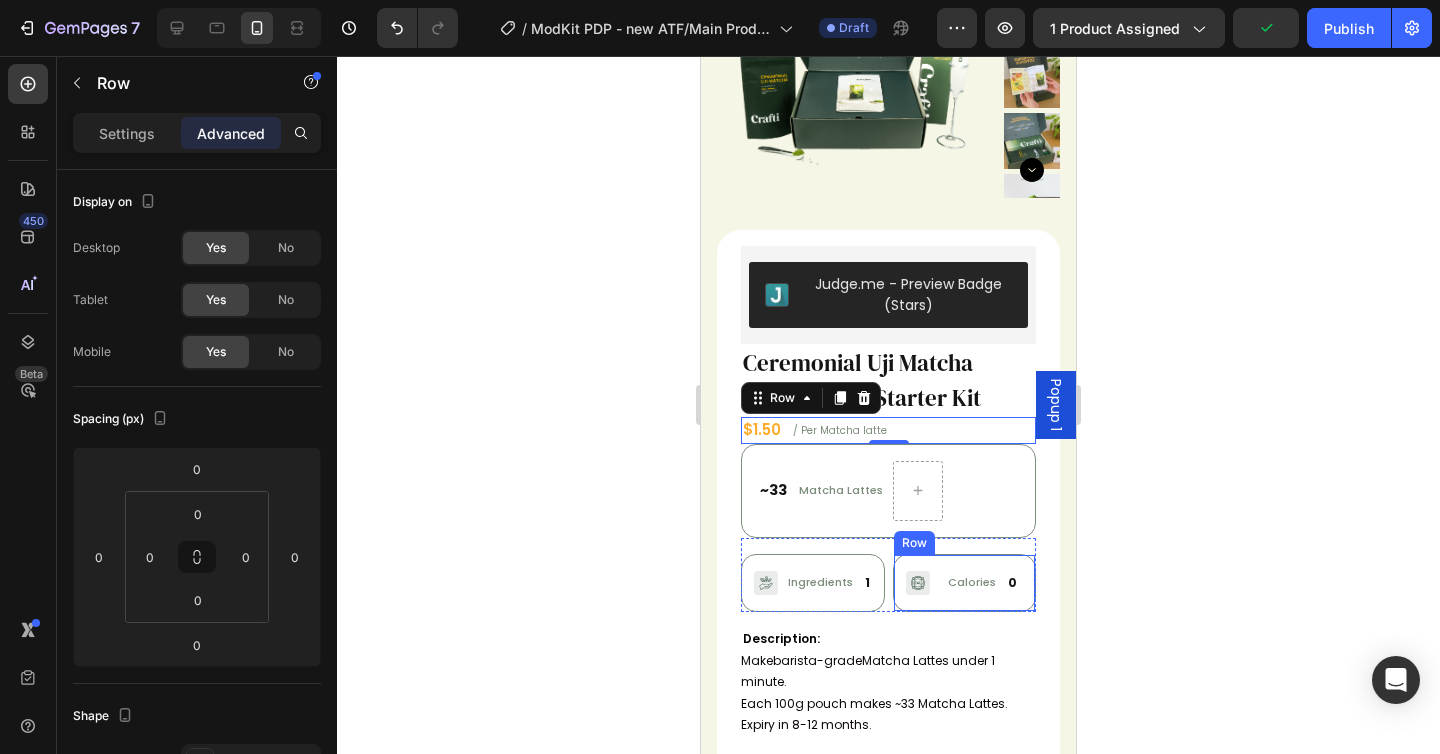 scroll, scrollTop: 1282, scrollLeft: 0, axis: vertical 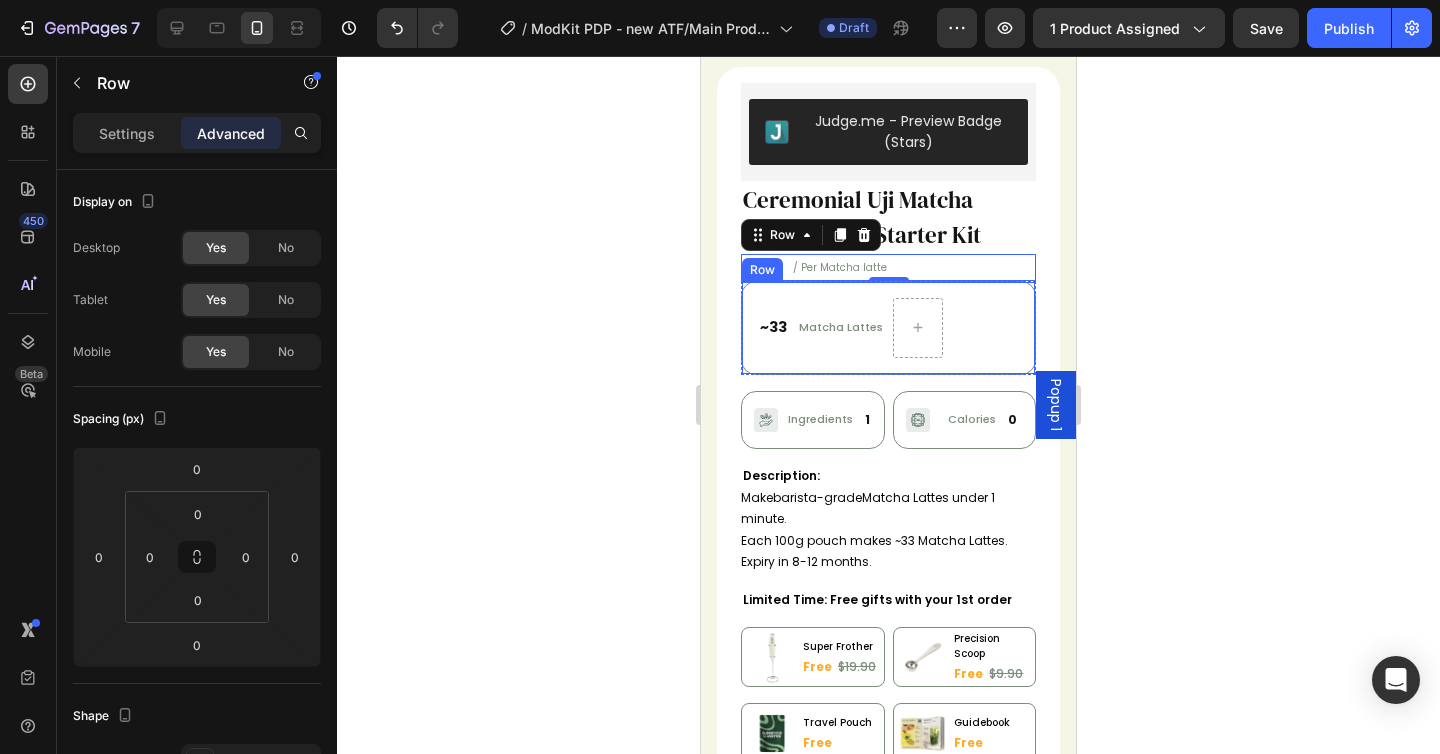 click on "~33 Text Block Matcha Lattes Text Block
Row" at bounding box center (888, 328) 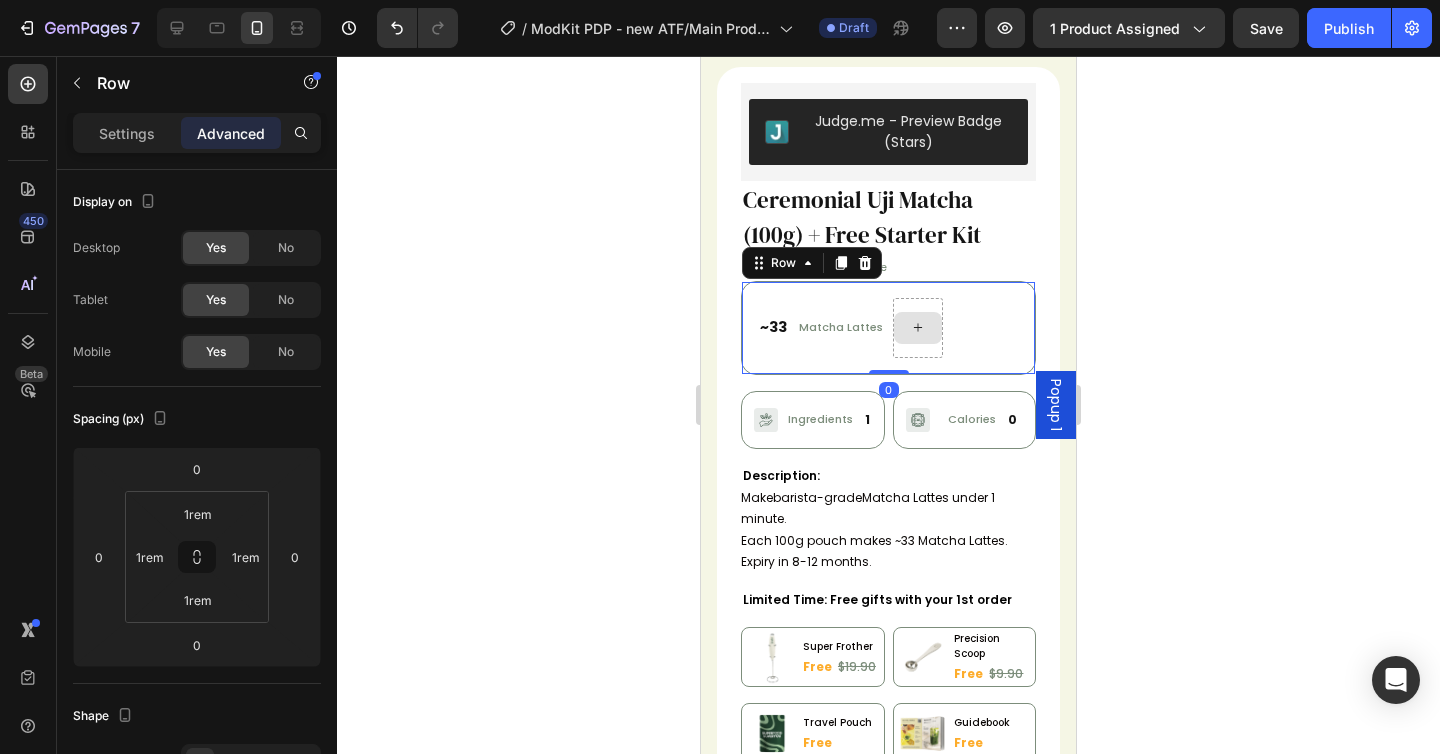 click 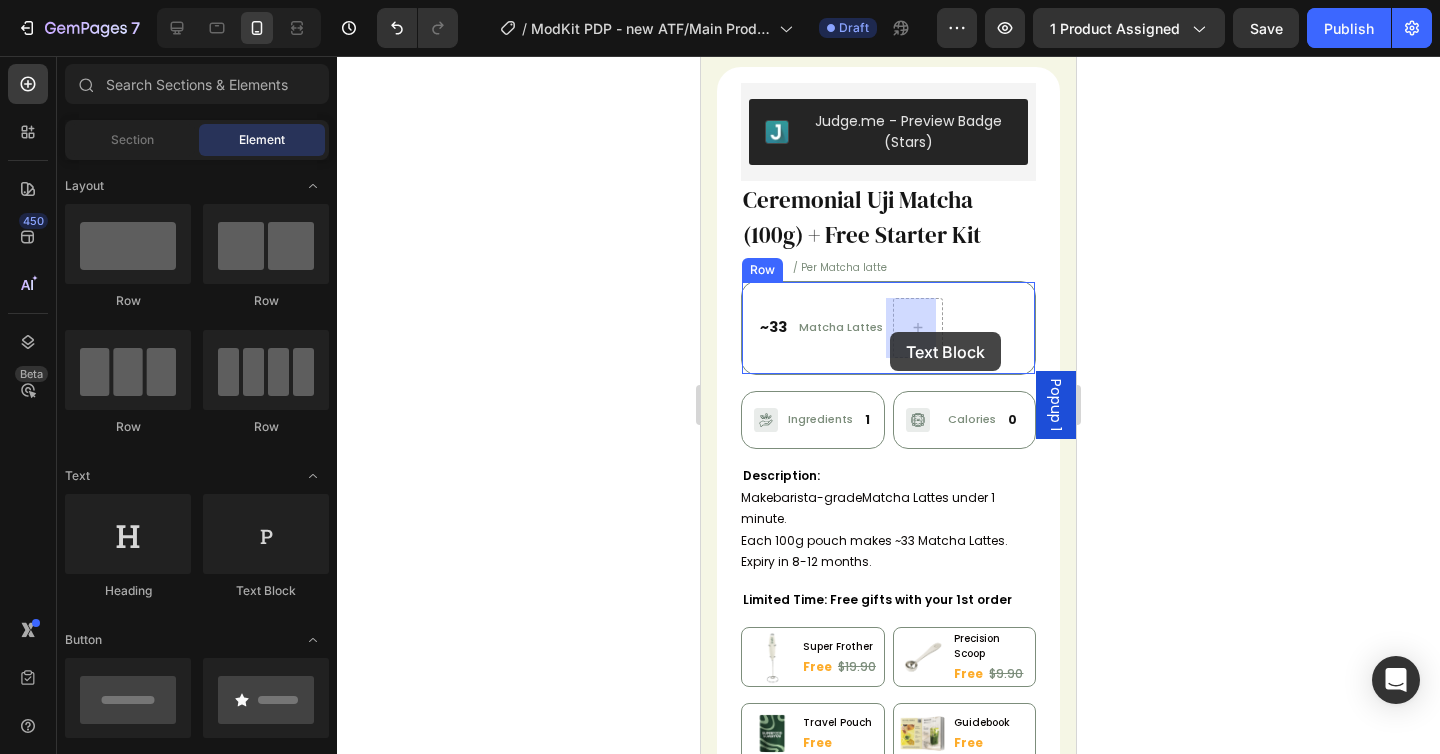 drag, startPoint x: 978, startPoint y: 581, endPoint x: 900, endPoint y: 331, distance: 261.88547 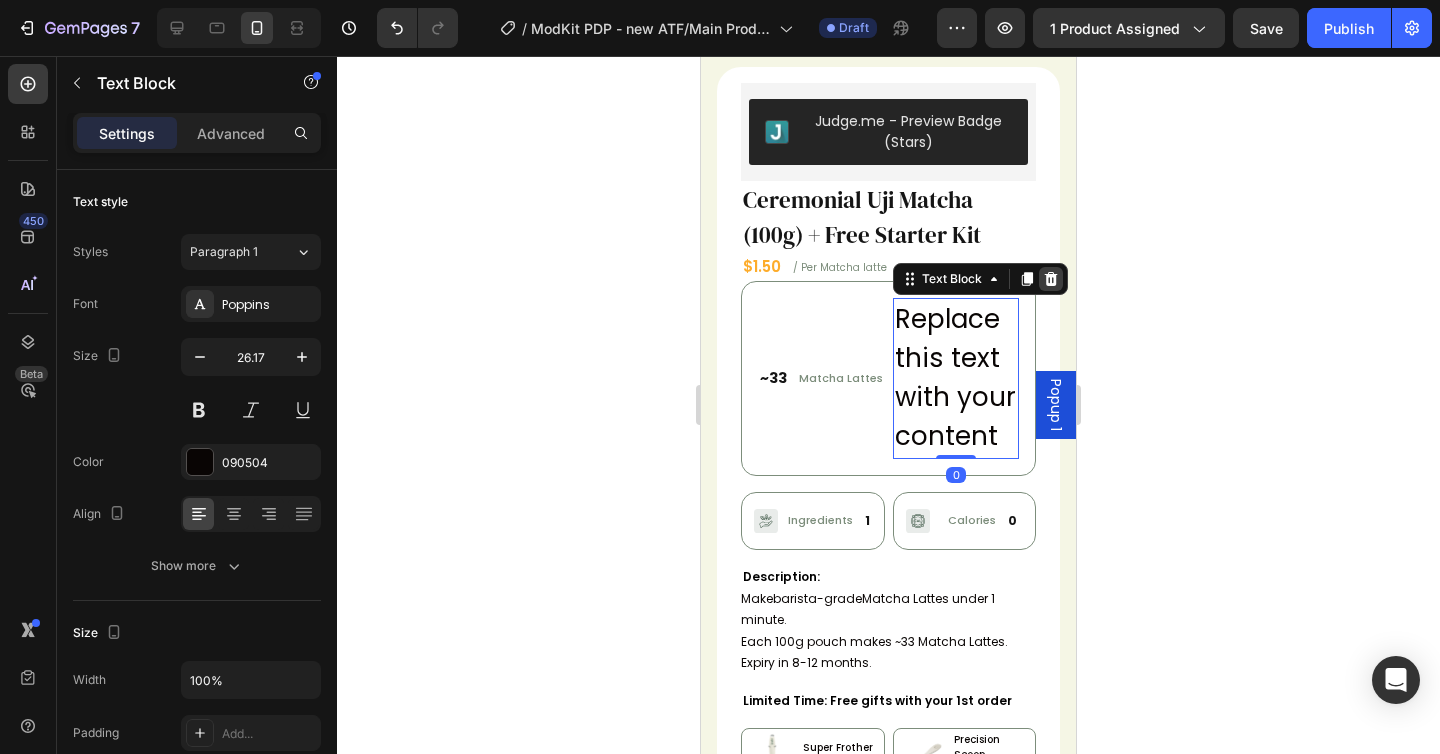 click 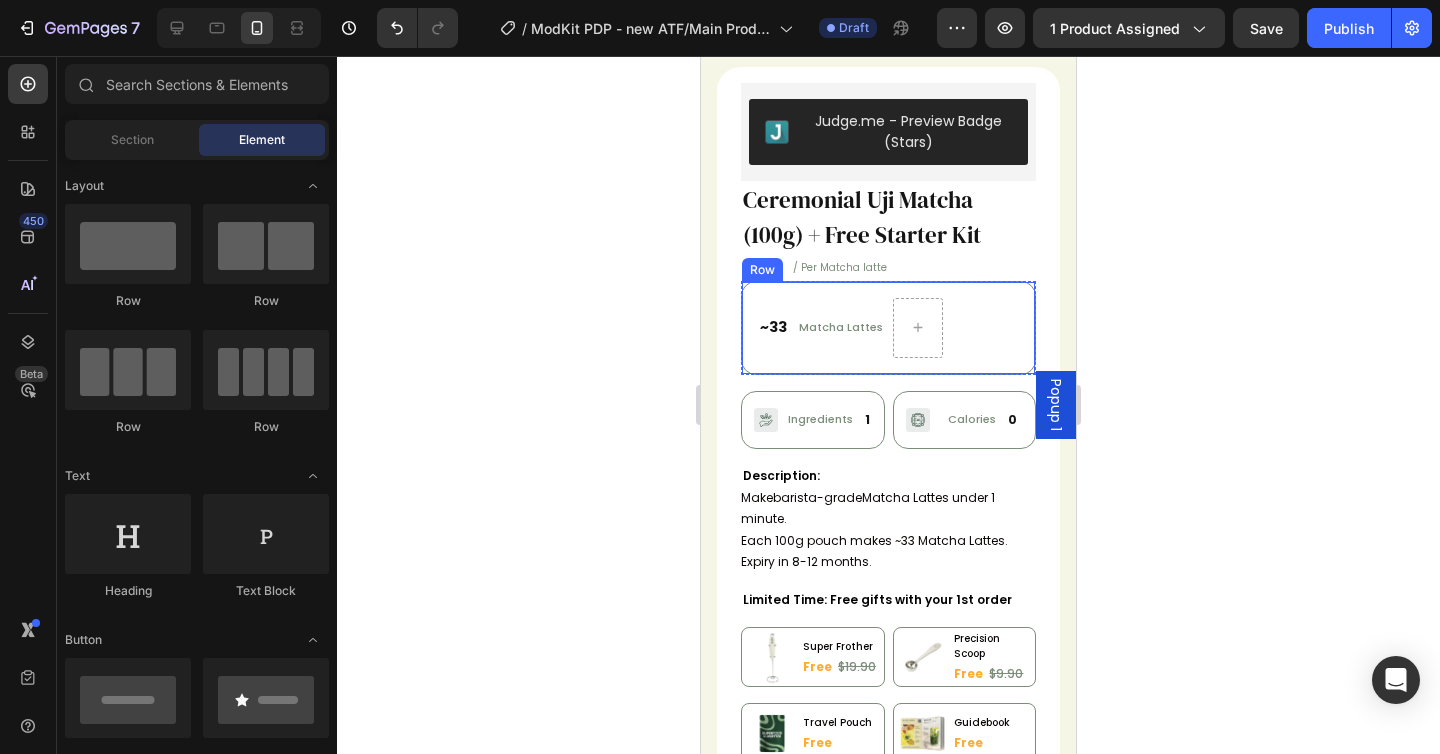 click on "~33 Text Block Matcha Lattes Text Block
Row" at bounding box center [888, 328] 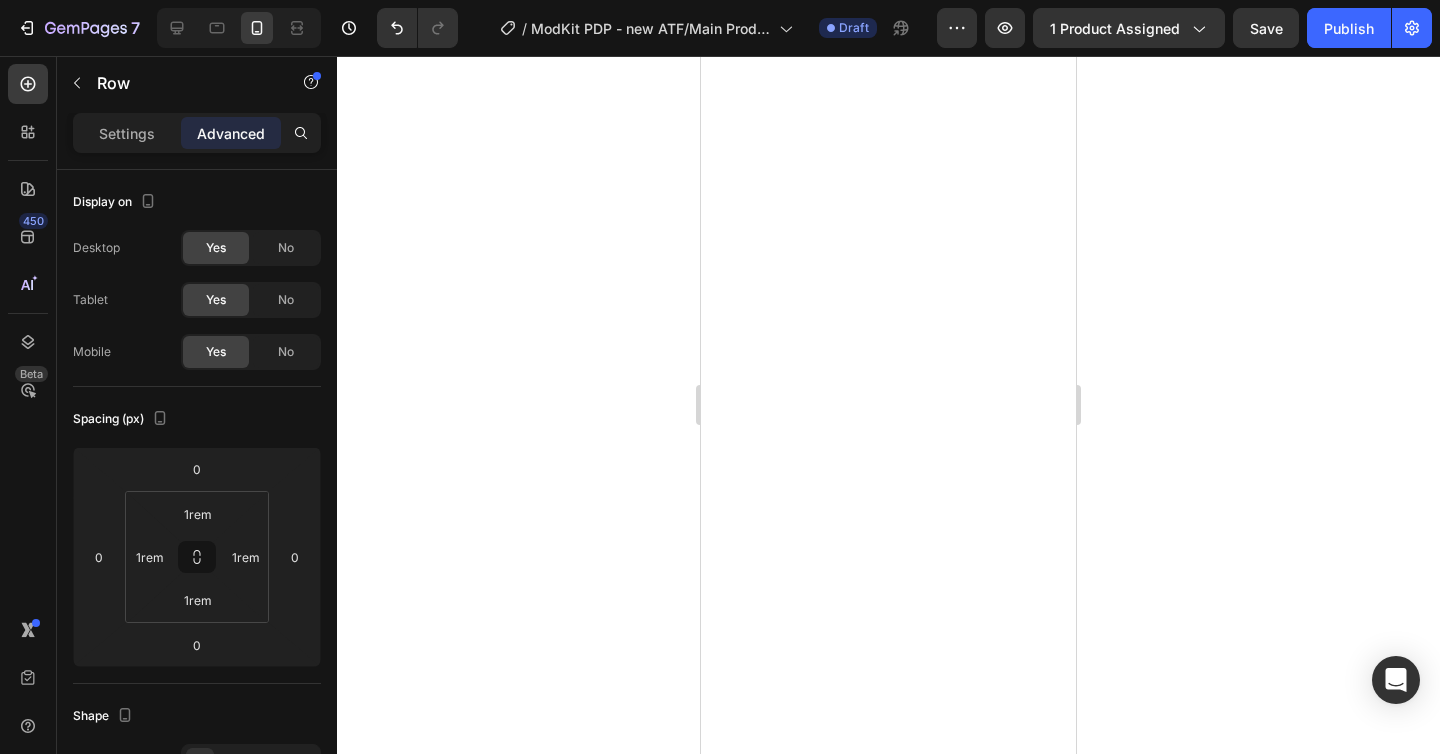 scroll, scrollTop: 0, scrollLeft: 0, axis: both 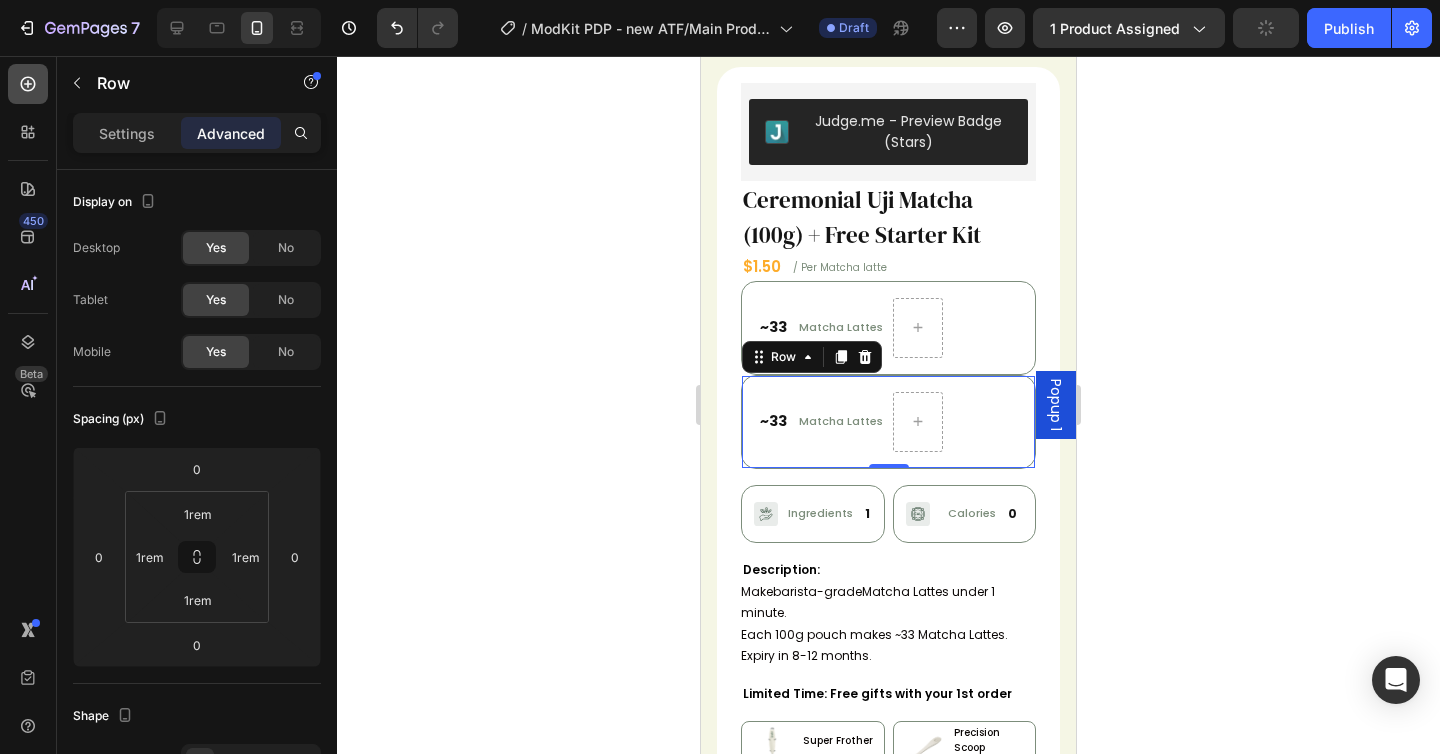 click 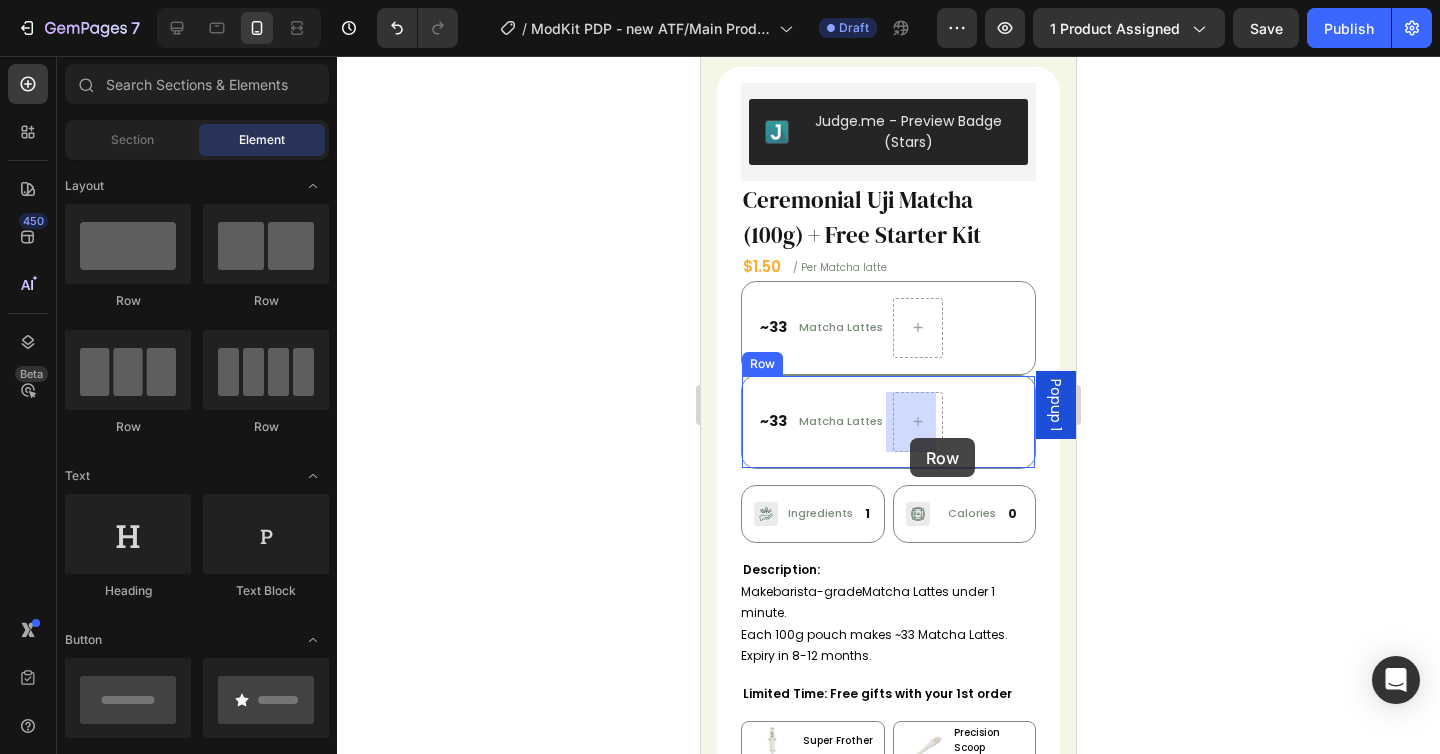 drag, startPoint x: 967, startPoint y: 303, endPoint x: 910, endPoint y: 438, distance: 146.5401 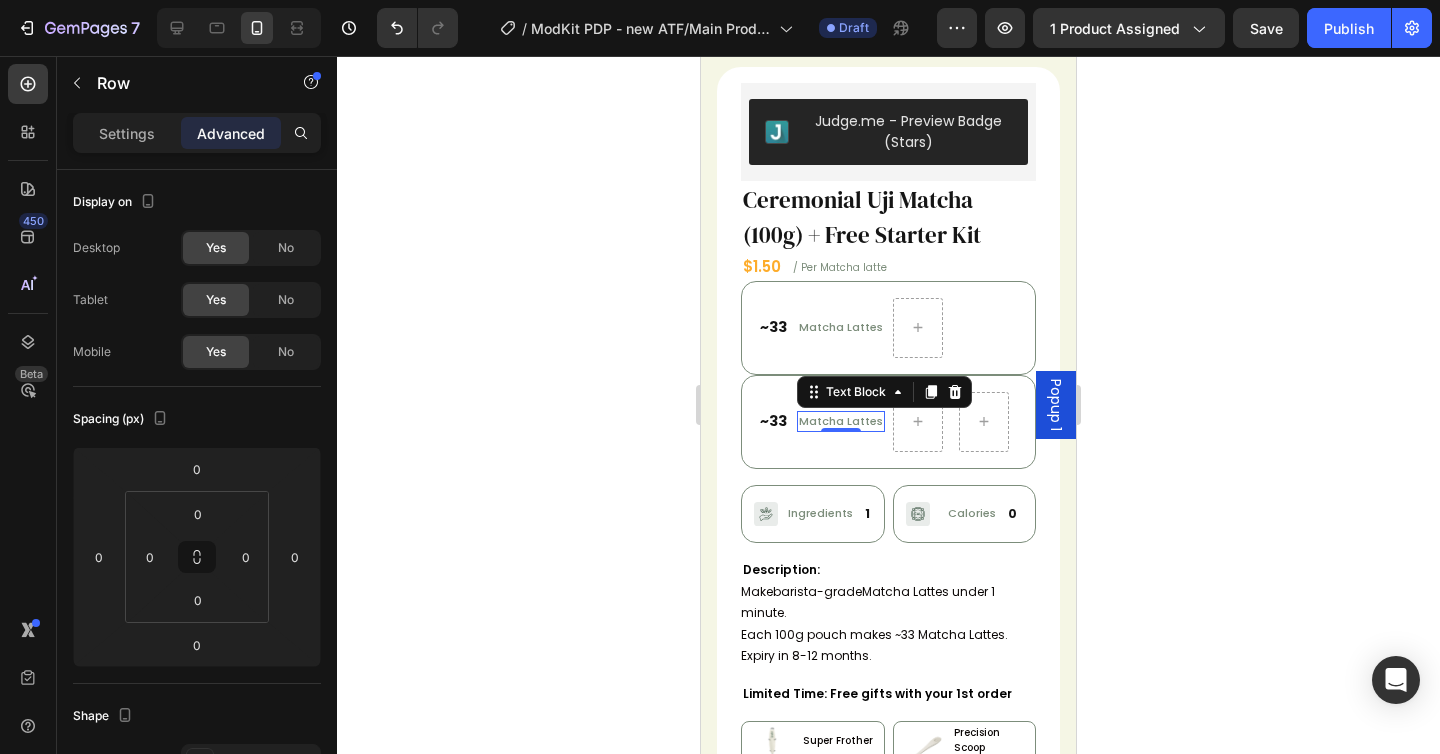 click on "Matcha Lattes Text Block   0" at bounding box center [841, 421] 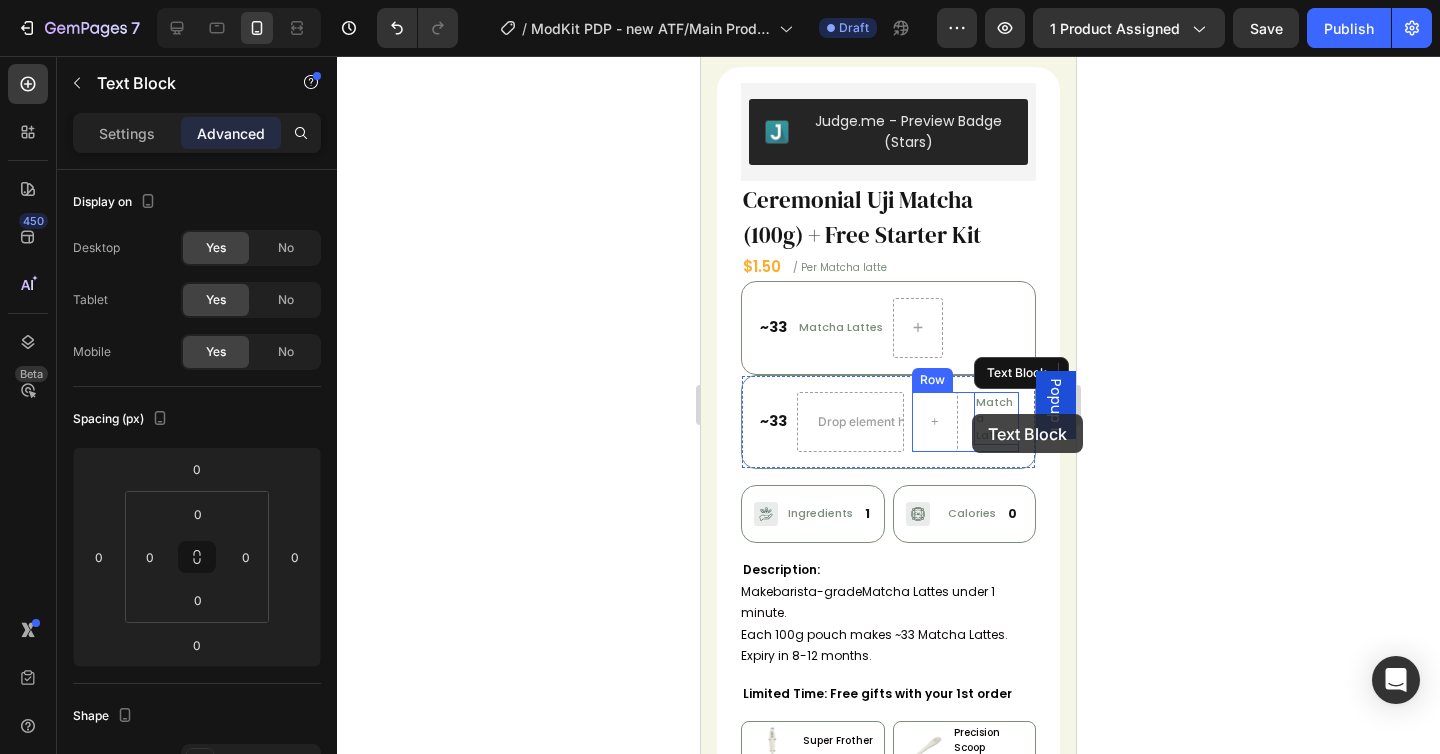 click on "Matcha Lattes Text Block Row" at bounding box center [965, 422] 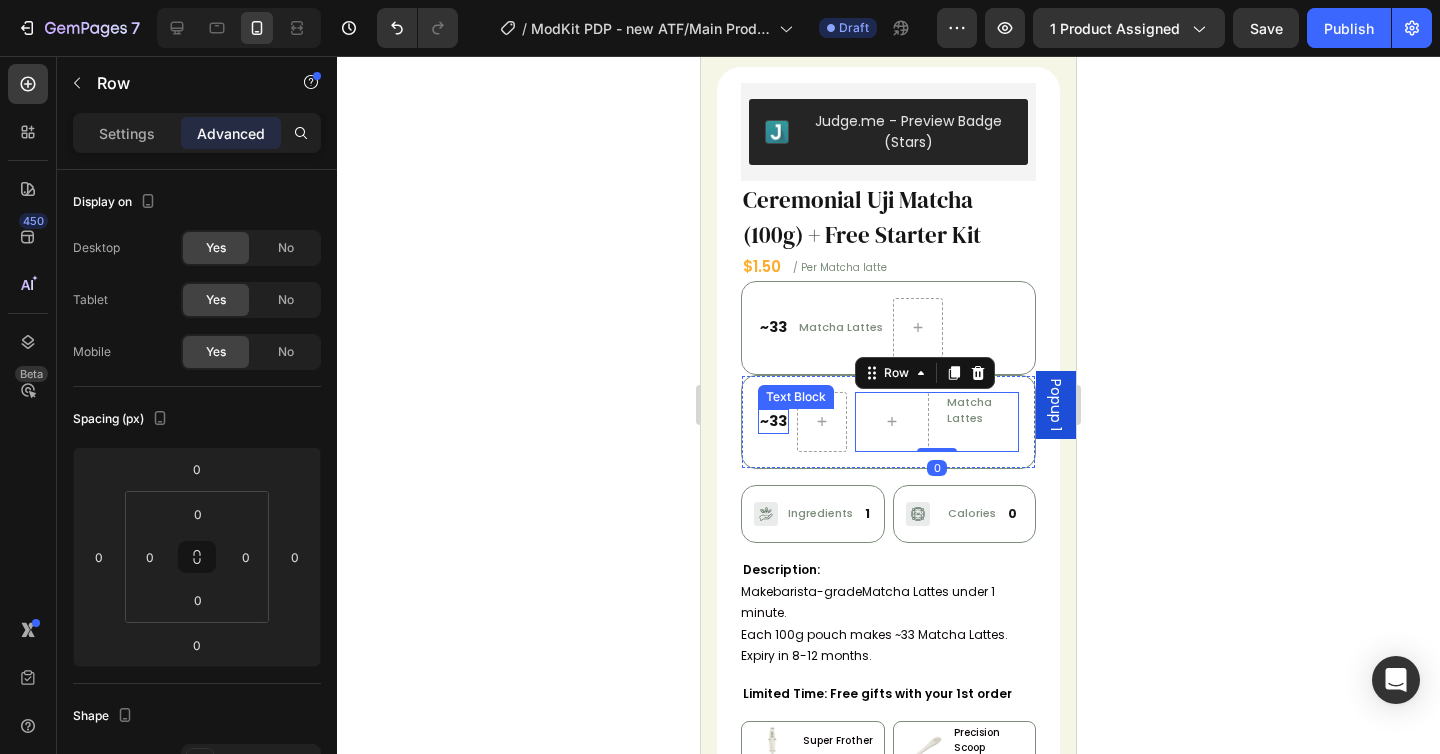 click on "~33" at bounding box center [773, 421] 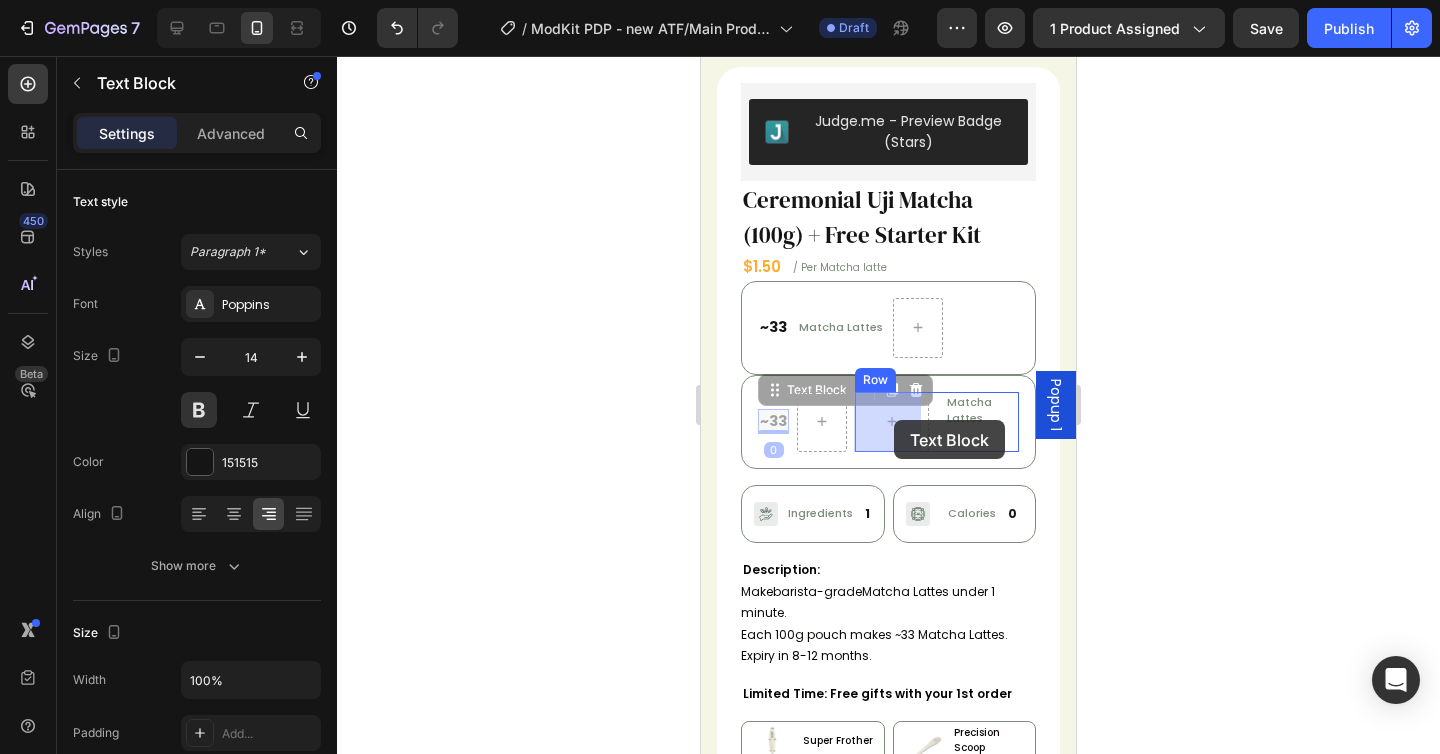 drag, startPoint x: 773, startPoint y: 397, endPoint x: 896, endPoint y: 420, distance: 125.13193 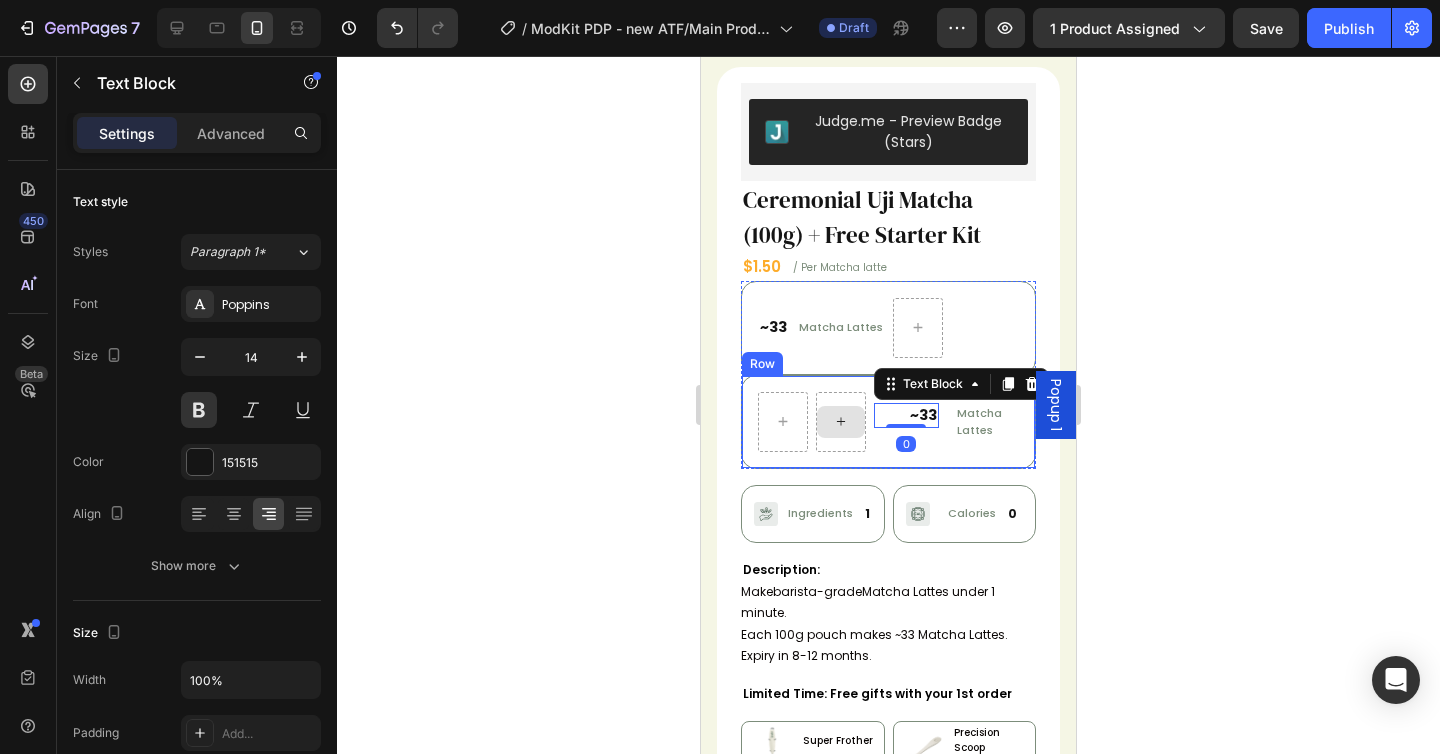 click at bounding box center [841, 422] 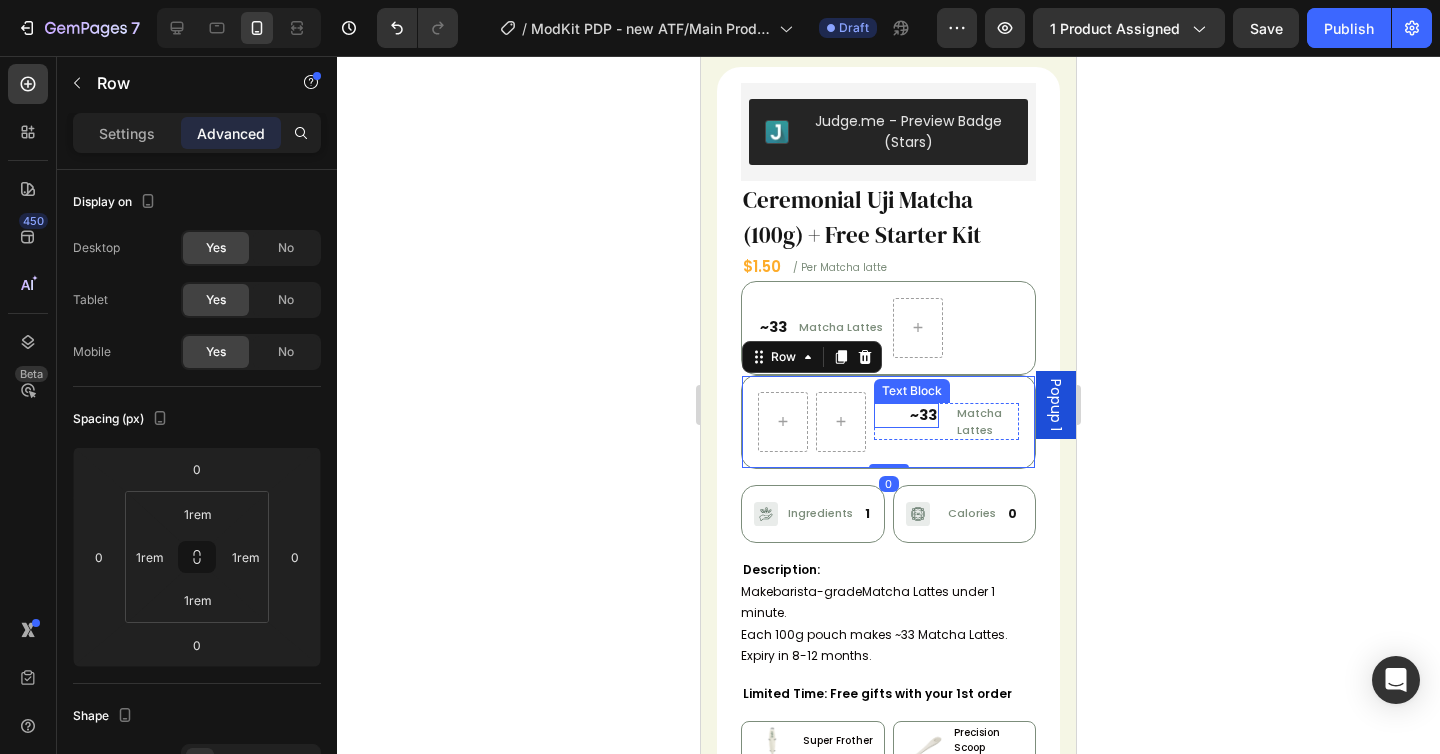 click on "~33" at bounding box center (906, 415) 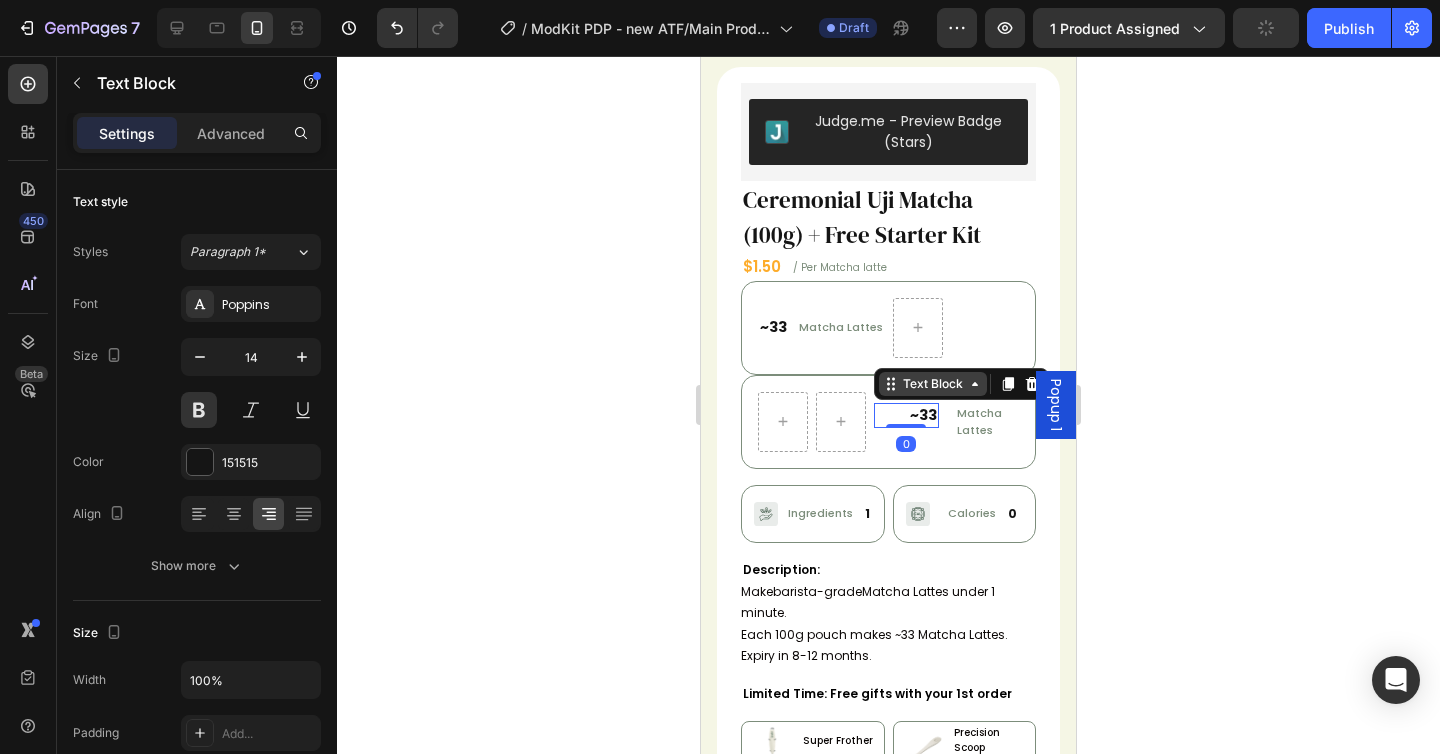 click on "Text Block" at bounding box center [933, 384] 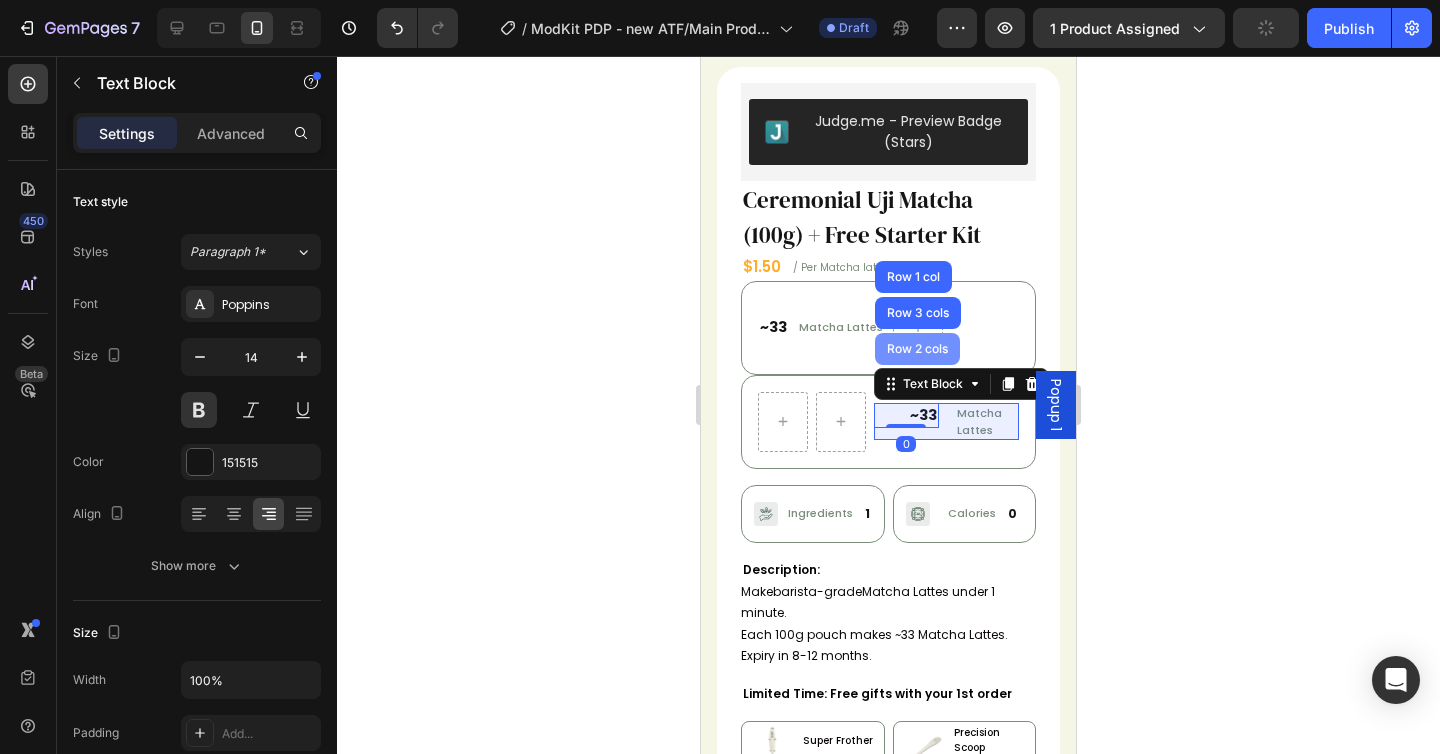 click on "Row 2 cols" at bounding box center (917, 349) 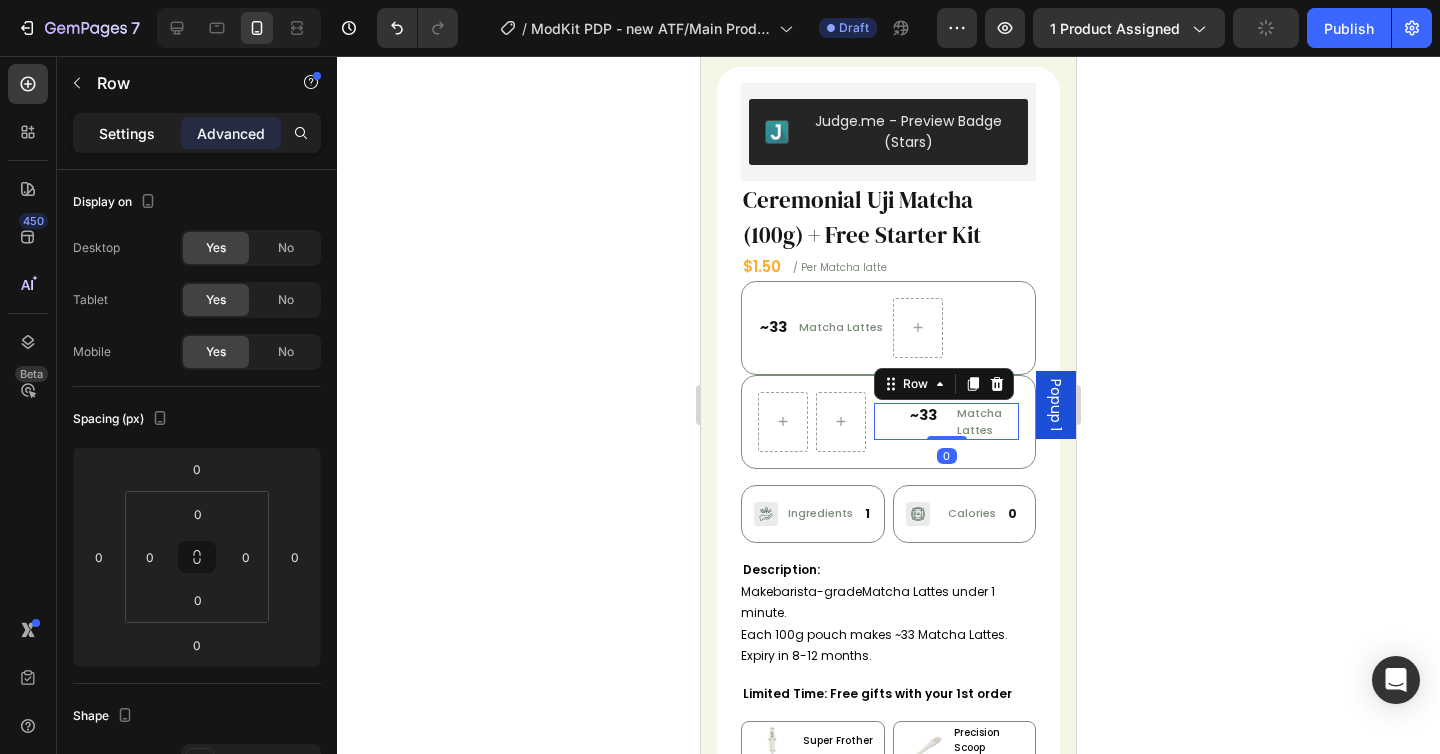 click on "Settings" at bounding box center (127, 133) 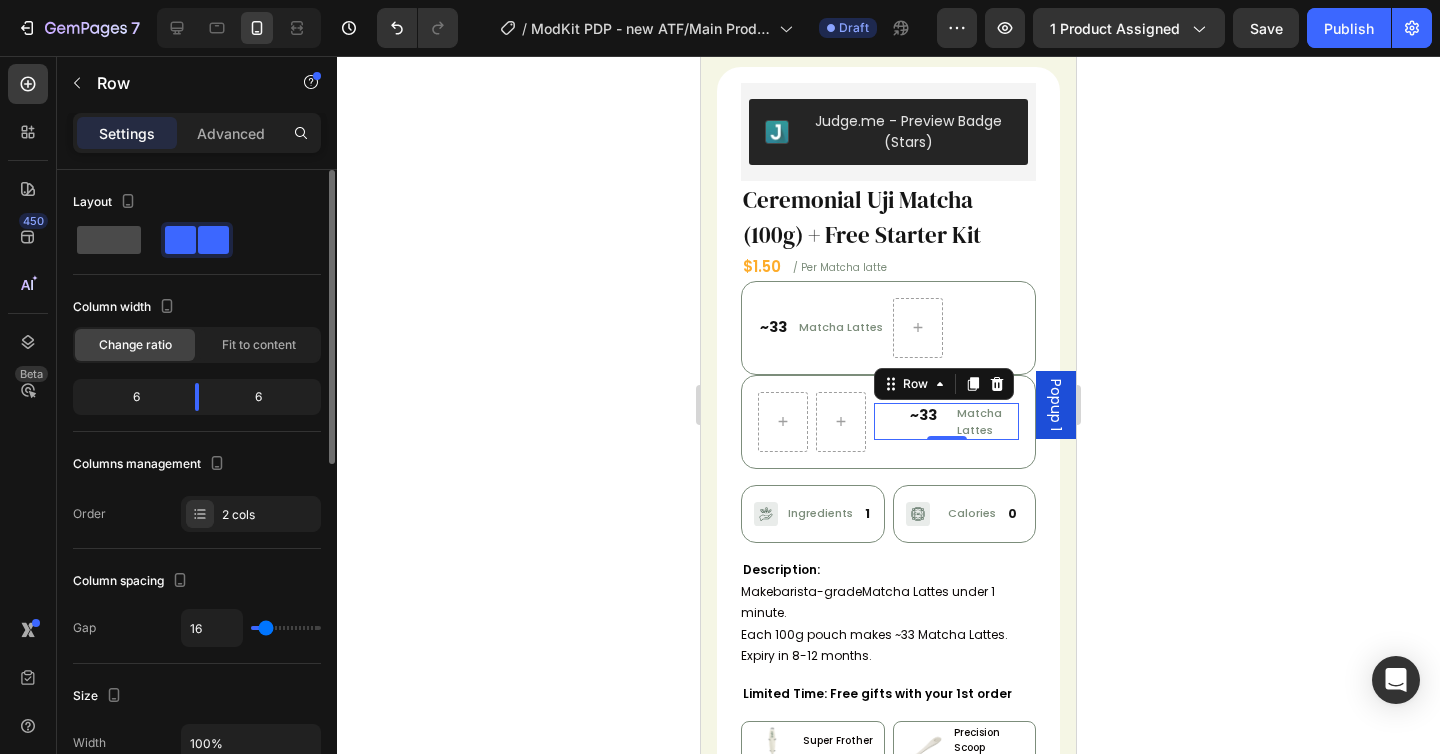 click 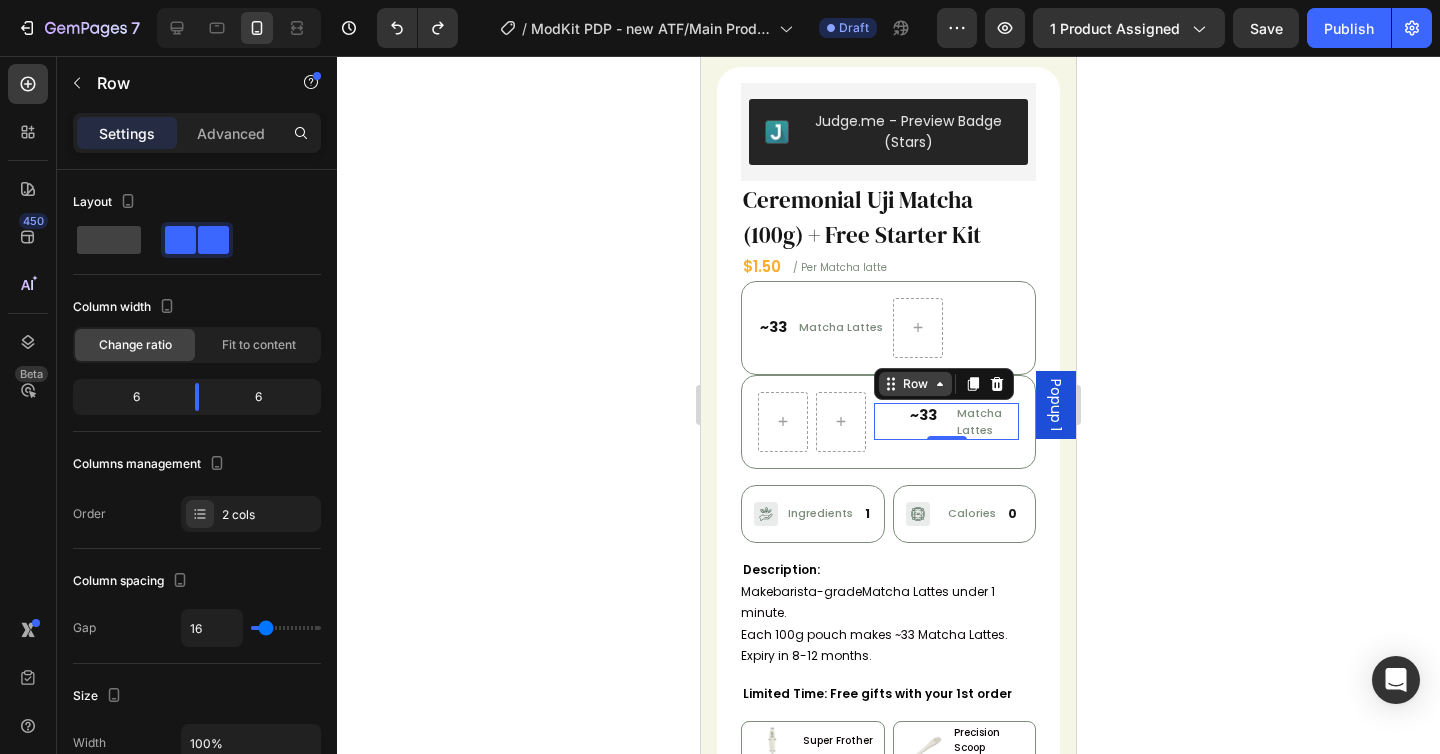 click on "Row" at bounding box center (915, 384) 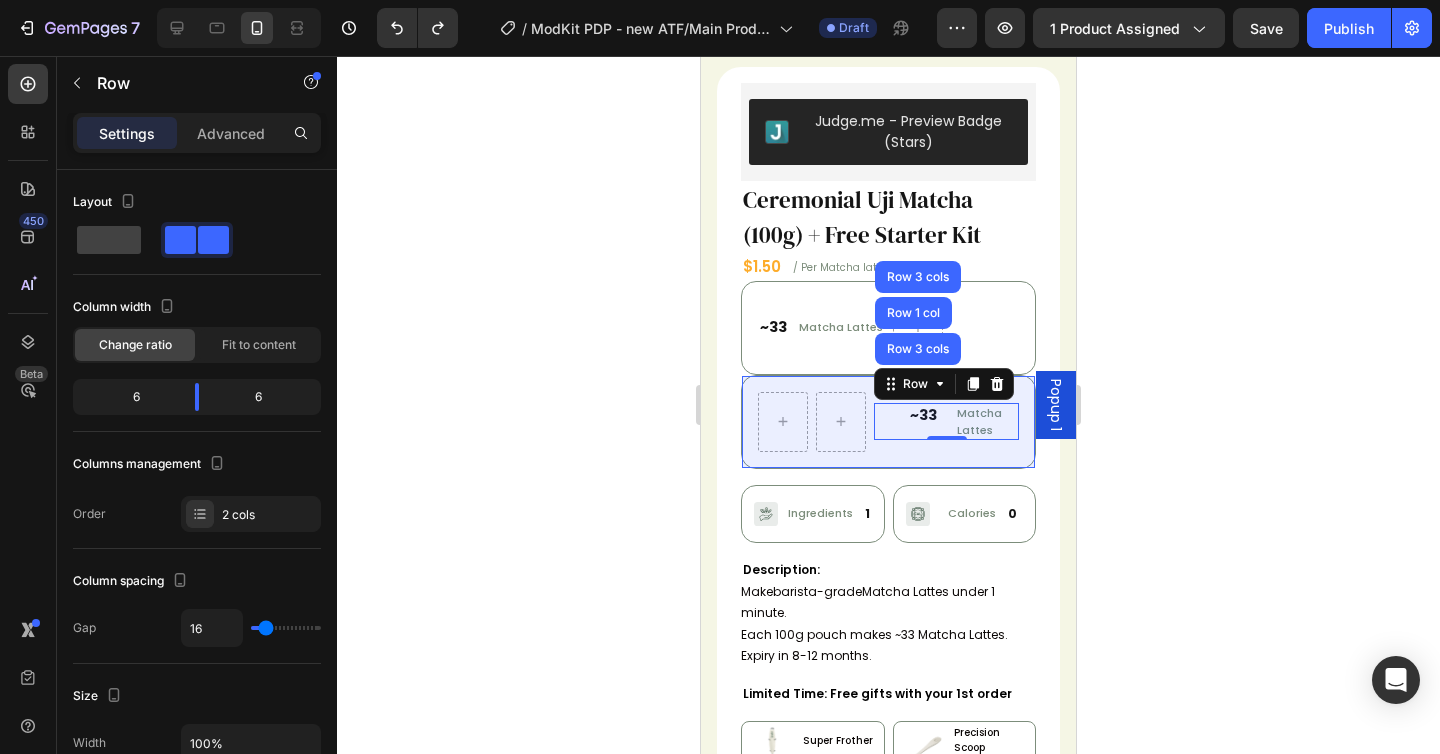 click on "Row 3 cols" at bounding box center (918, 349) 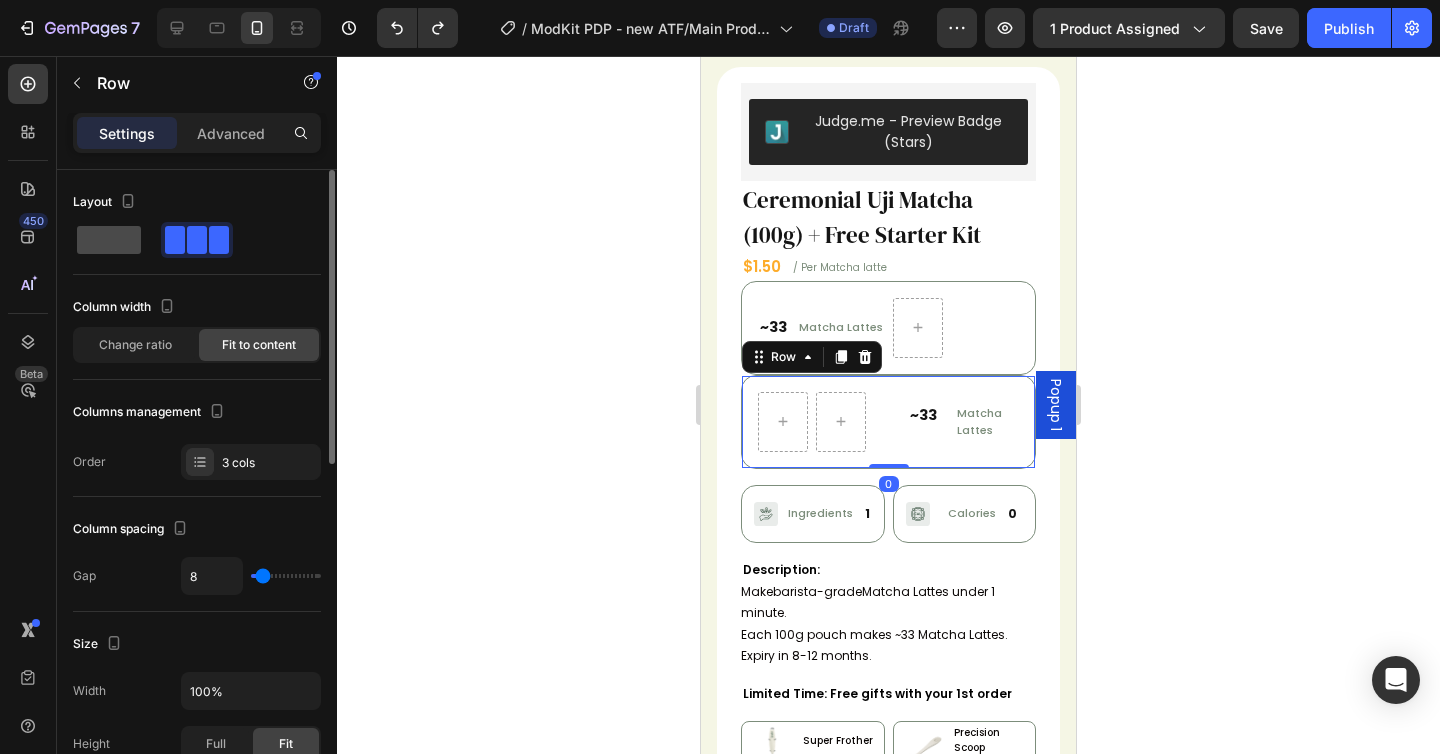 click 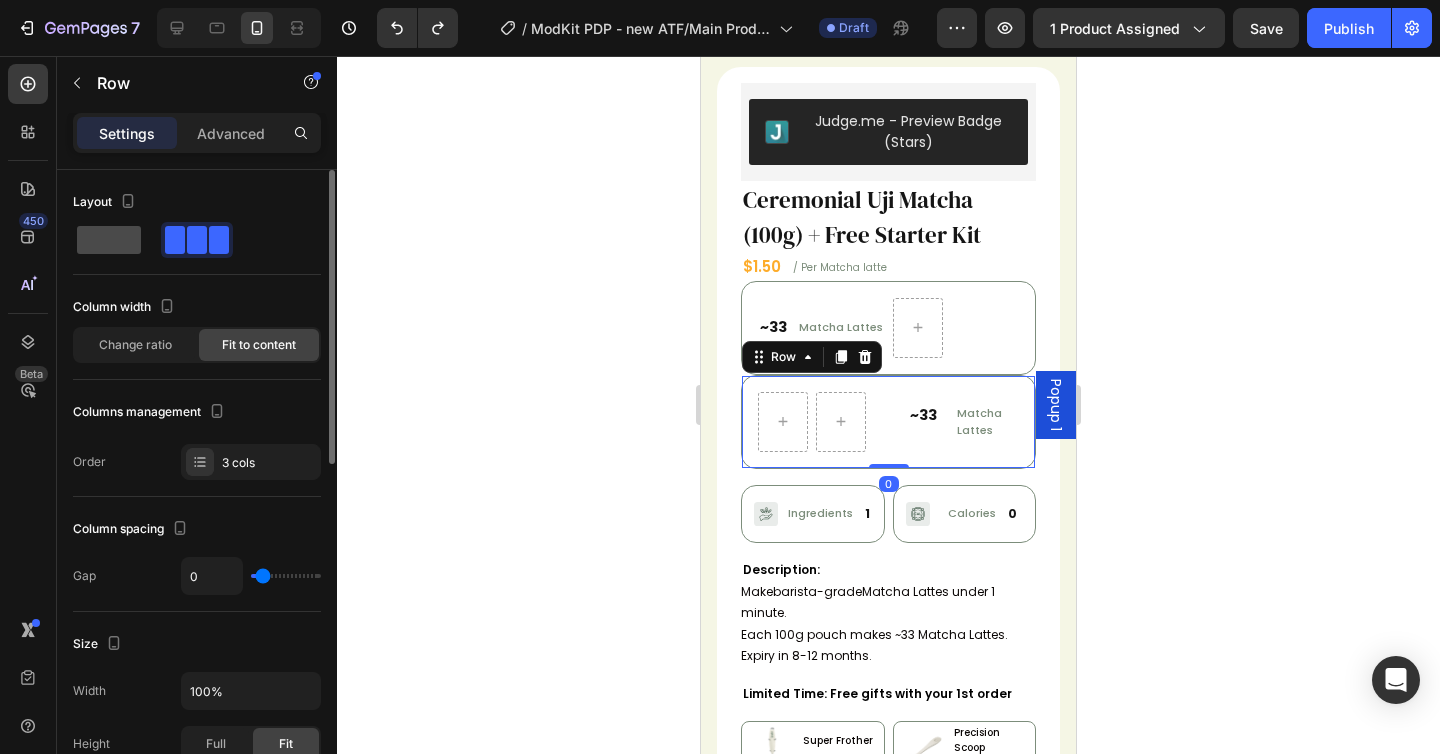 type on "0" 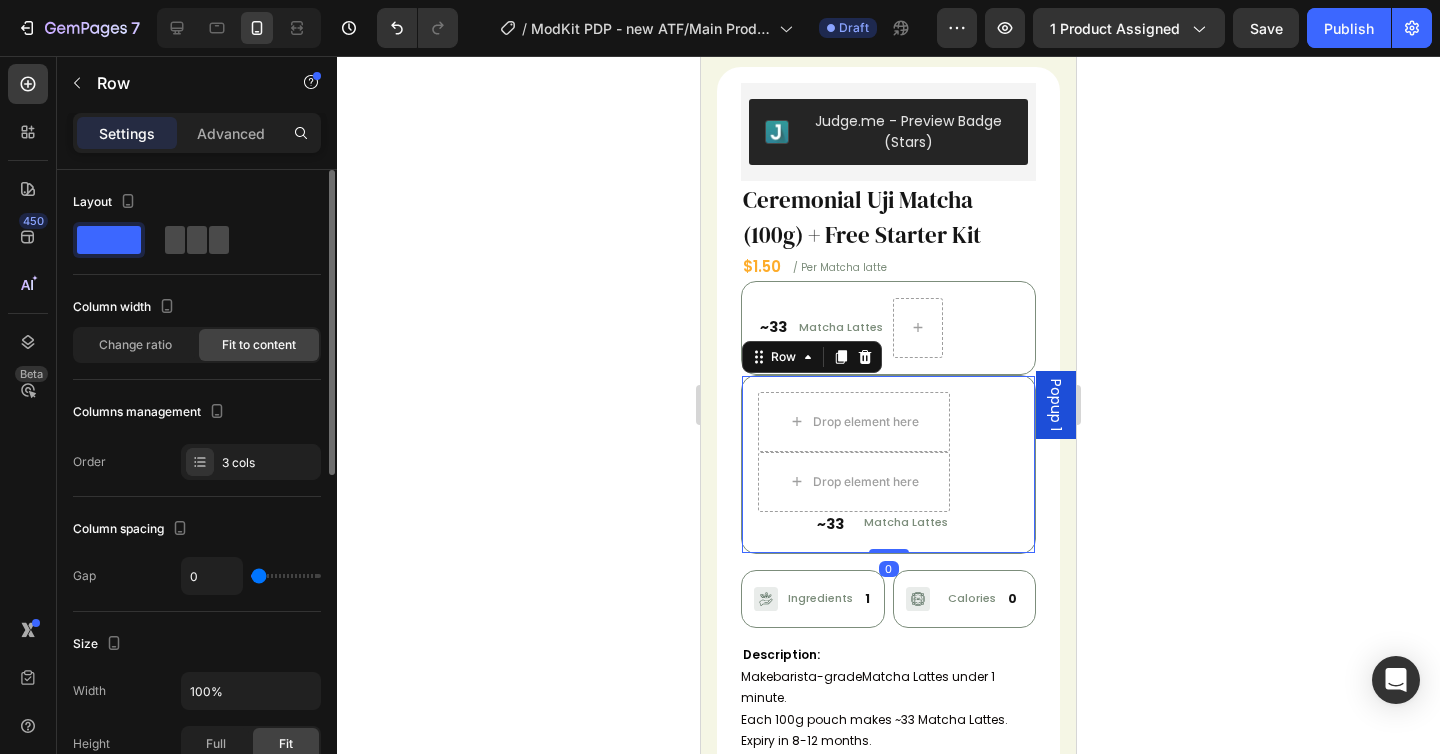 click 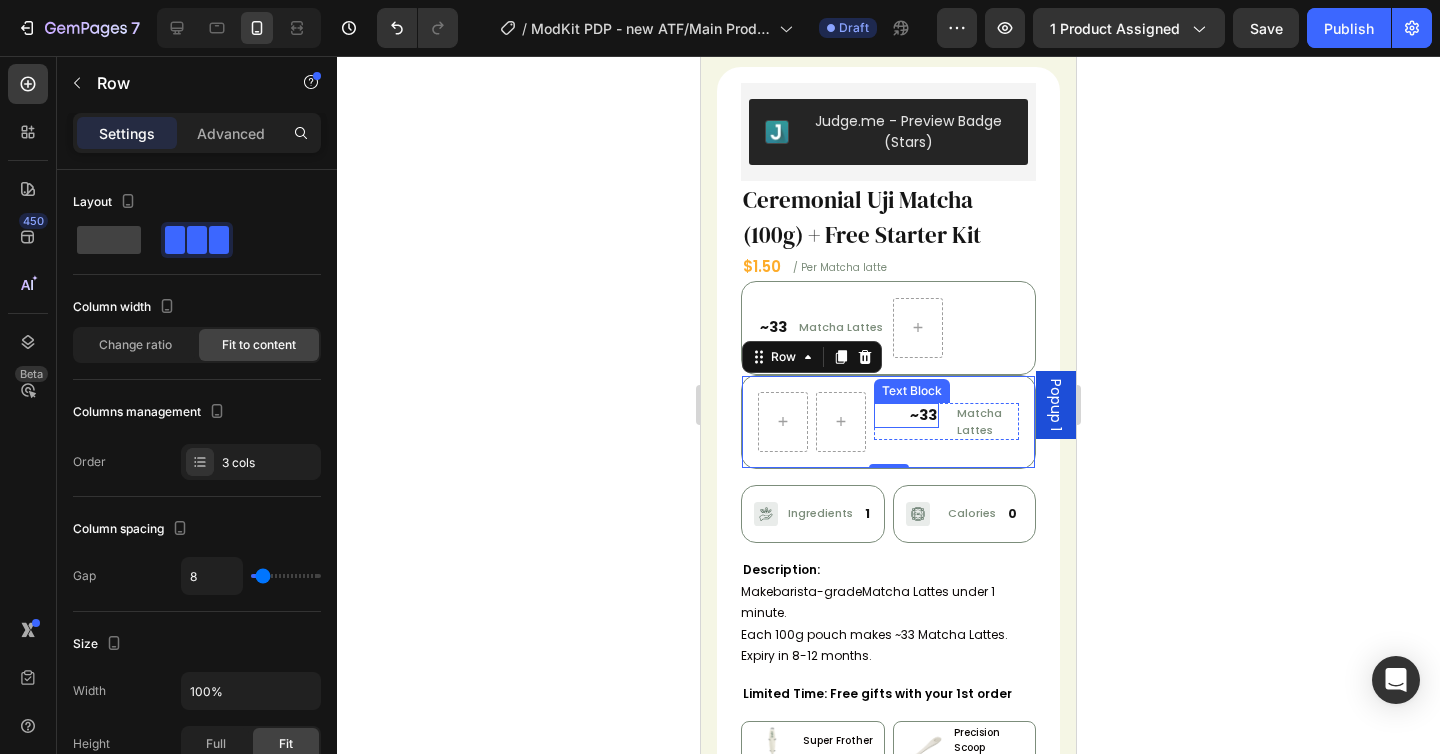 click on "~33" at bounding box center (906, 415) 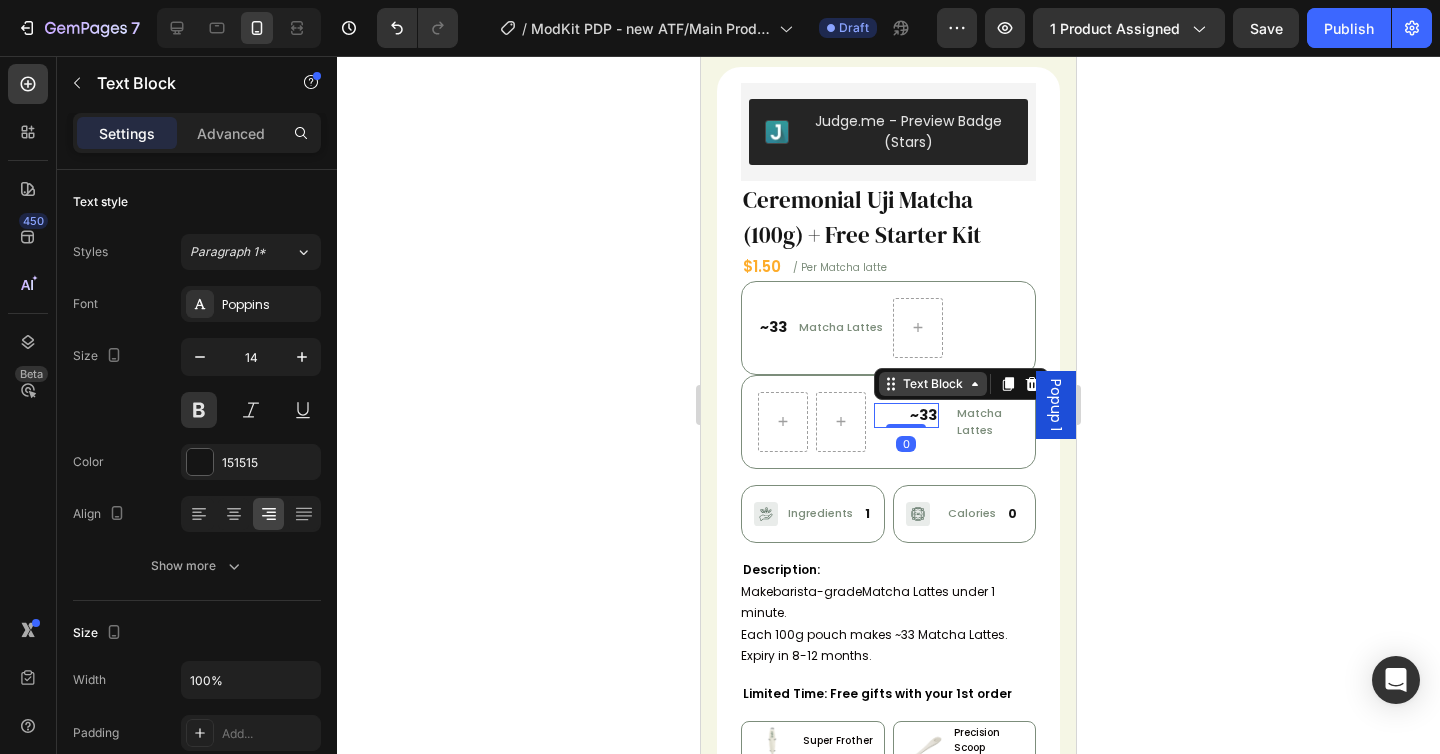 click on "Text Block" at bounding box center [933, 384] 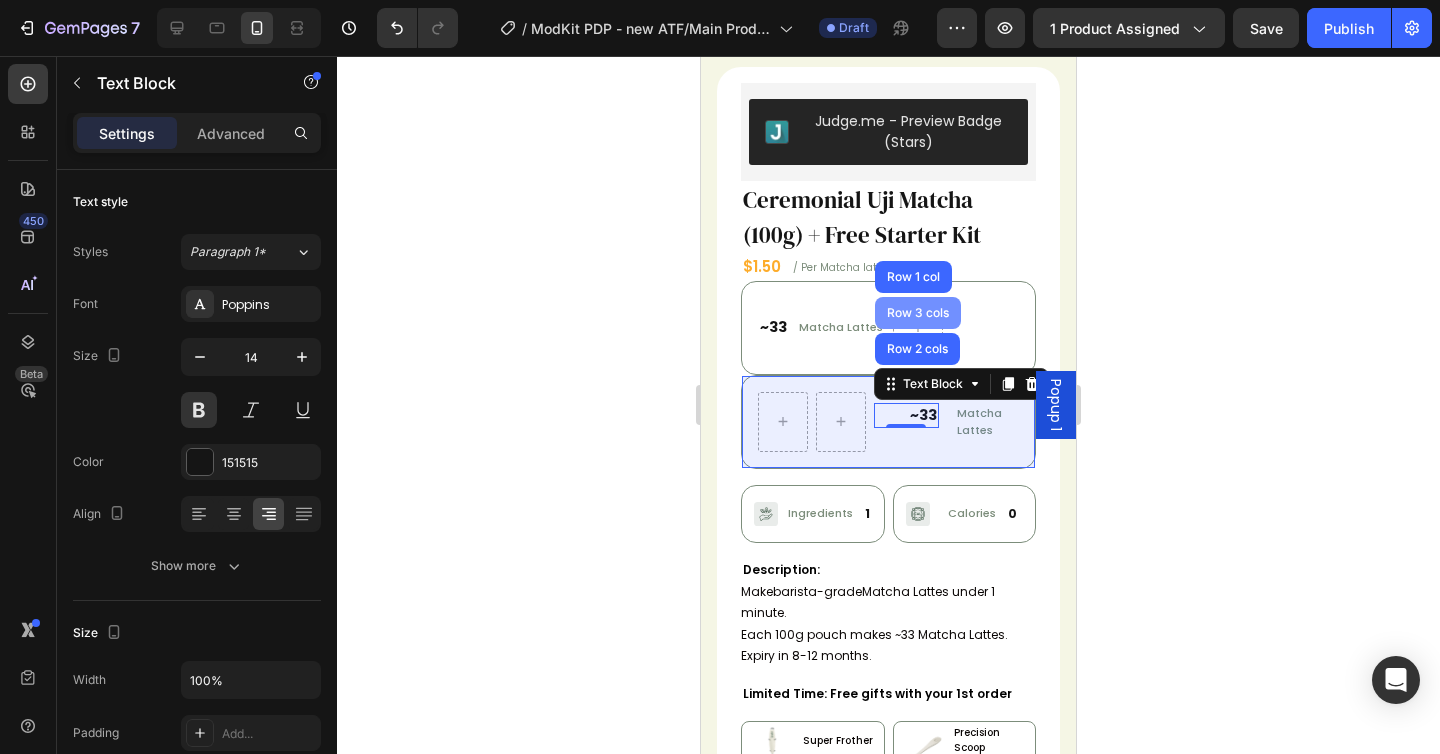 click on "Row 3 cols" at bounding box center [918, 313] 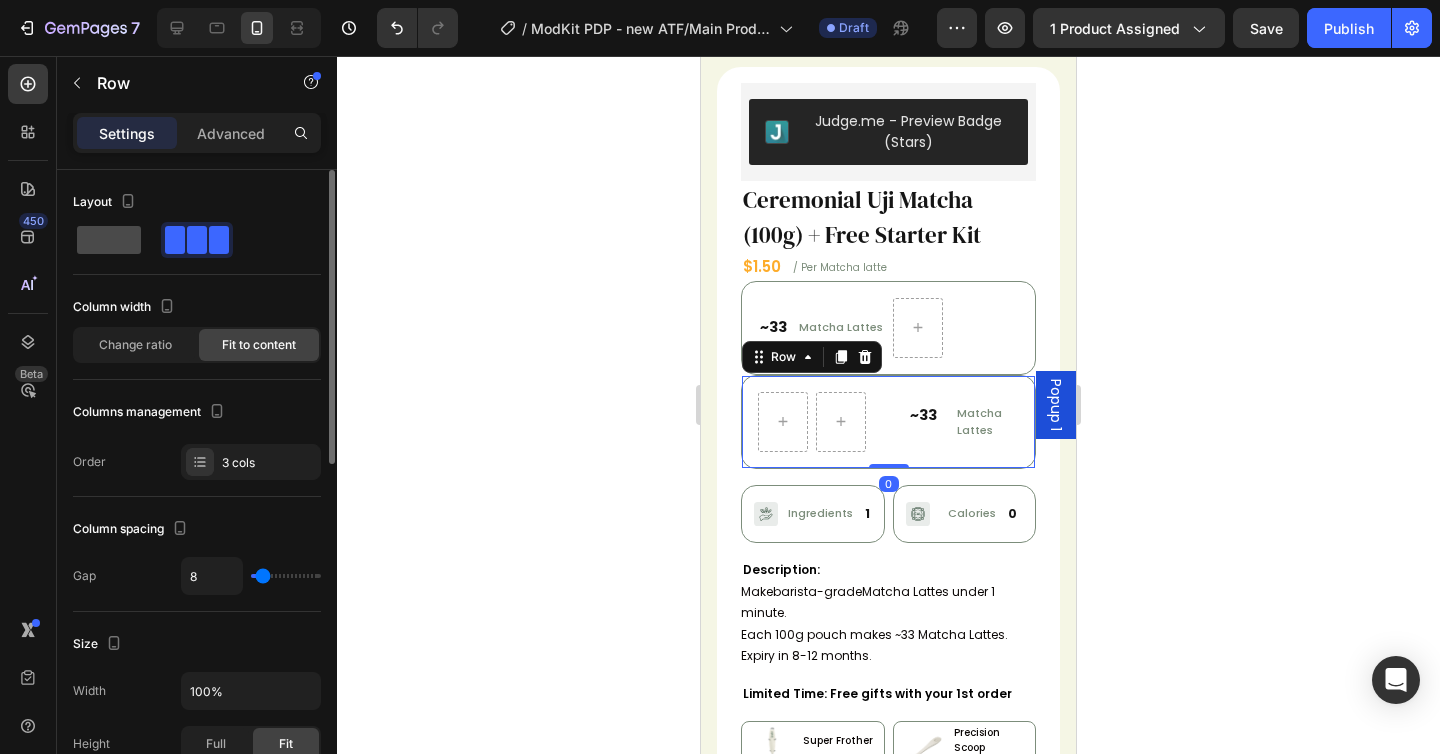 click 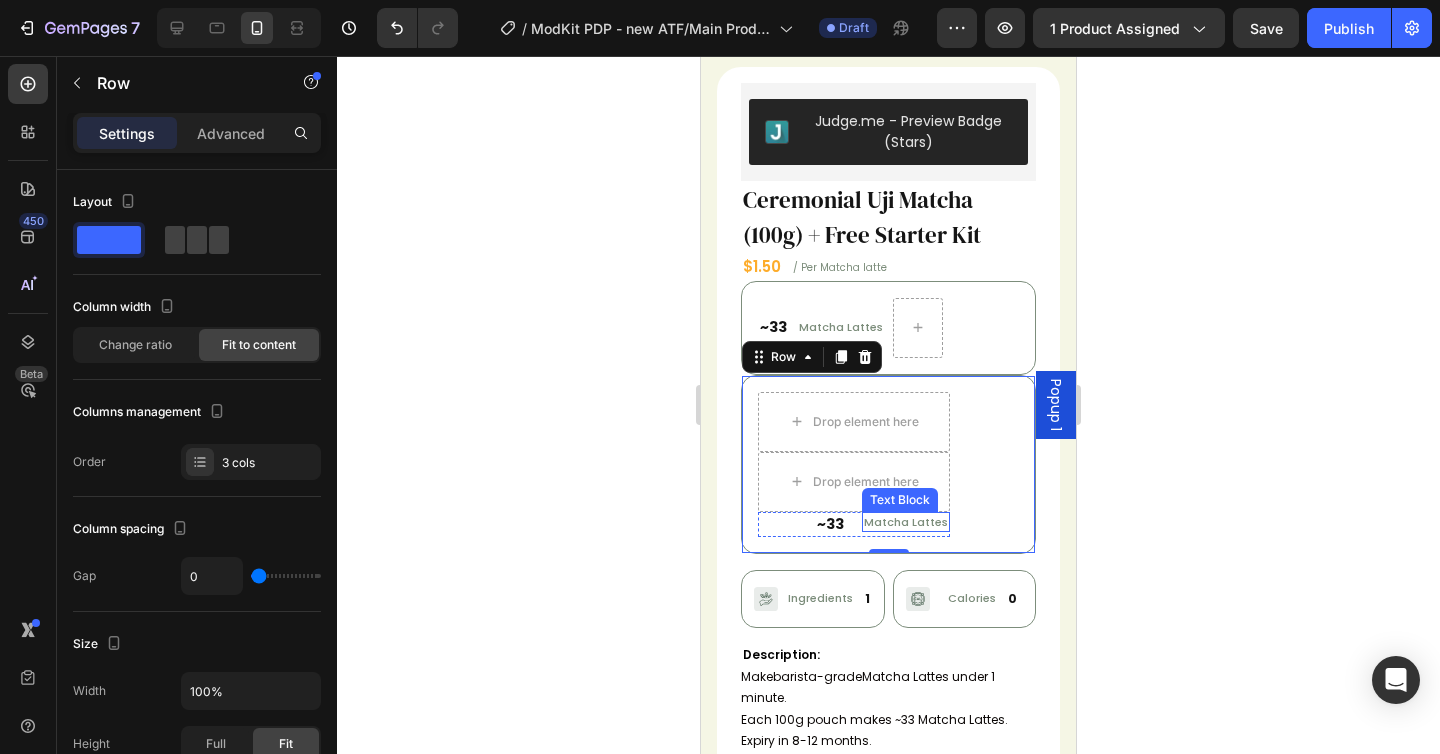 click on "Matcha Lattes" at bounding box center [906, 522] 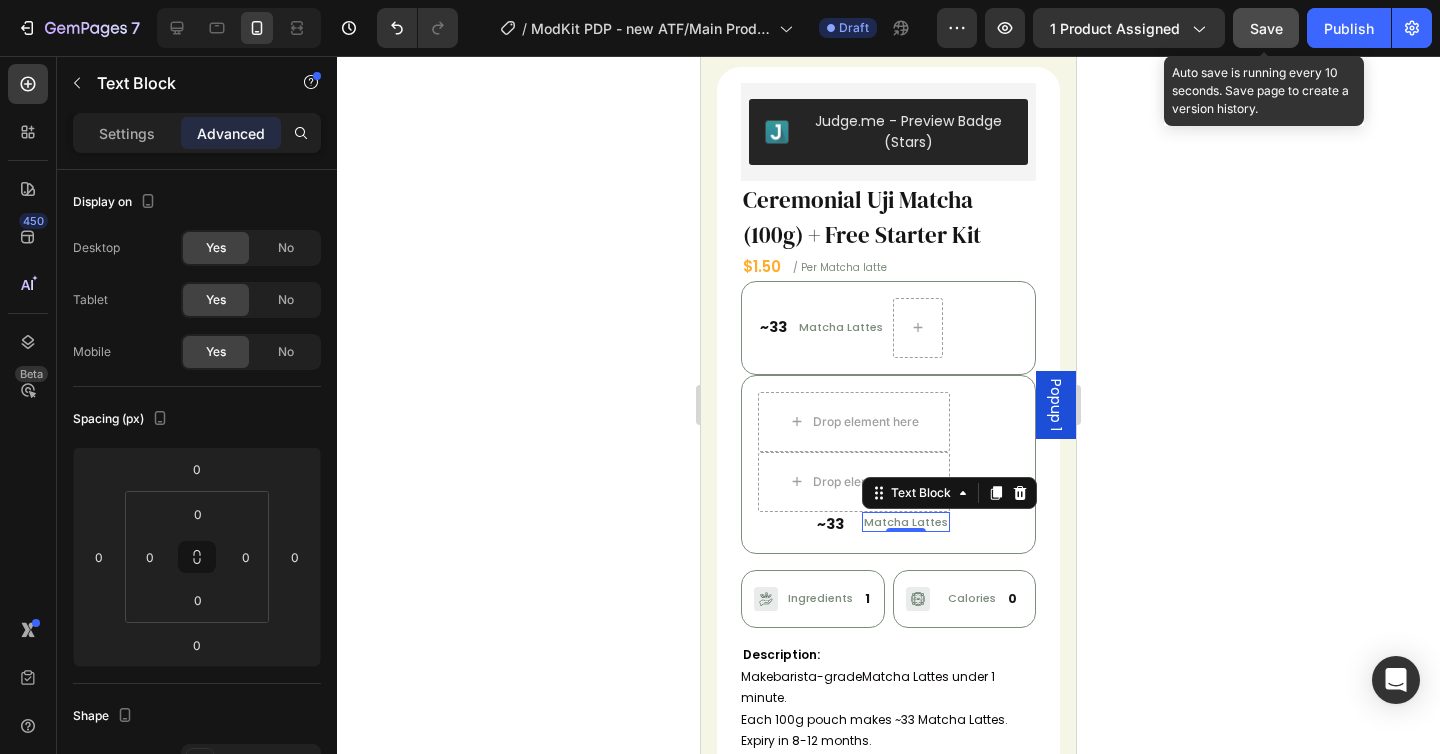 click on "Save" 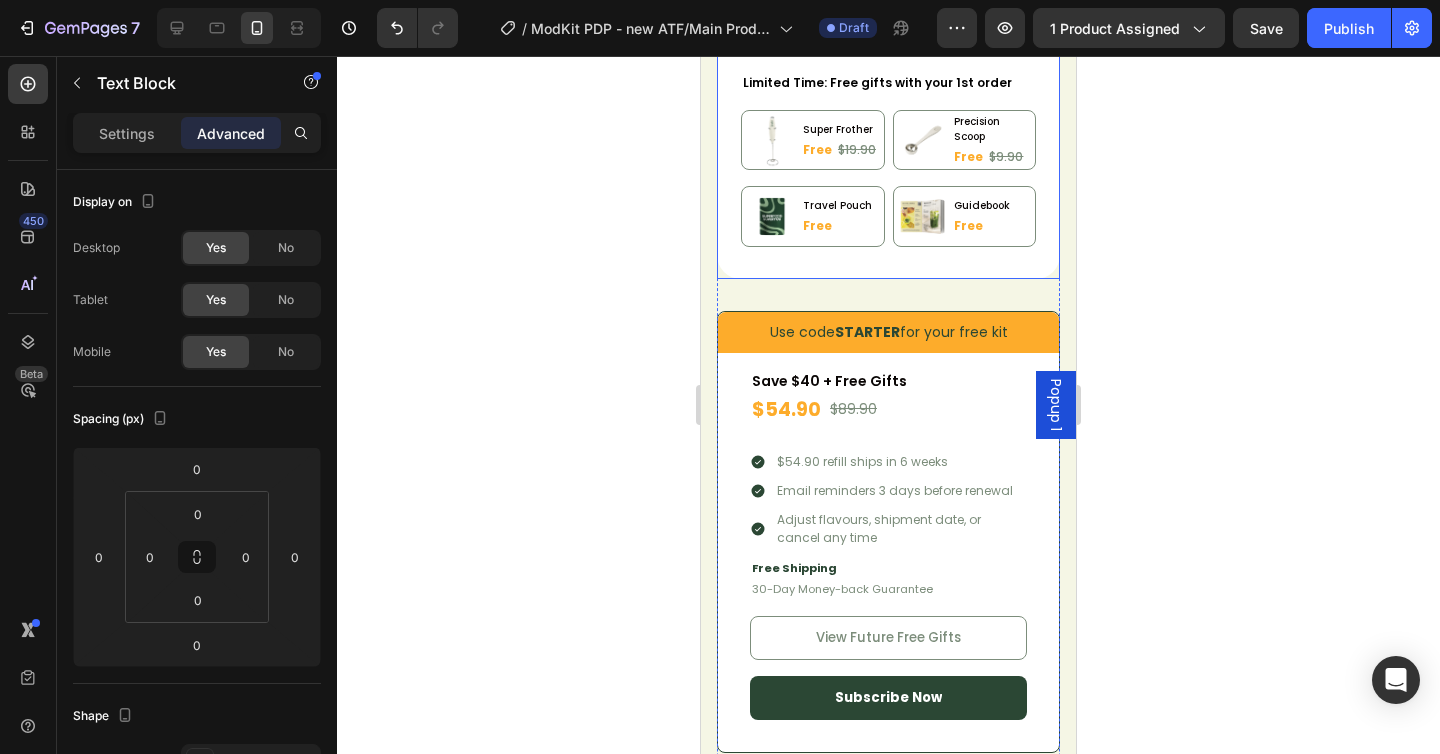 scroll, scrollTop: 1993, scrollLeft: 0, axis: vertical 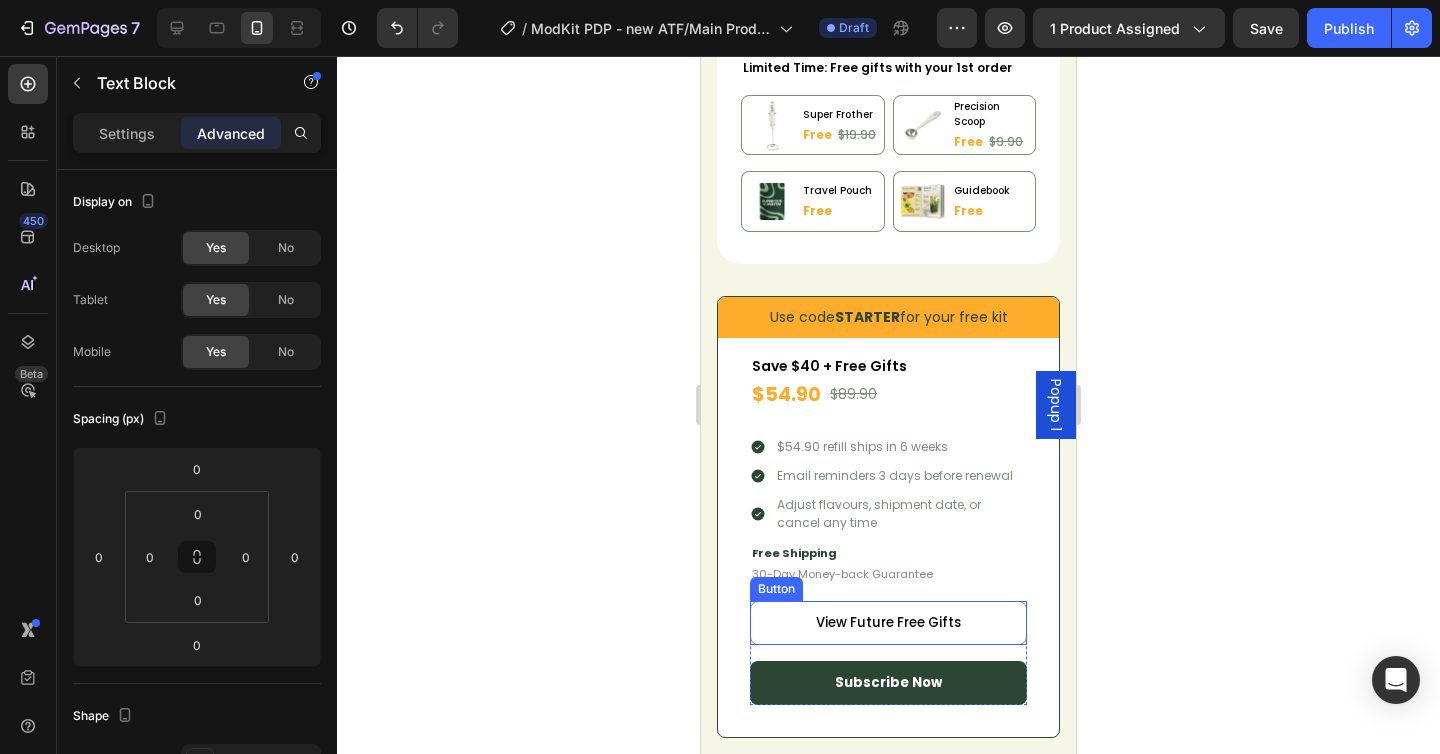 click on "View Future Free Gifts" at bounding box center [888, 623] 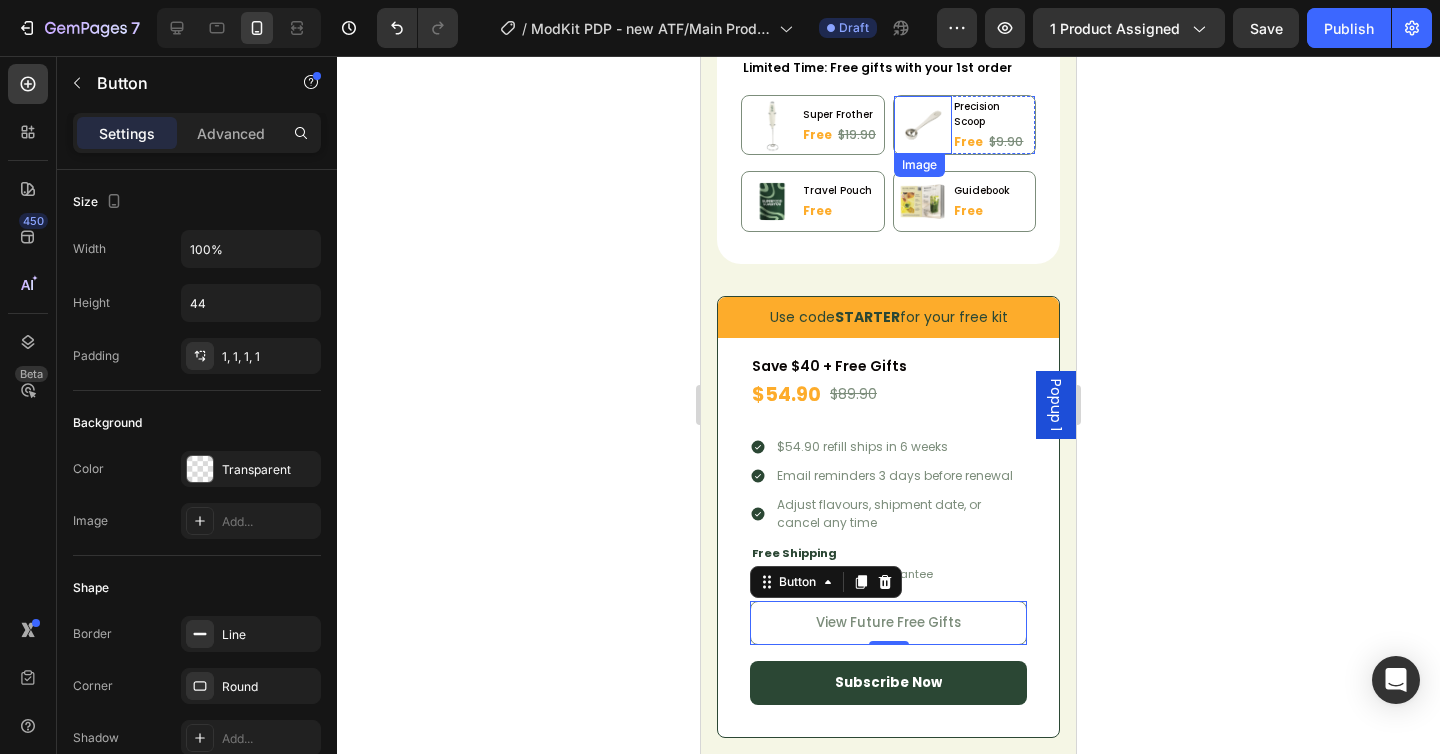 click at bounding box center [923, 125] 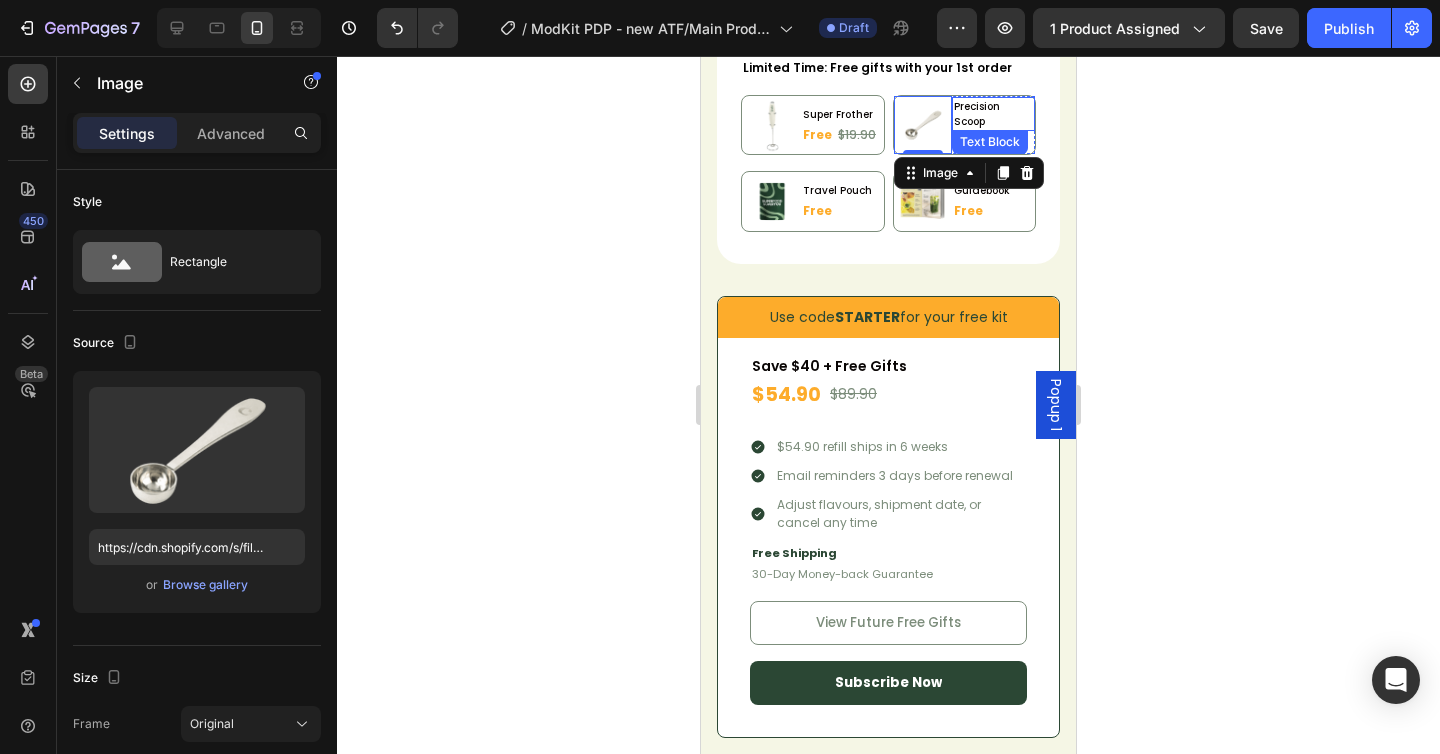 click on "Precision Scoop" at bounding box center [993, 114] 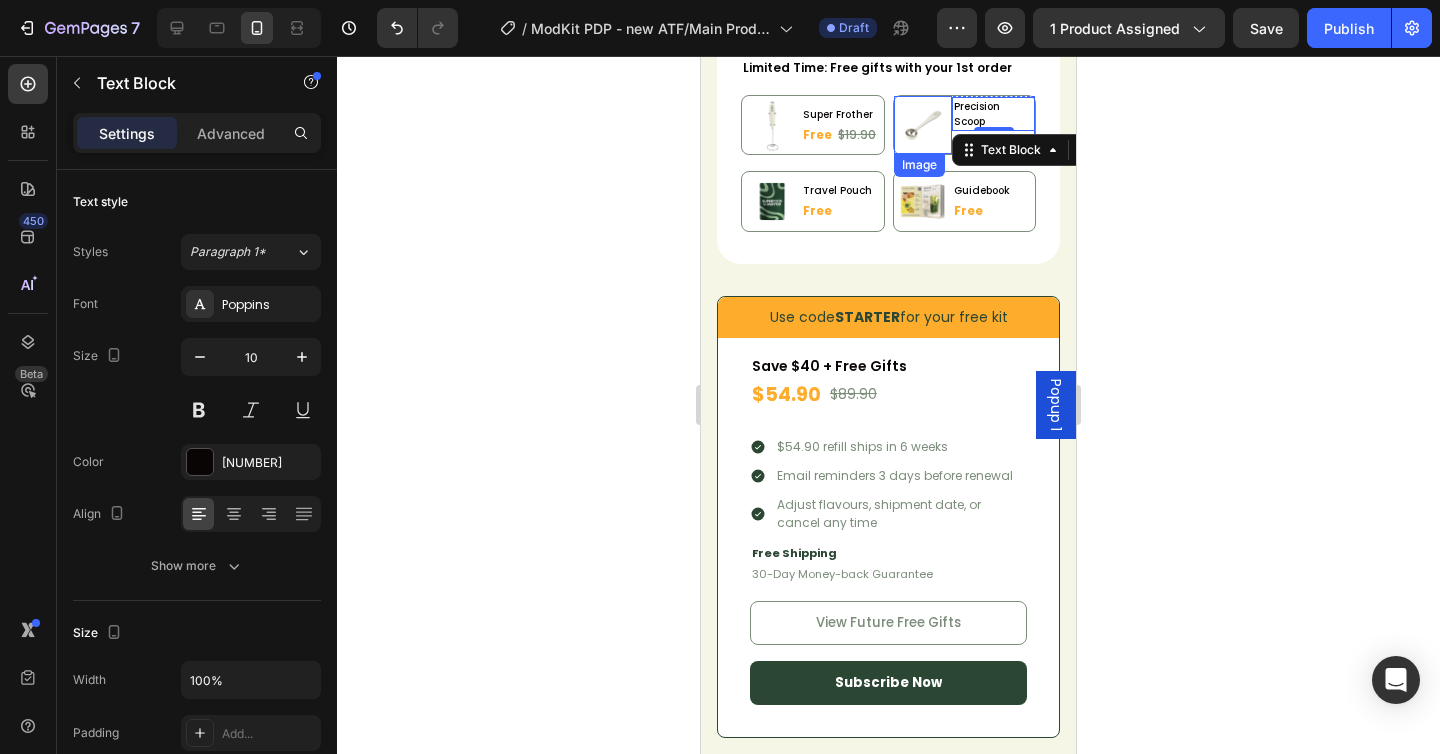 click at bounding box center (923, 125) 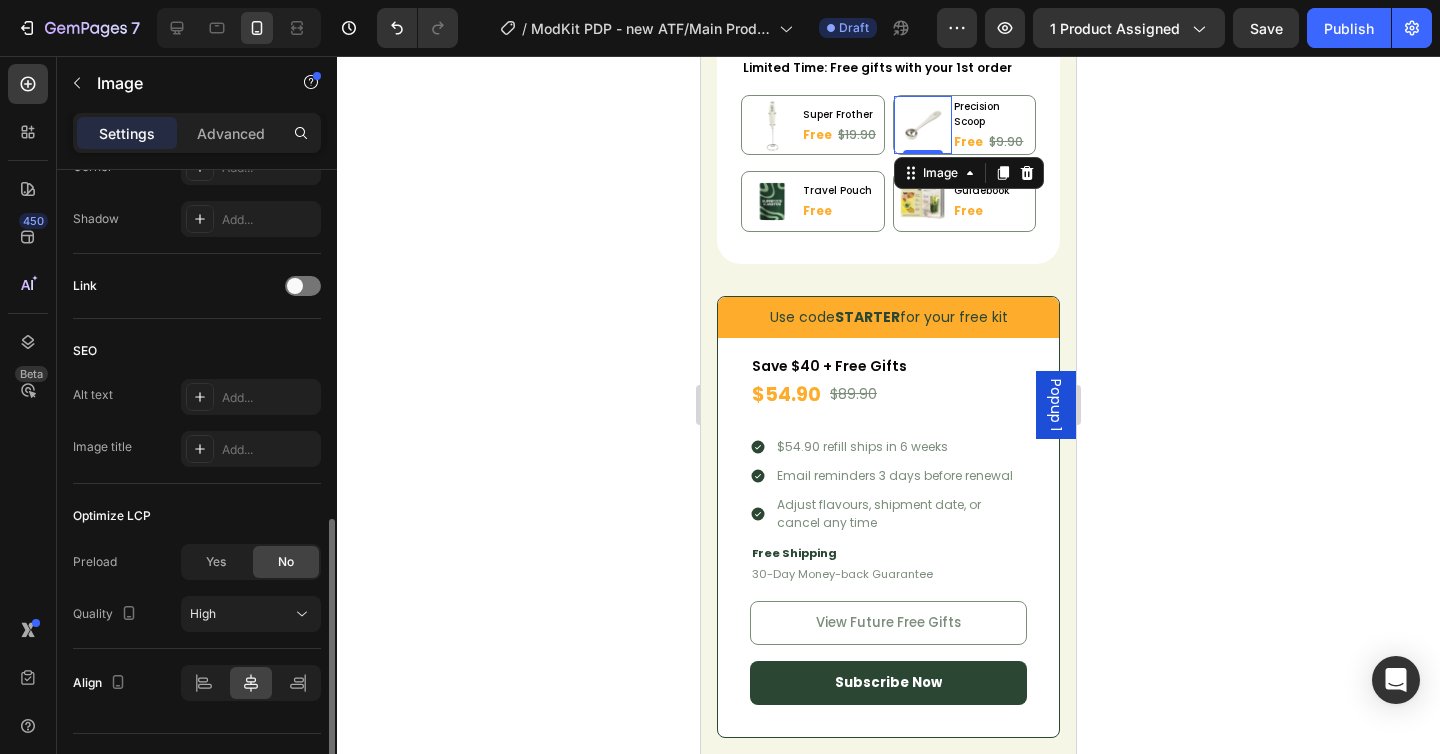 scroll, scrollTop: 825, scrollLeft: 0, axis: vertical 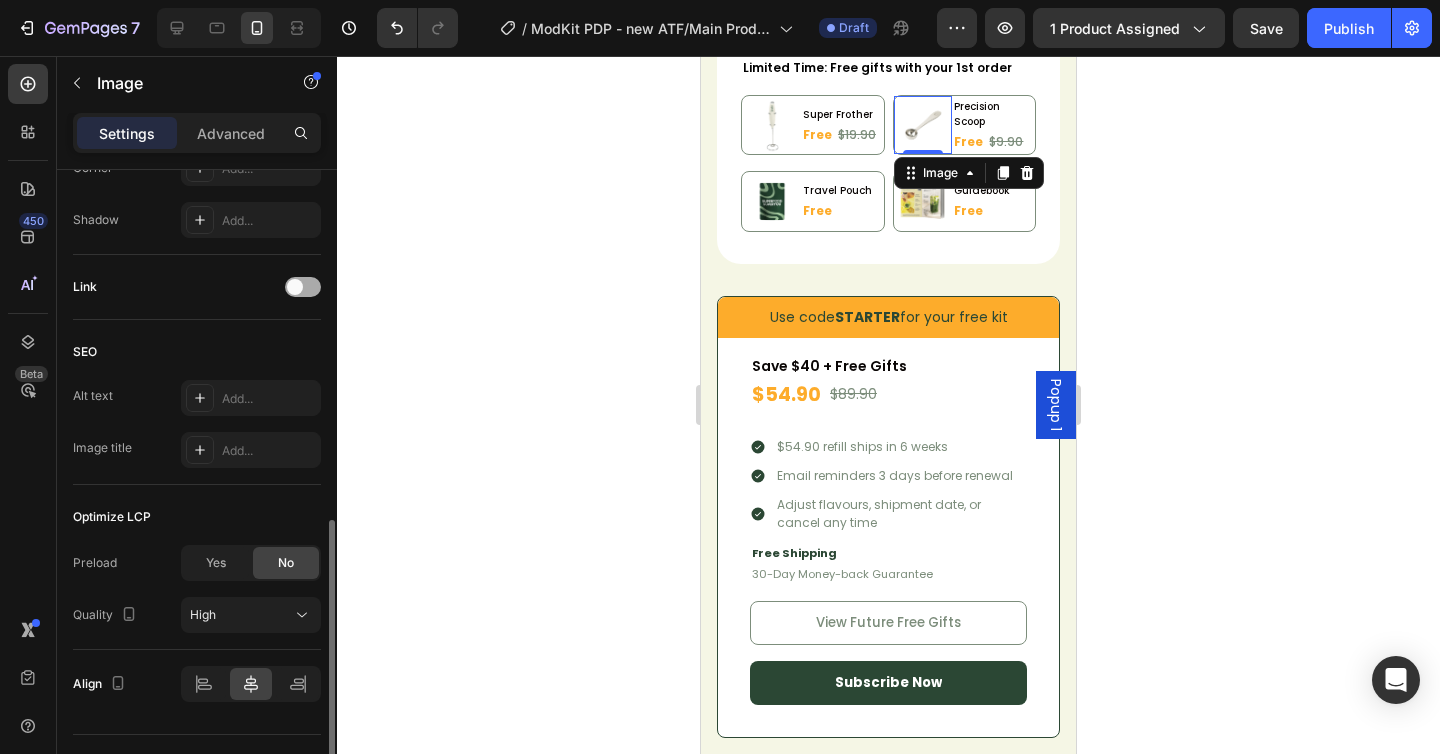 click at bounding box center [295, 287] 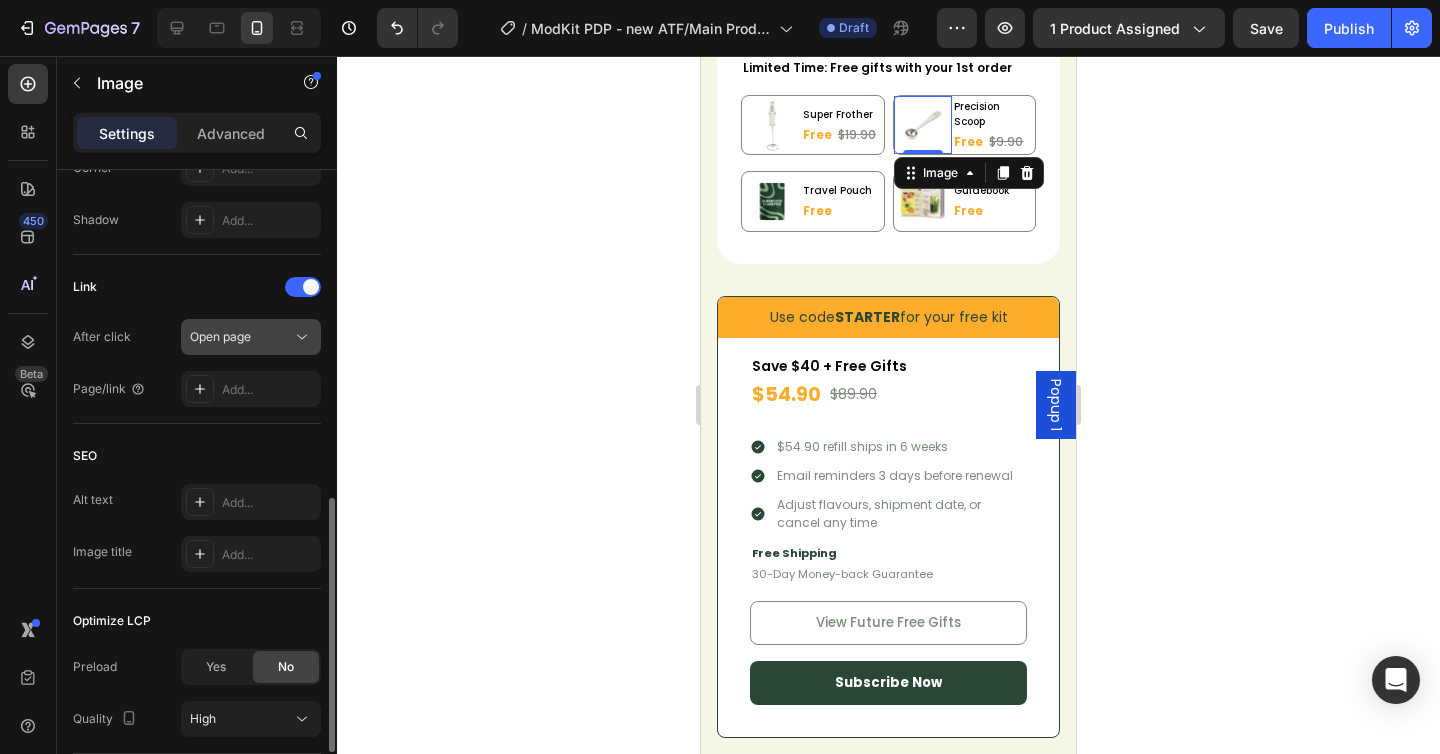 click on "Open page" 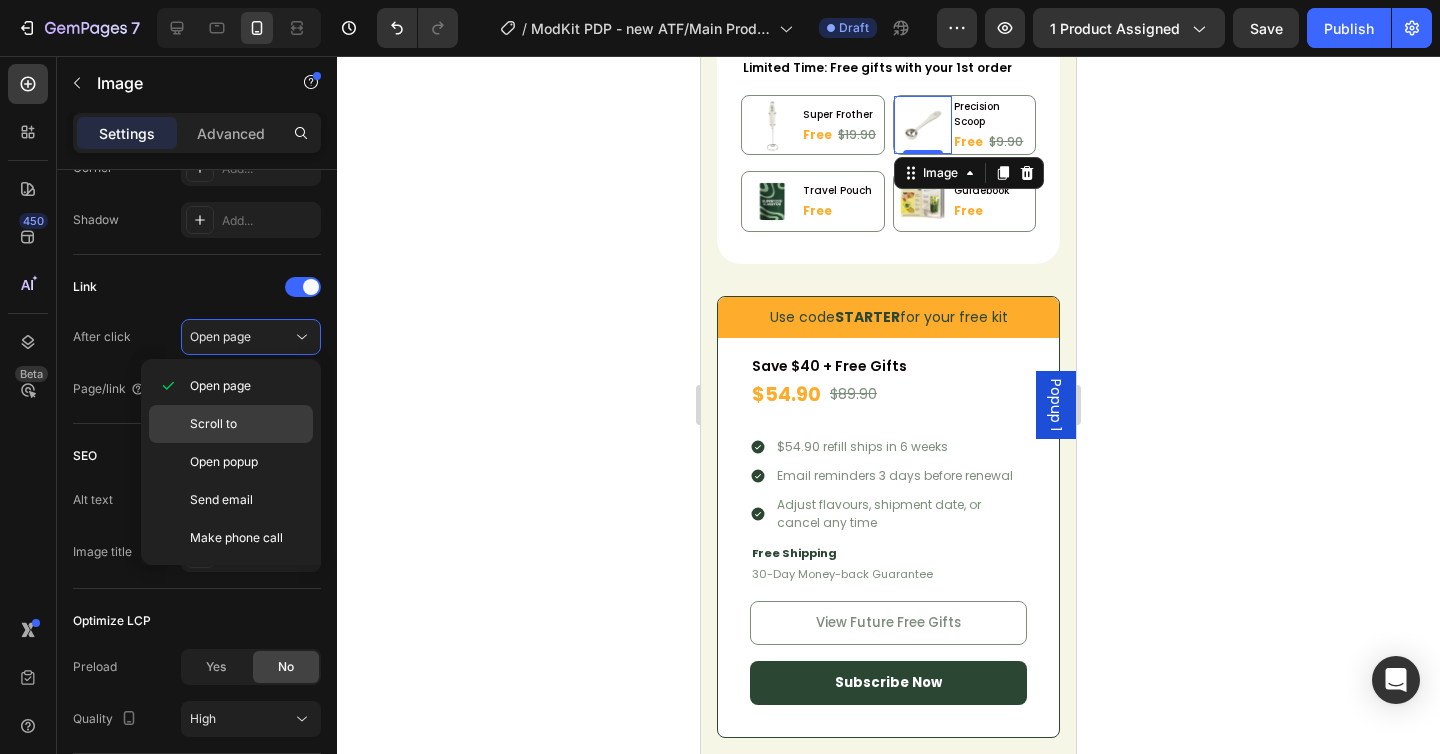 click on "Scroll to" 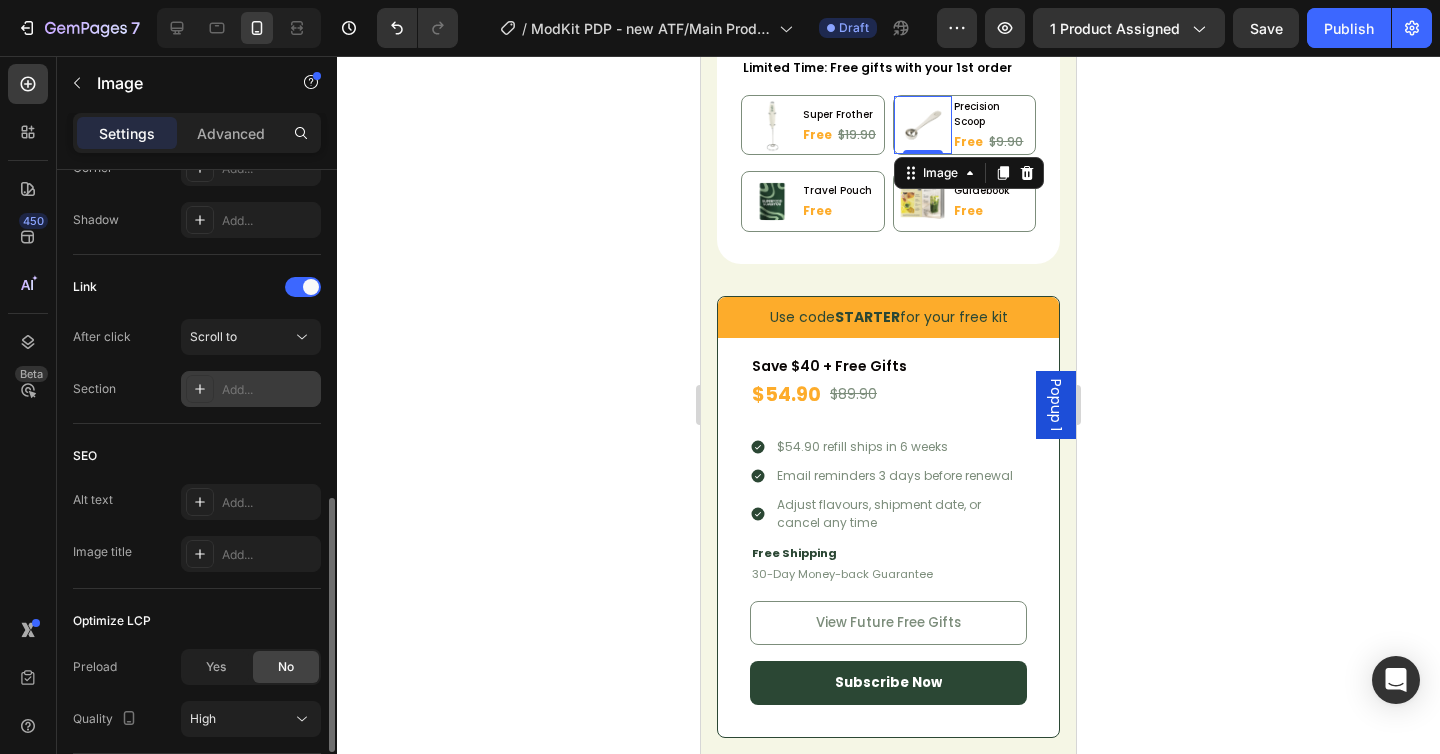 click on "Add..." at bounding box center (269, 390) 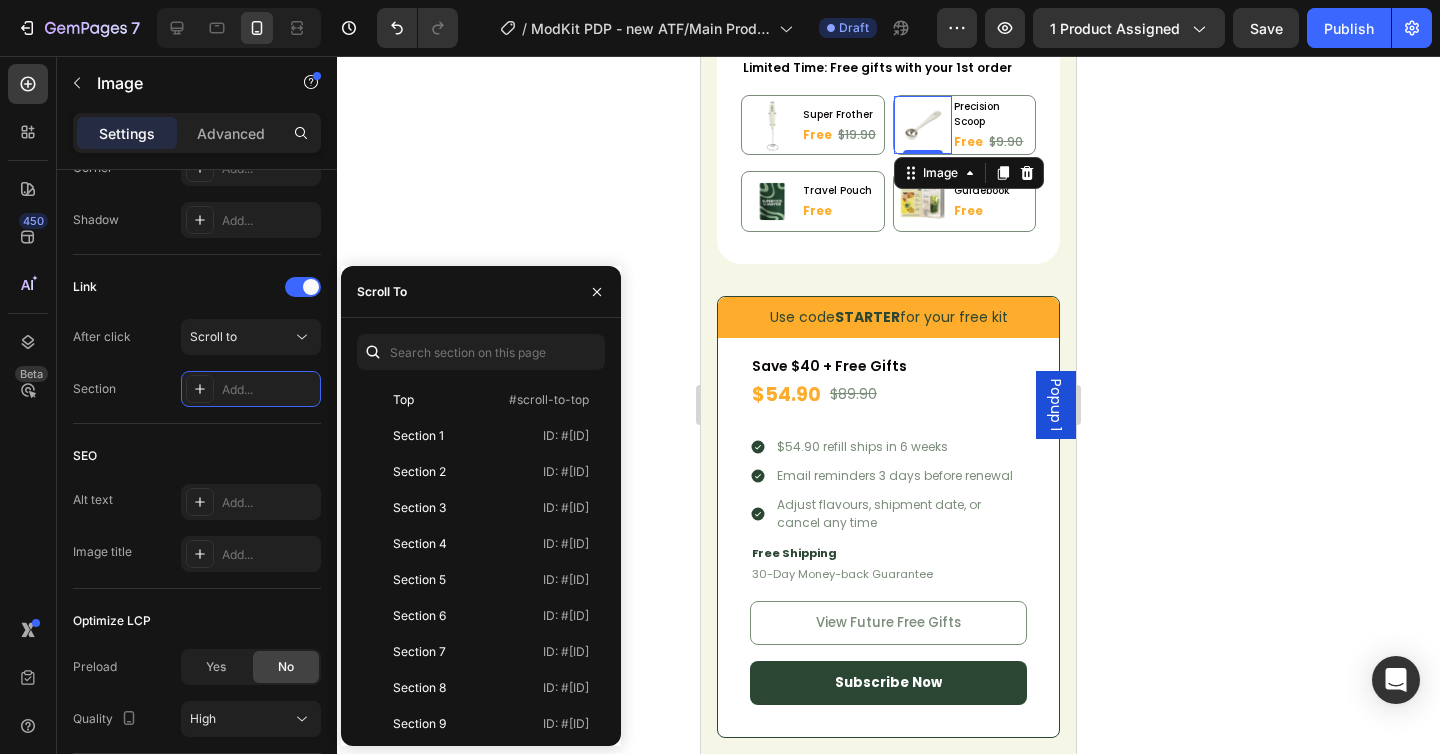 click 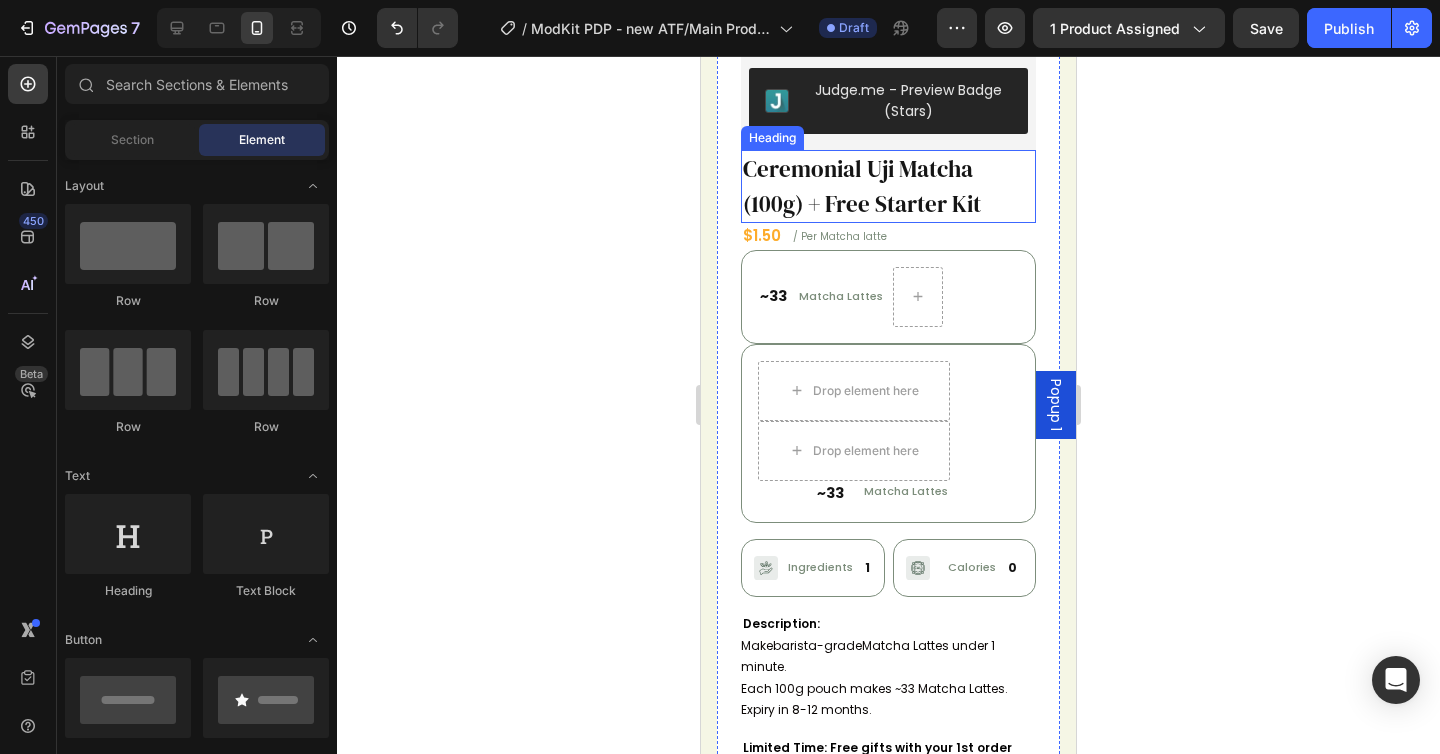 scroll, scrollTop: 1339, scrollLeft: 0, axis: vertical 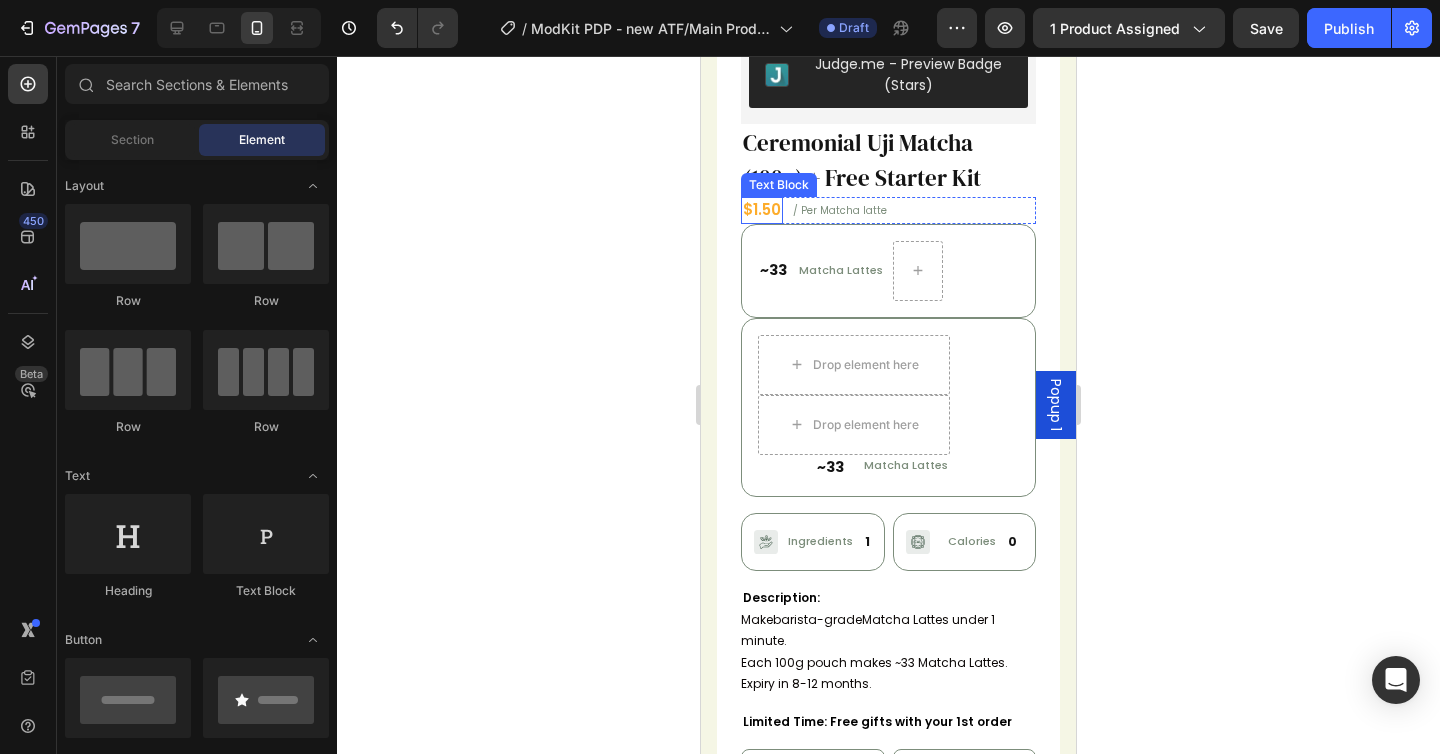 click on "$1.50" at bounding box center [762, 210] 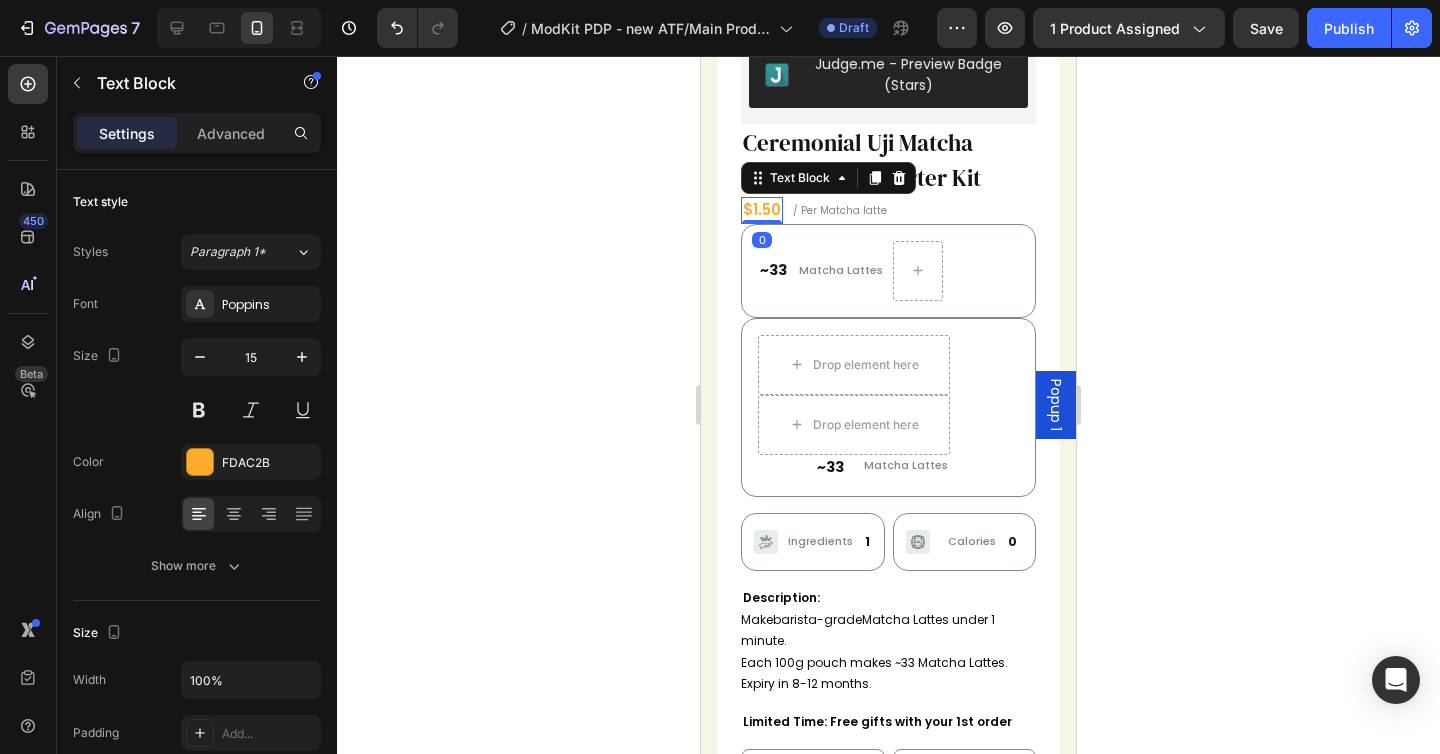 click on "$1.50" at bounding box center [762, 210] 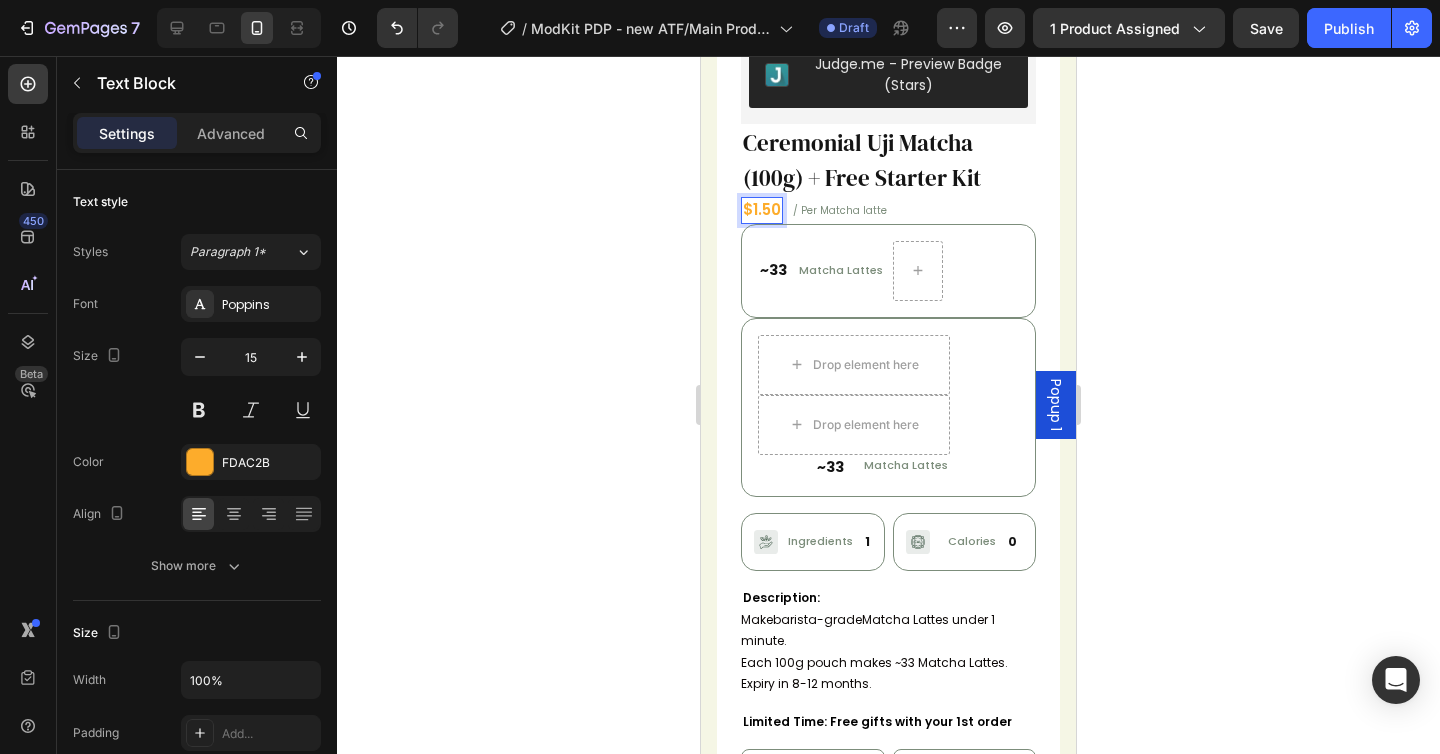 click on "$1.50" at bounding box center (762, 210) 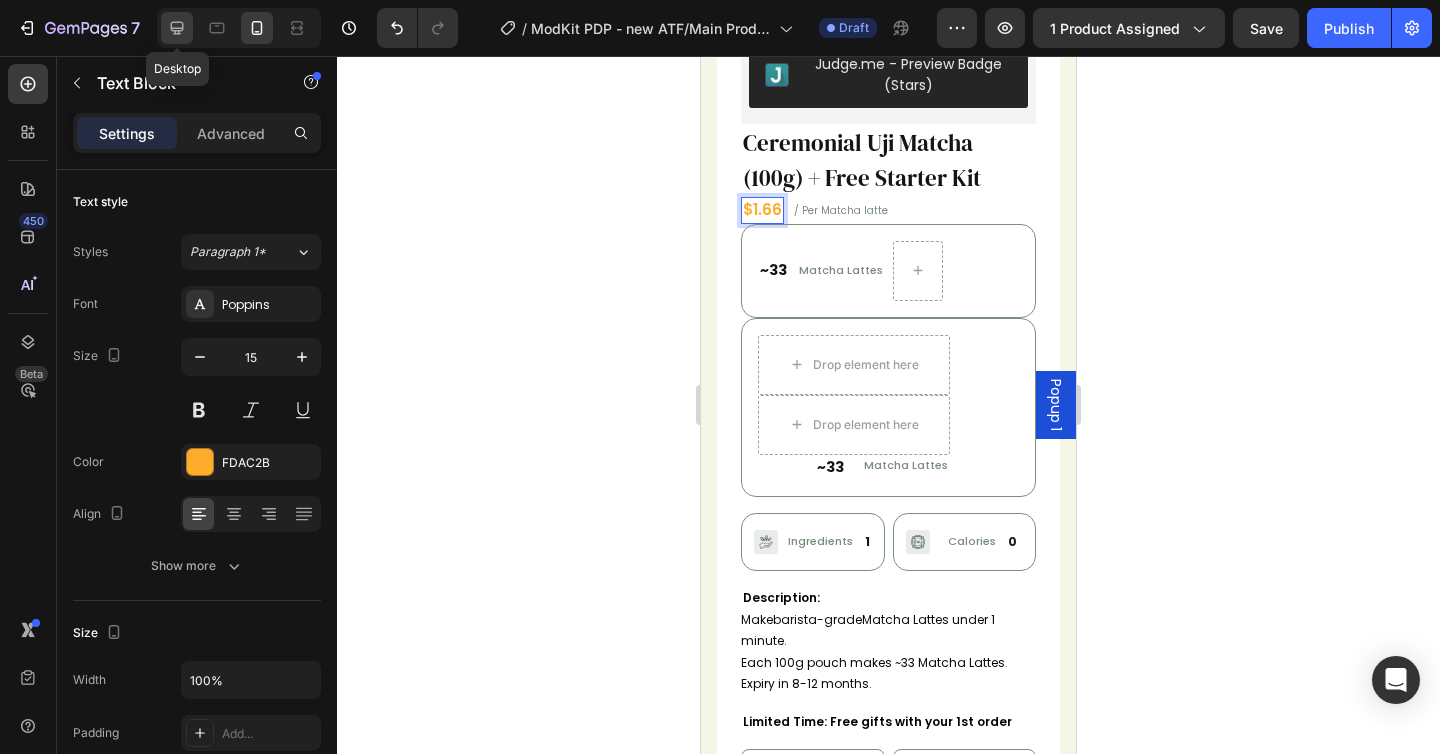click 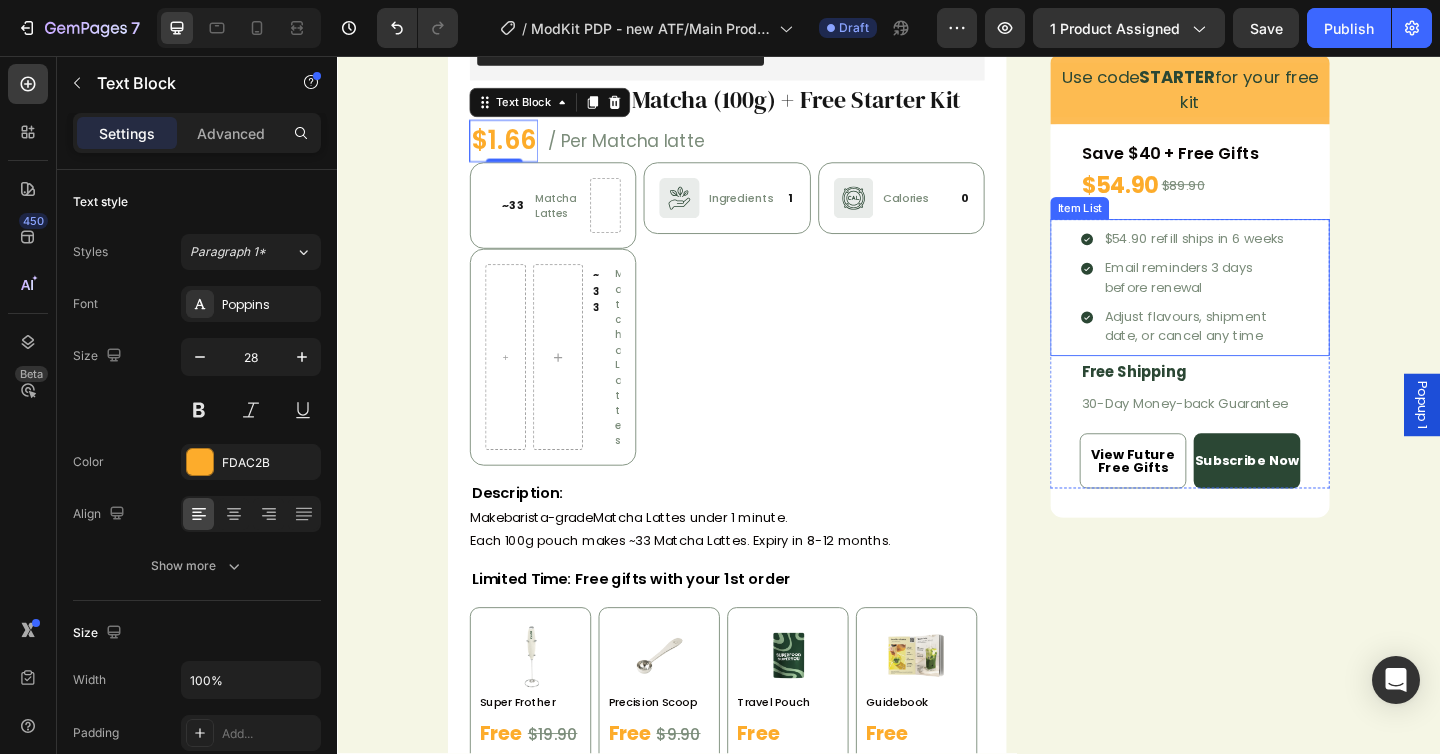 scroll, scrollTop: 1639, scrollLeft: 0, axis: vertical 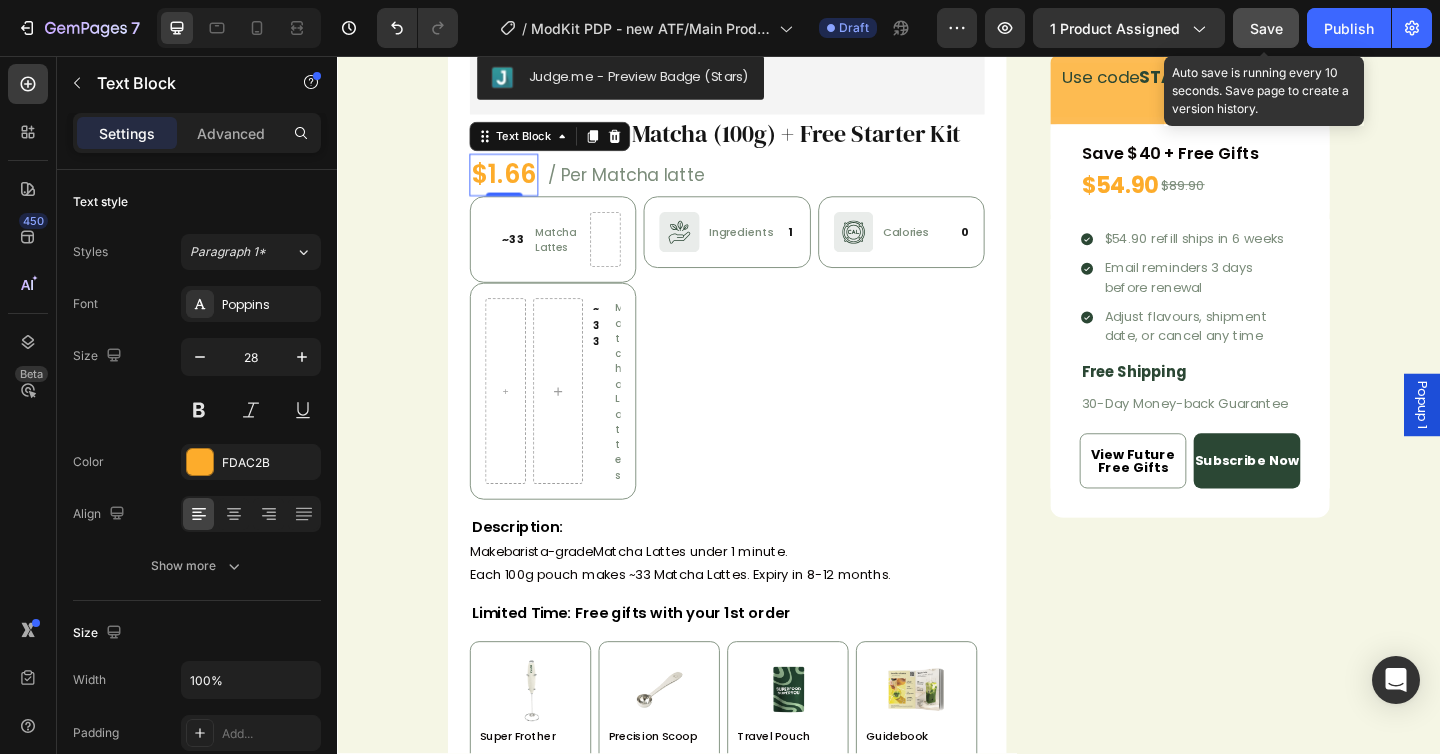 click on "Save" 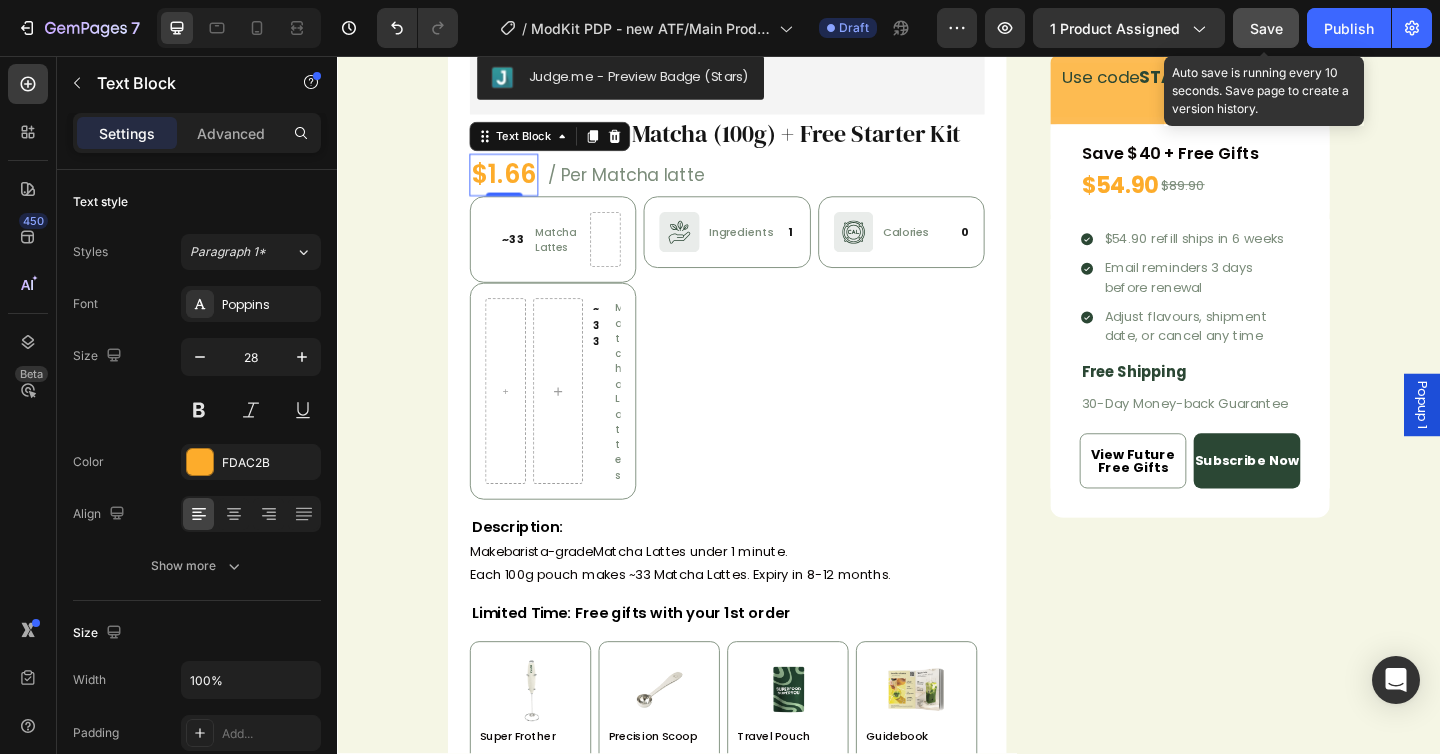 click on "Save" 